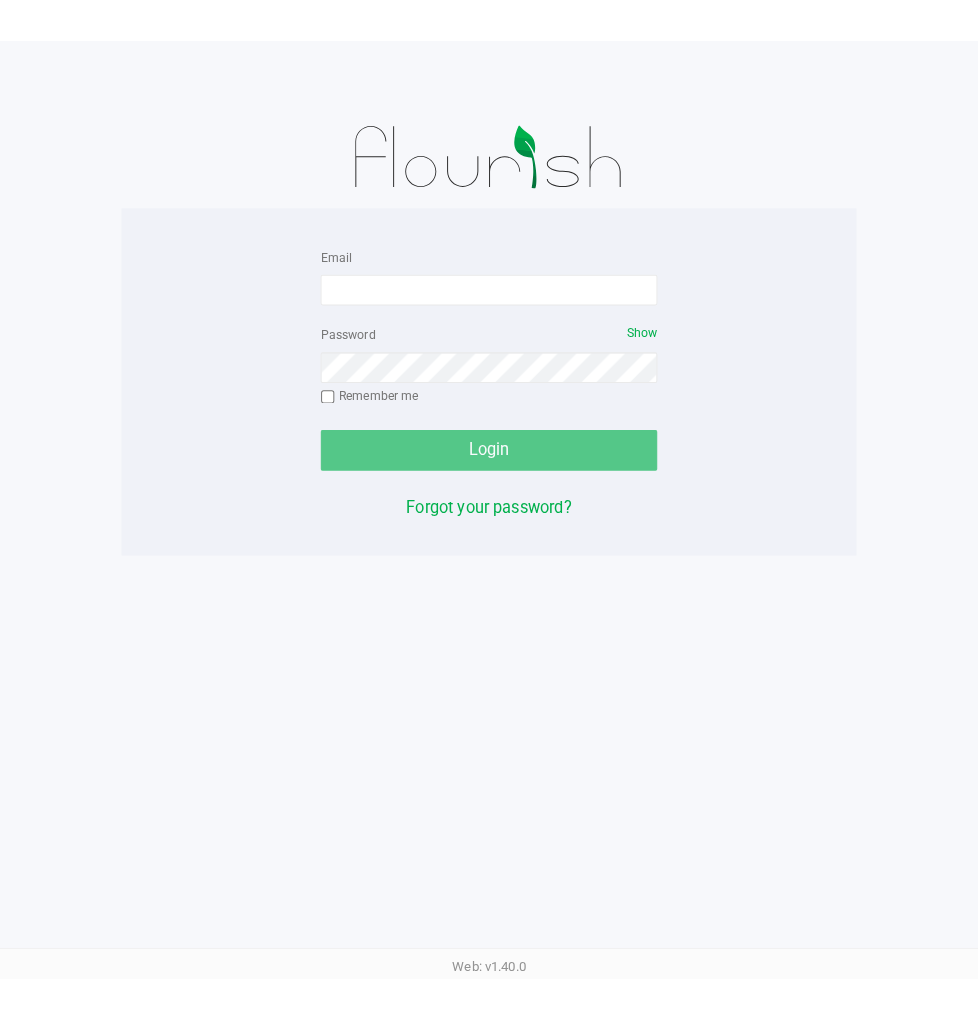 scroll, scrollTop: 0, scrollLeft: 0, axis: both 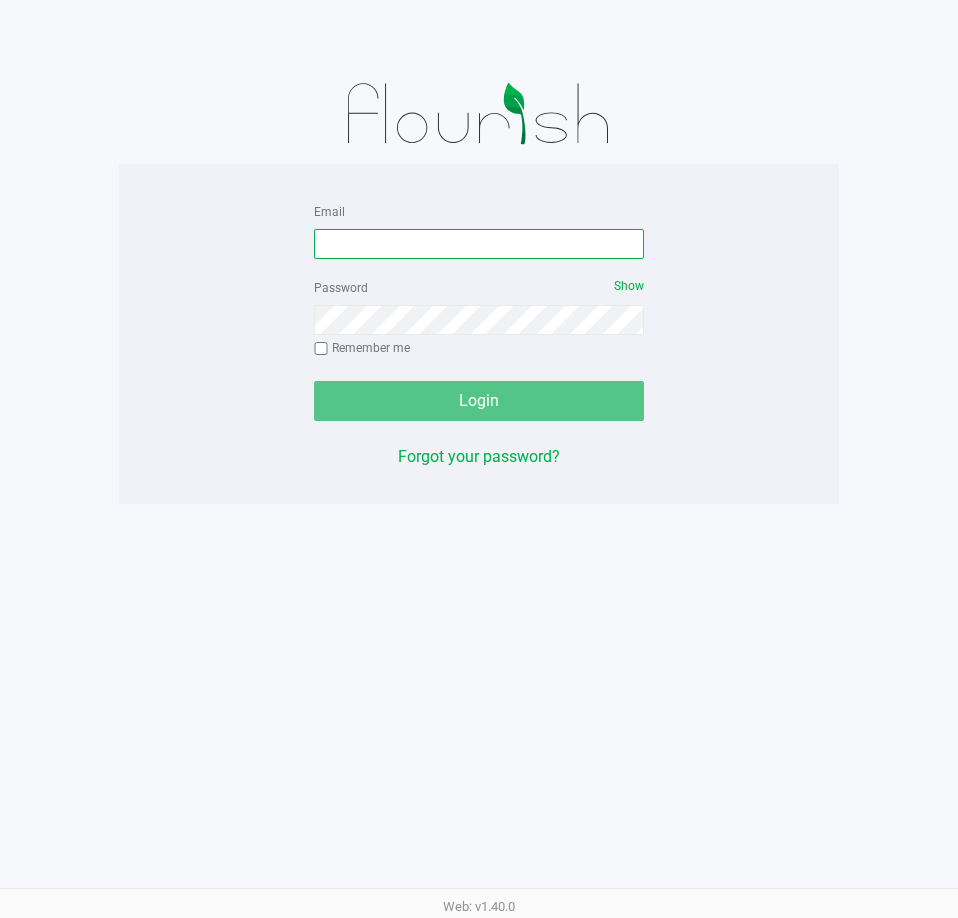click on "Email" at bounding box center [479, 244] 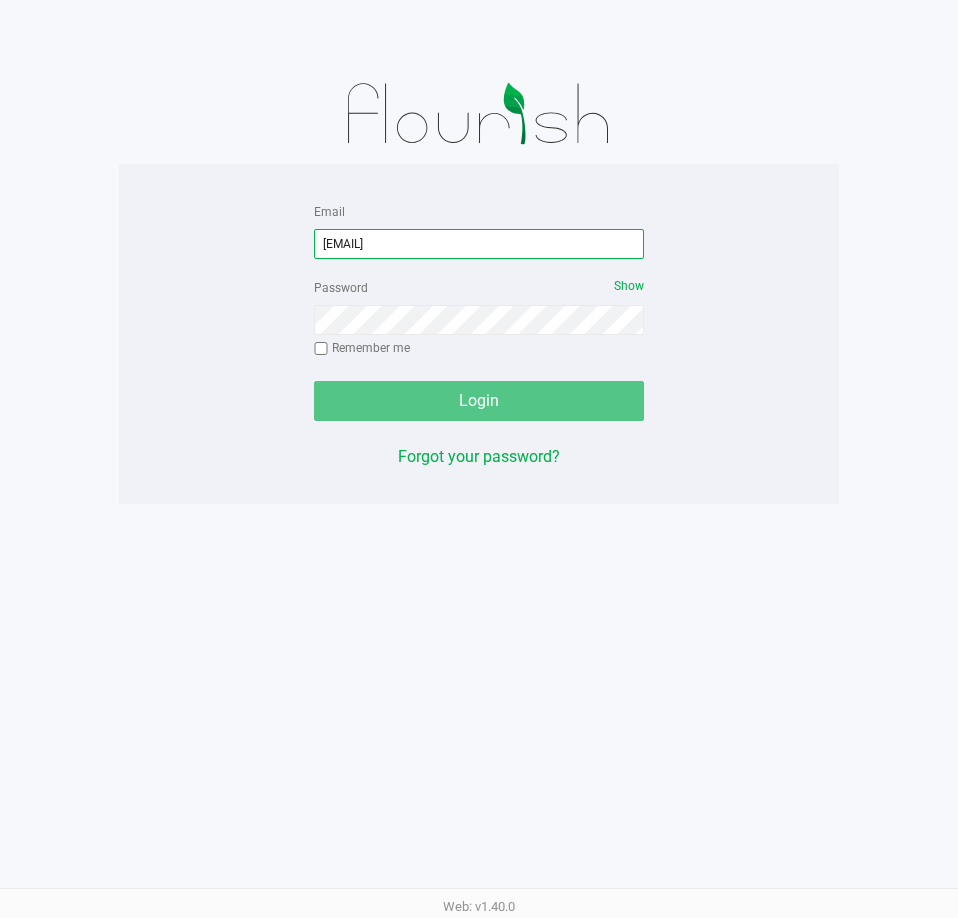 type on "[EMAIL]" 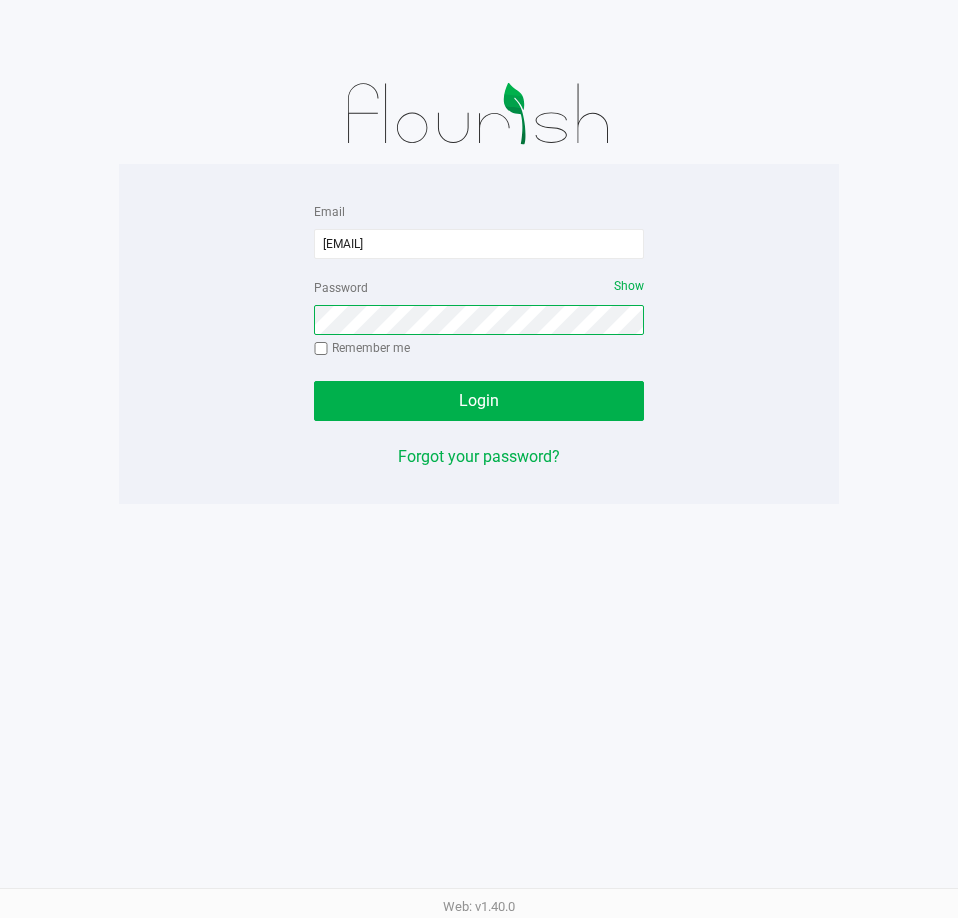 click on "Login" 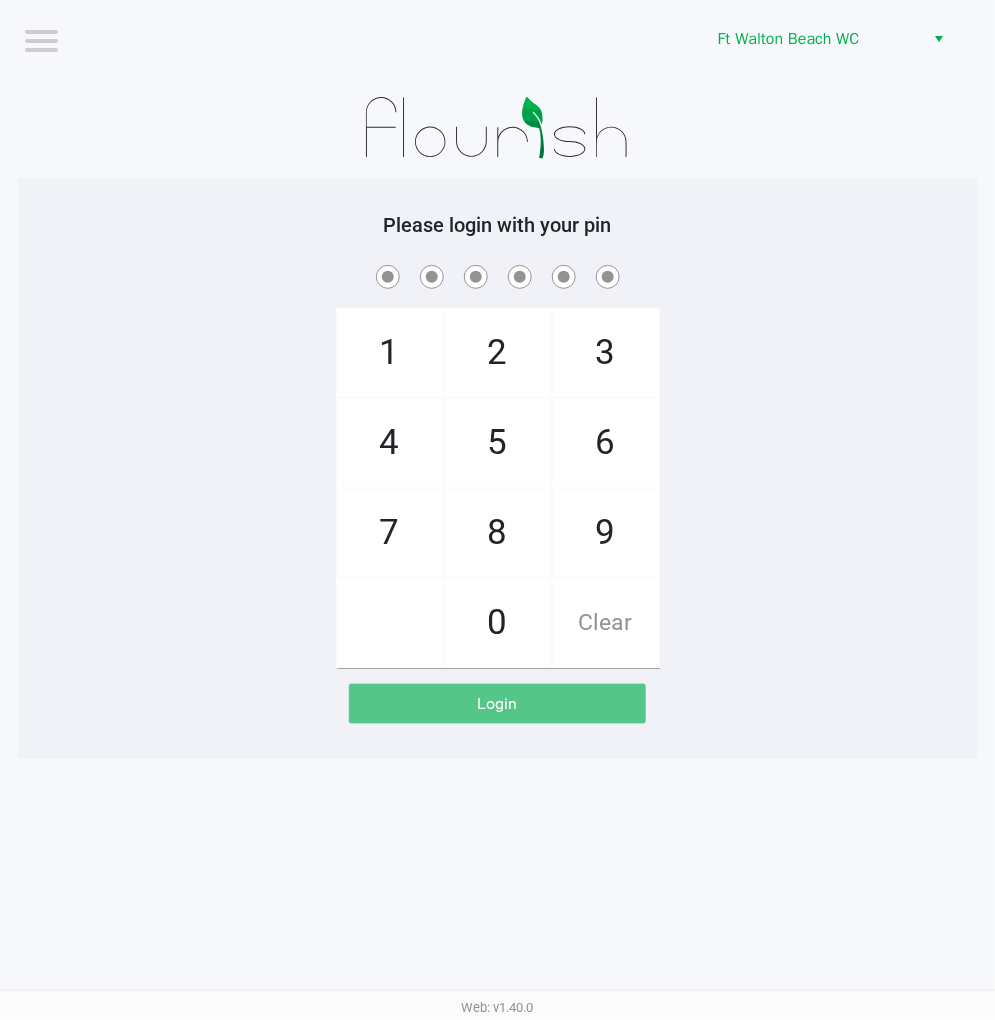 click on "1   4   7       2   5   8   0   3   6   9   Clear" 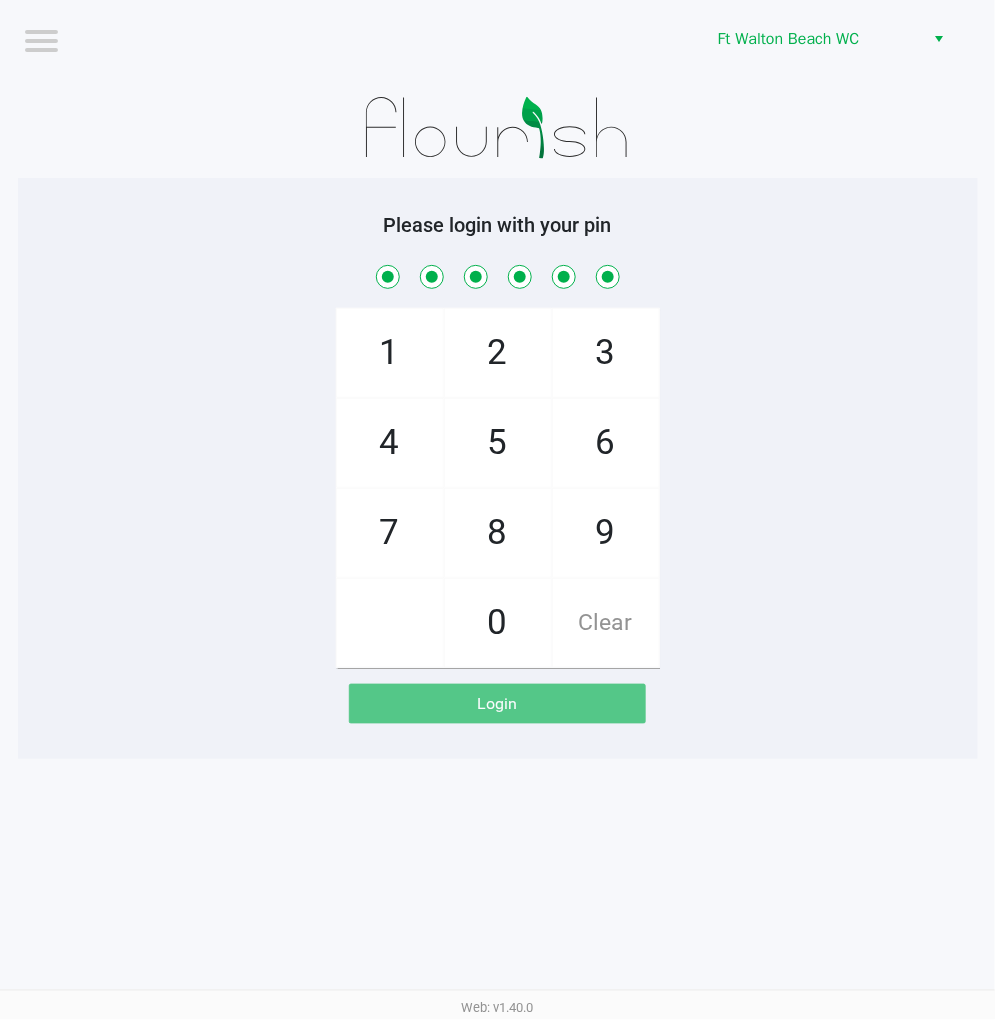 checkbox on "true" 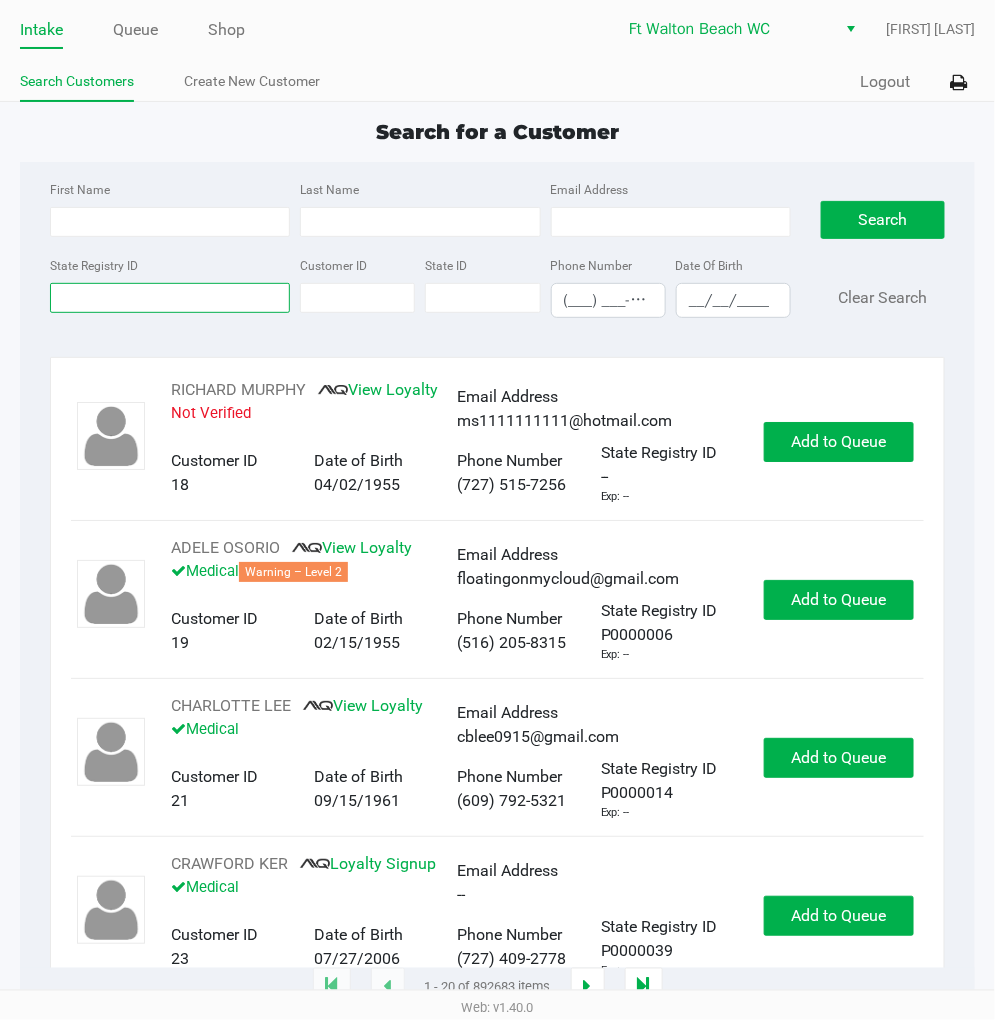 click on "State Registry ID" at bounding box center (170, 298) 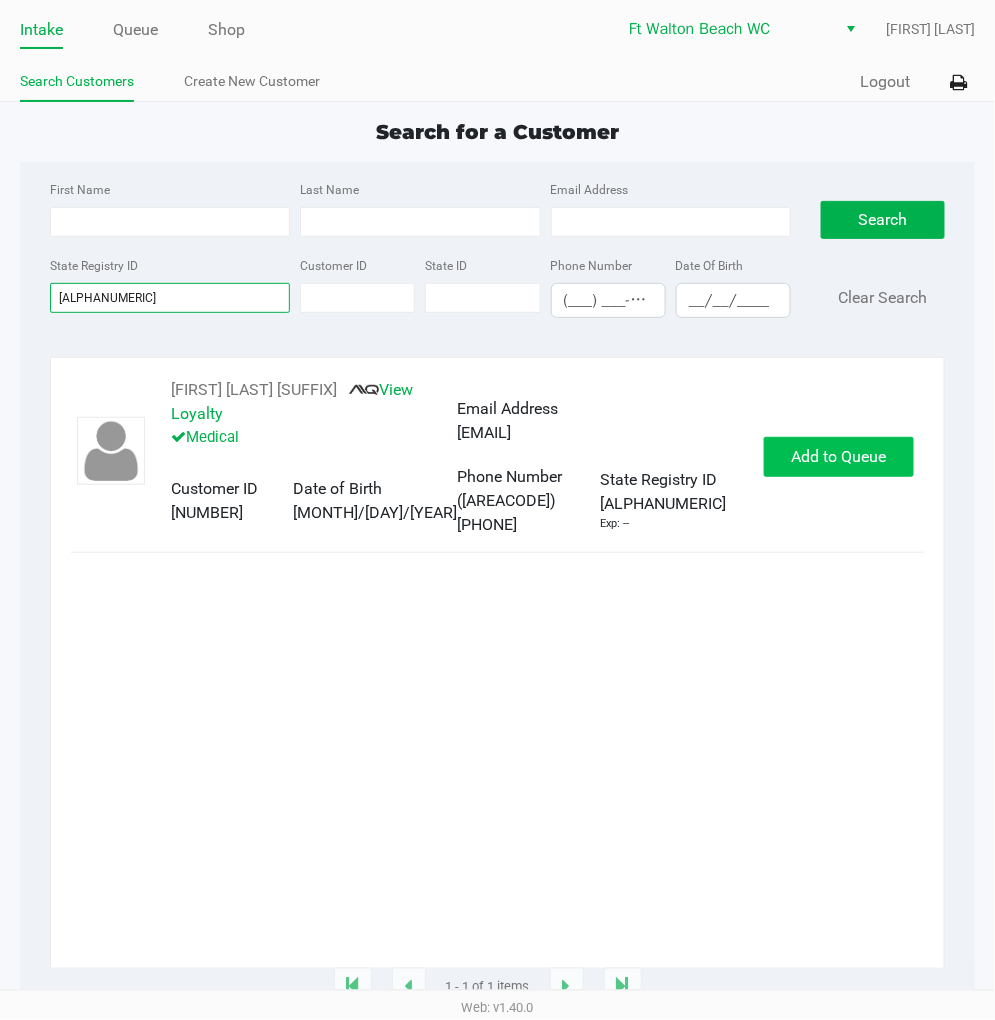 type on "[ALPHANUMERIC]" 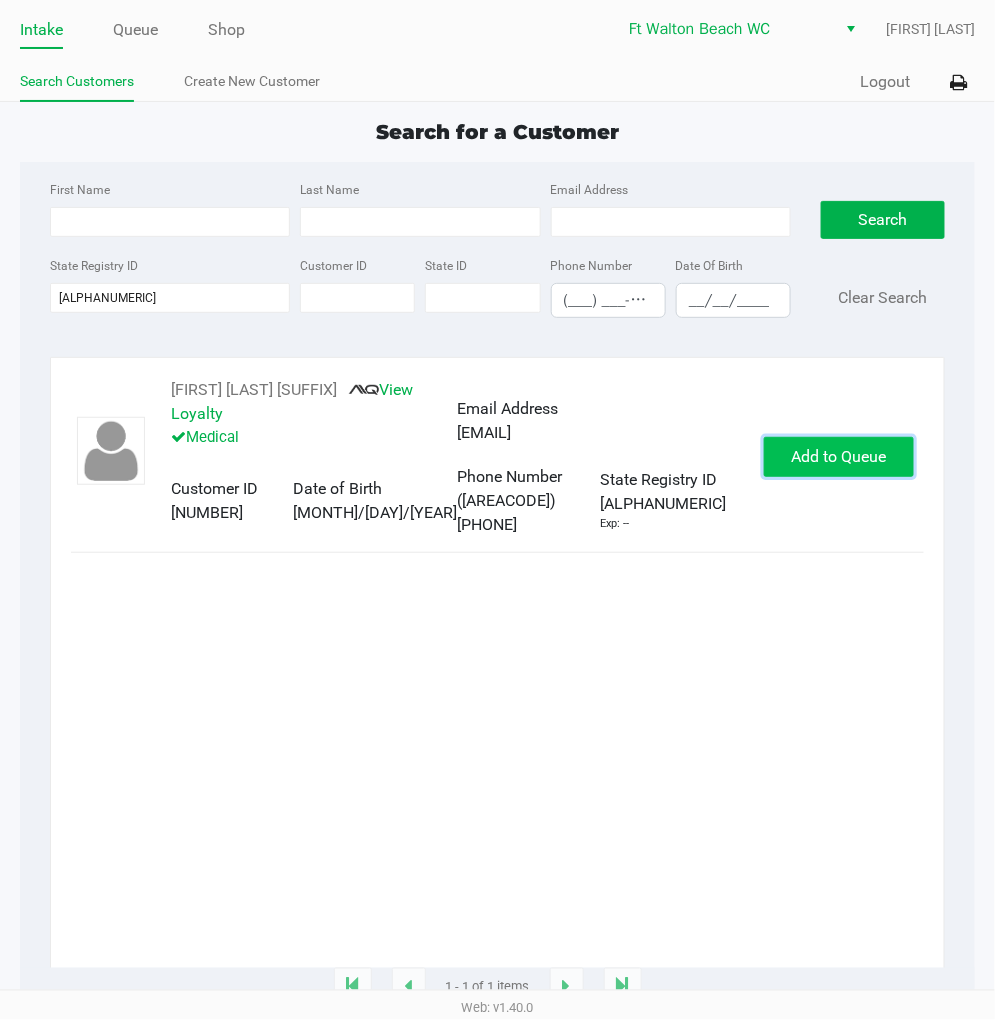 click on "Add to Queue" 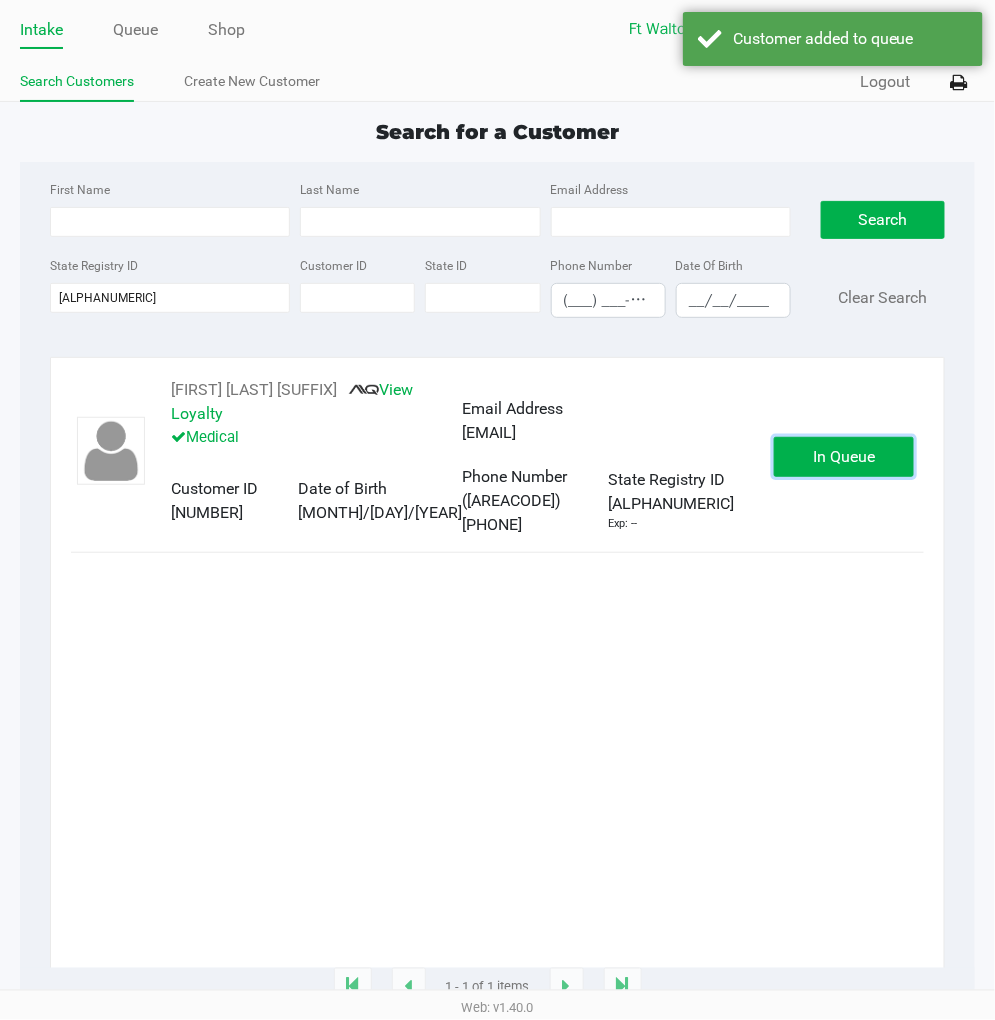 click on "In Queue" 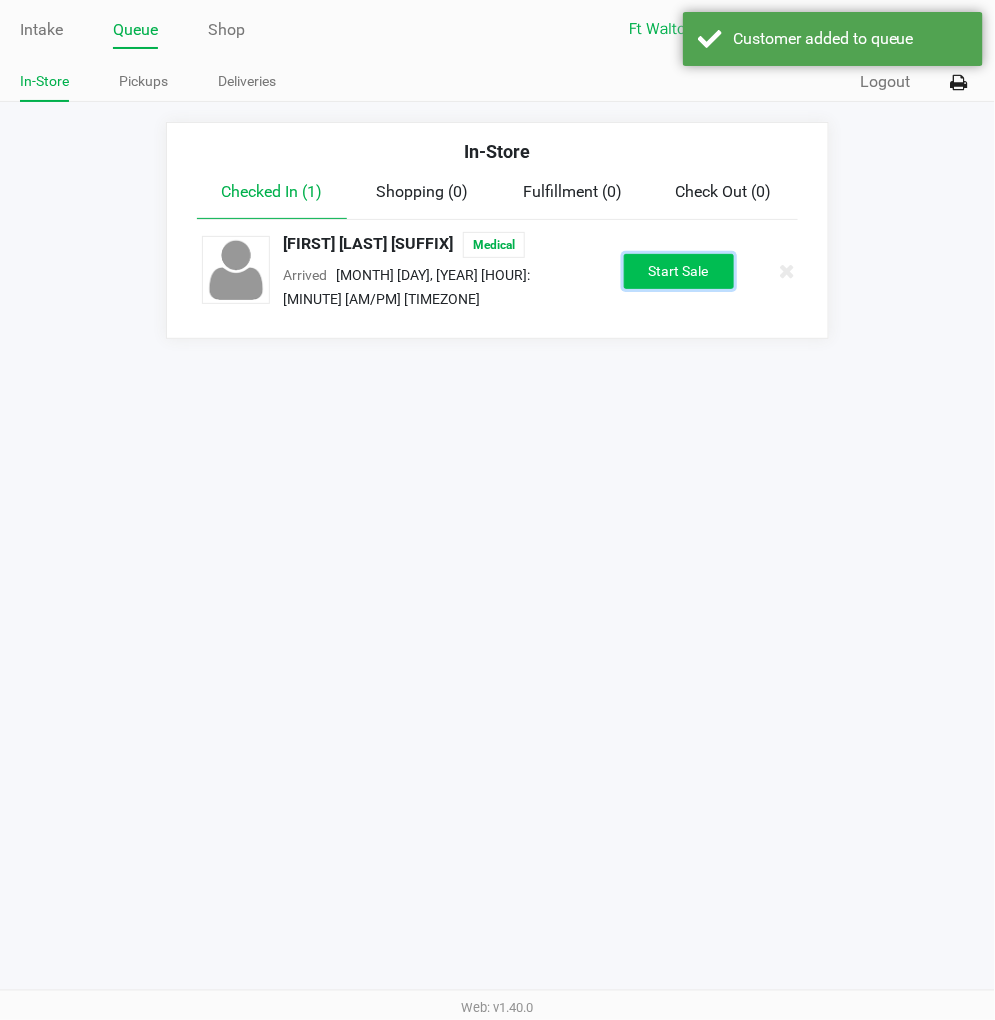 click on "Start Sale" 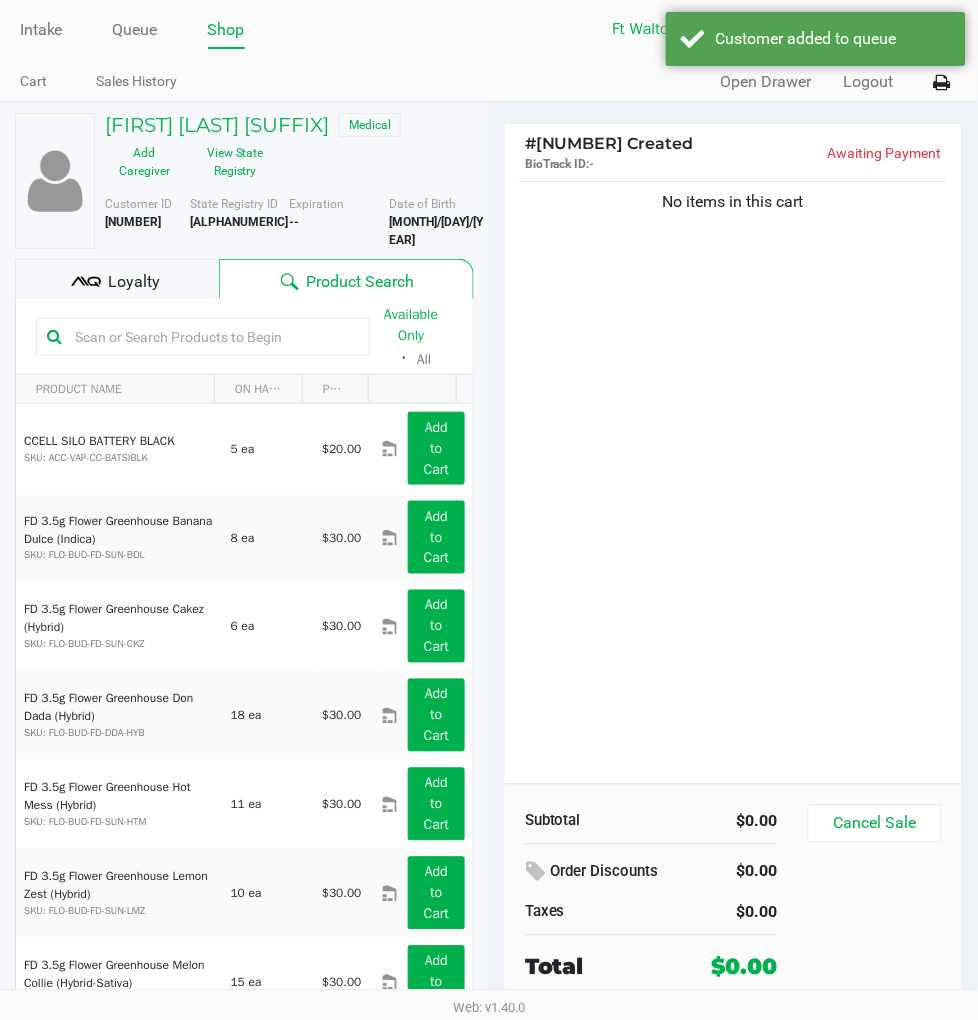 click on "Loyalty" 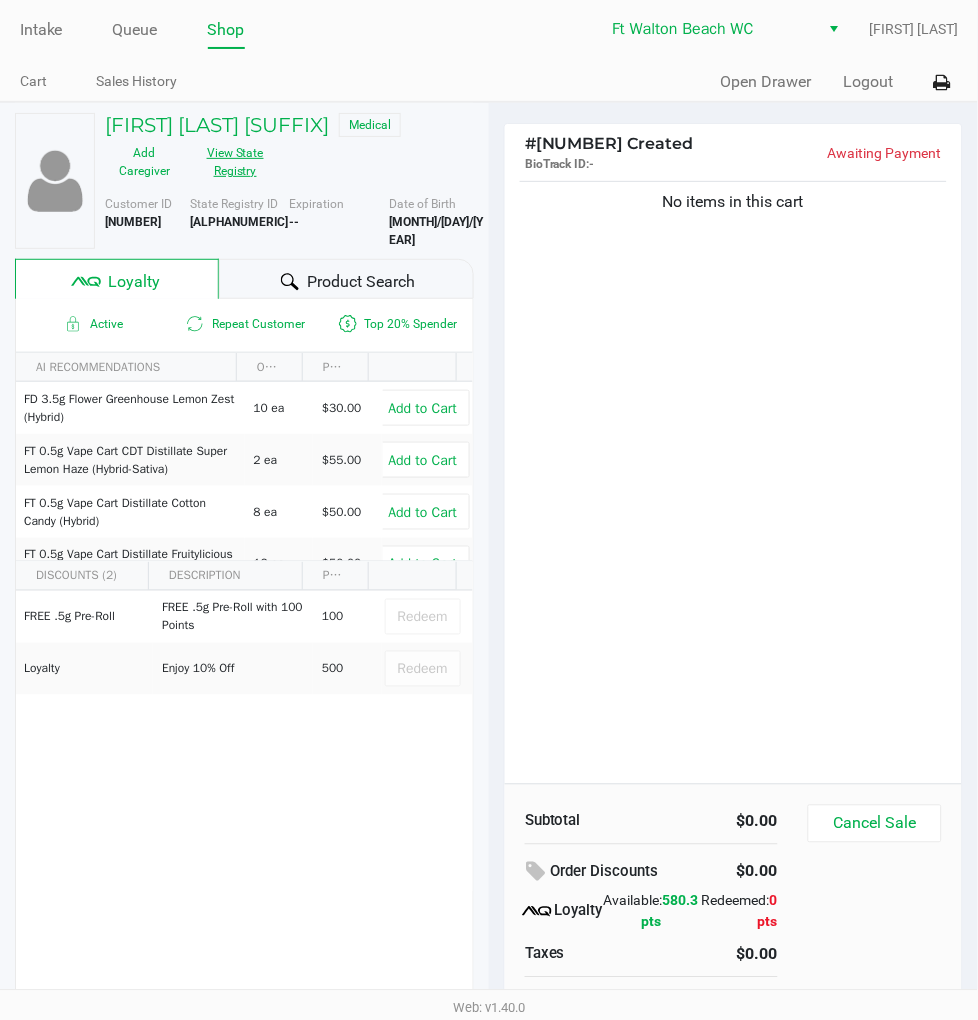 click on "View State Registry" 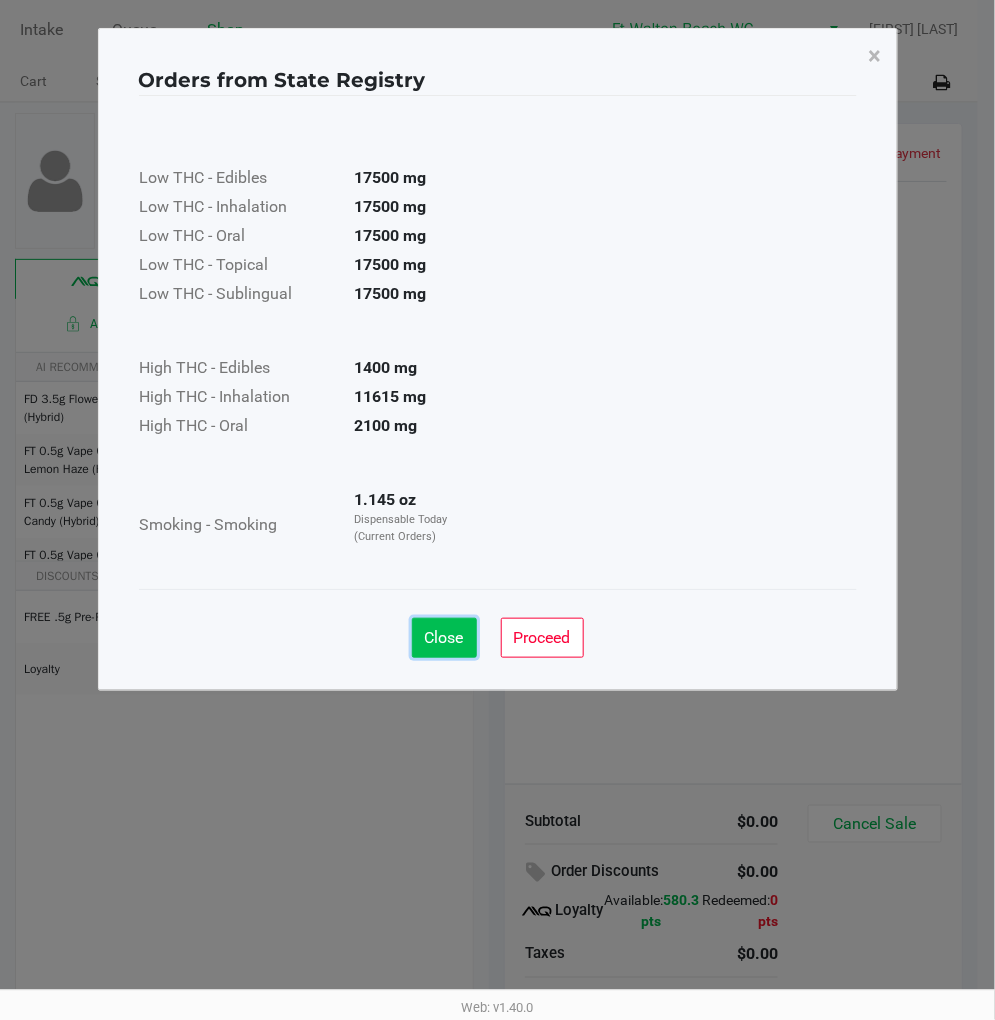 click on "Close" 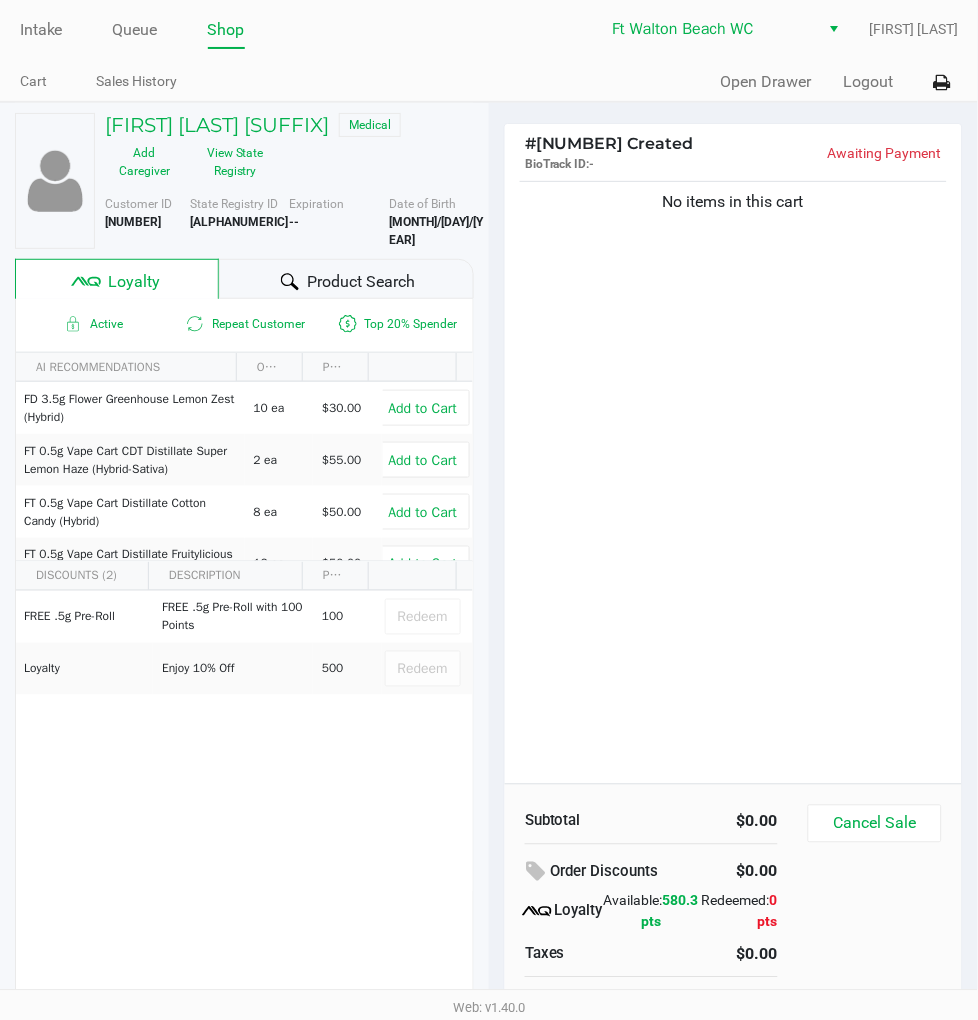 click on "No items in this cart" 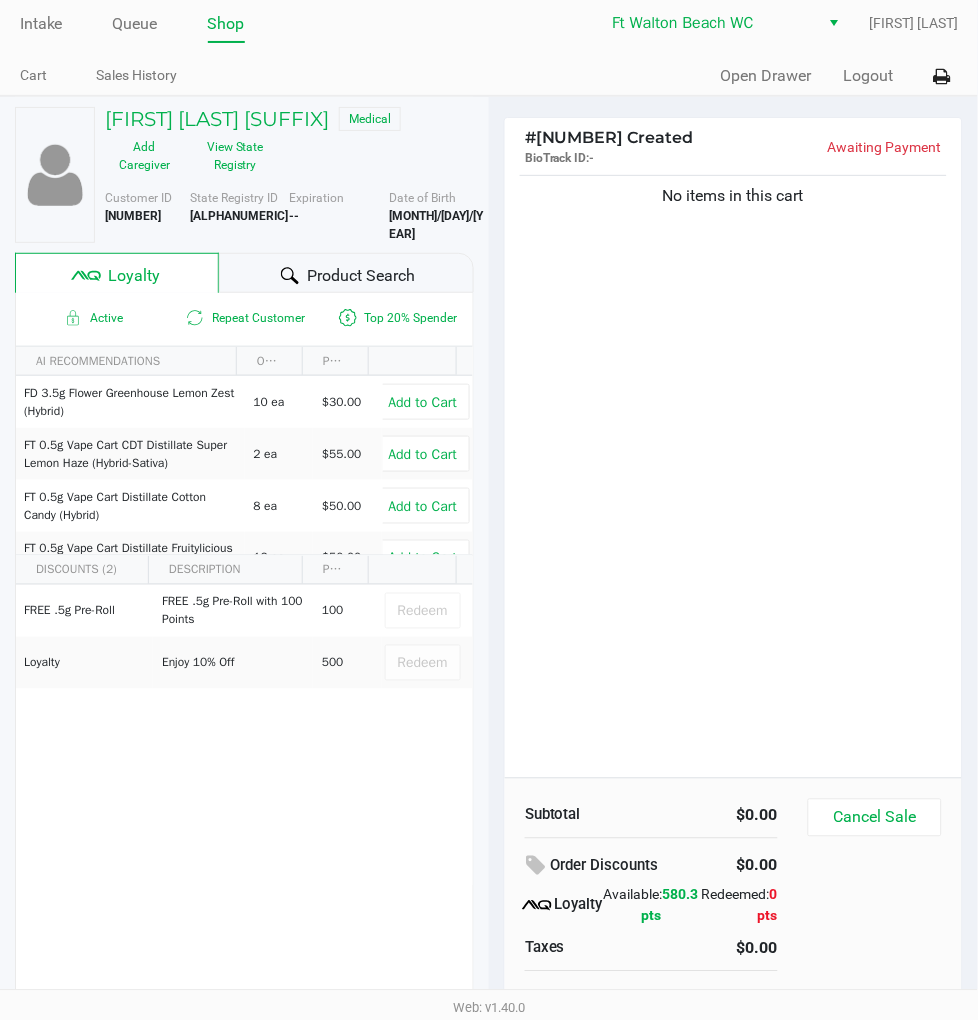 scroll, scrollTop: 0, scrollLeft: 0, axis: both 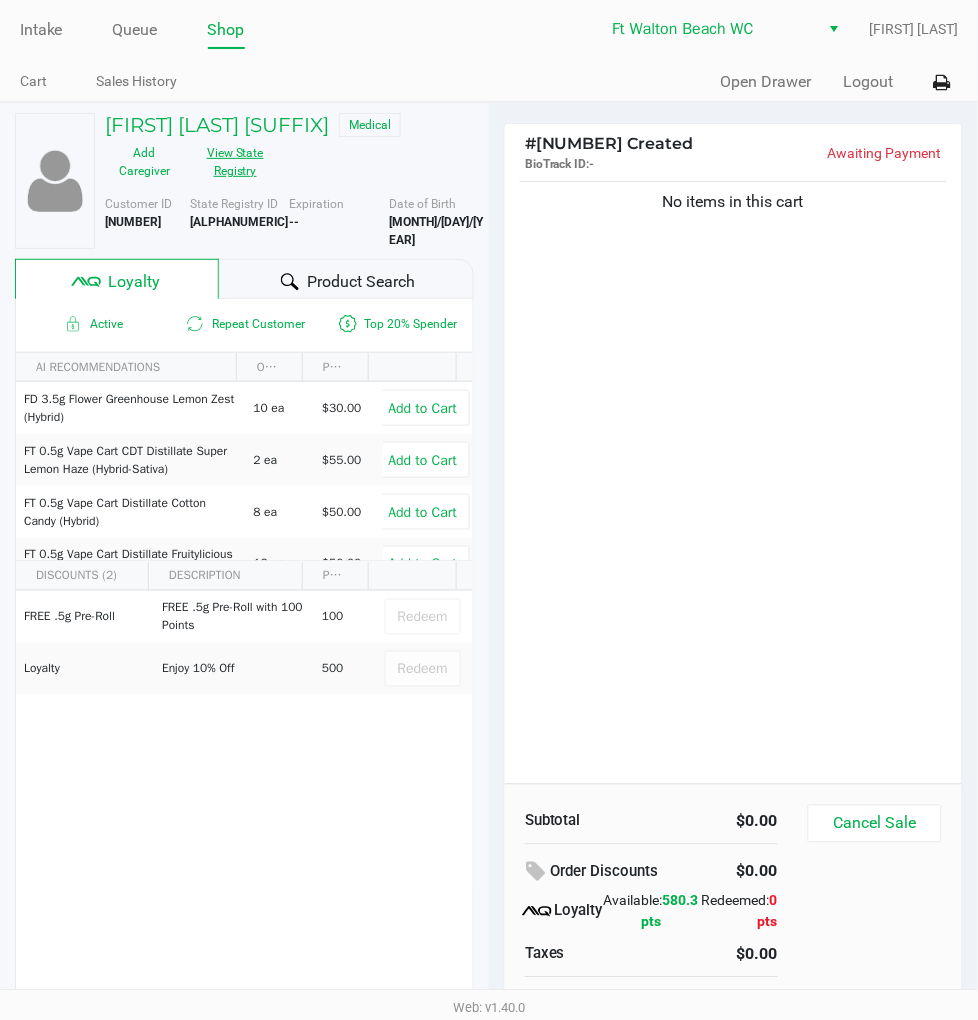 click on "View State Registry" 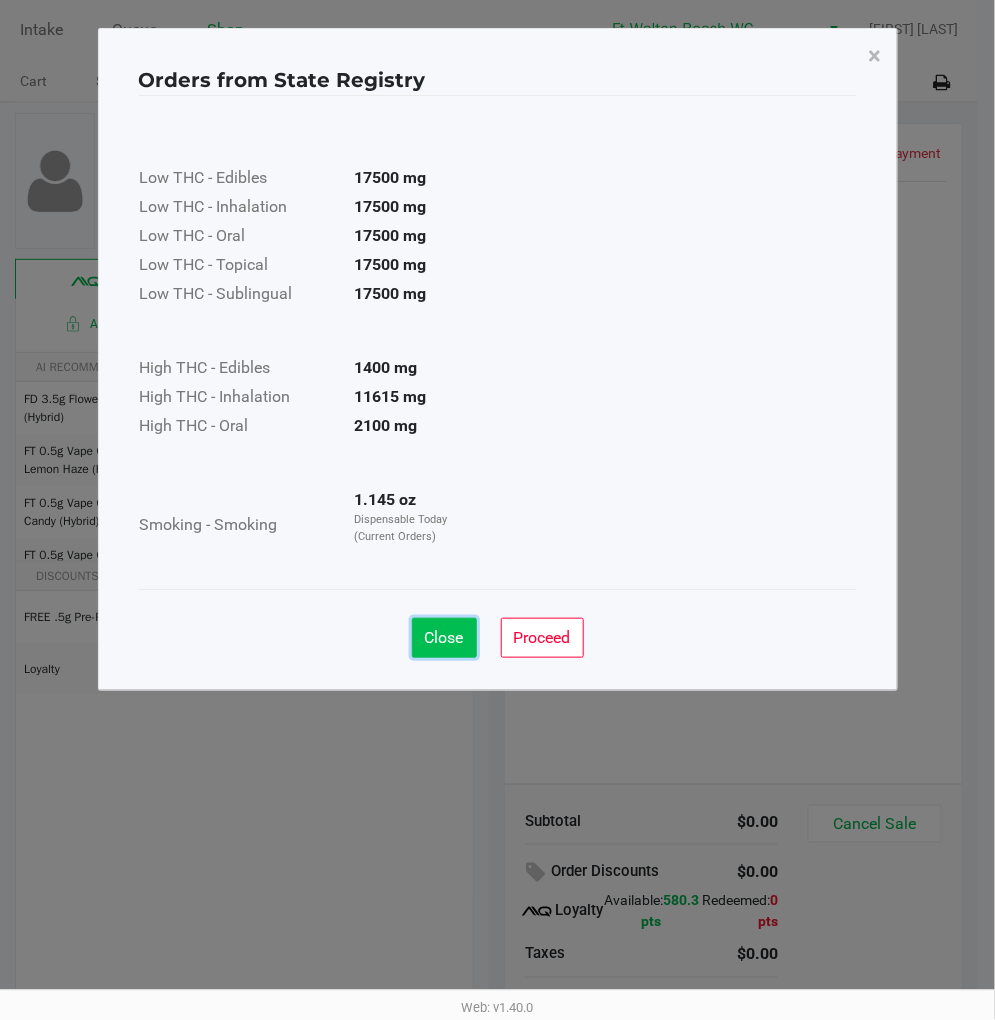 click on "Close" 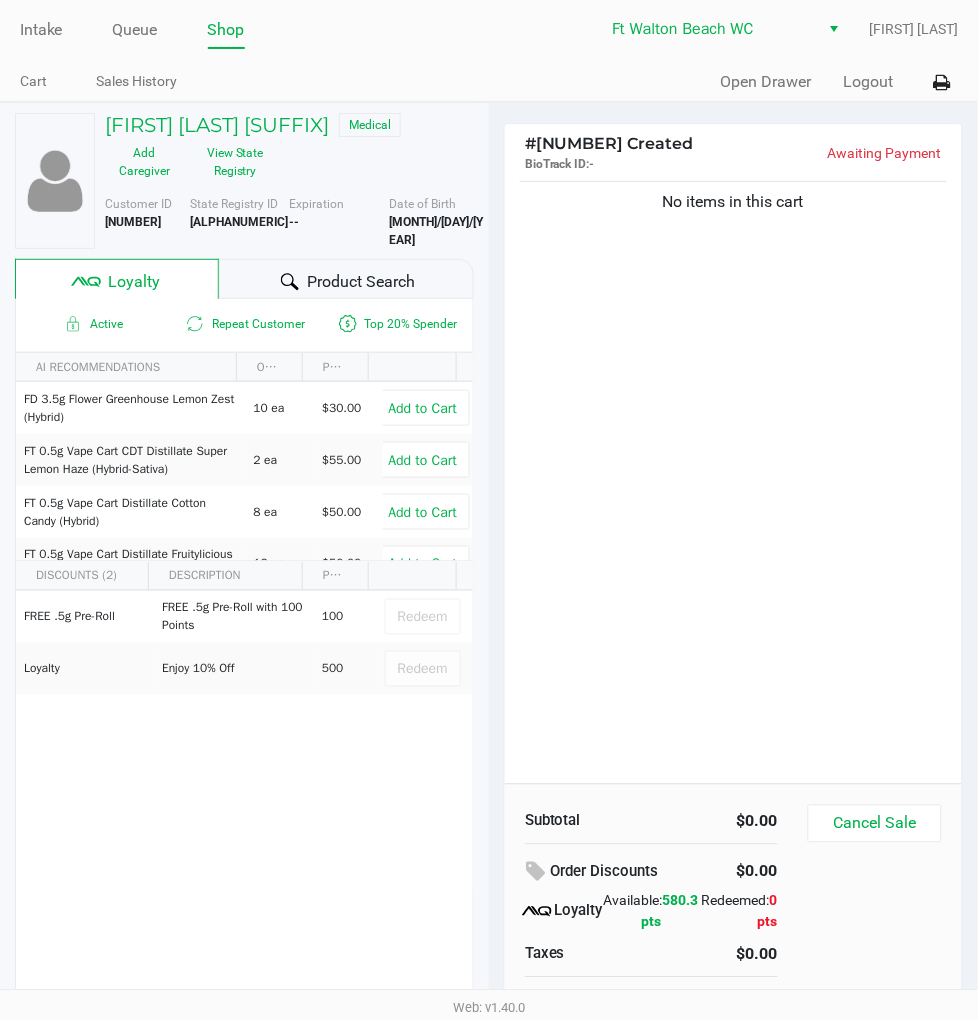 click on "No items in this cart" 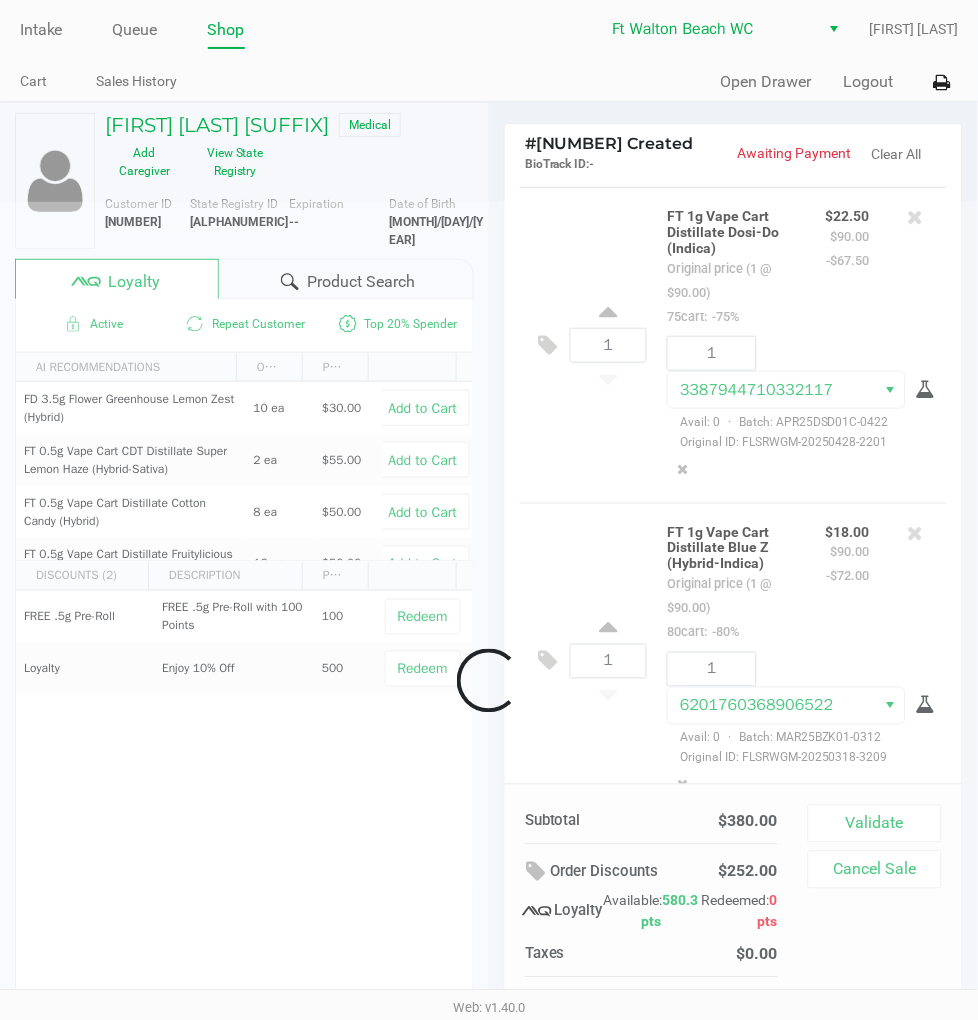scroll, scrollTop: 1328, scrollLeft: 0, axis: vertical 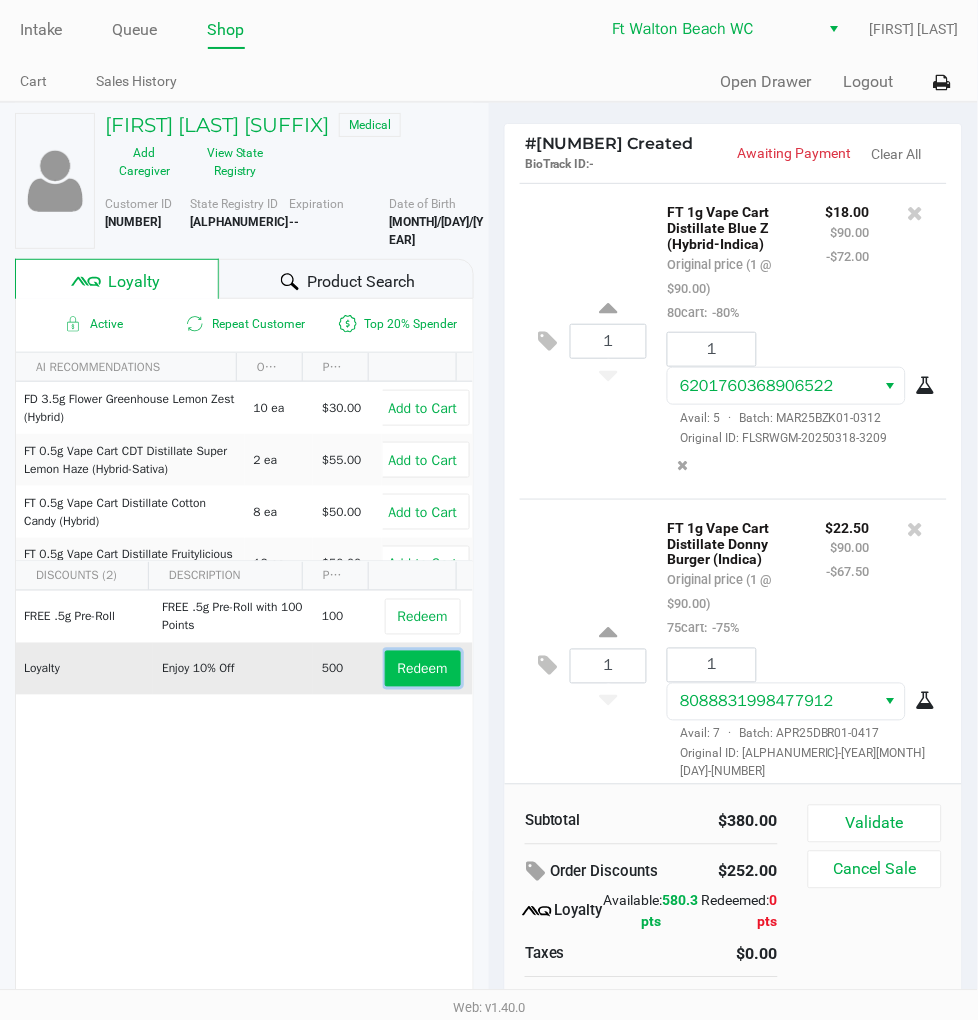 click on "Redeem" 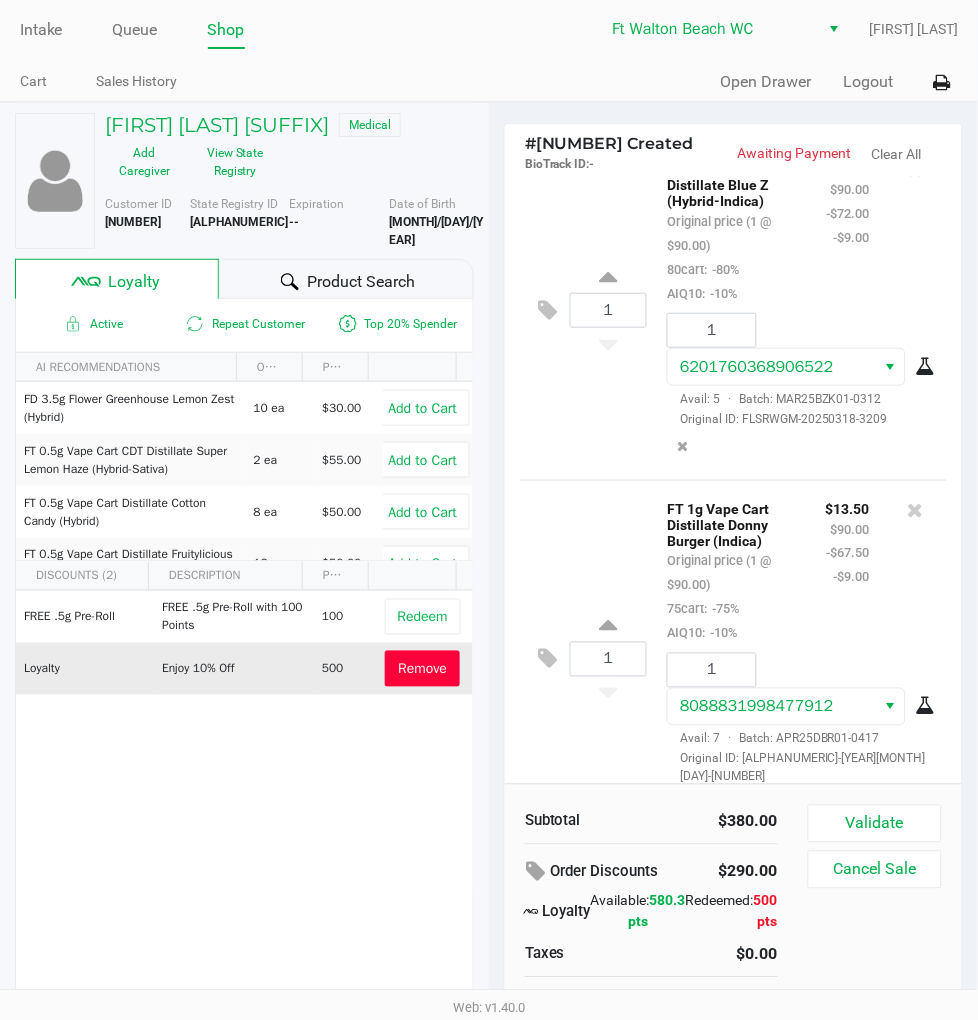 scroll, scrollTop: 1472, scrollLeft: 0, axis: vertical 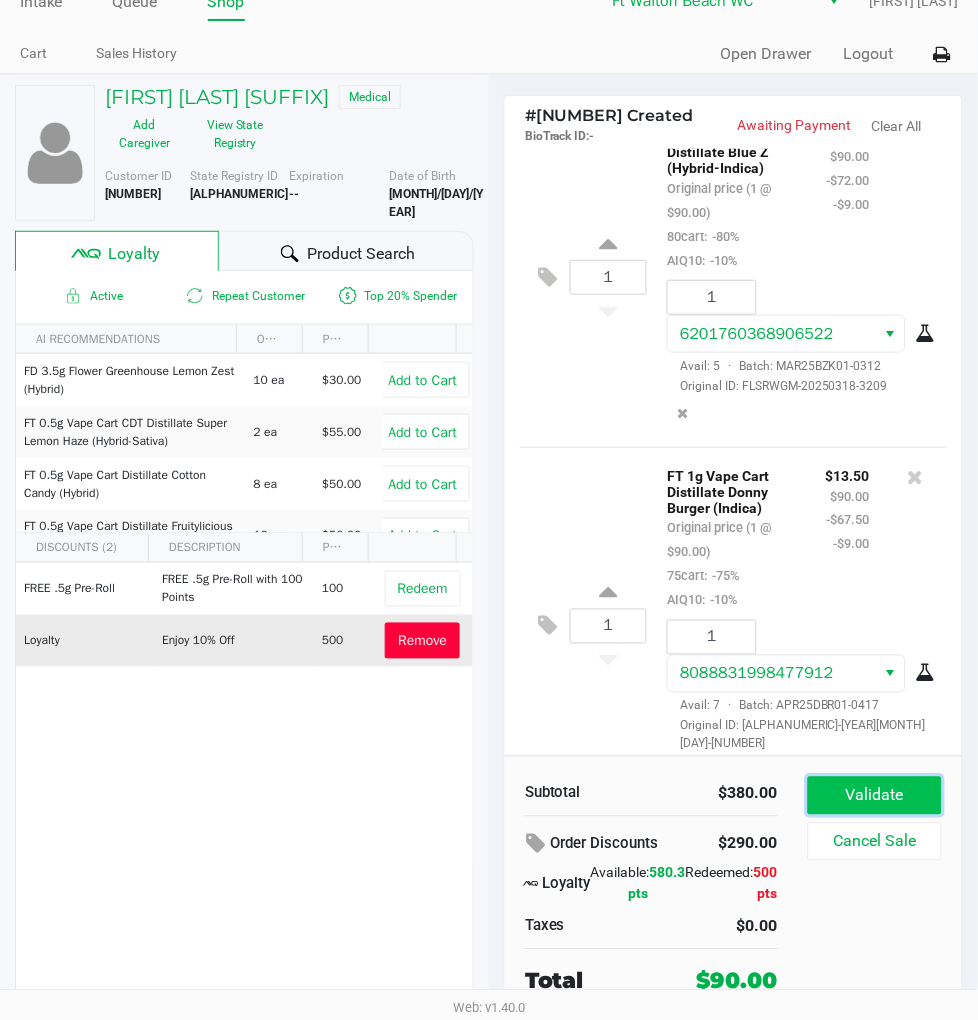 click on "Validate" 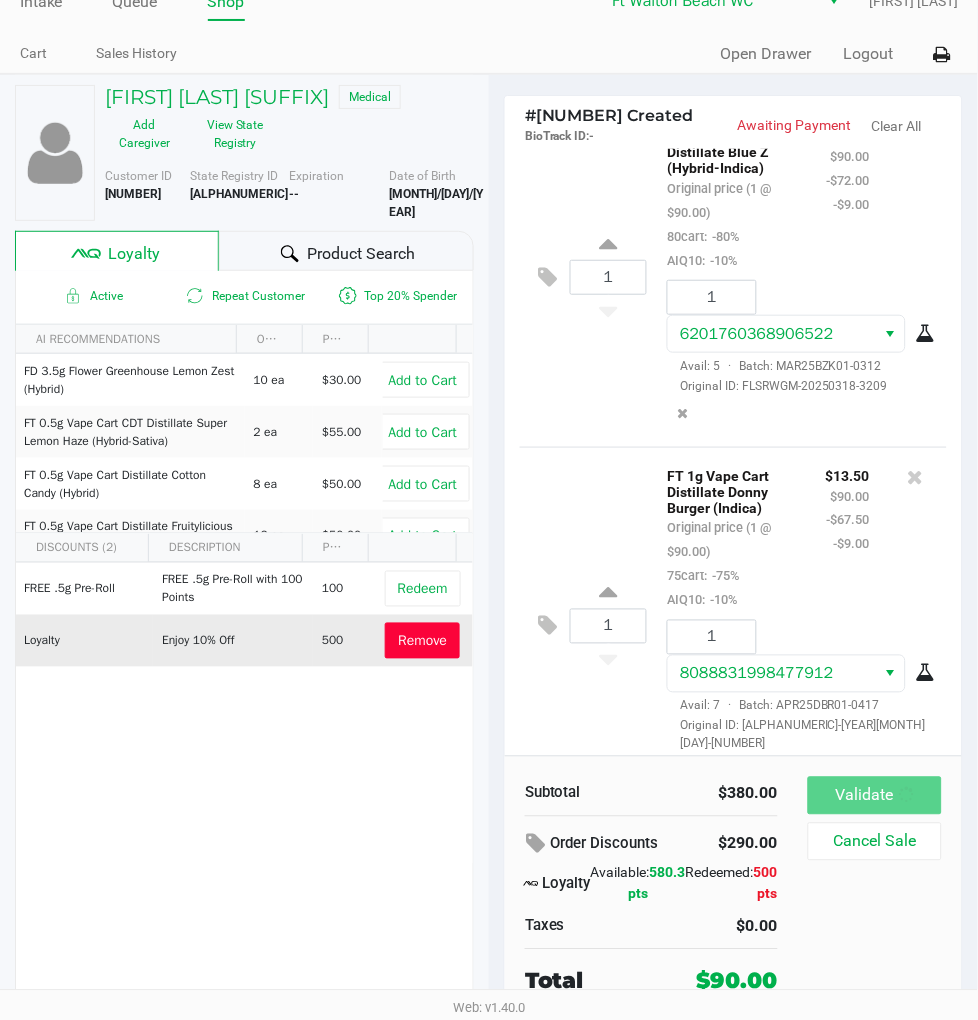 scroll, scrollTop: 0, scrollLeft: 0, axis: both 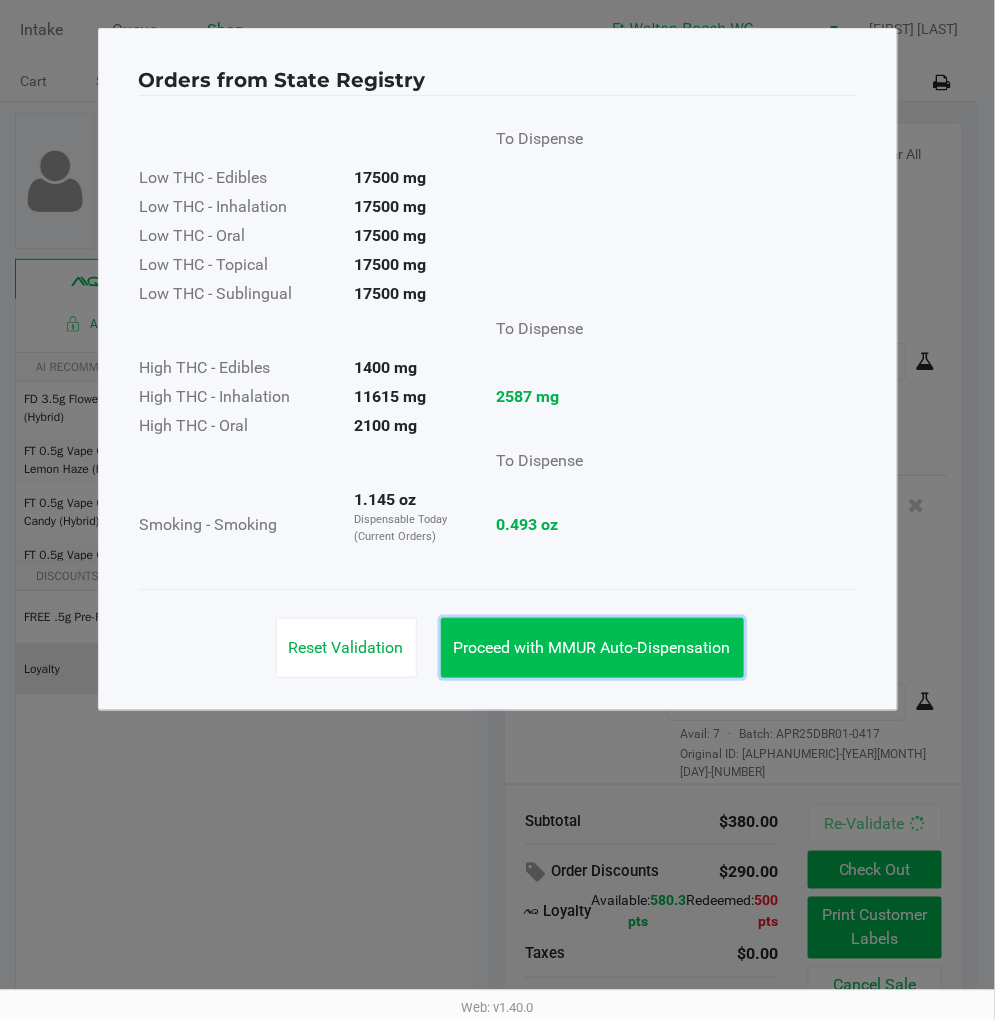 click on "Proceed with MMUR Auto-Dispensation" 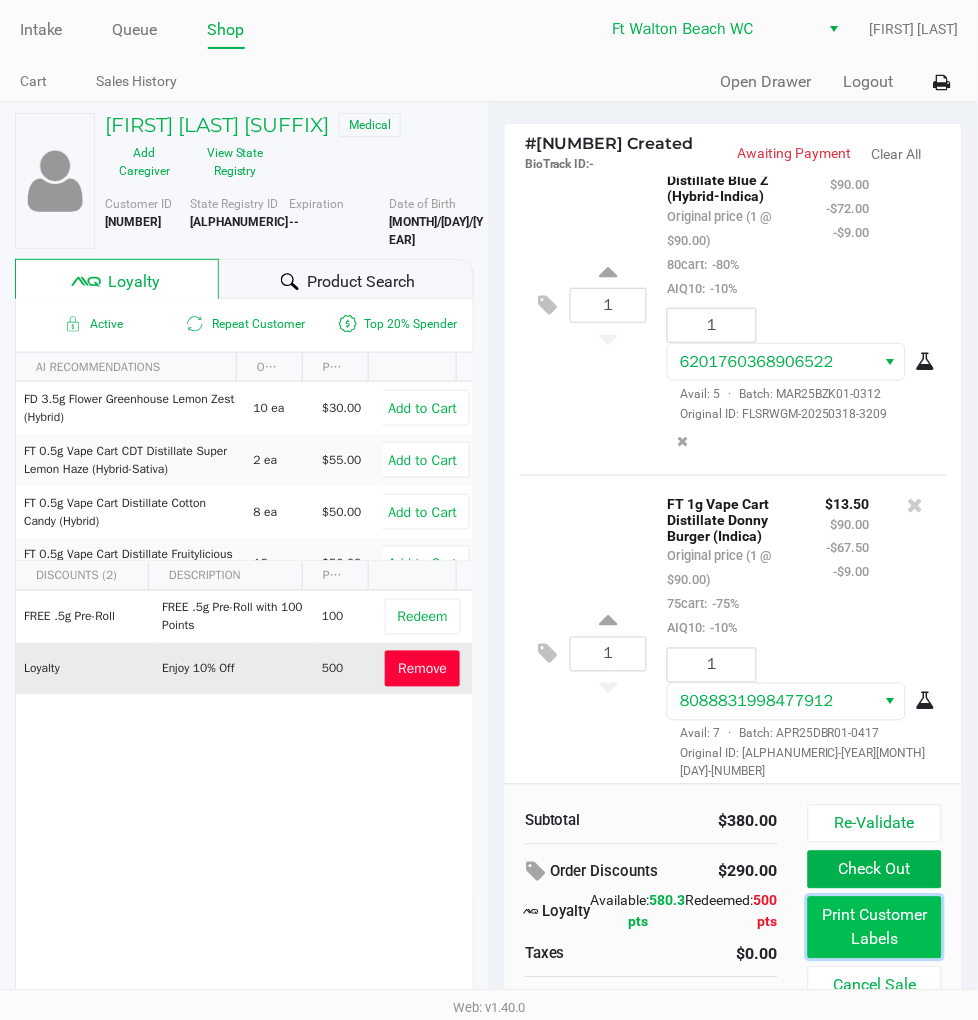 click on "Print Customer Labels" 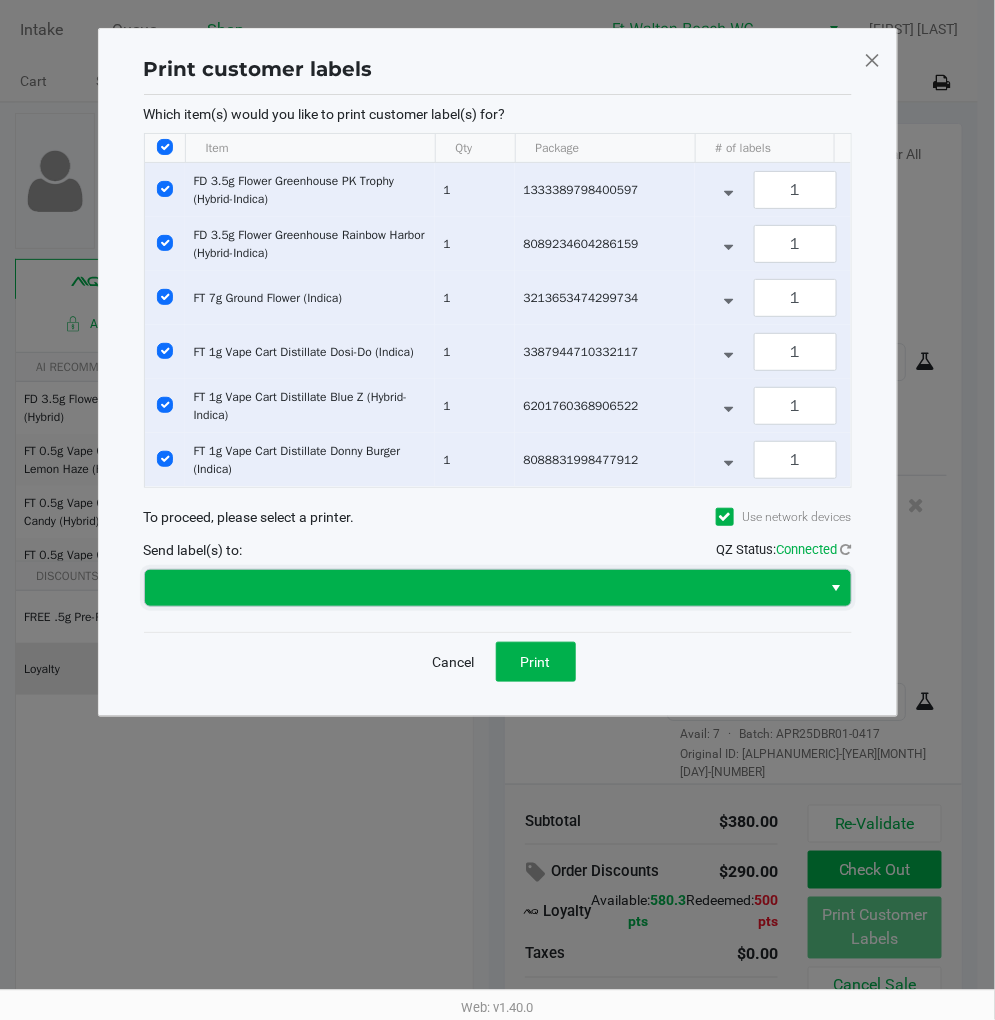click at bounding box center [483, 588] 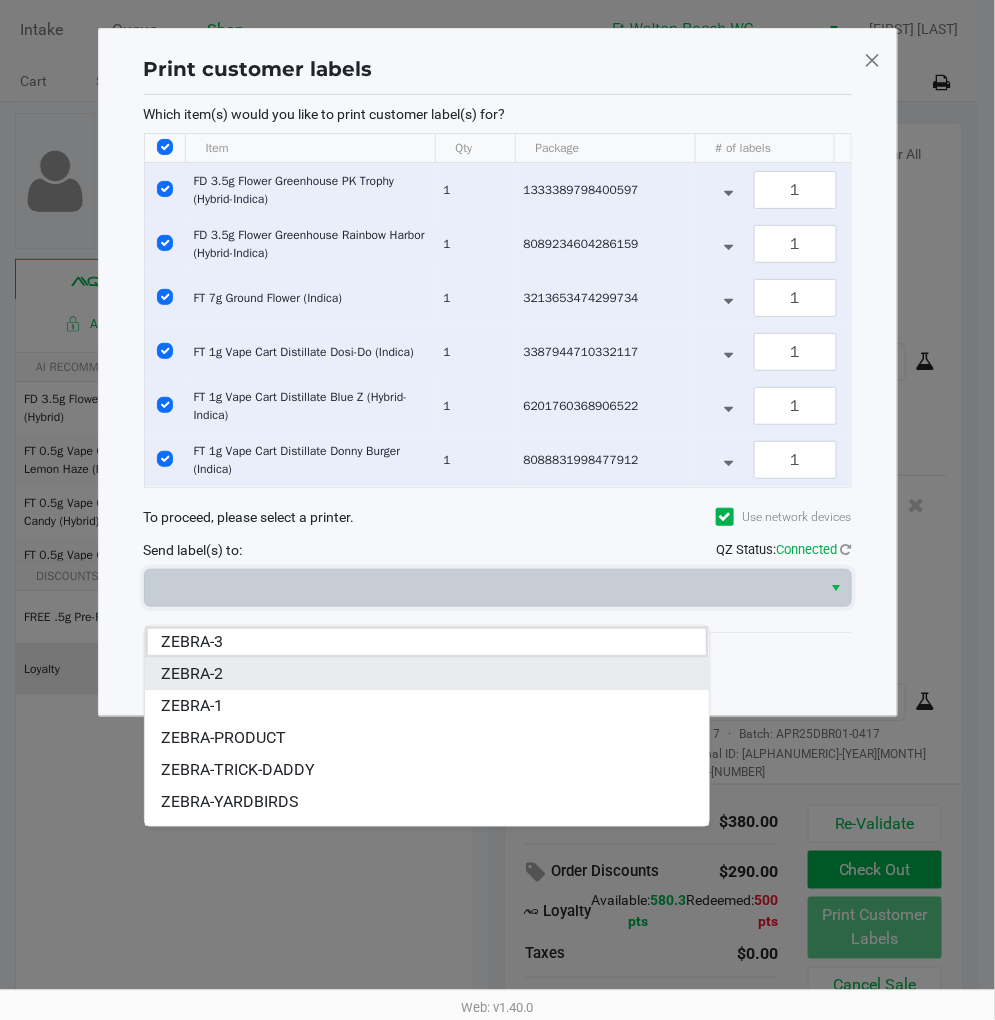 click on "ZEBRA-2" at bounding box center [192, 674] 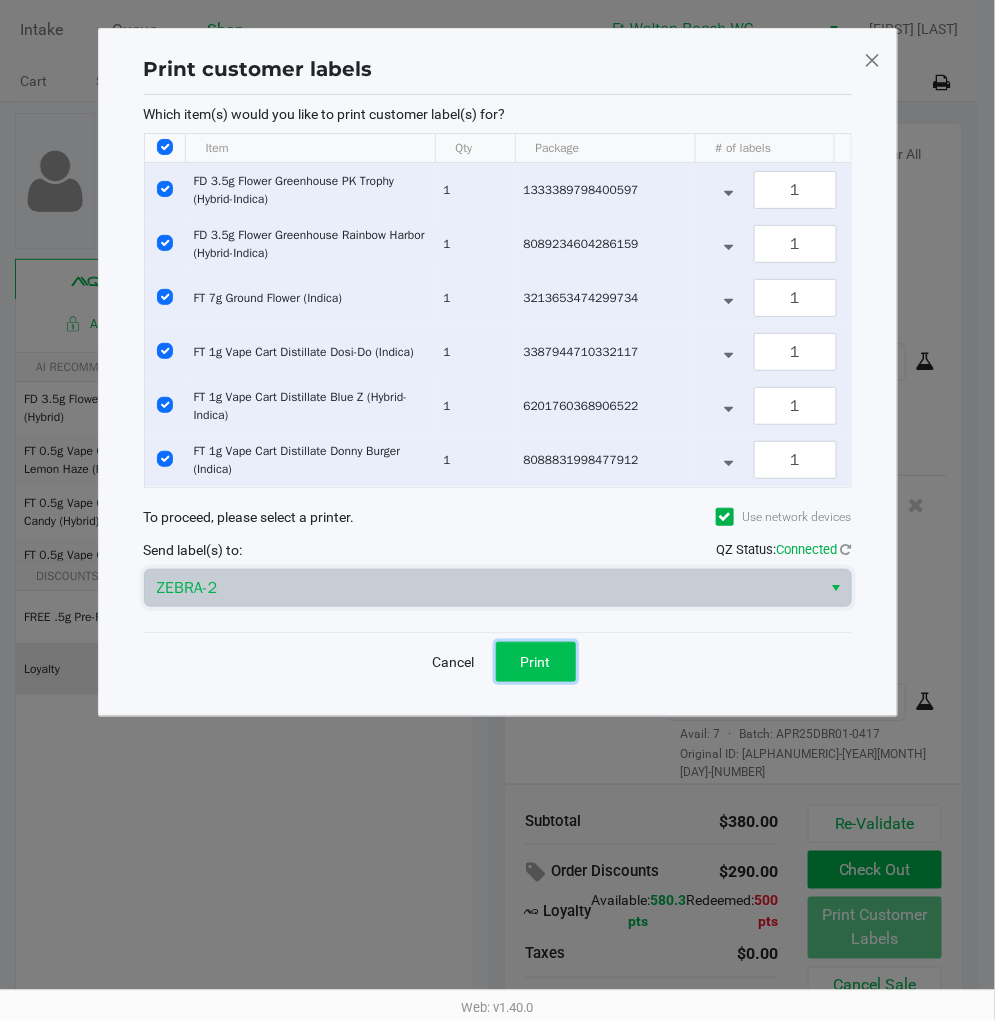 click on "Print" 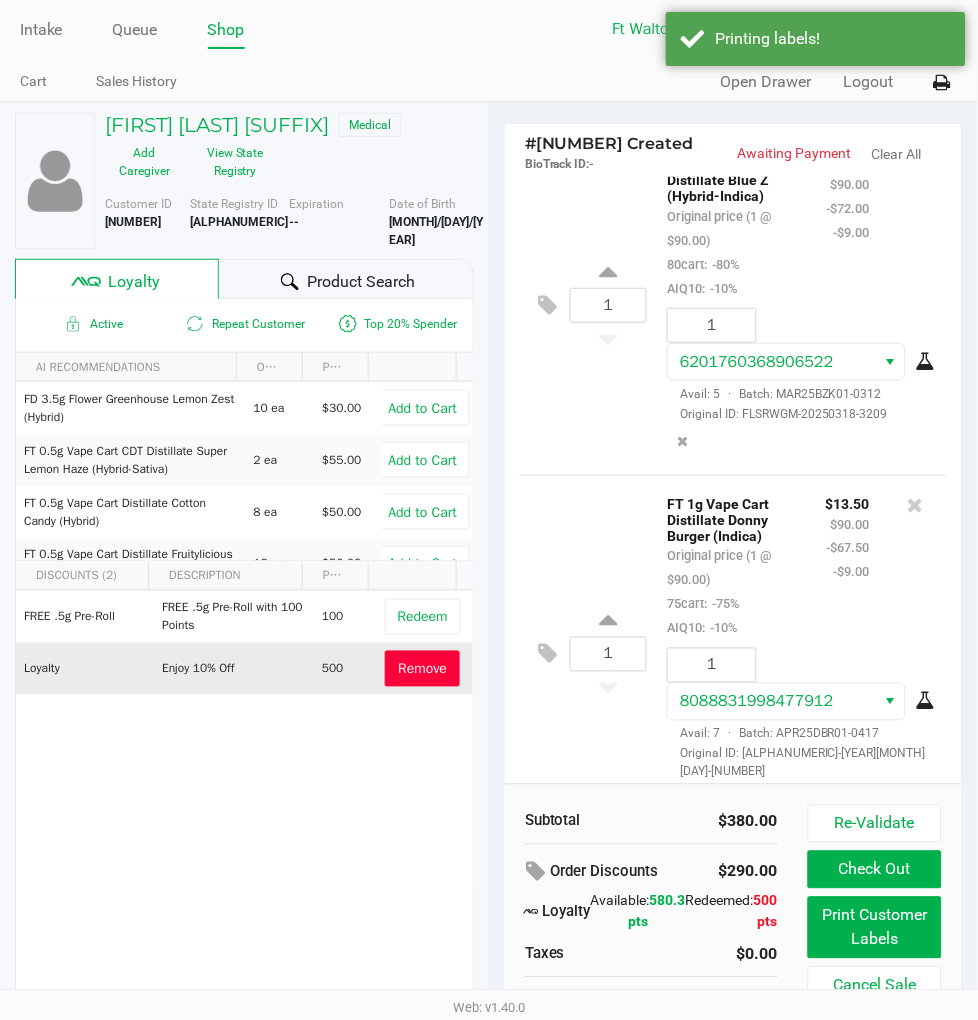 scroll, scrollTop: 28, scrollLeft: 0, axis: vertical 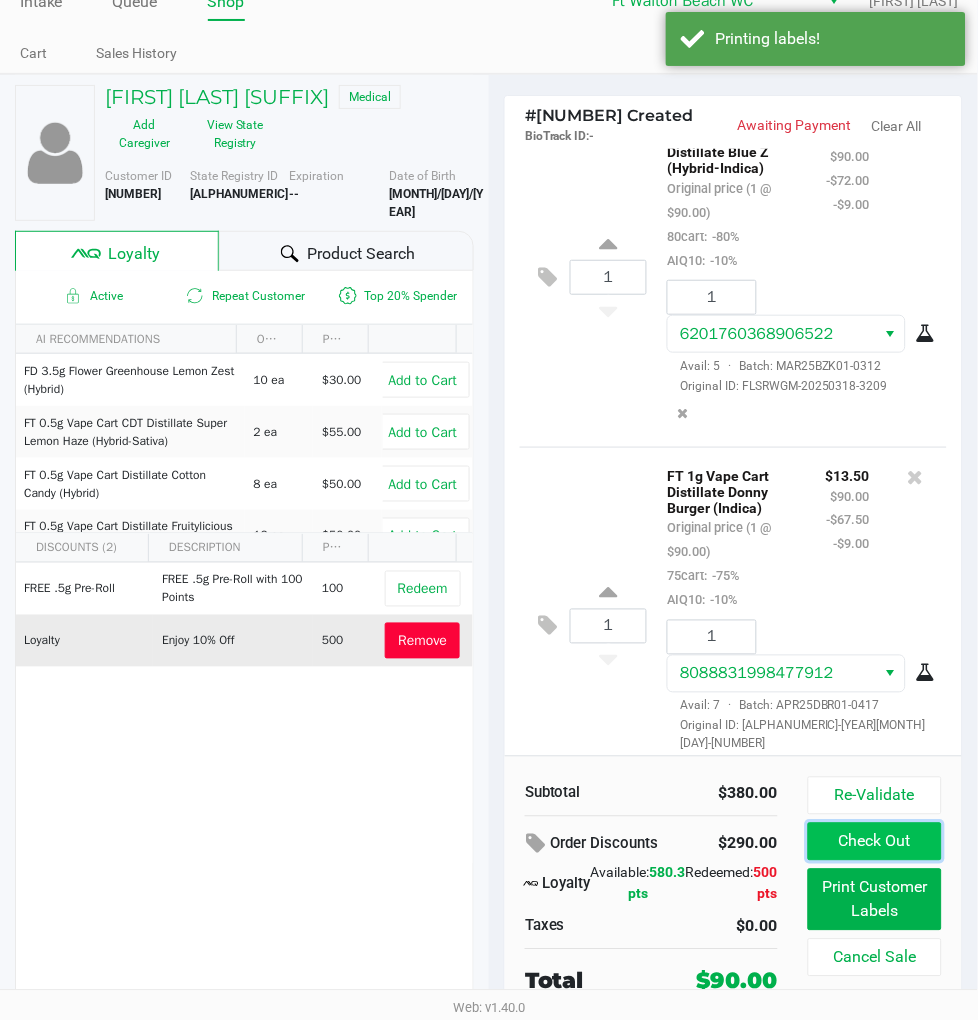 click on "Check Out" 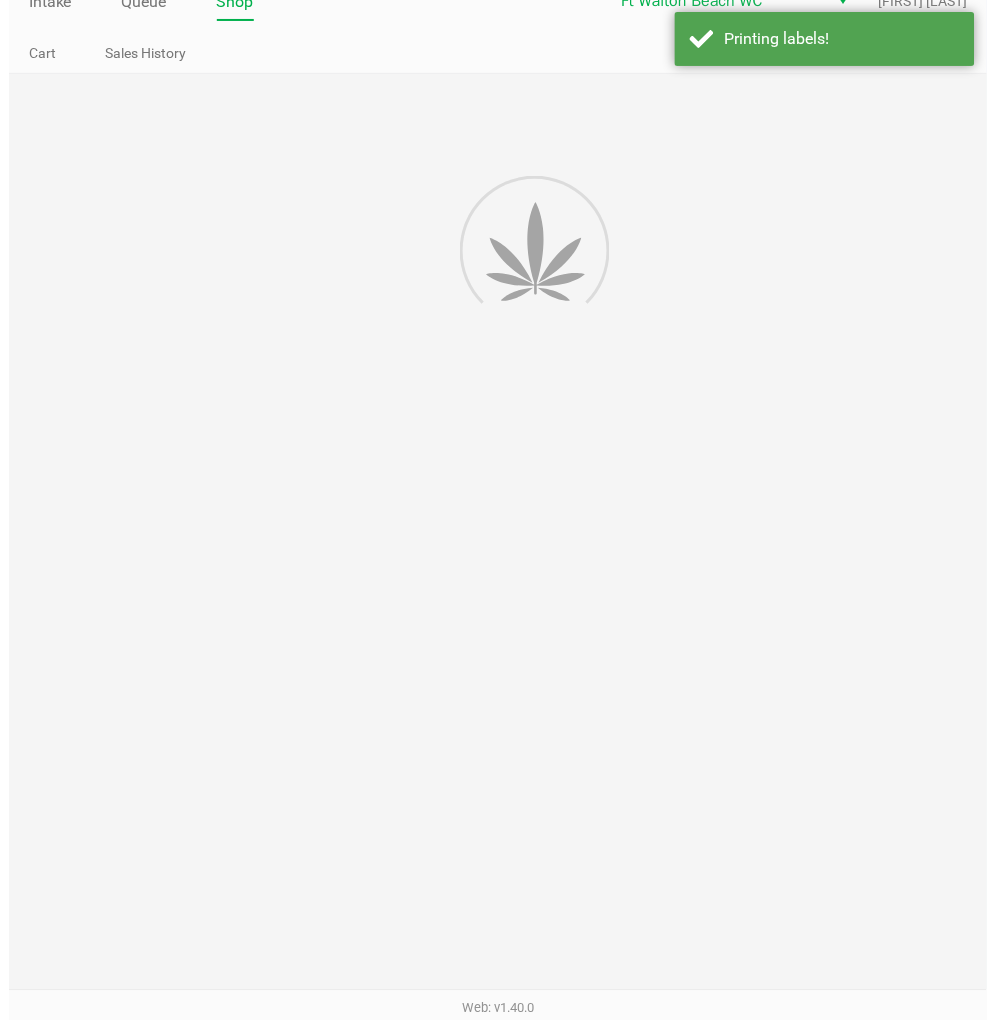 scroll, scrollTop: 0, scrollLeft: 0, axis: both 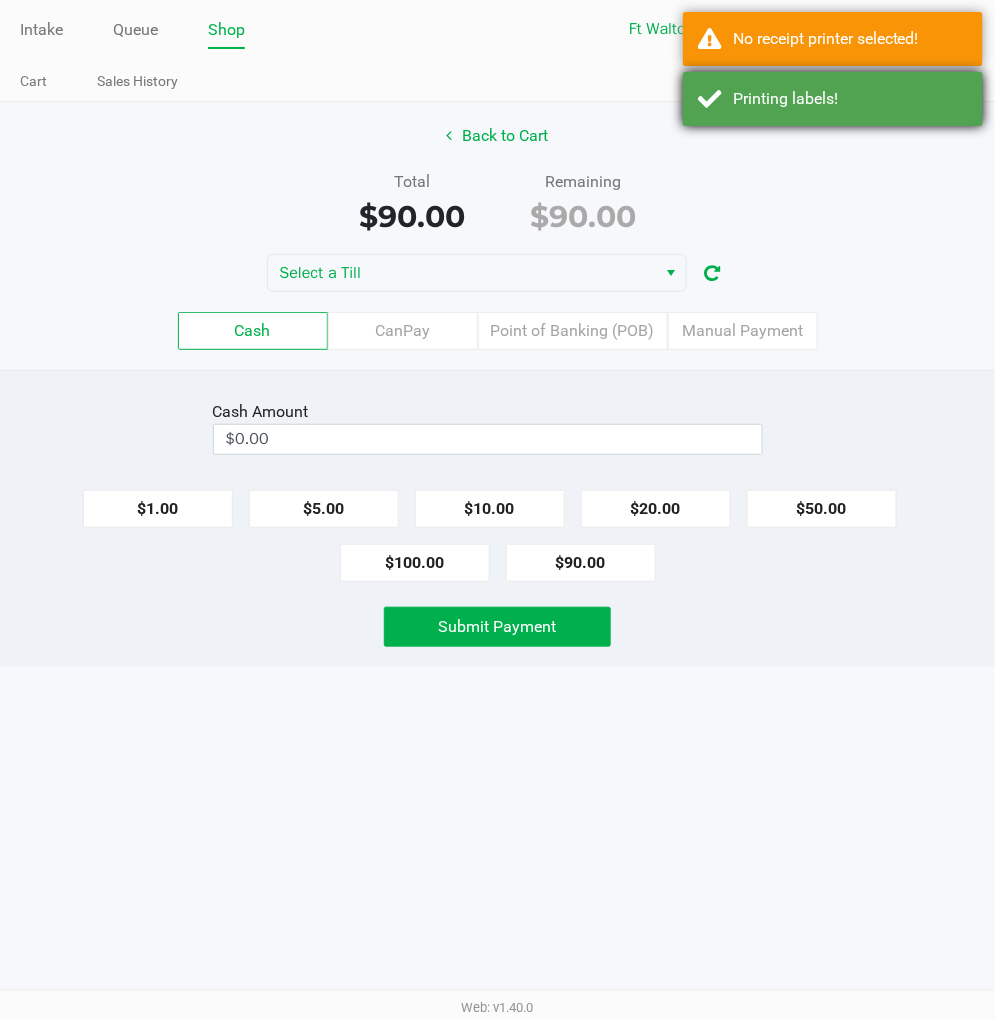 click on "Printing labels!" at bounding box center [850, 99] 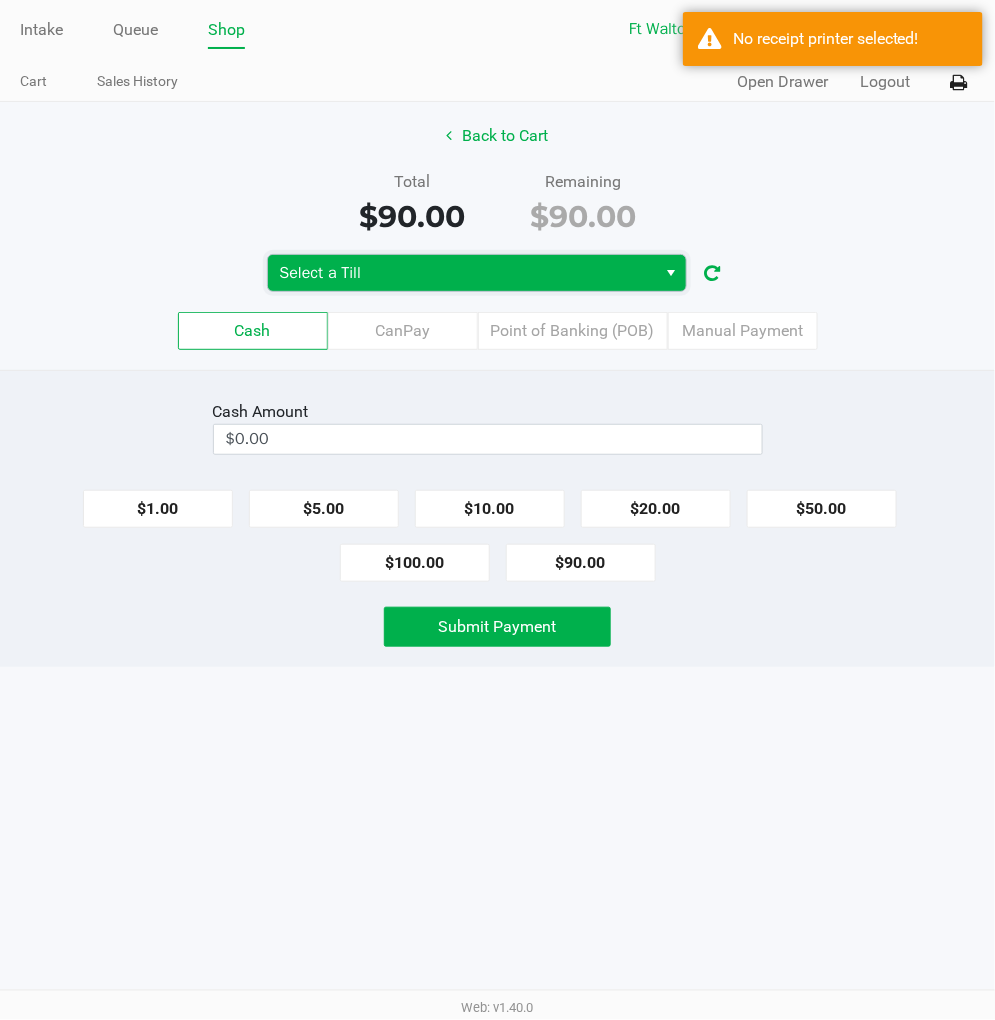 click on "Select a Till" at bounding box center (462, 273) 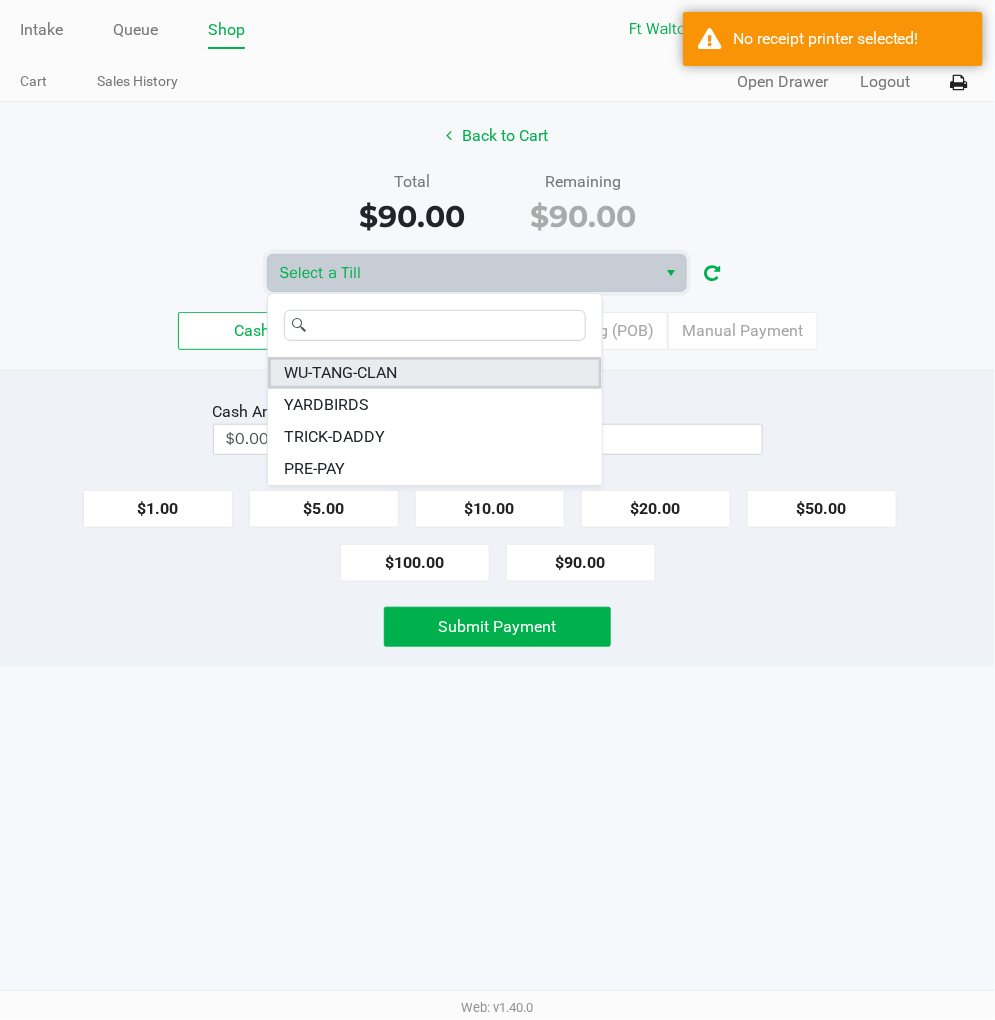 click on "WU-TANG-CLAN" at bounding box center [435, 373] 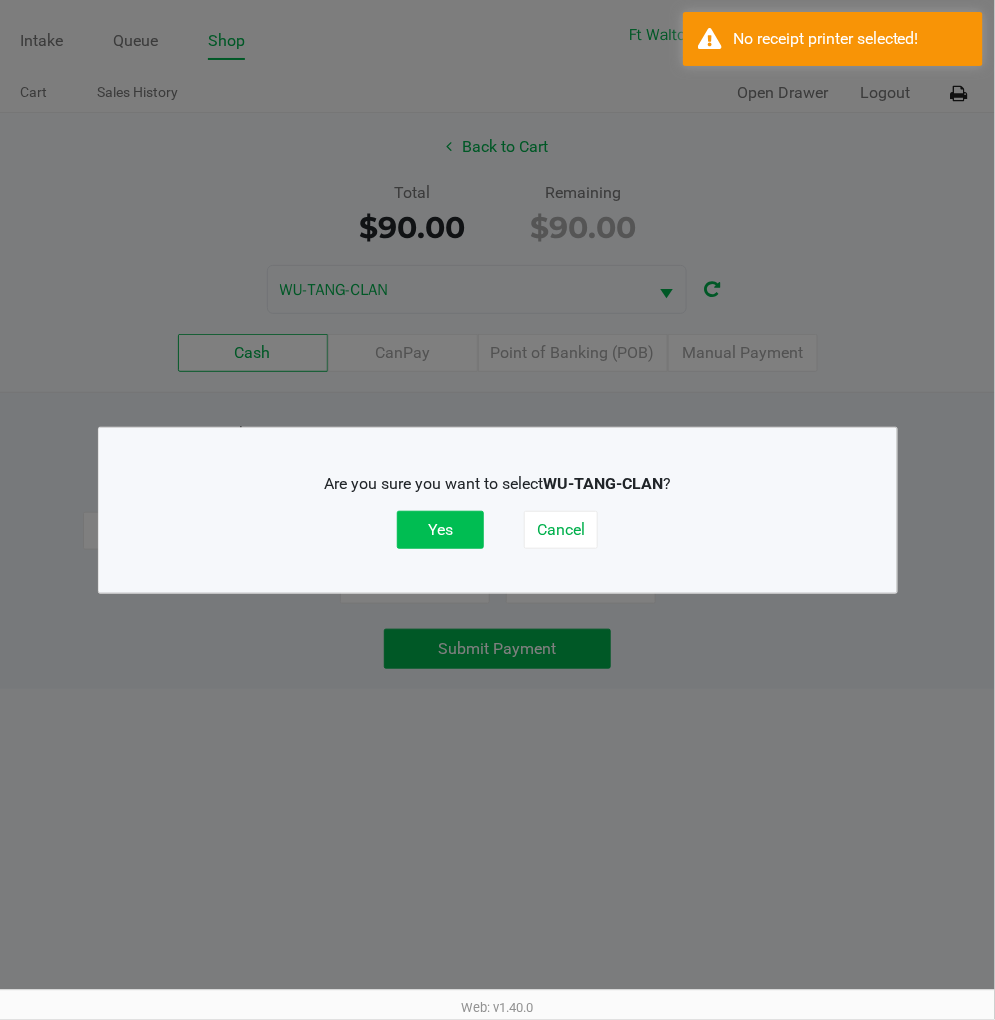 click on "Yes" 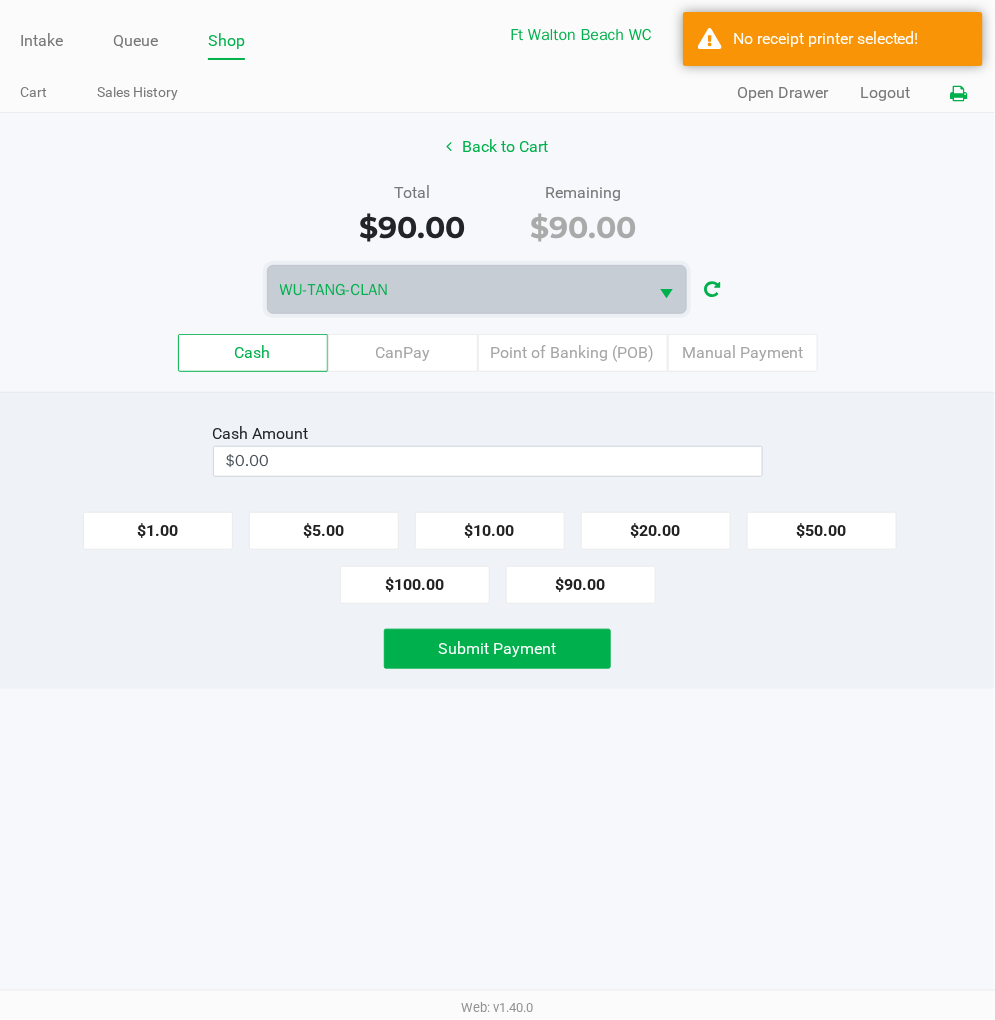 click 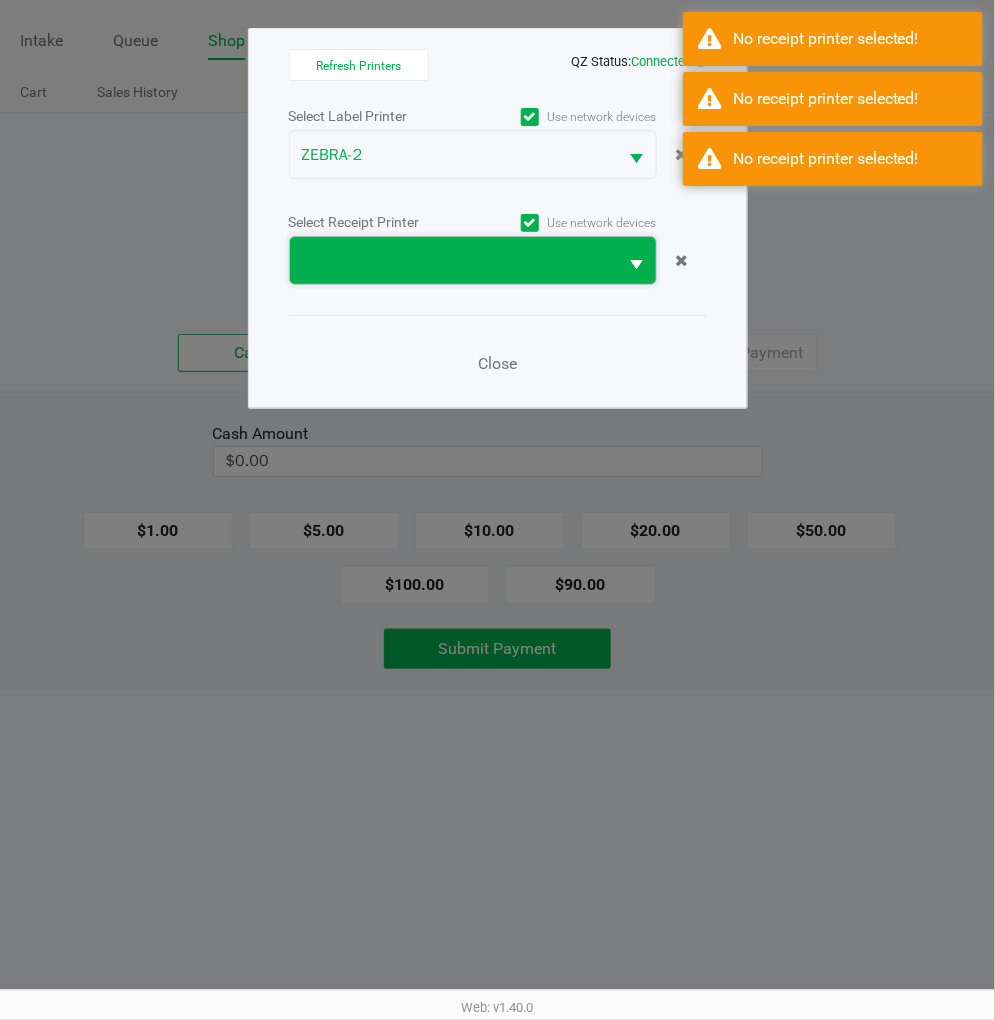 click at bounding box center (454, 260) 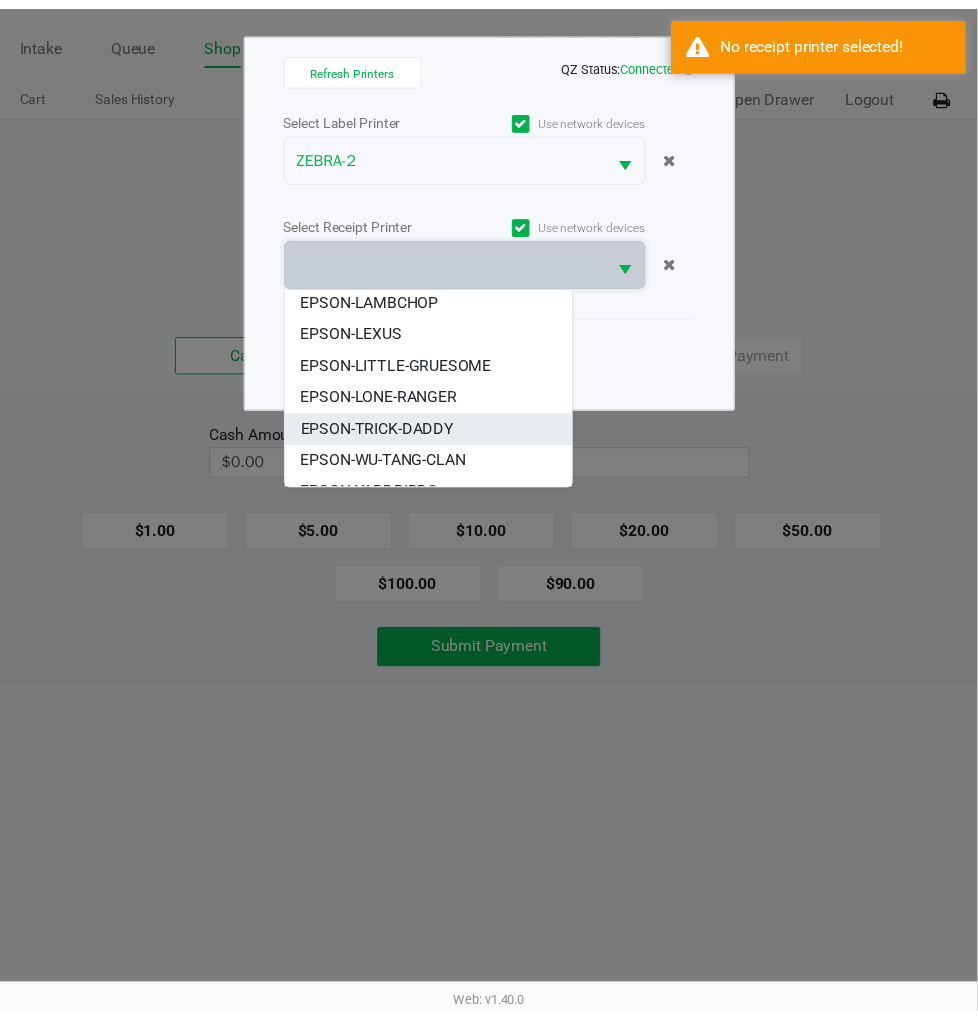 scroll, scrollTop: 55, scrollLeft: 0, axis: vertical 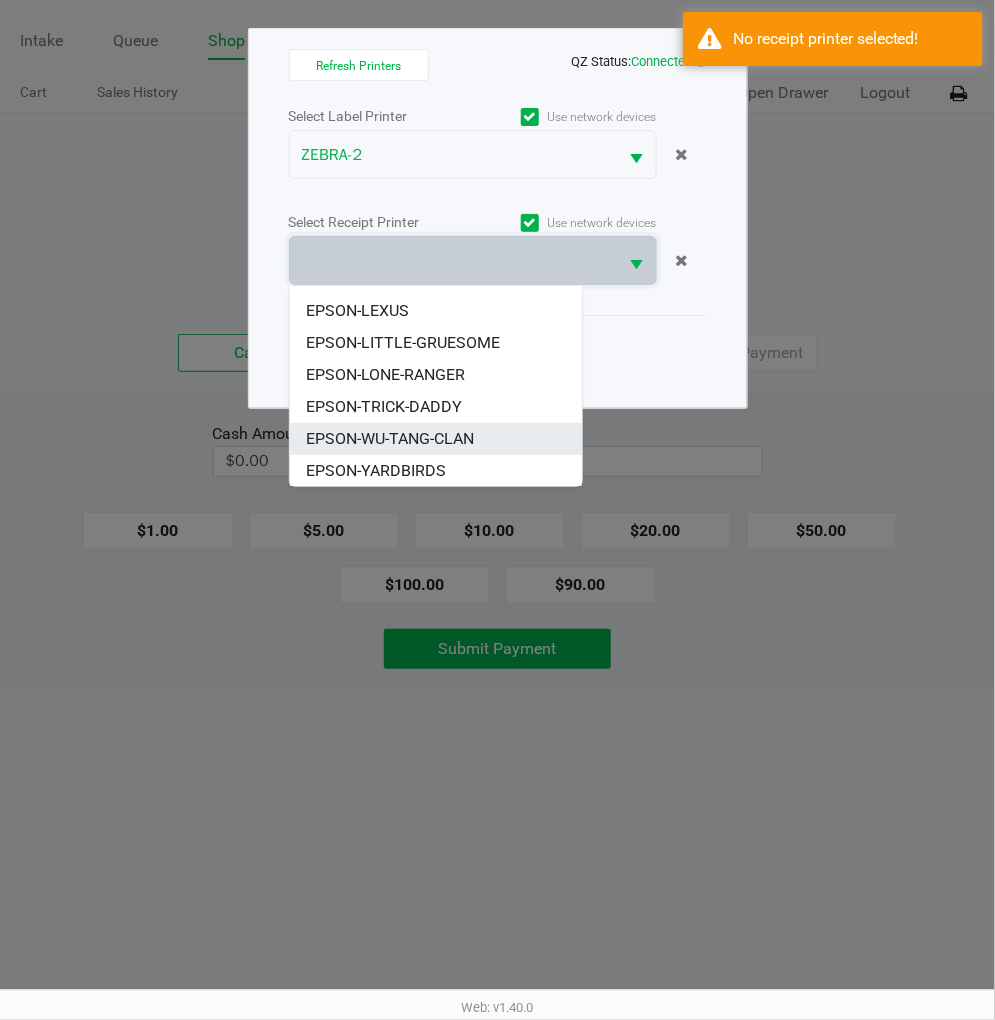 click on "EPSON-WU-TANG-CLAN" at bounding box center (390, 439) 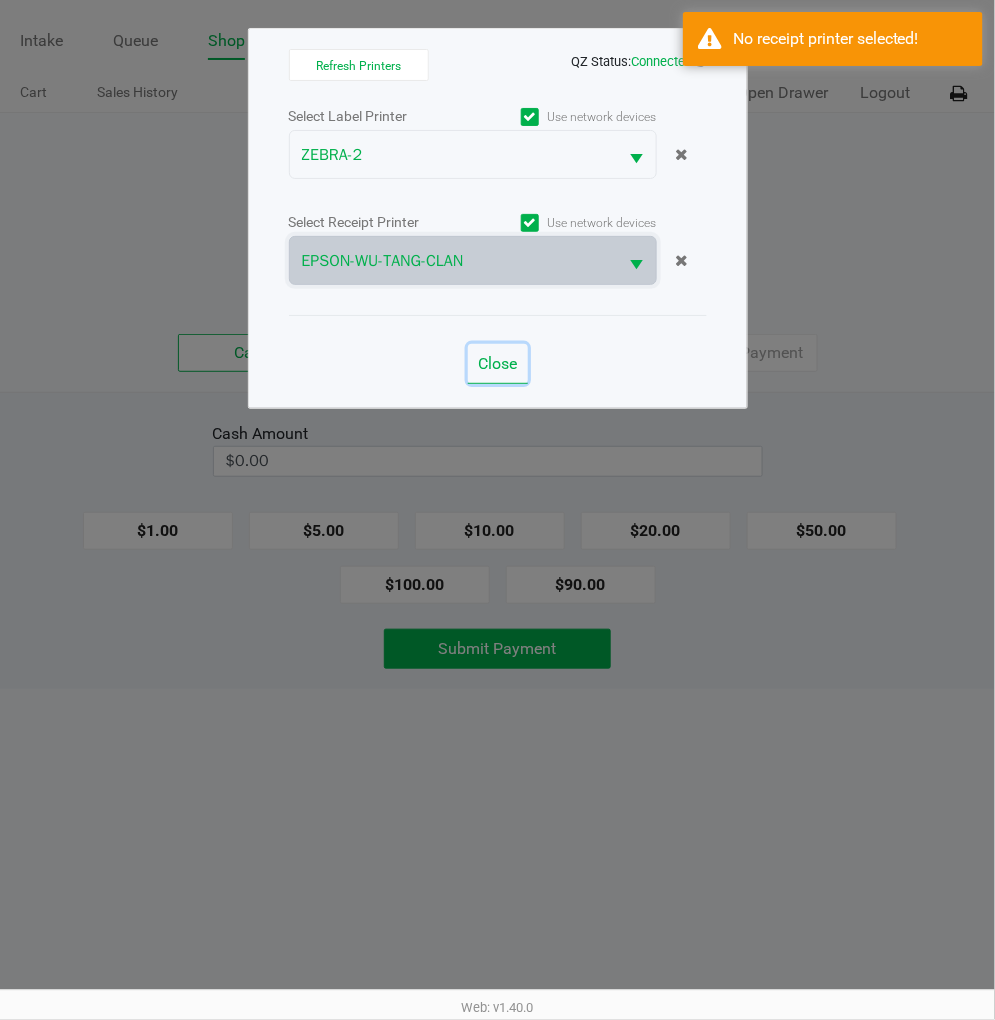 click on "Close" 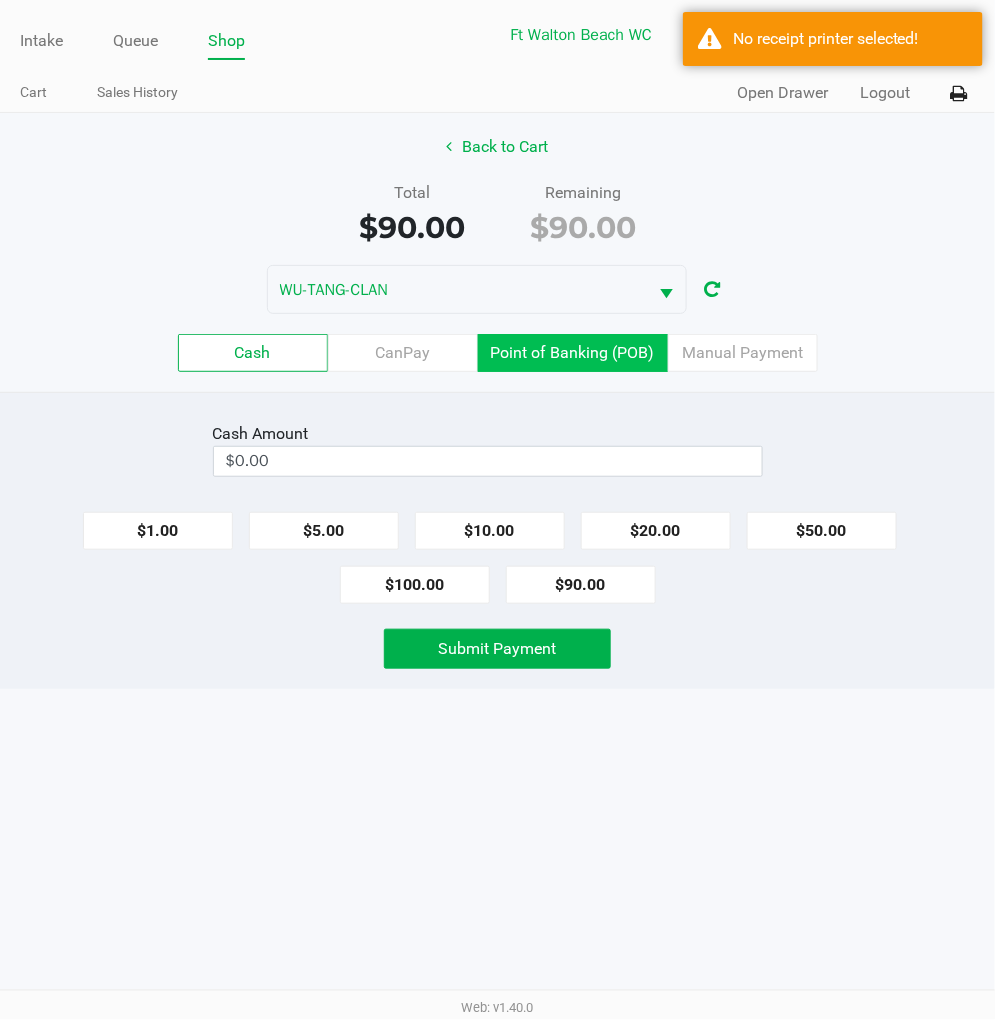 click on "Point of Banking (POB)" 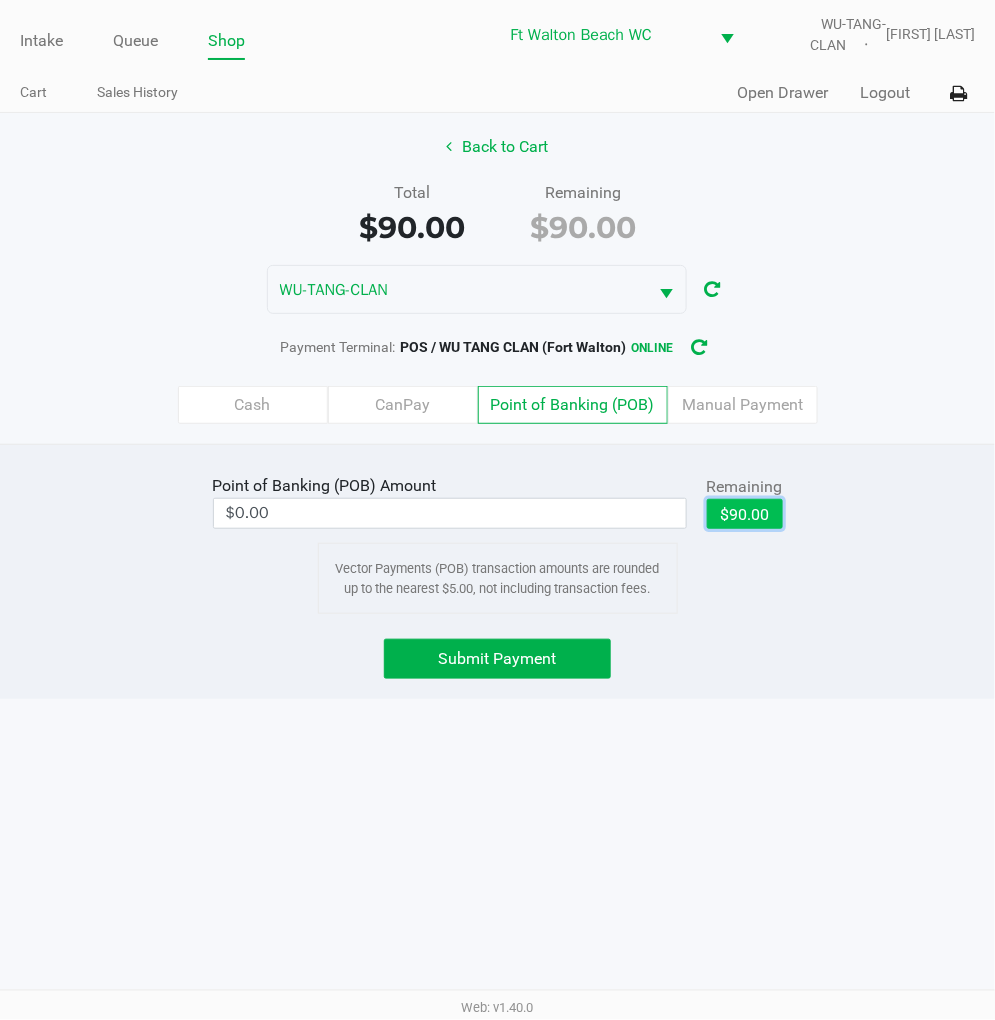 click on "$90.00" 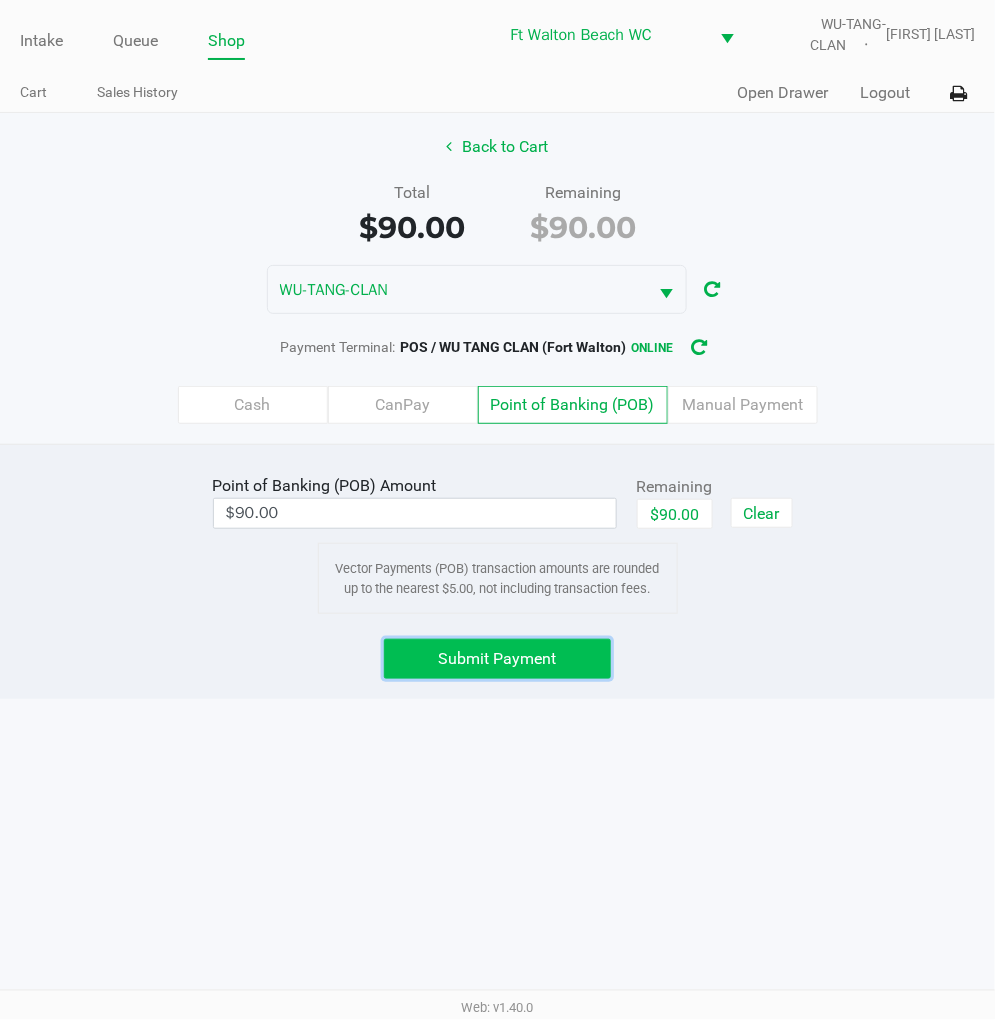 click on "Submit Payment" 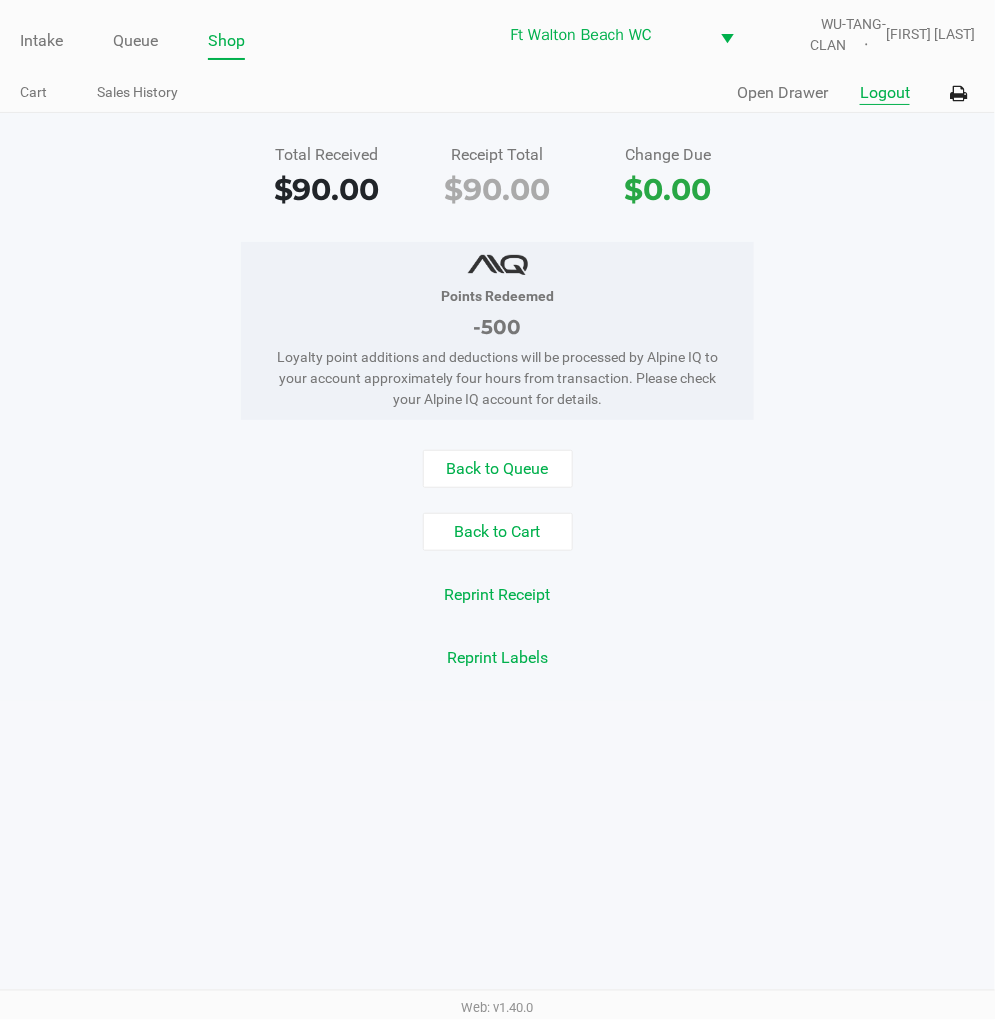 click on "Logout" 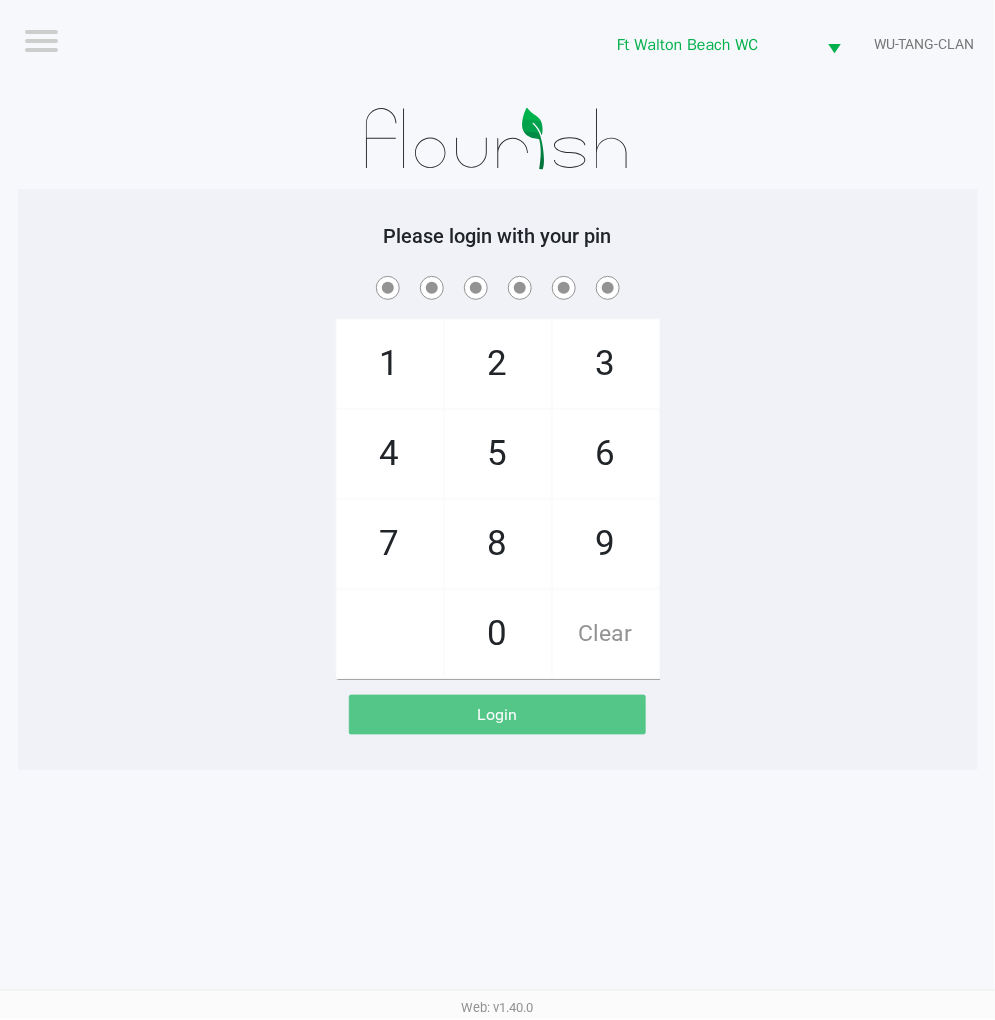 click on "1   4   7       2   5   8   0   3   6   9   Clear" 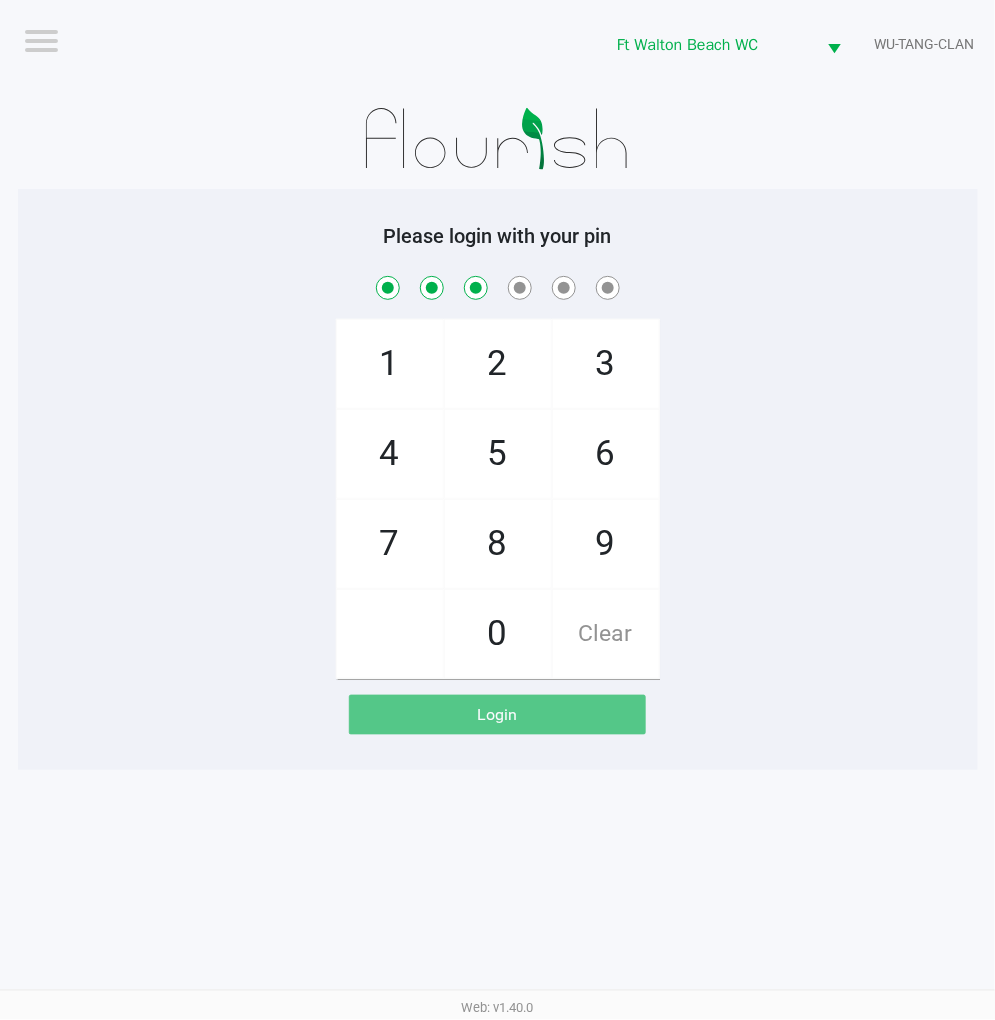 checkbox on "true" 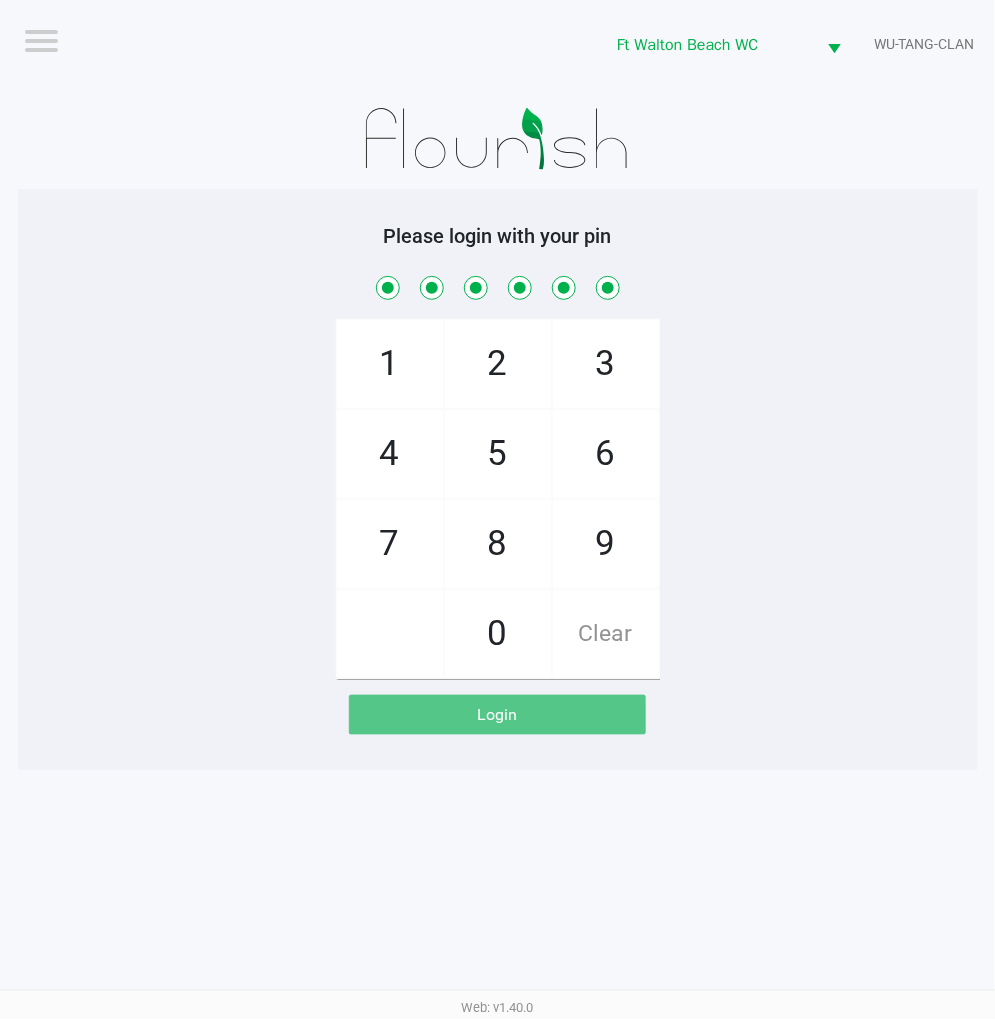 checkbox on "true" 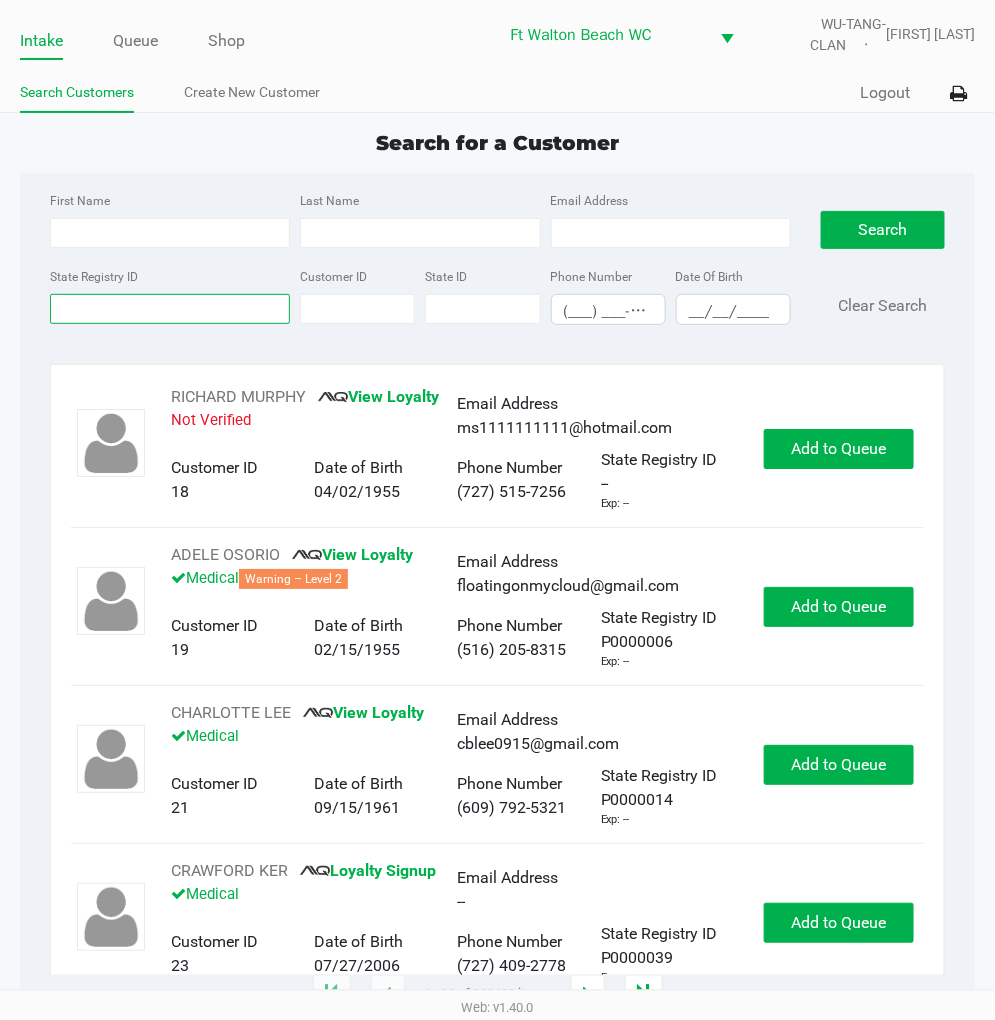 click on "State Registry ID" at bounding box center (170, 309) 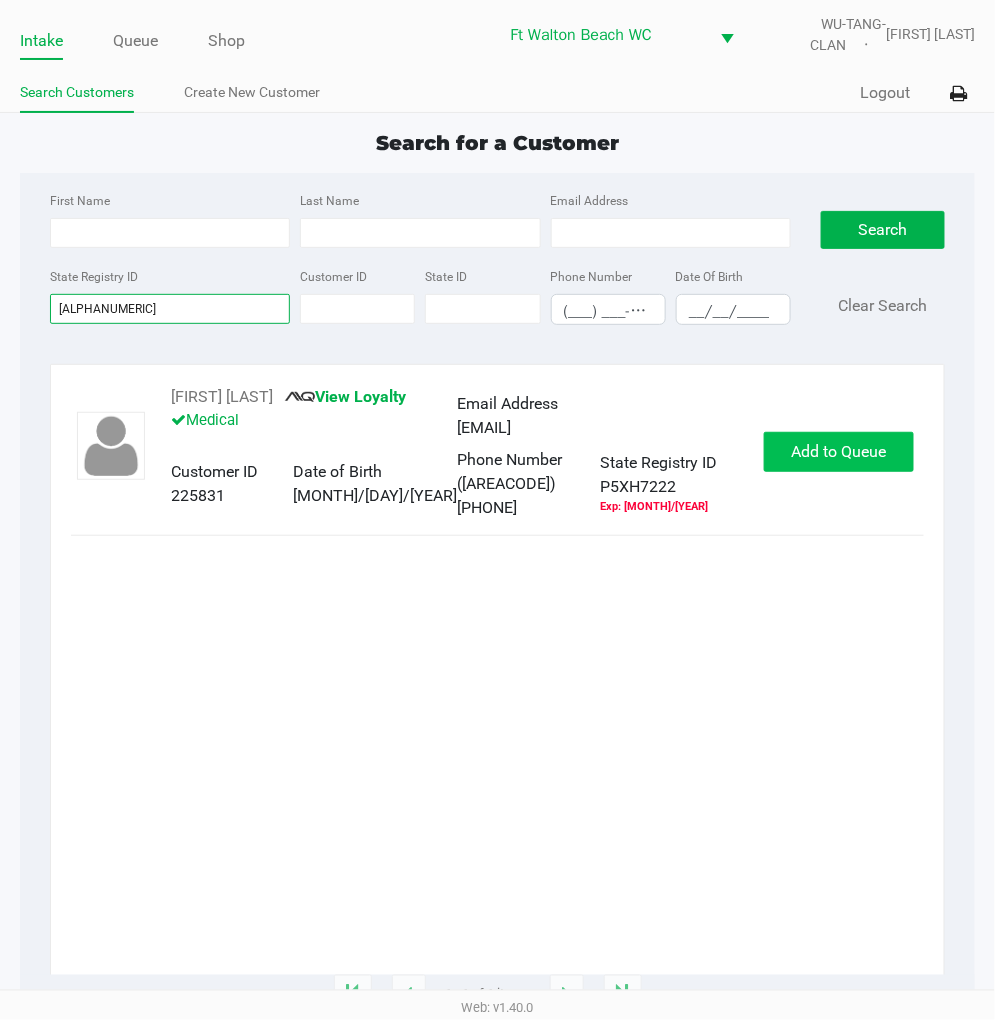type on "[ALPHANUMERIC]" 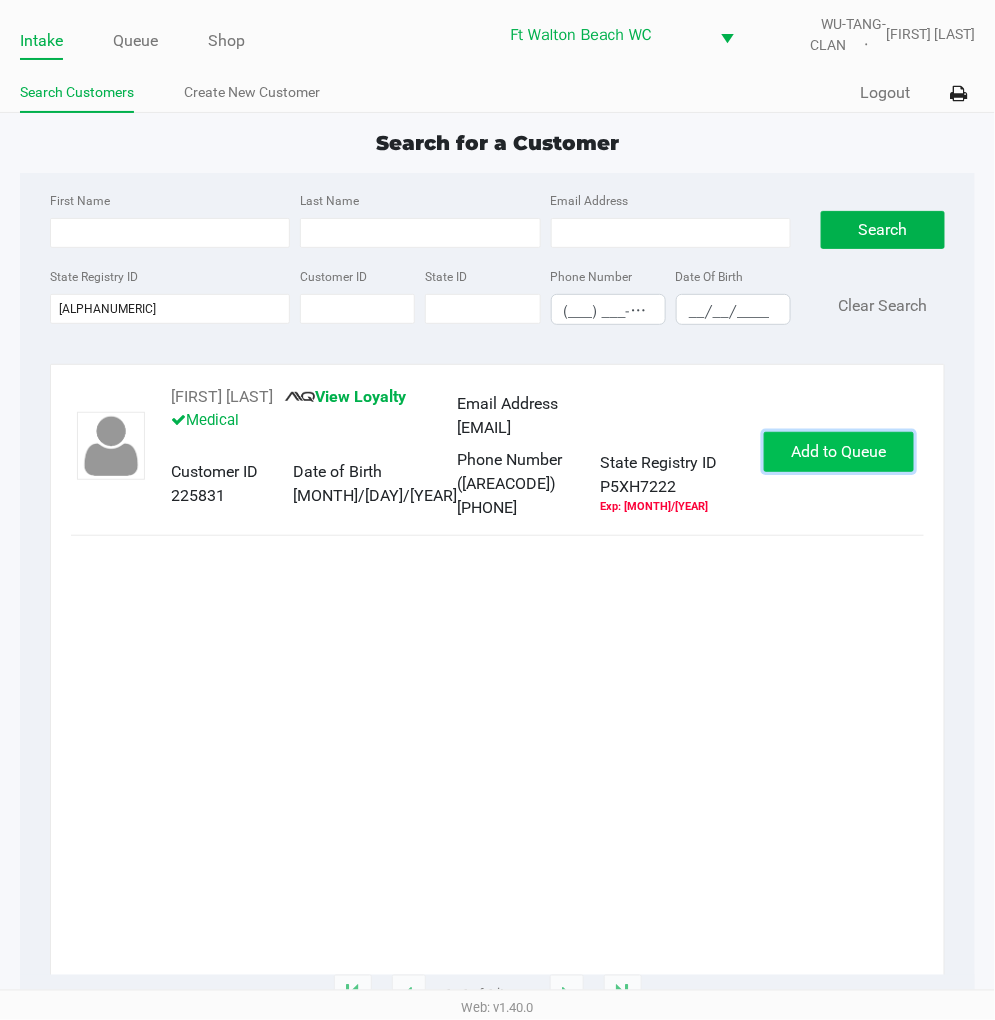 click on "Add to Queue" 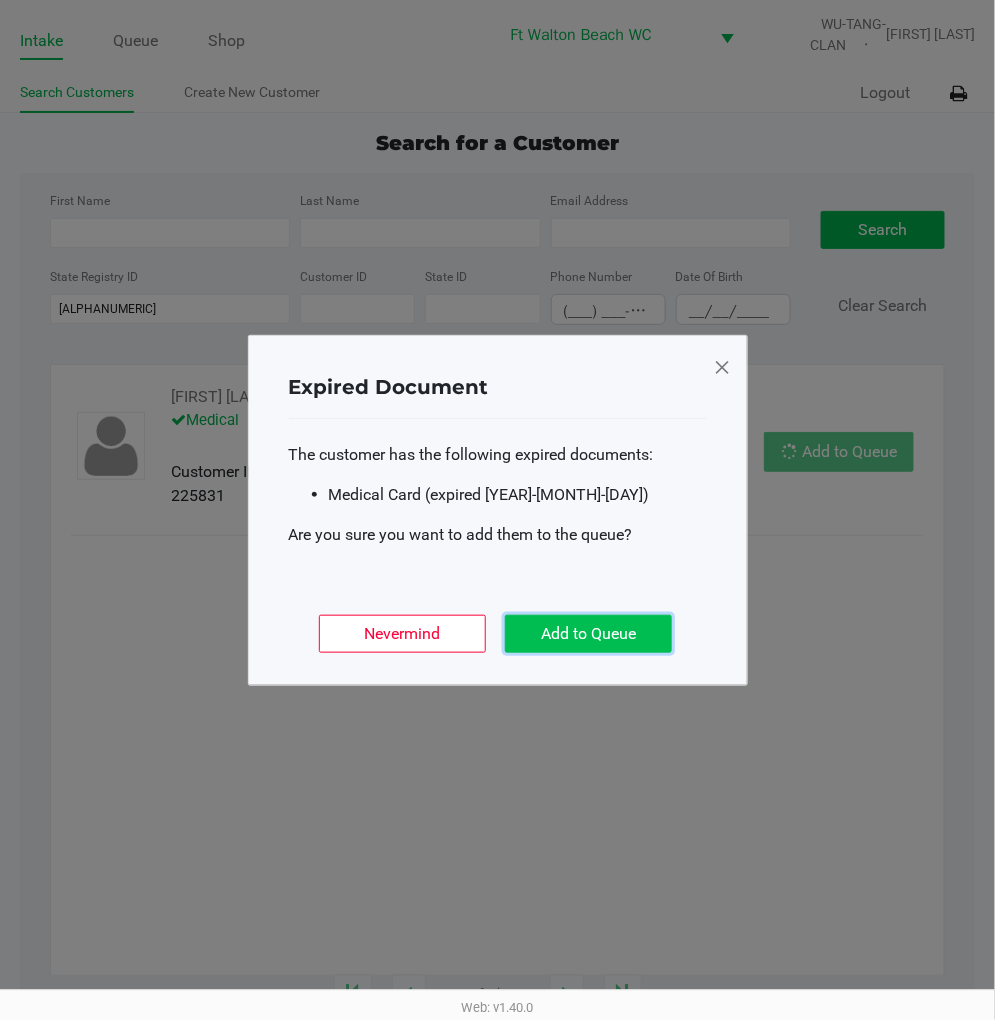 click on "Add to Queue" 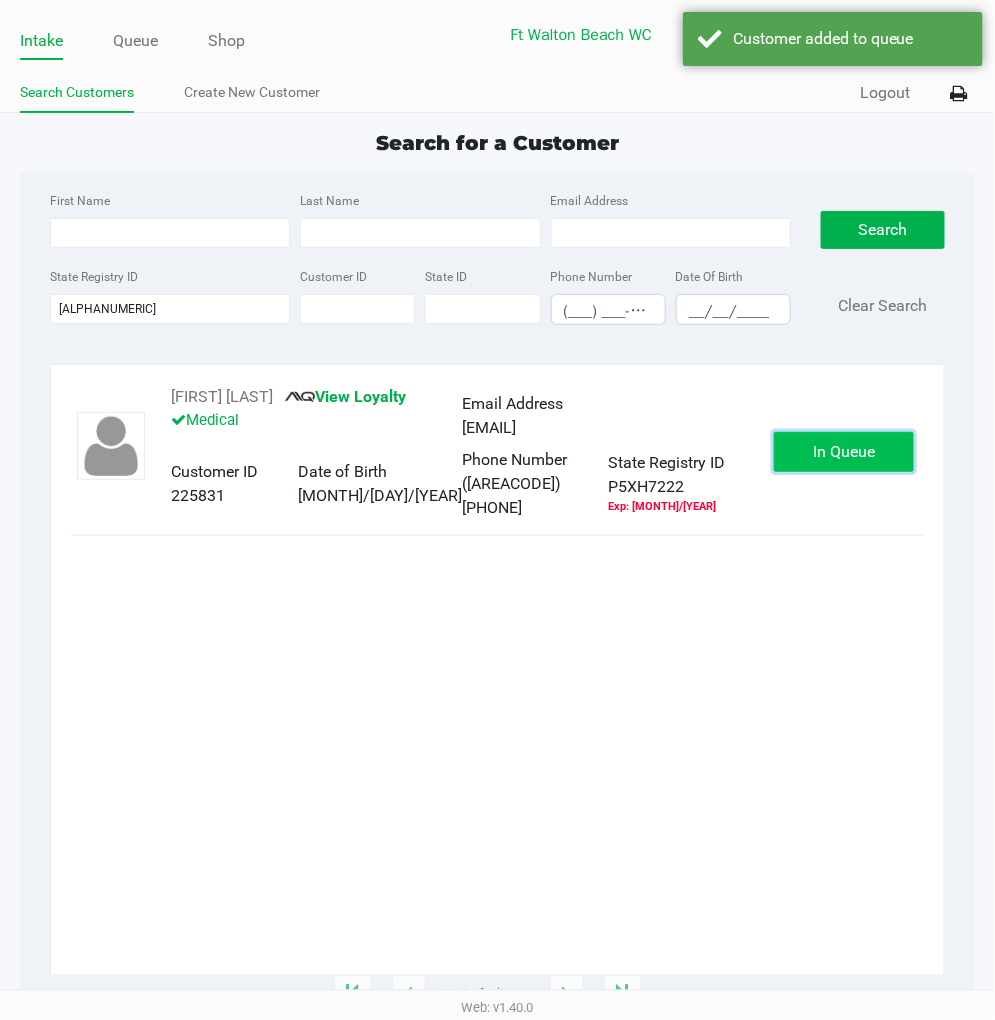 click on "In Queue" 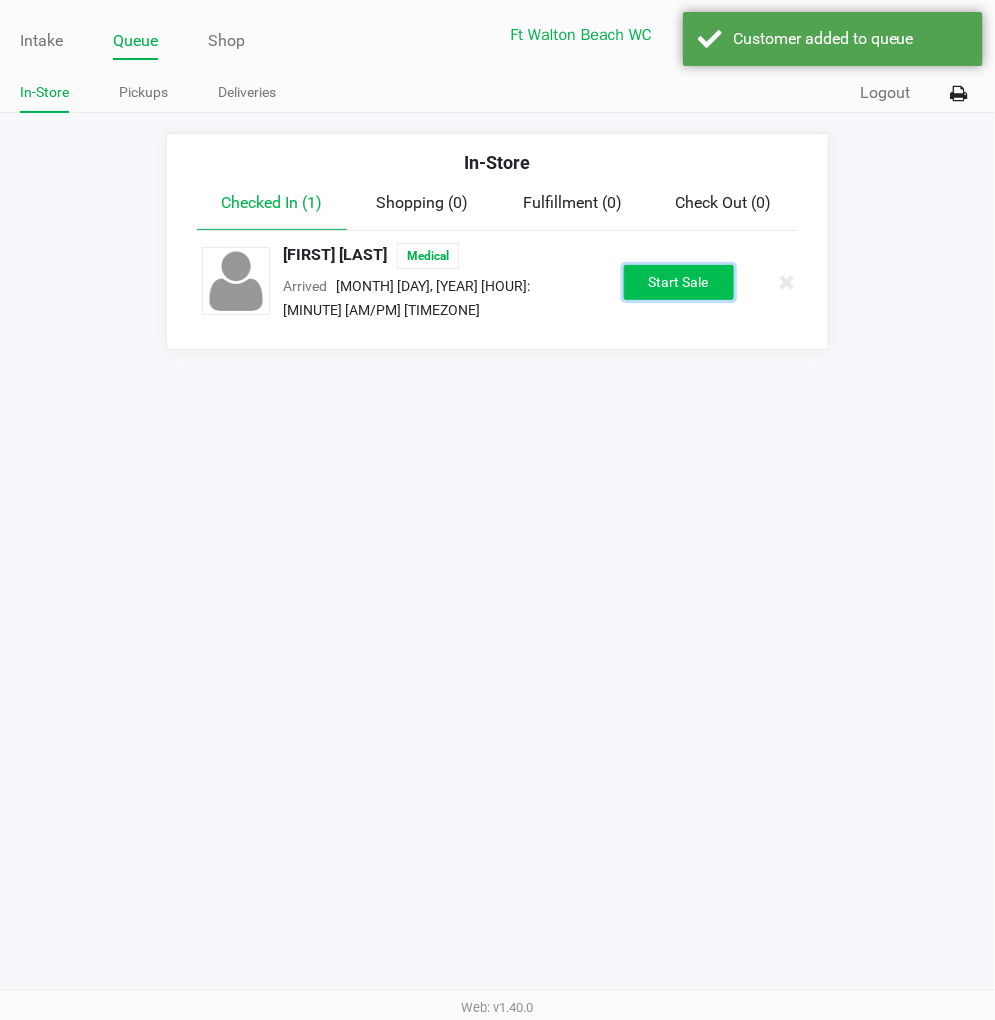 click on "Start Sale" 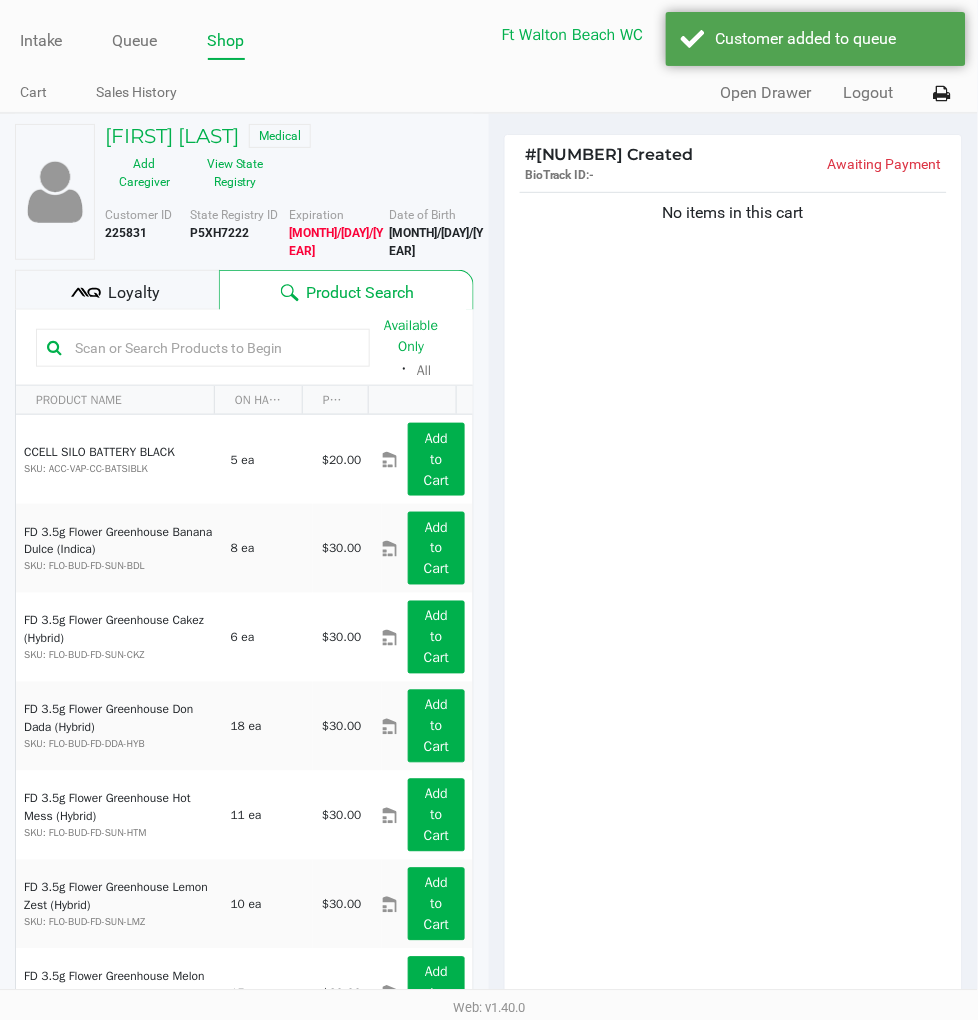 click on "Loyalty" 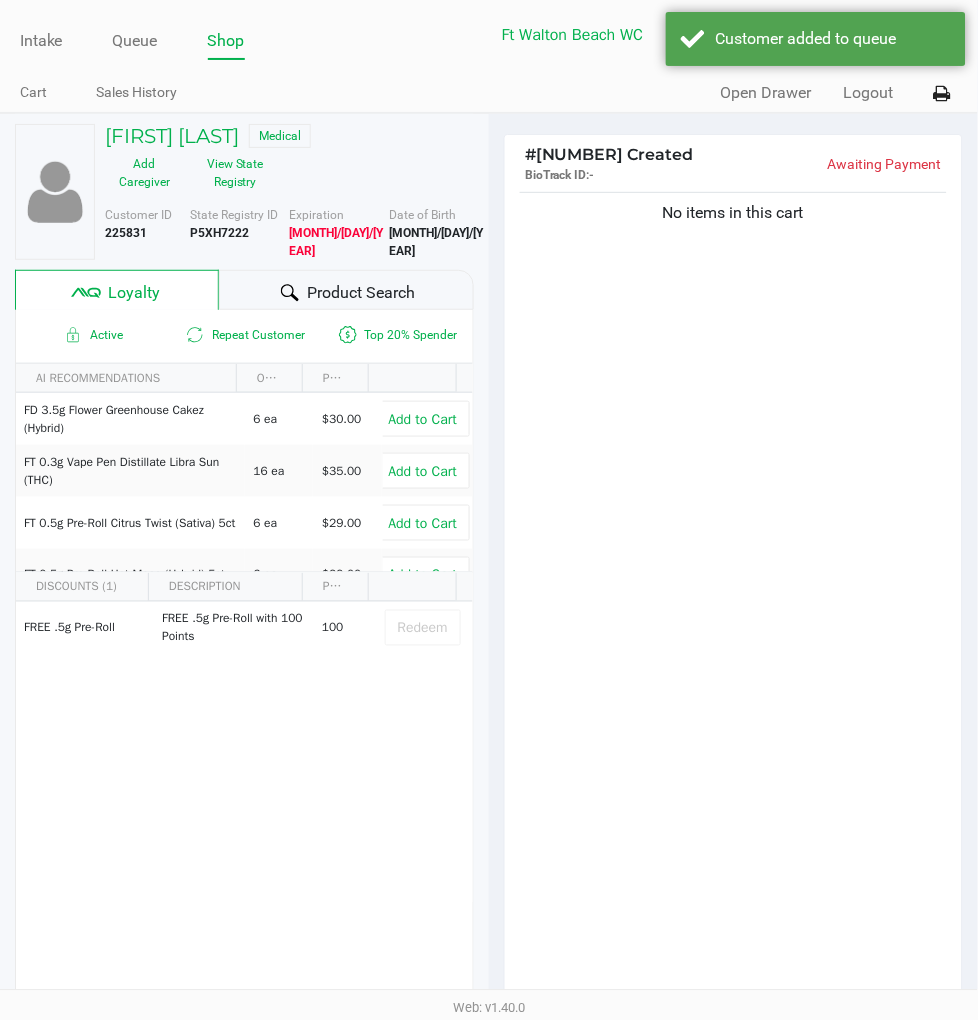click on "Product Search" 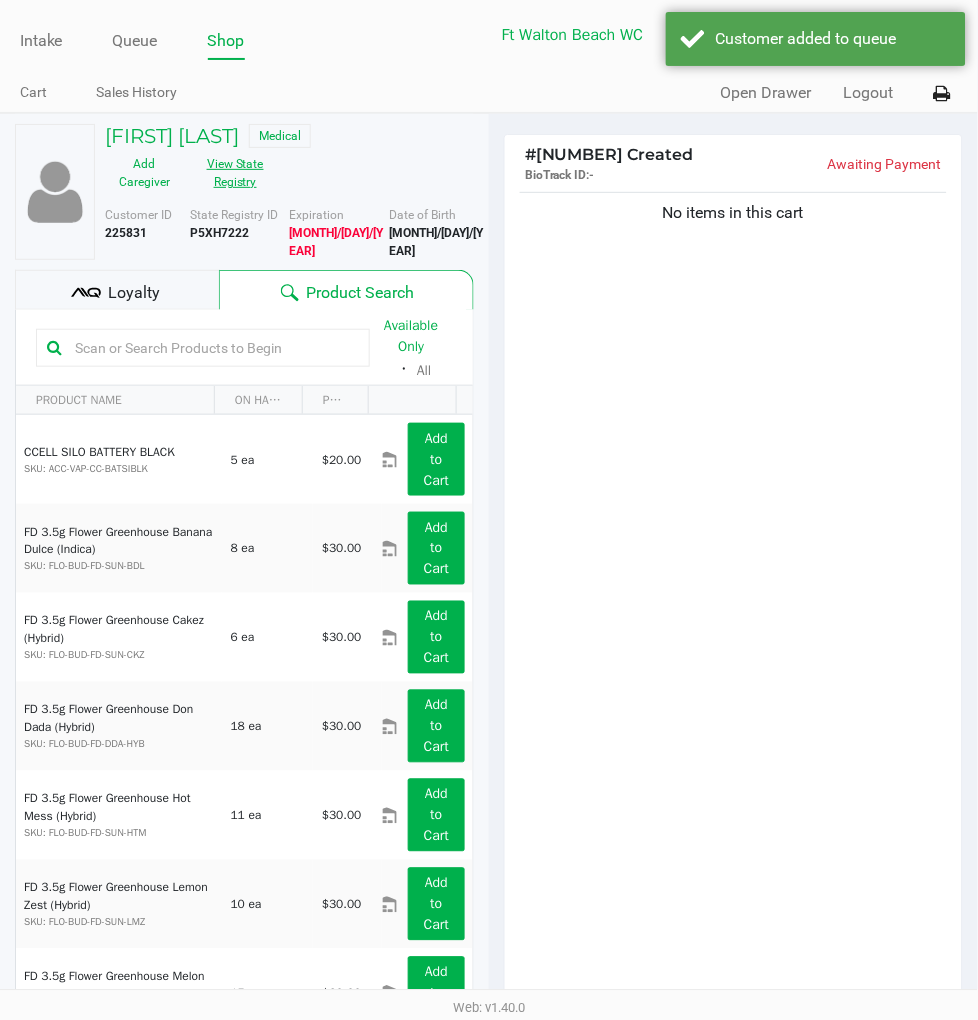 click on "View State Registry" 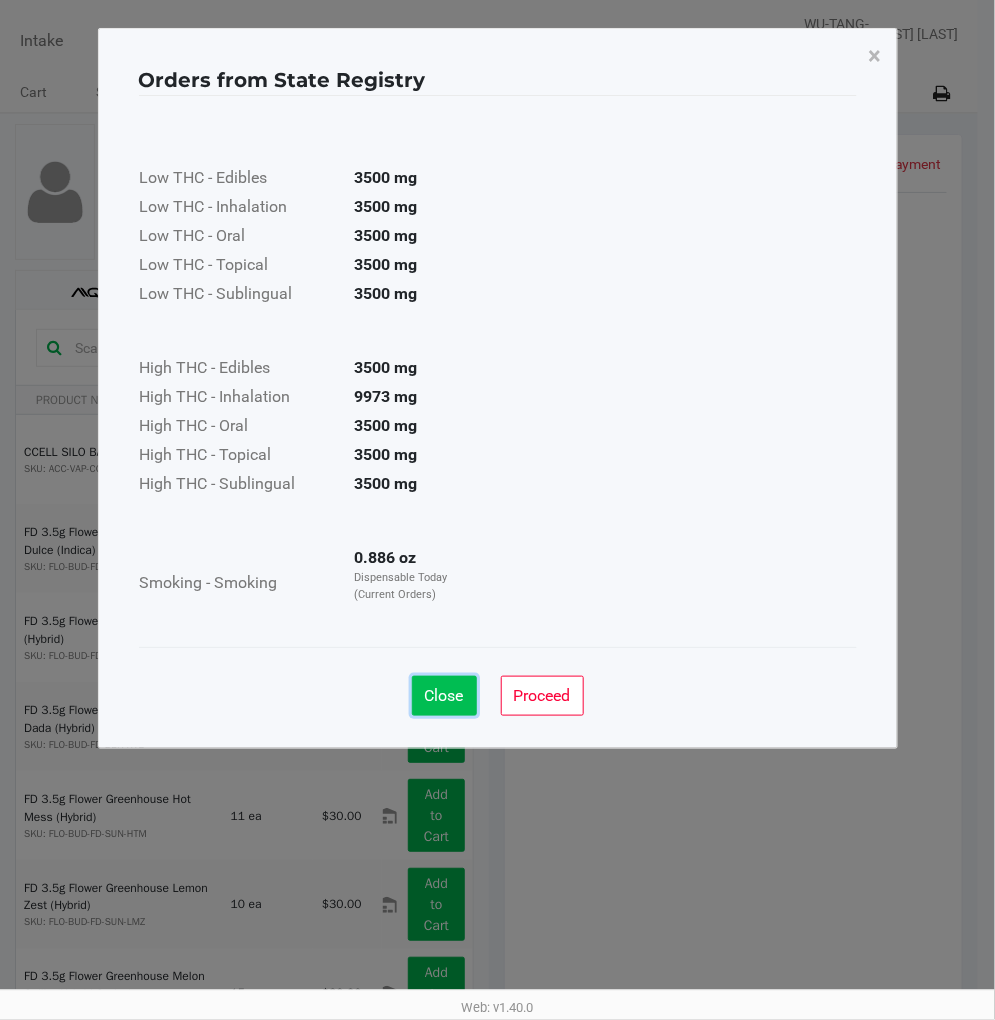 click on "Close" 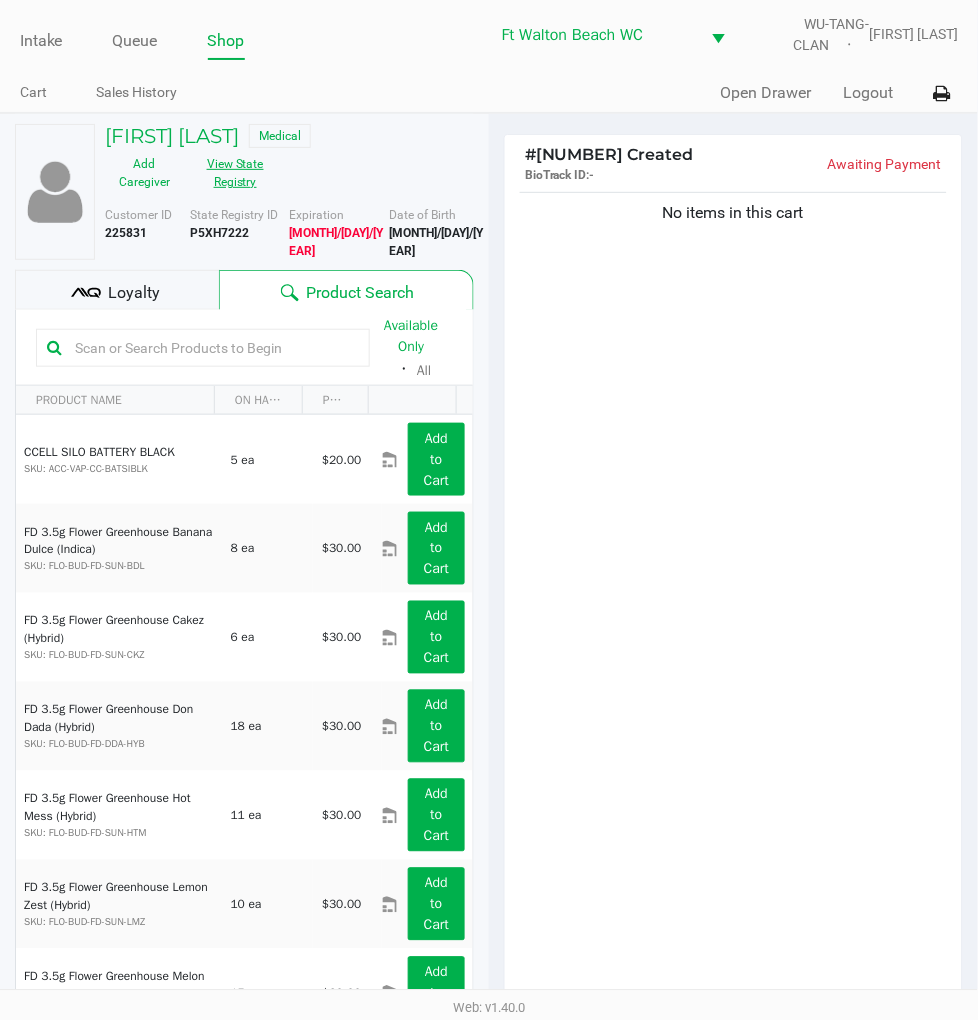 click on "View State Registry" 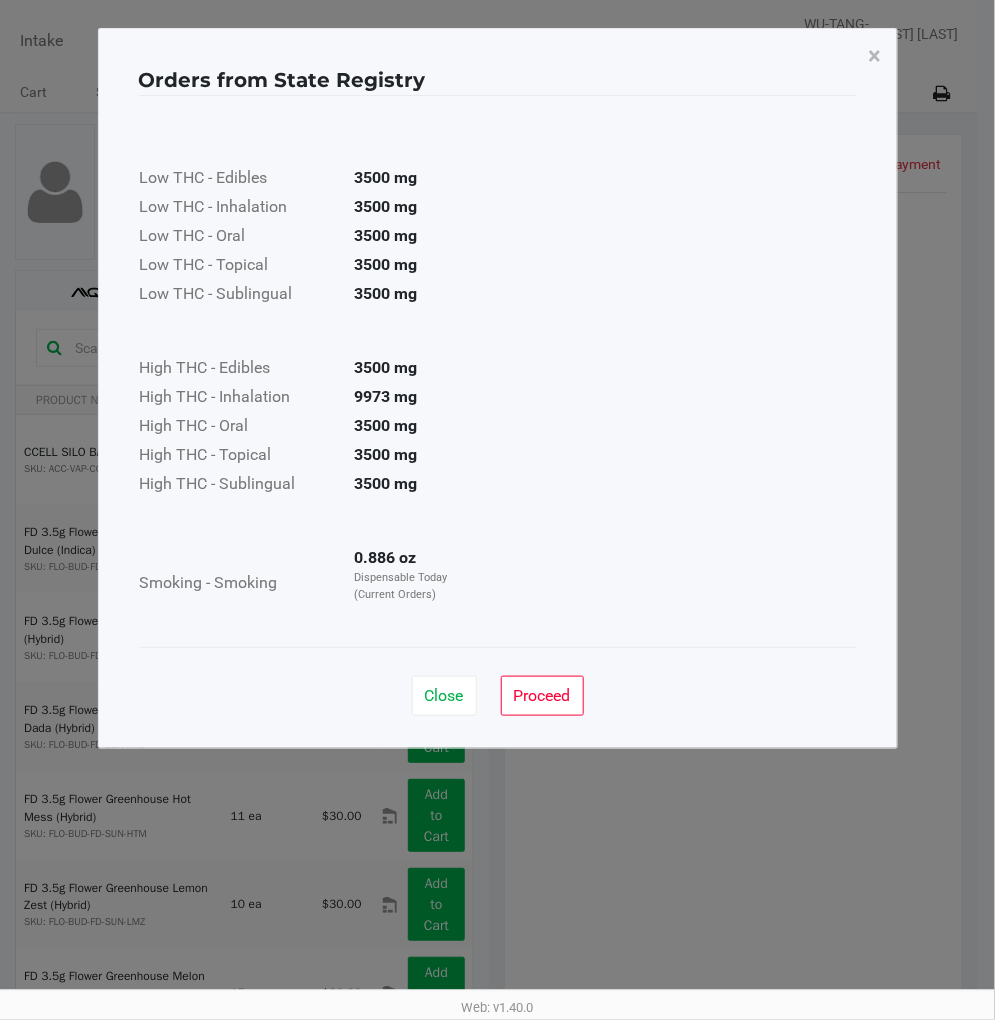 click on "Close" 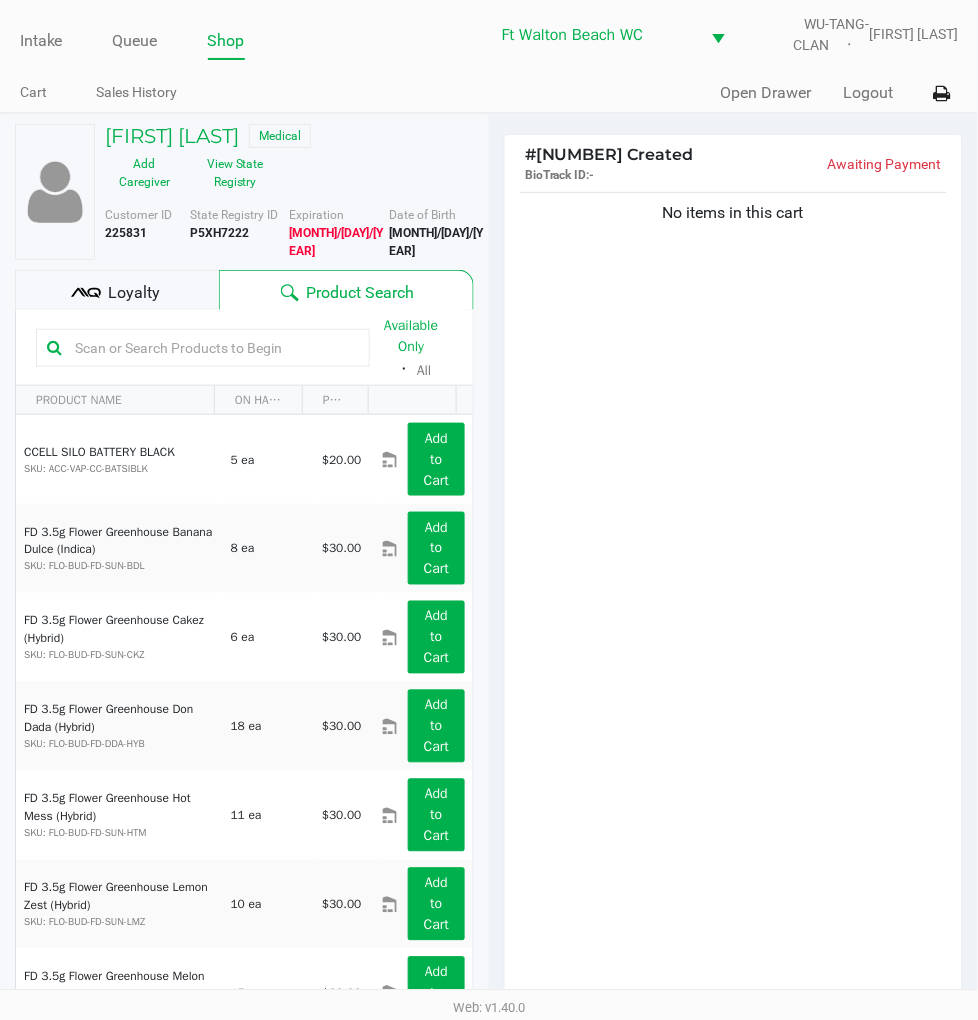 click on "No items in this cart" 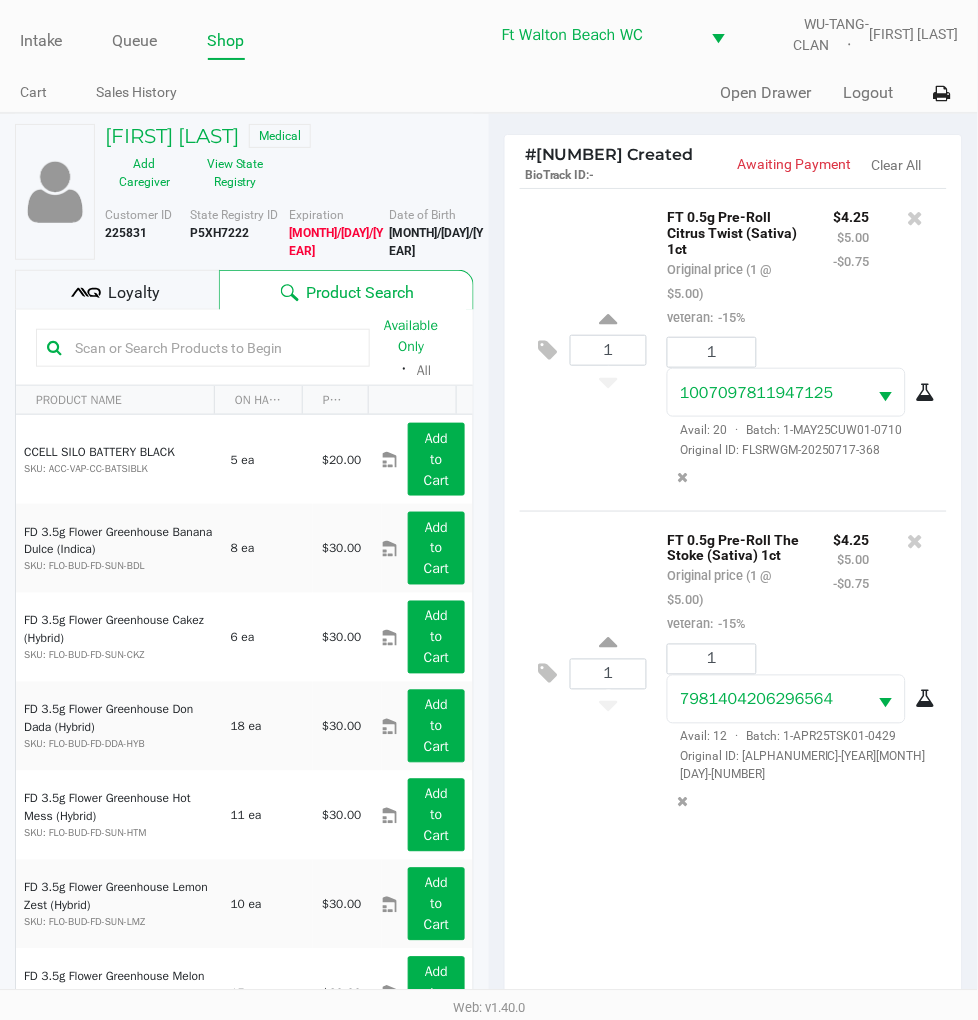 click on "Loyalty" 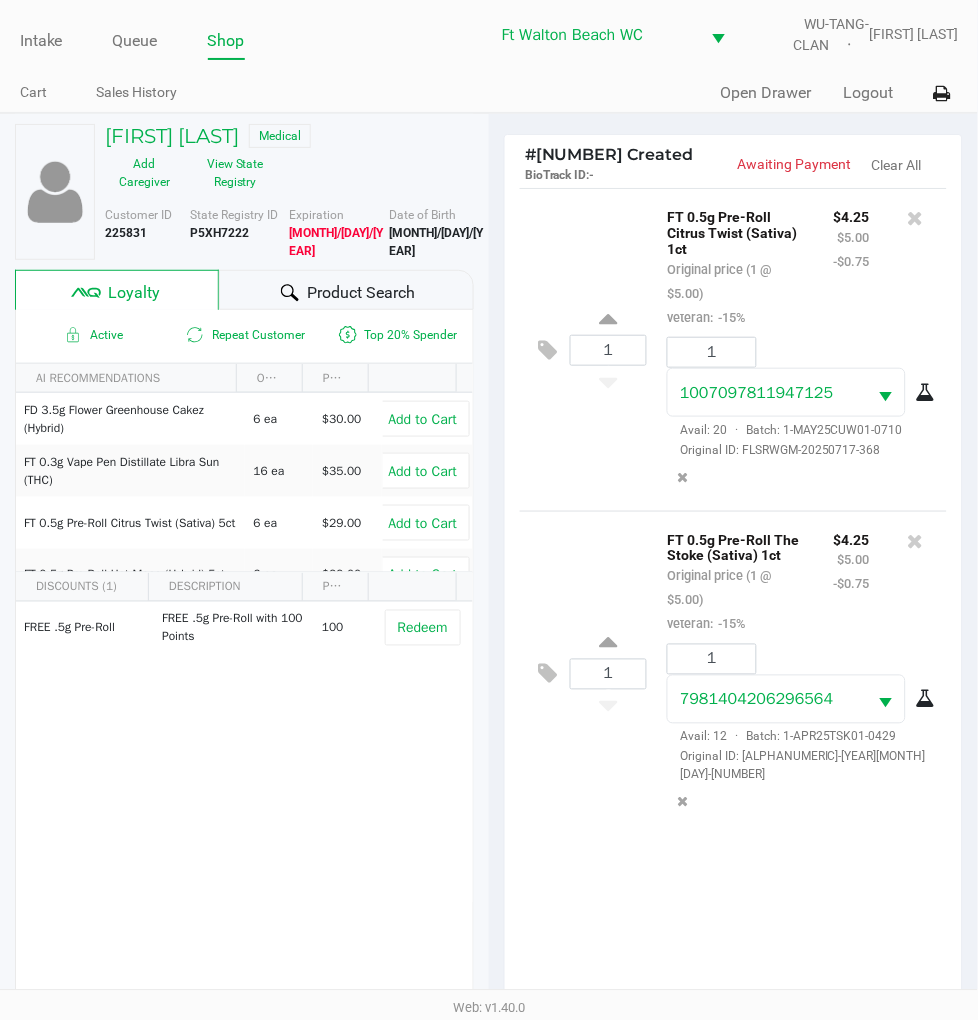 scroll, scrollTop: 258, scrollLeft: 0, axis: vertical 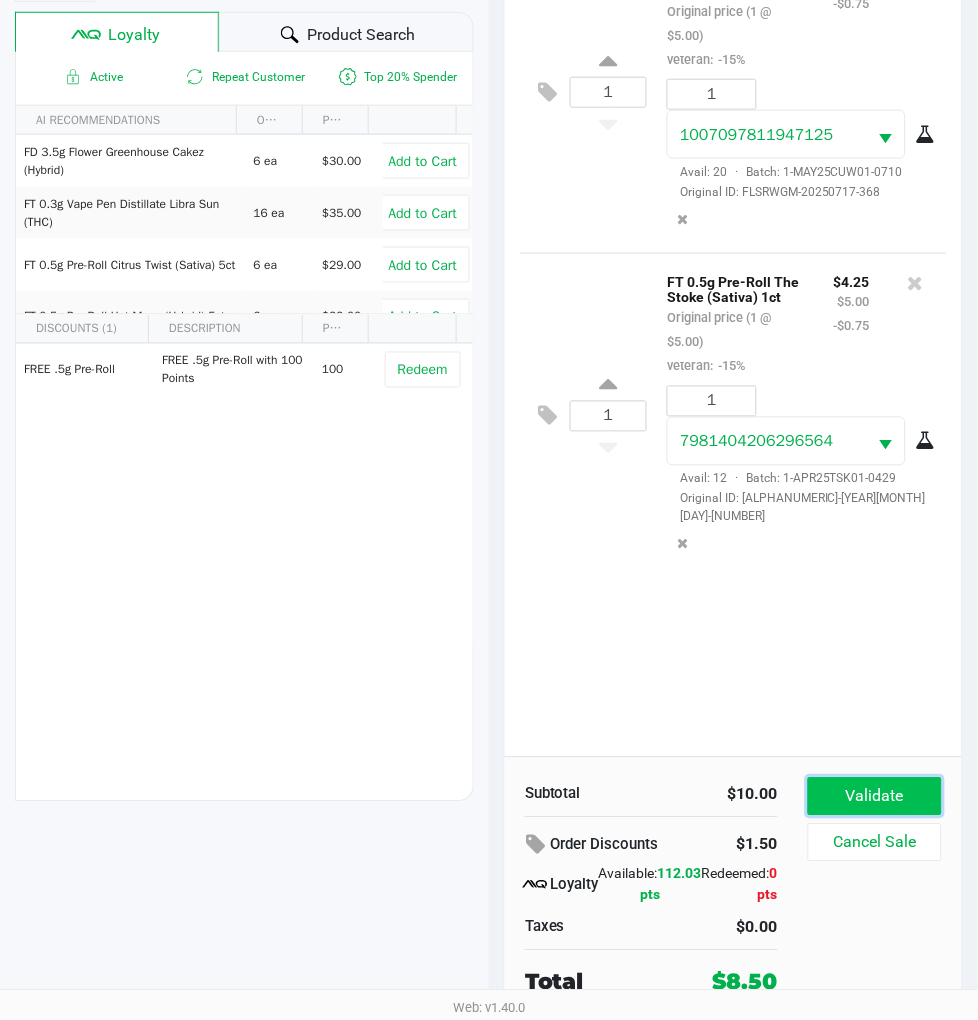 click on "Validate" 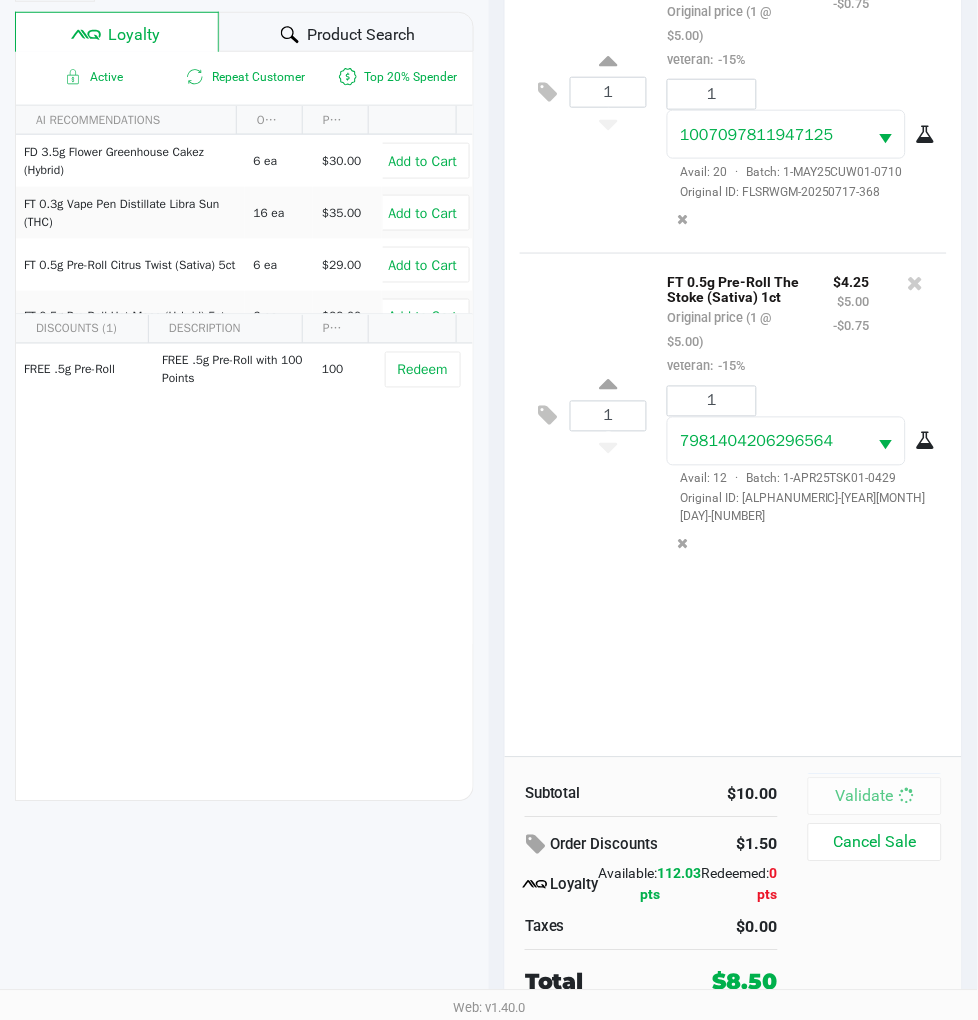 scroll, scrollTop: 0, scrollLeft: 0, axis: both 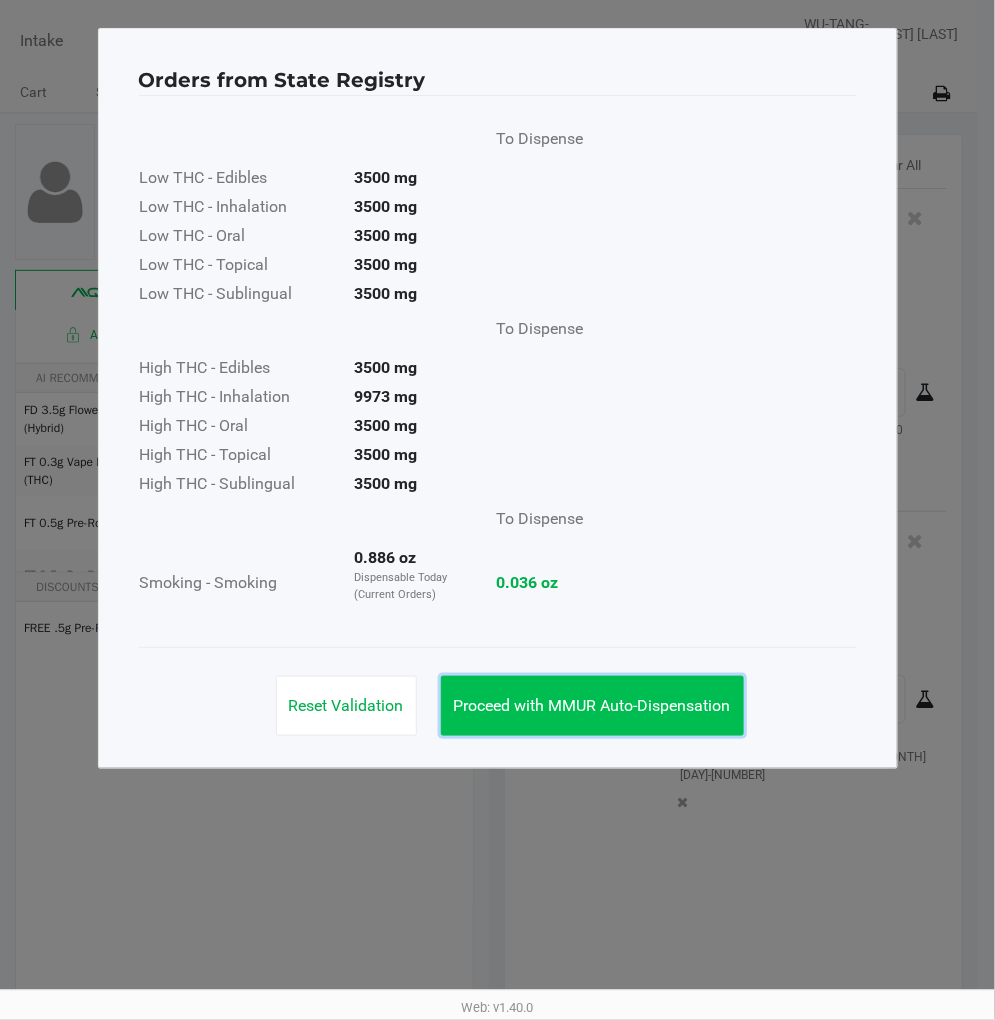 click on "Proceed with MMUR Auto-Dispensation" 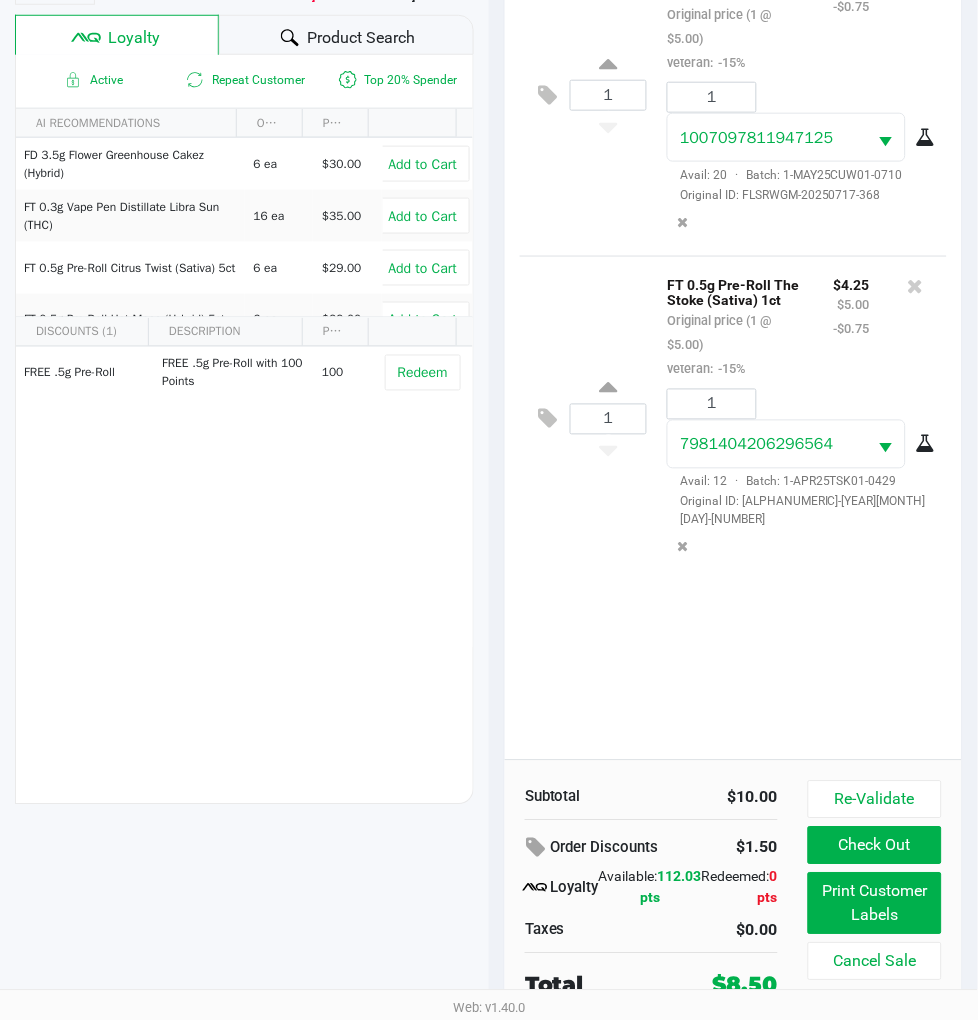 scroll, scrollTop: 258, scrollLeft: 0, axis: vertical 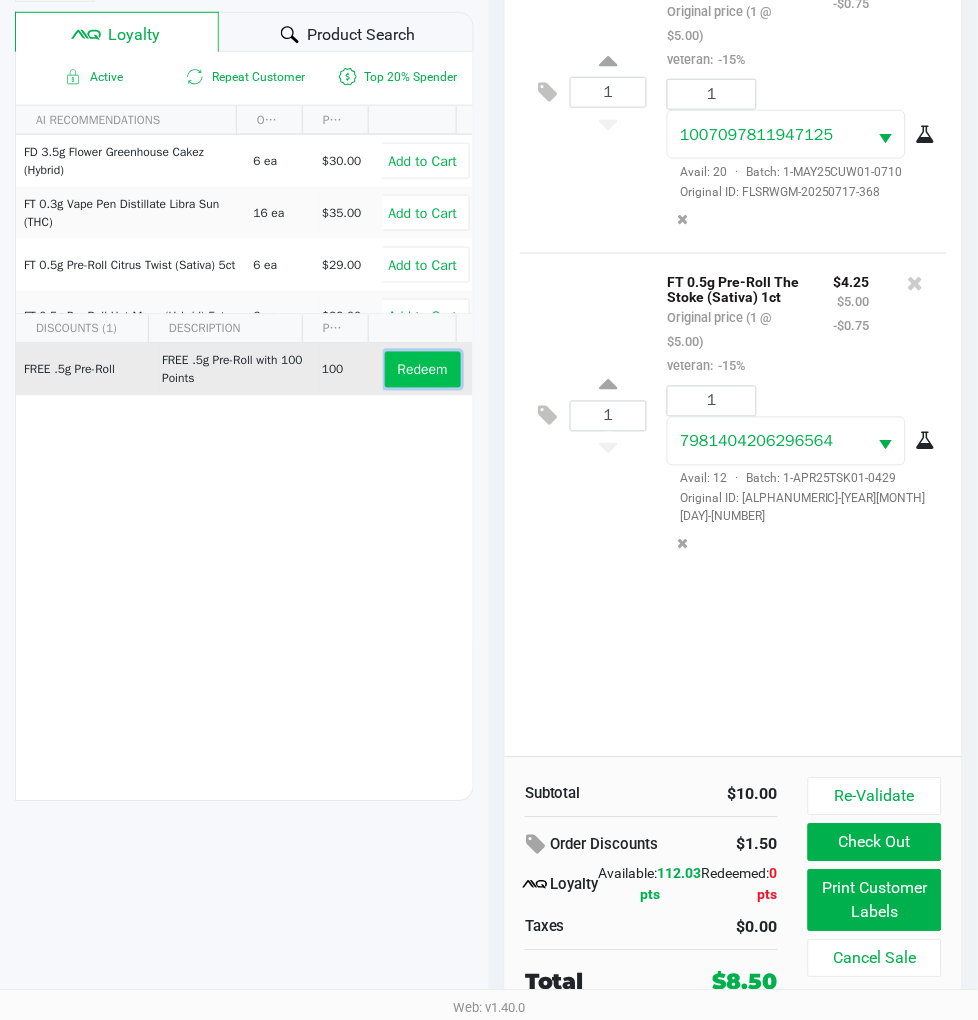 click on "Redeem" 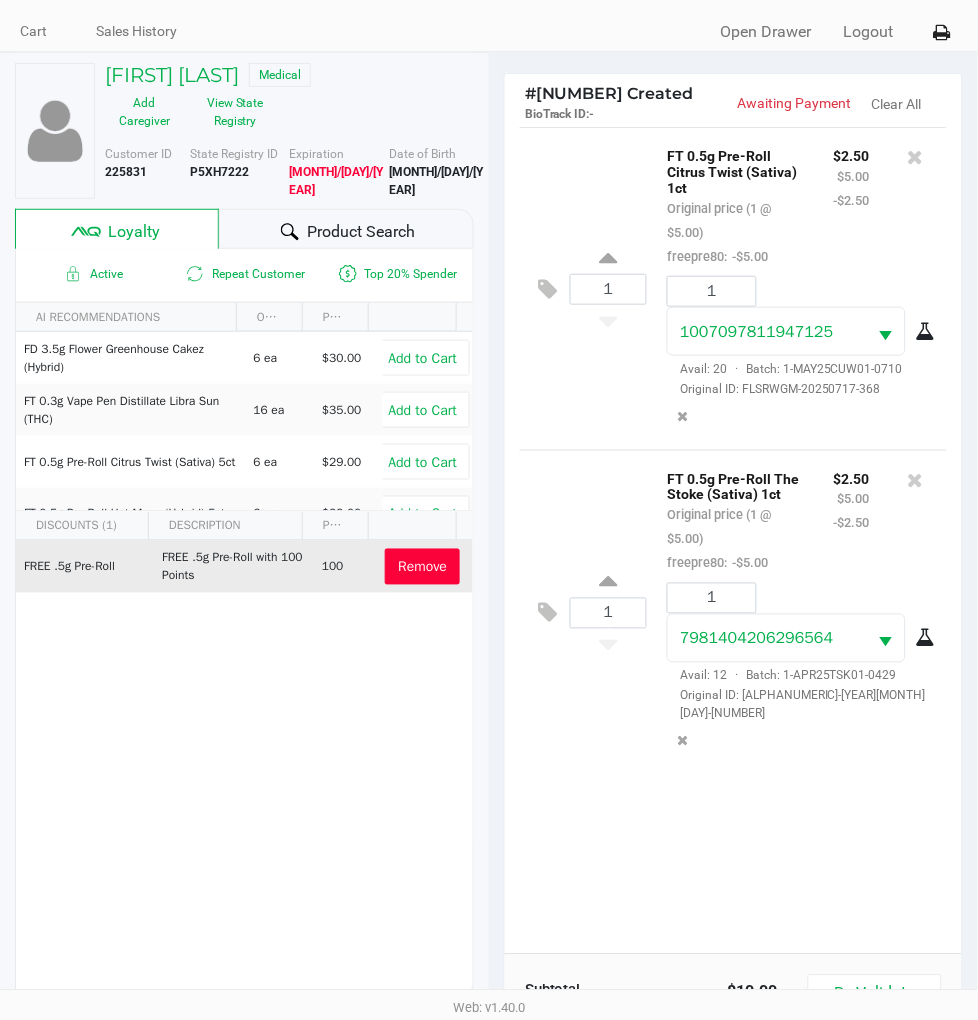 scroll, scrollTop: 36, scrollLeft: 0, axis: vertical 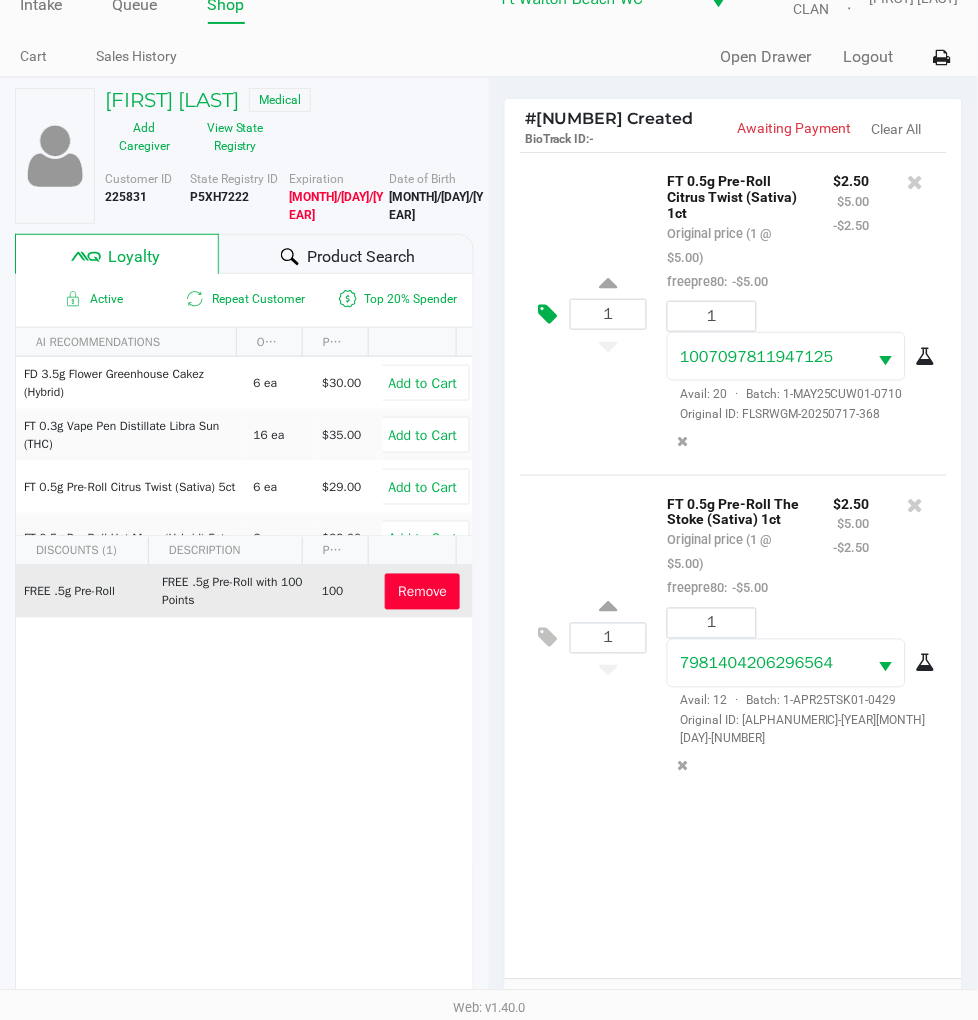 click 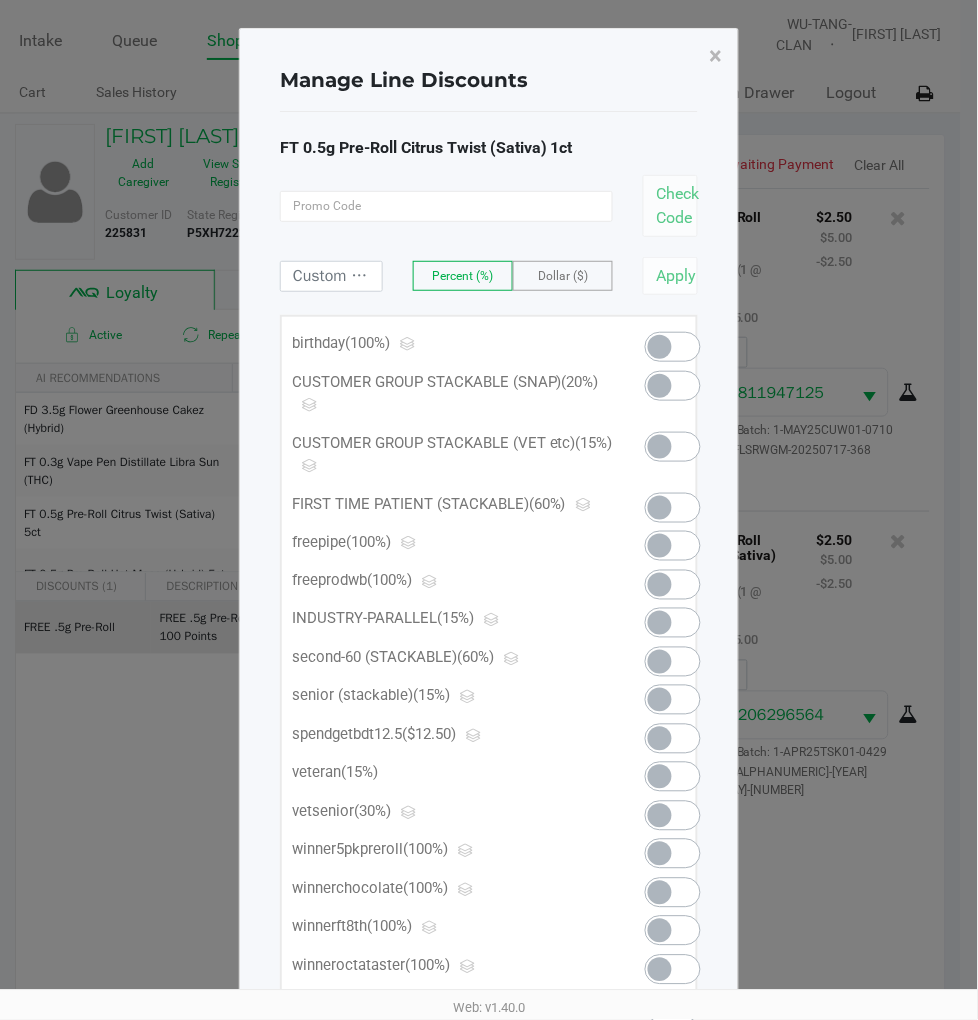 scroll, scrollTop: 0, scrollLeft: 0, axis: both 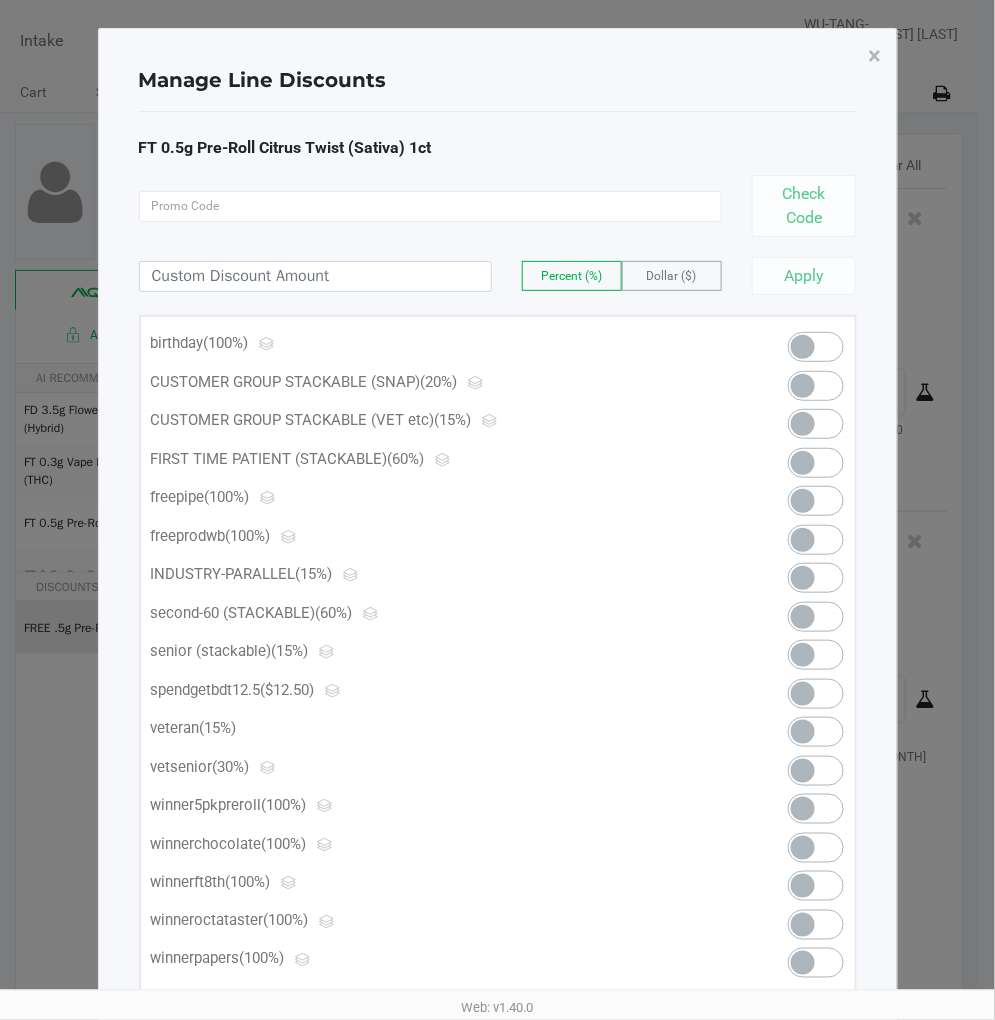 click 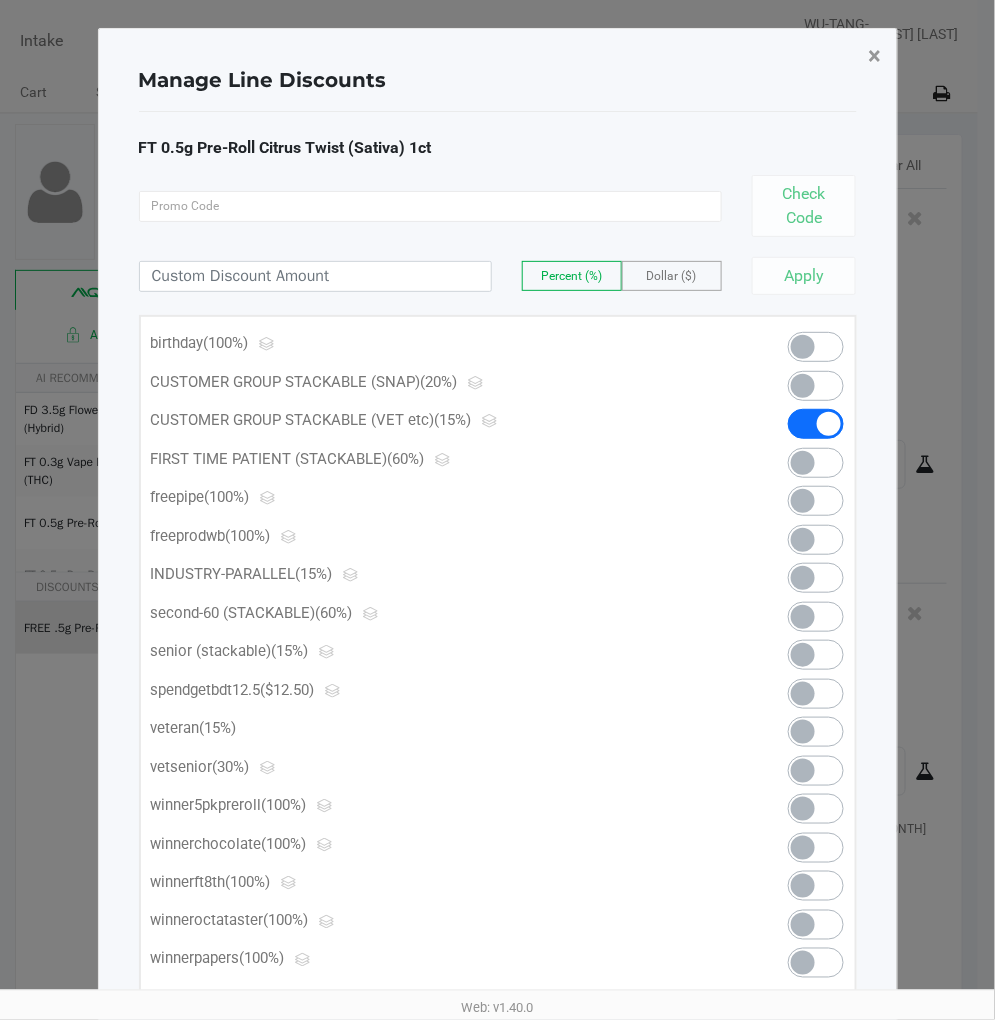 click on "×" 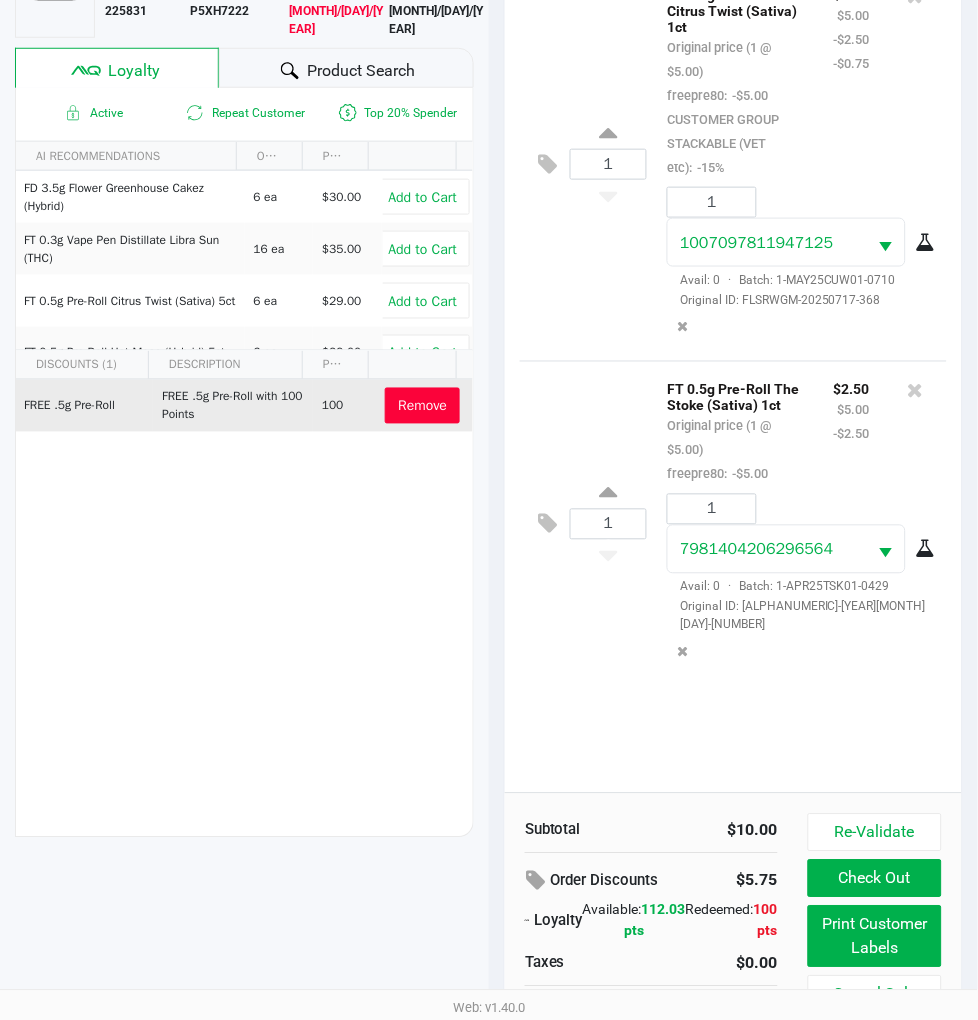 scroll, scrollTop: 258, scrollLeft: 0, axis: vertical 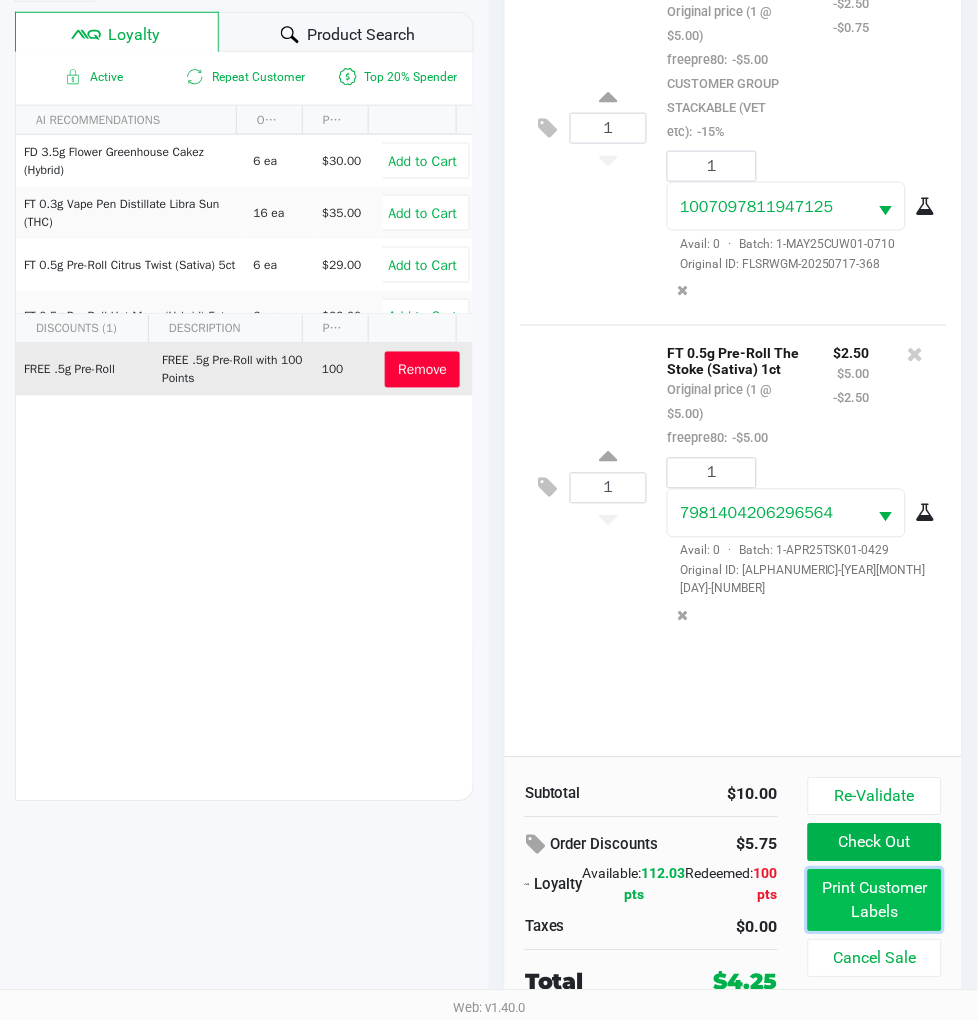 click on "Print Customer Labels" 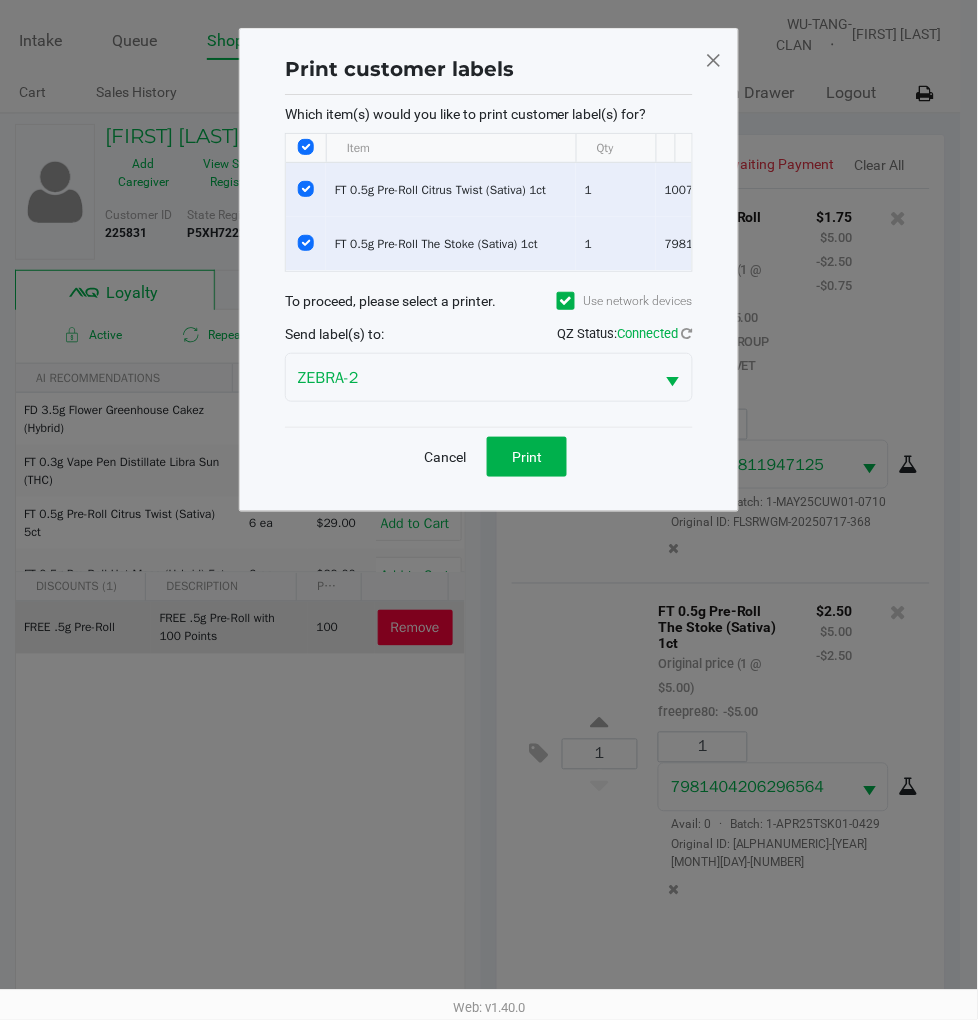 scroll, scrollTop: 0, scrollLeft: 0, axis: both 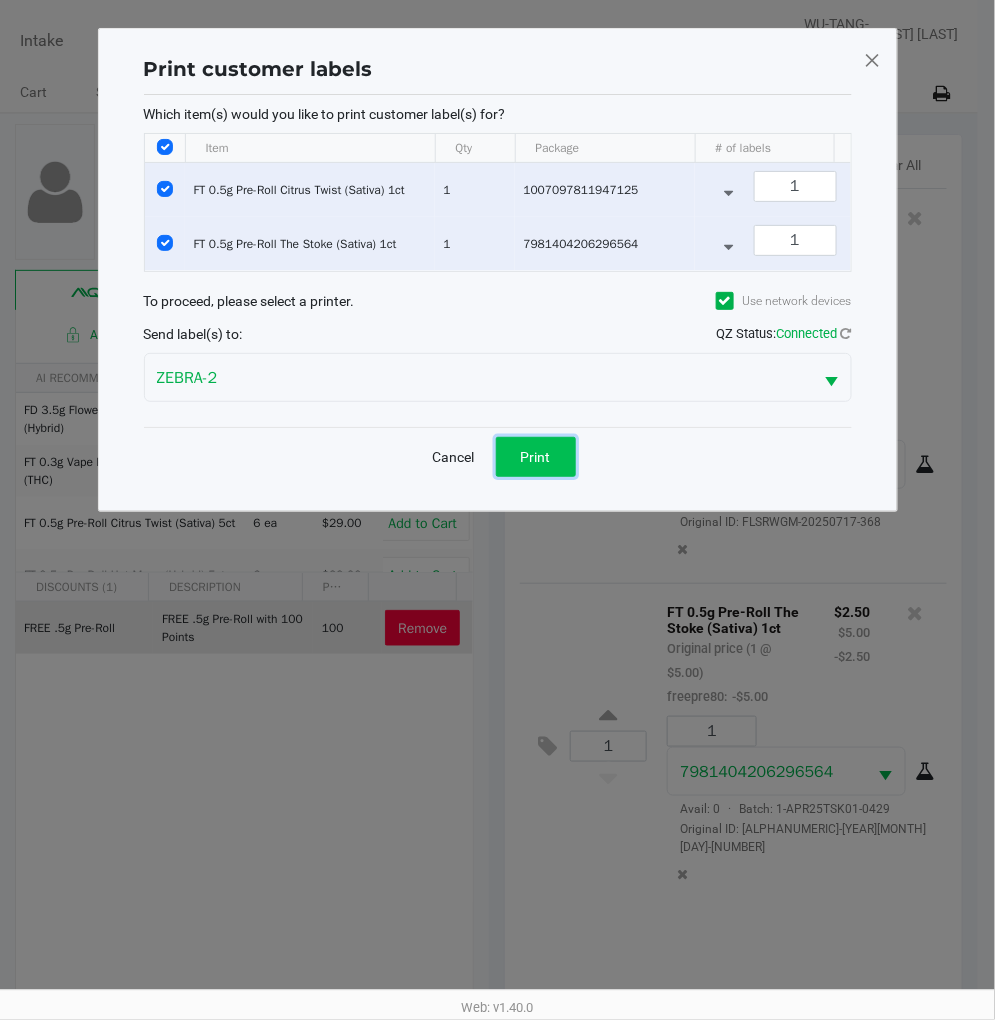 click on "Print" 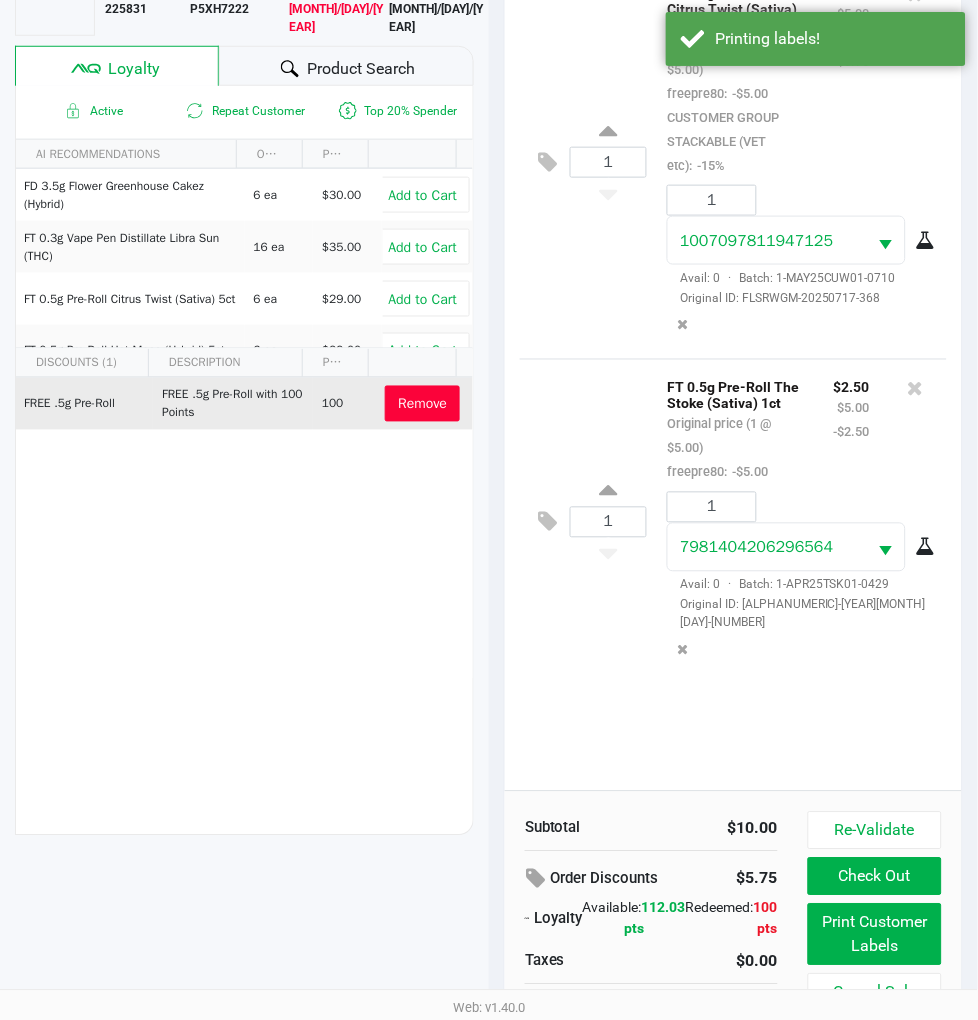 scroll, scrollTop: 258, scrollLeft: 0, axis: vertical 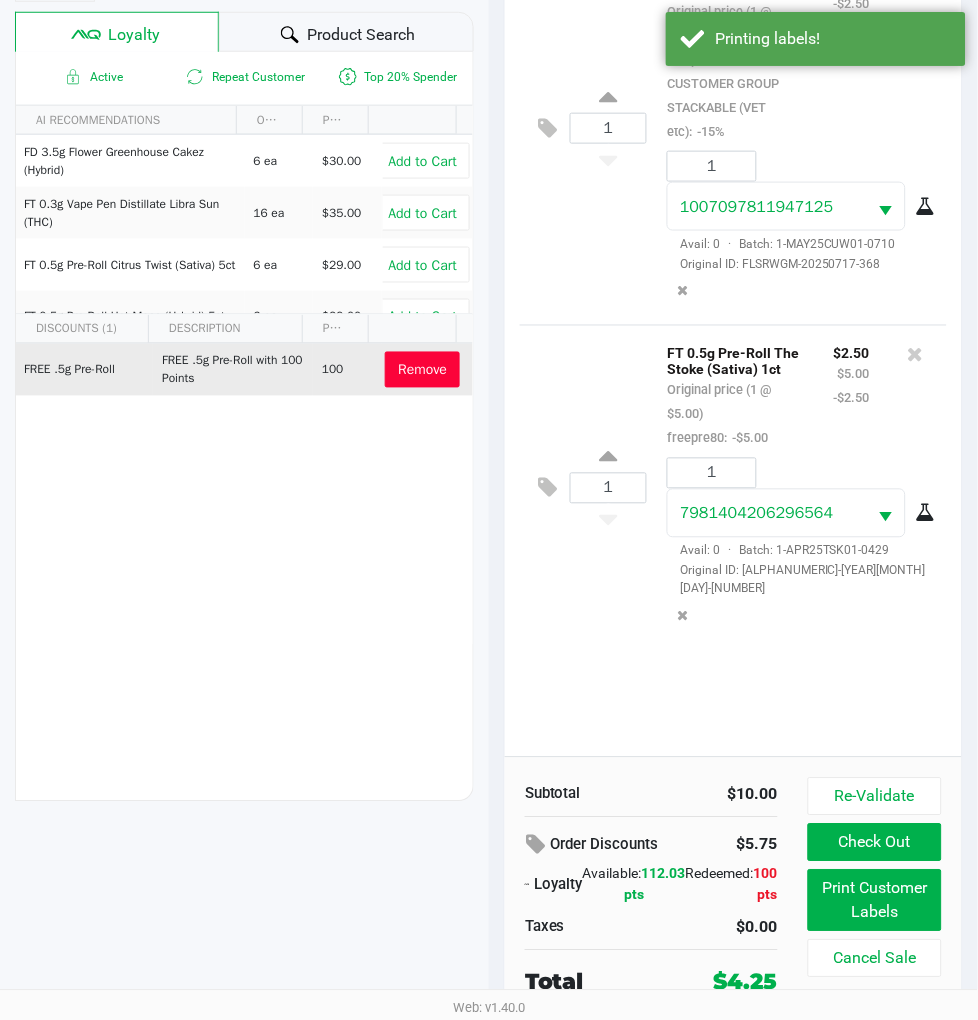 click on "1  FT 0.5g Pre-Roll The Stoke (Sativa) 1ct   Original price (1 @ $[PRICE])  freepre80:  -$[PRICE] $[PRICE] $[PRICE] -$[PRICE] 1 [NUMBER]  Avail: 0  ·  Batch: [NUMBER]-[MONTH][YEAR][LETTER][LETTER][NUMBER]-[NUMBER]   Original ID: [ALPHANUMERIC]-[YEAR][MONTH][DAY]-[NUMBER]" 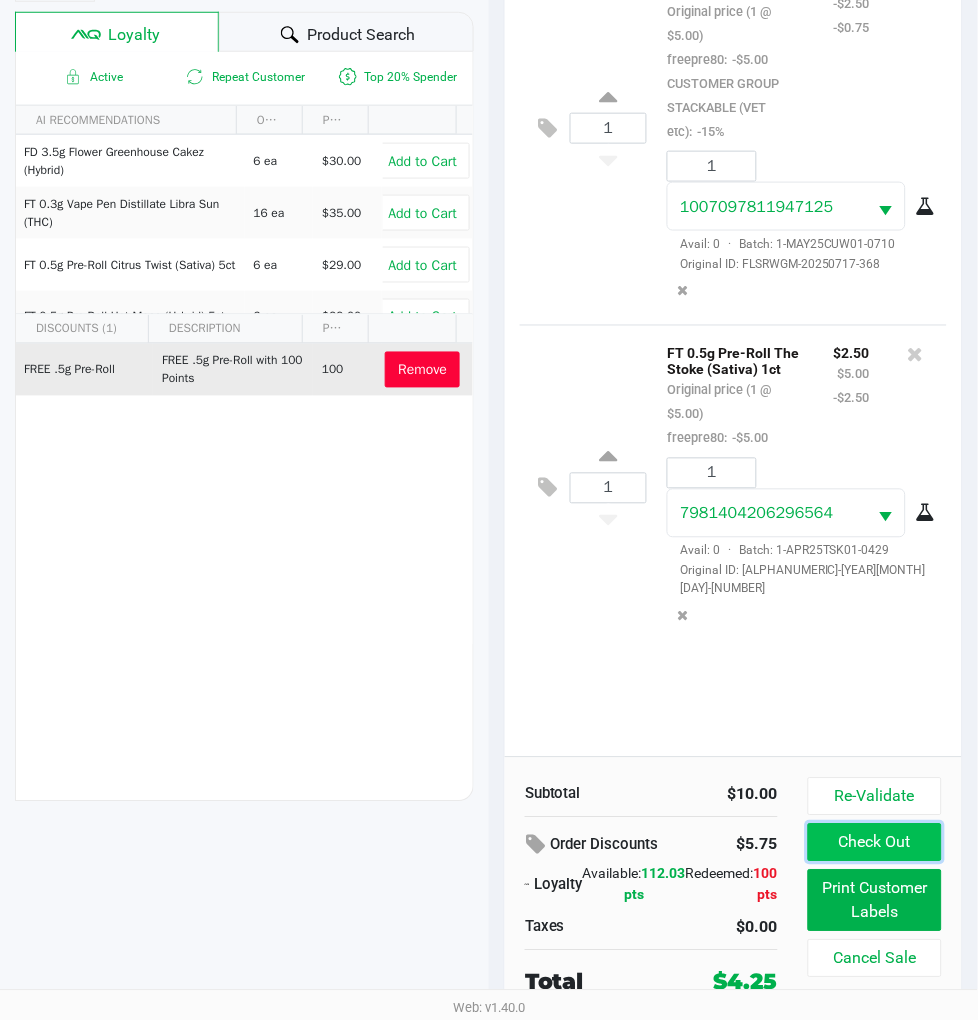 click on "Check Out" 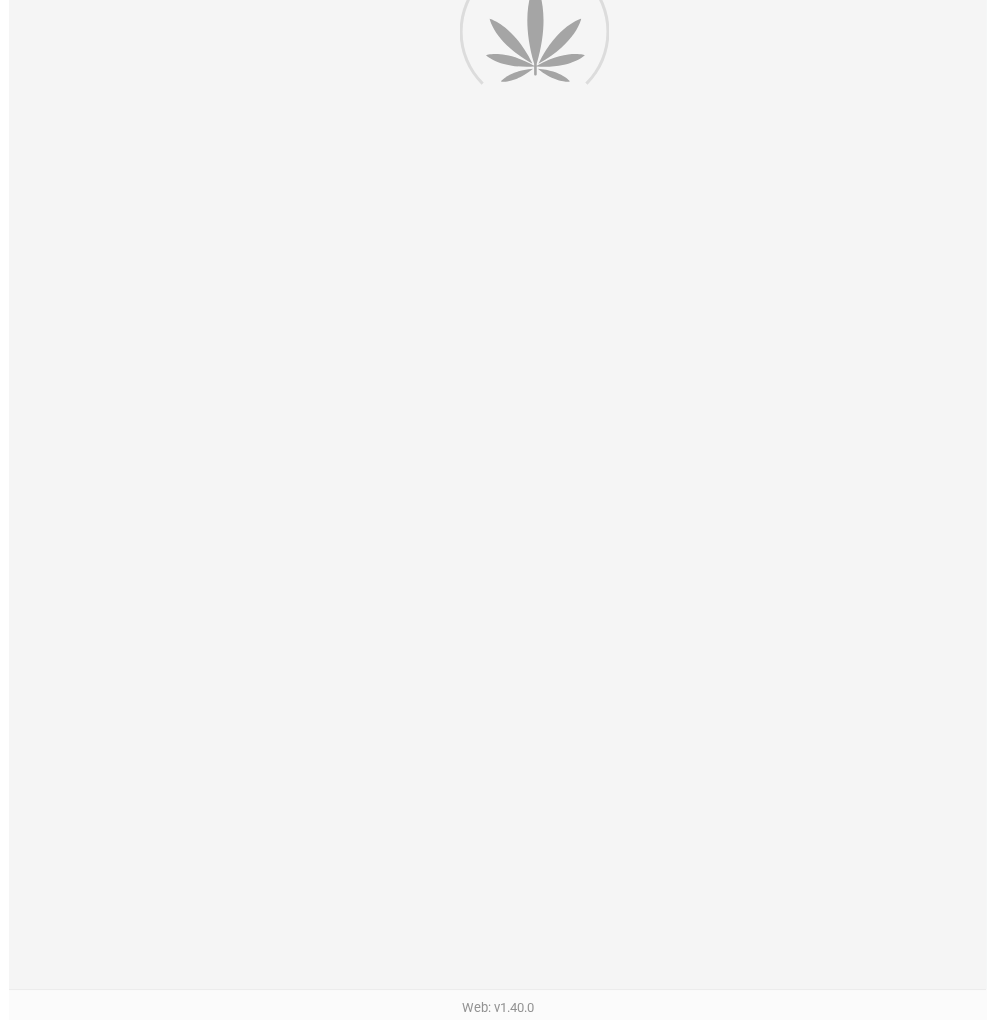 scroll, scrollTop: 0, scrollLeft: 0, axis: both 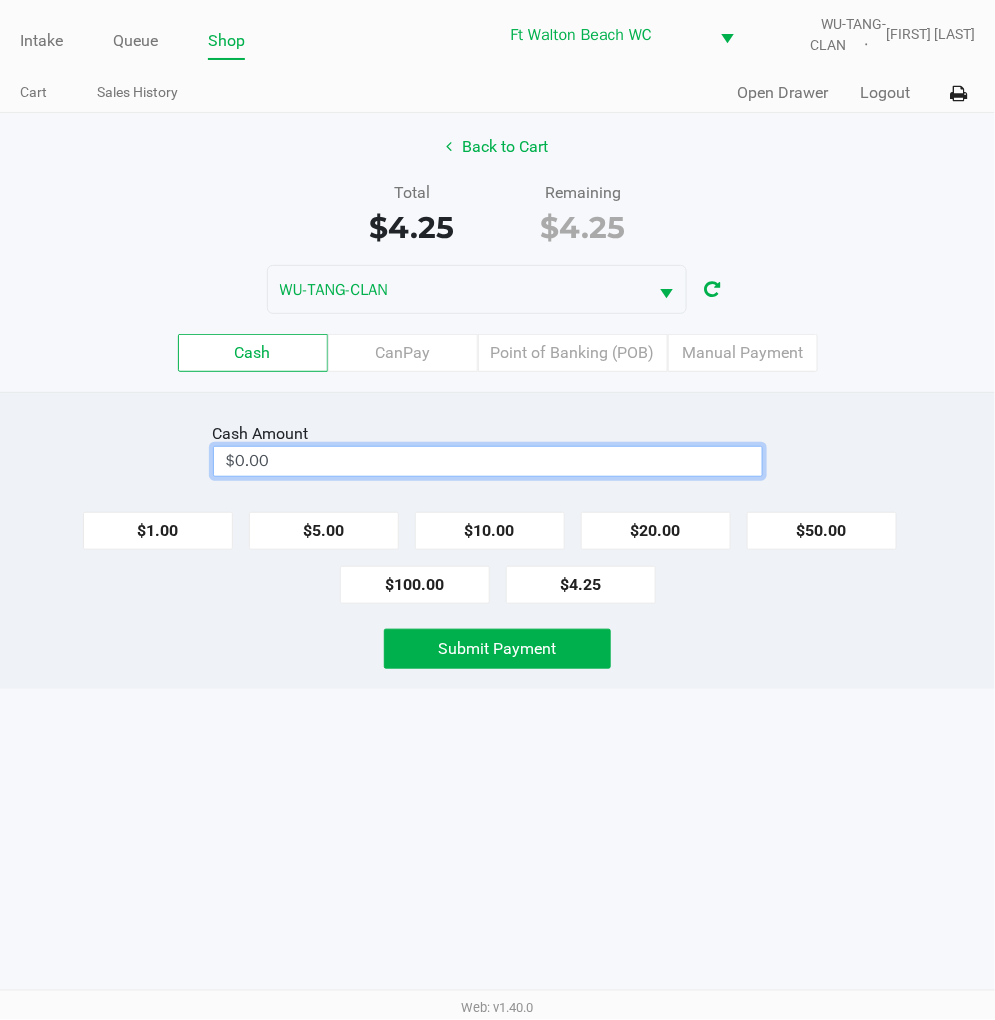 click on "$0.00" at bounding box center [488, 461] 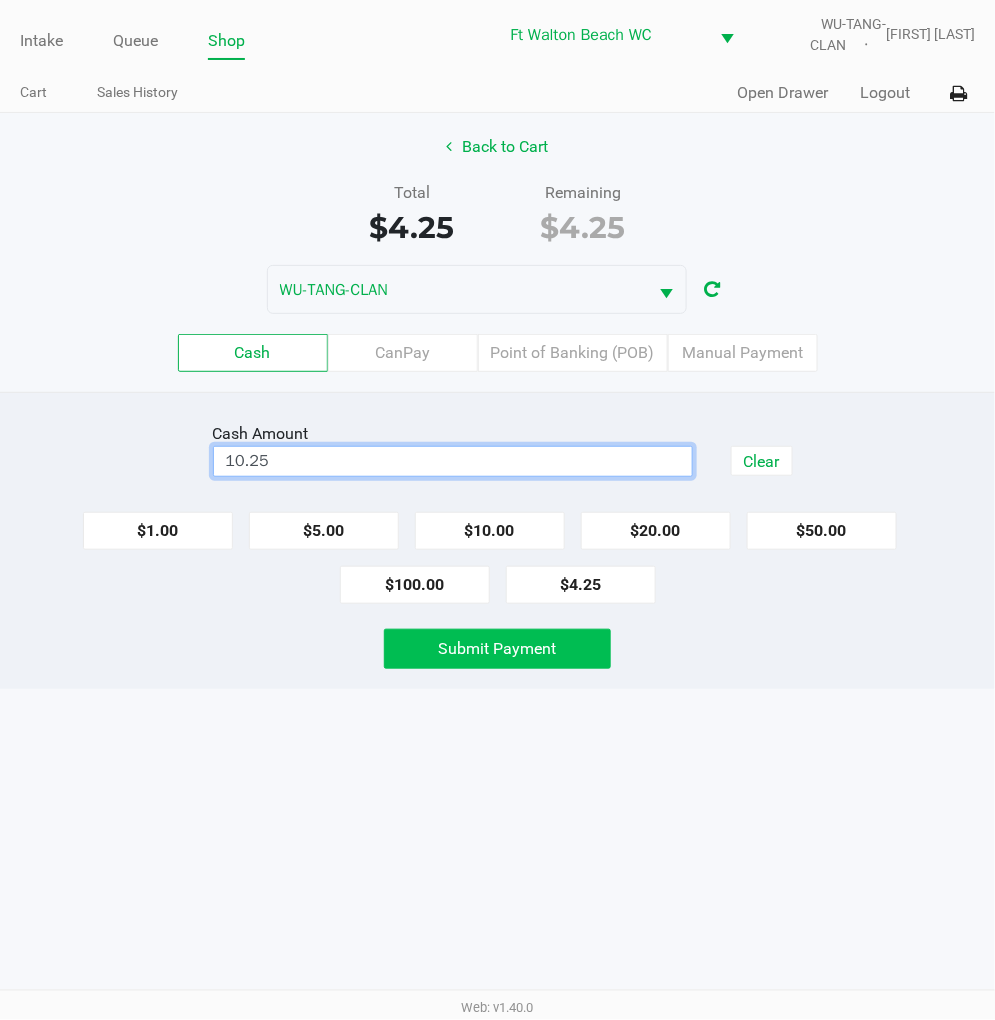 click on "Submit Payment" 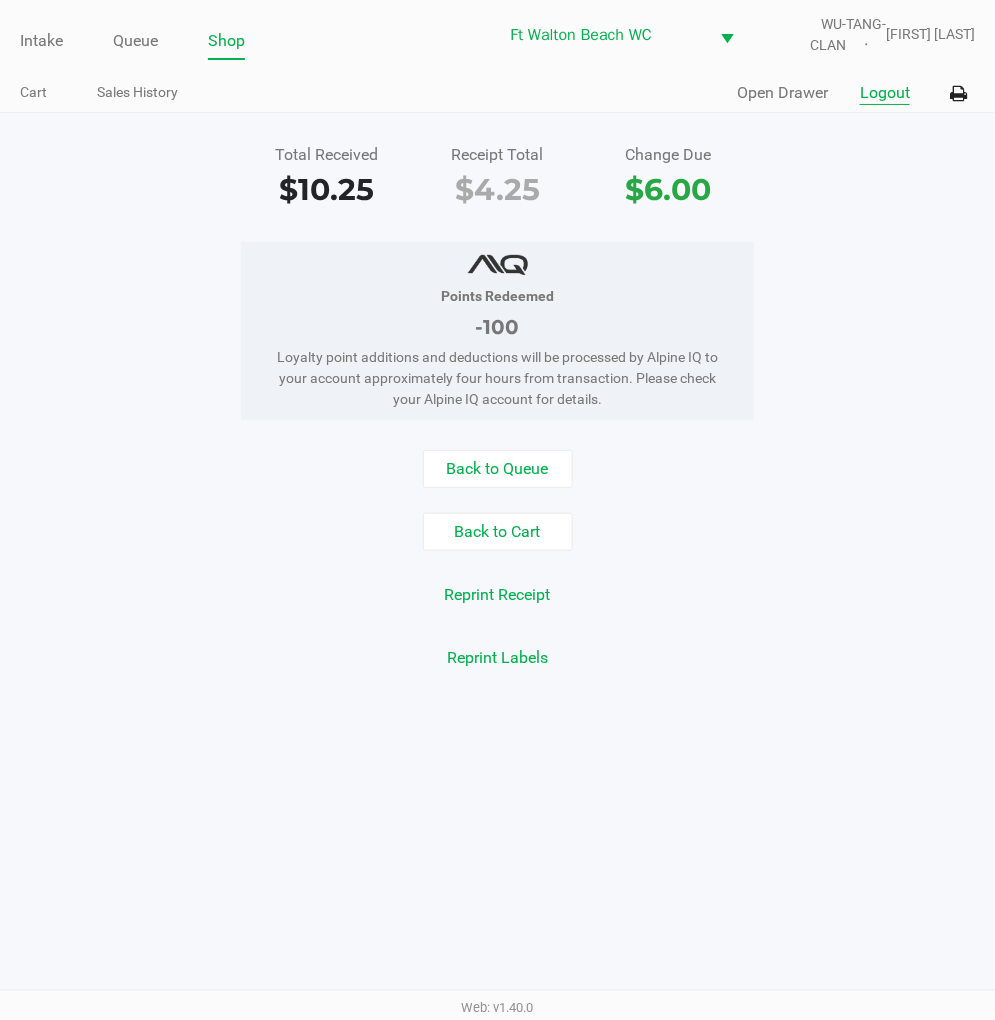 click on "Logout" 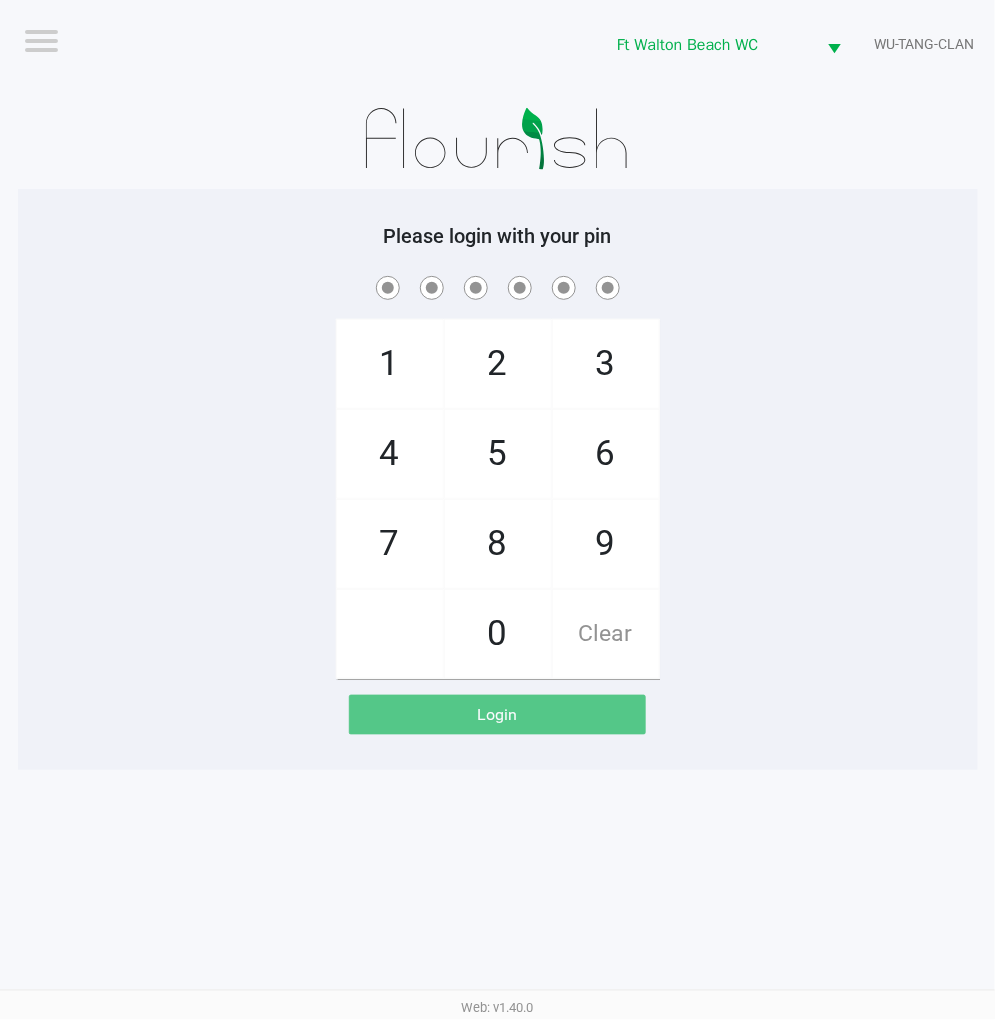 click on "1   4   7       2   5   8   0   3   6   9   Clear" 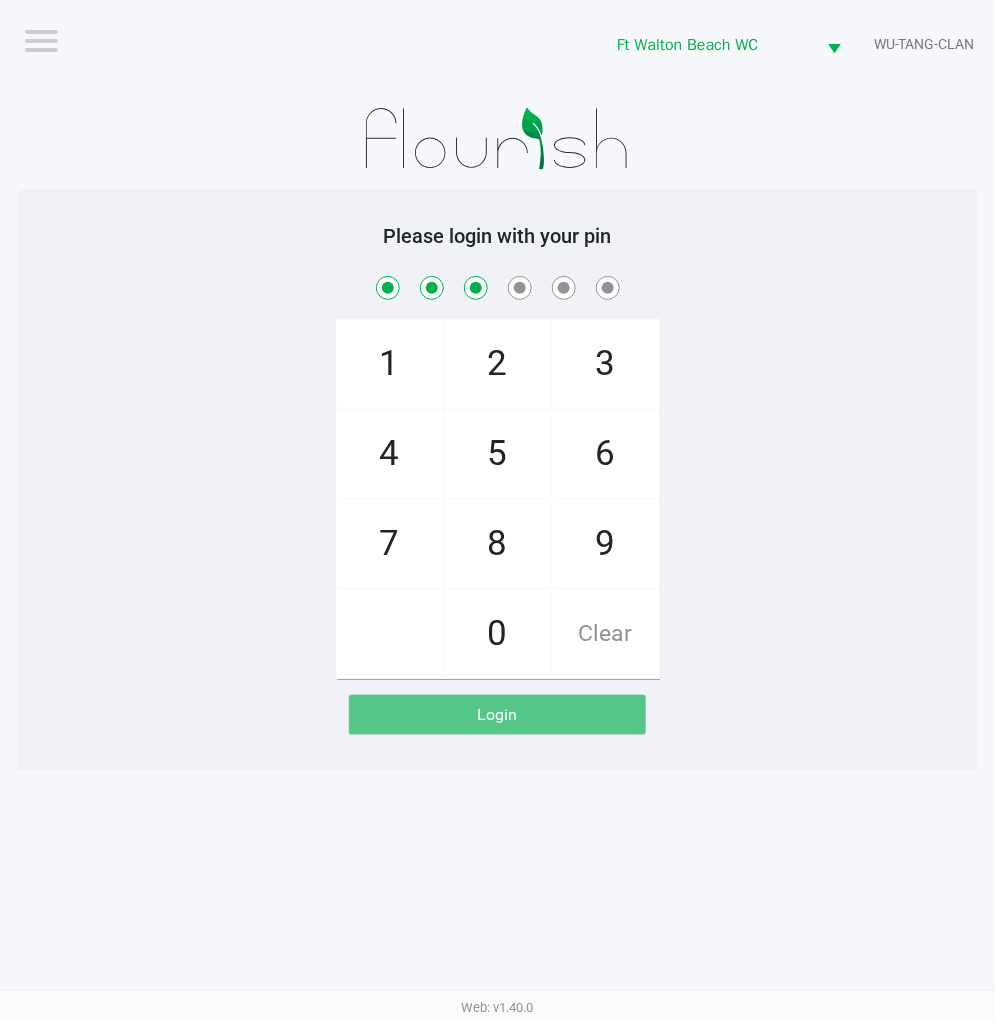 checkbox on "true" 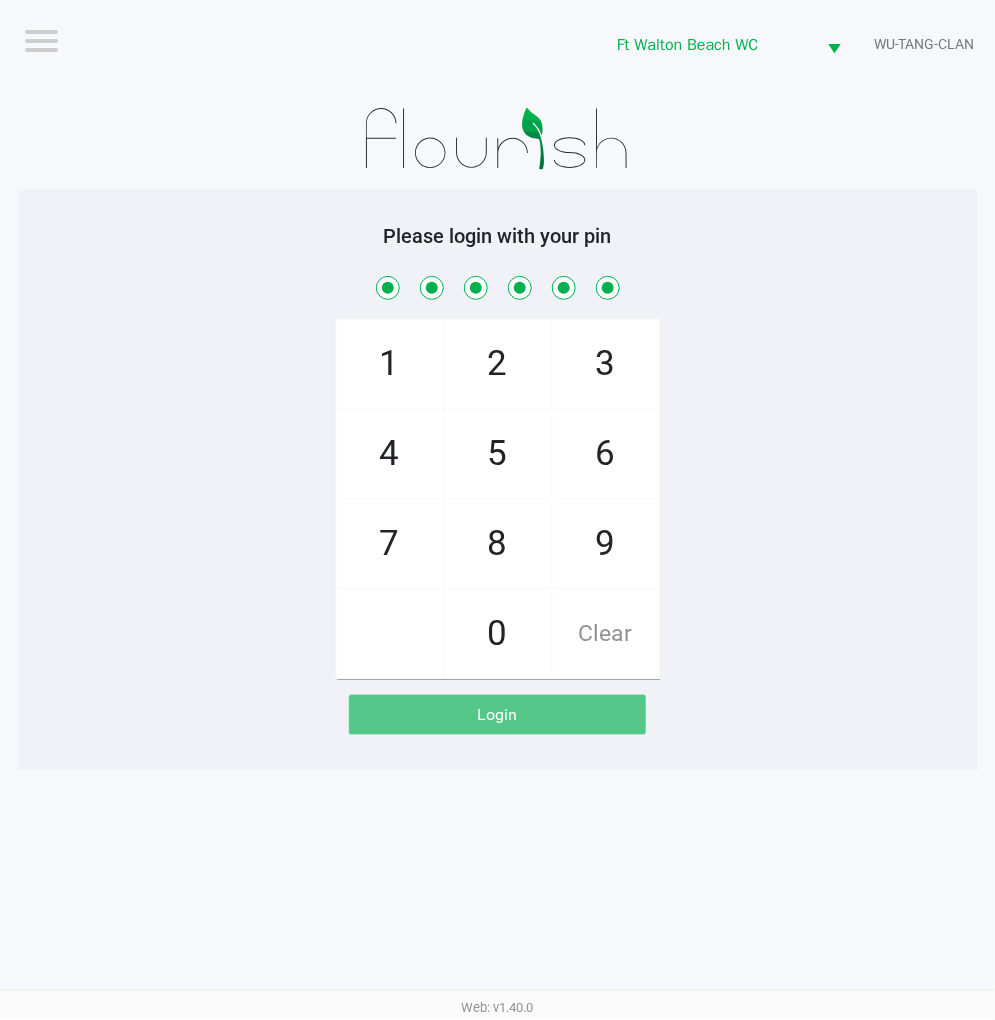 checkbox on "true" 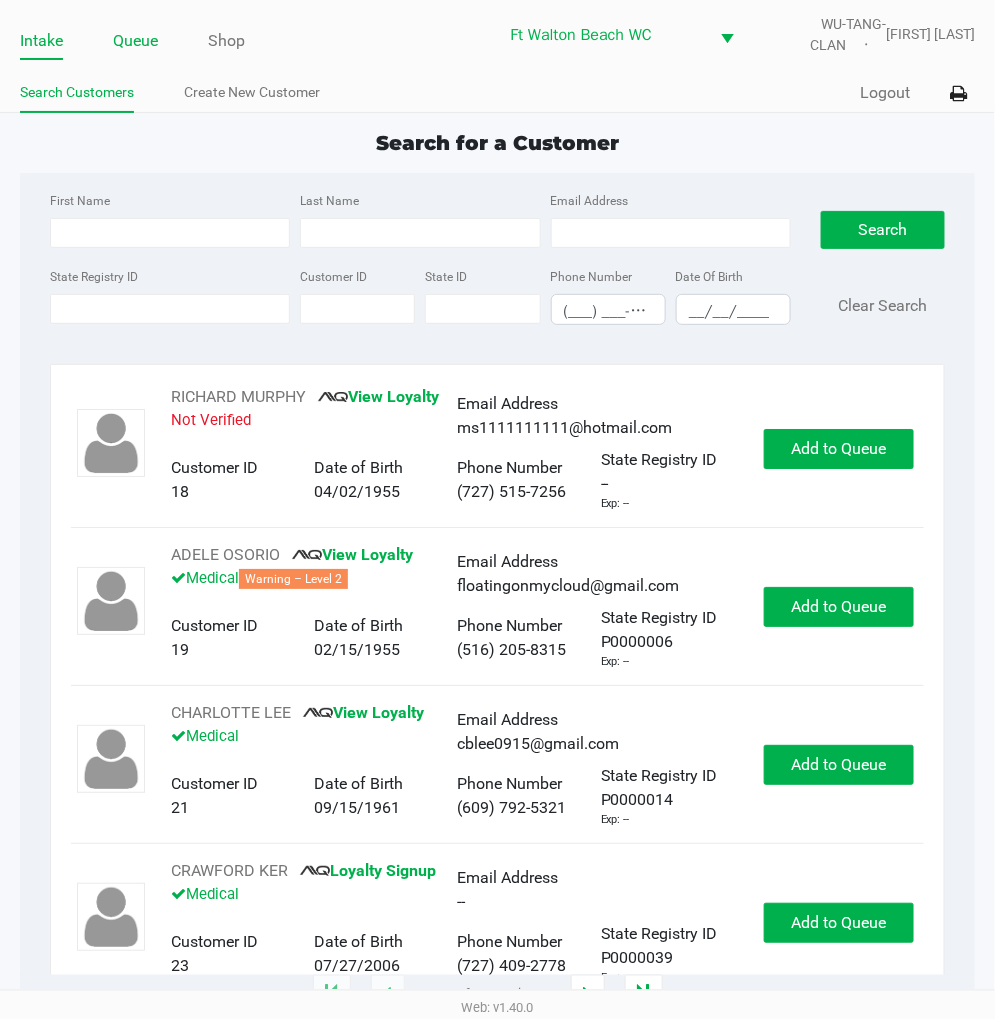 click on "Queue" 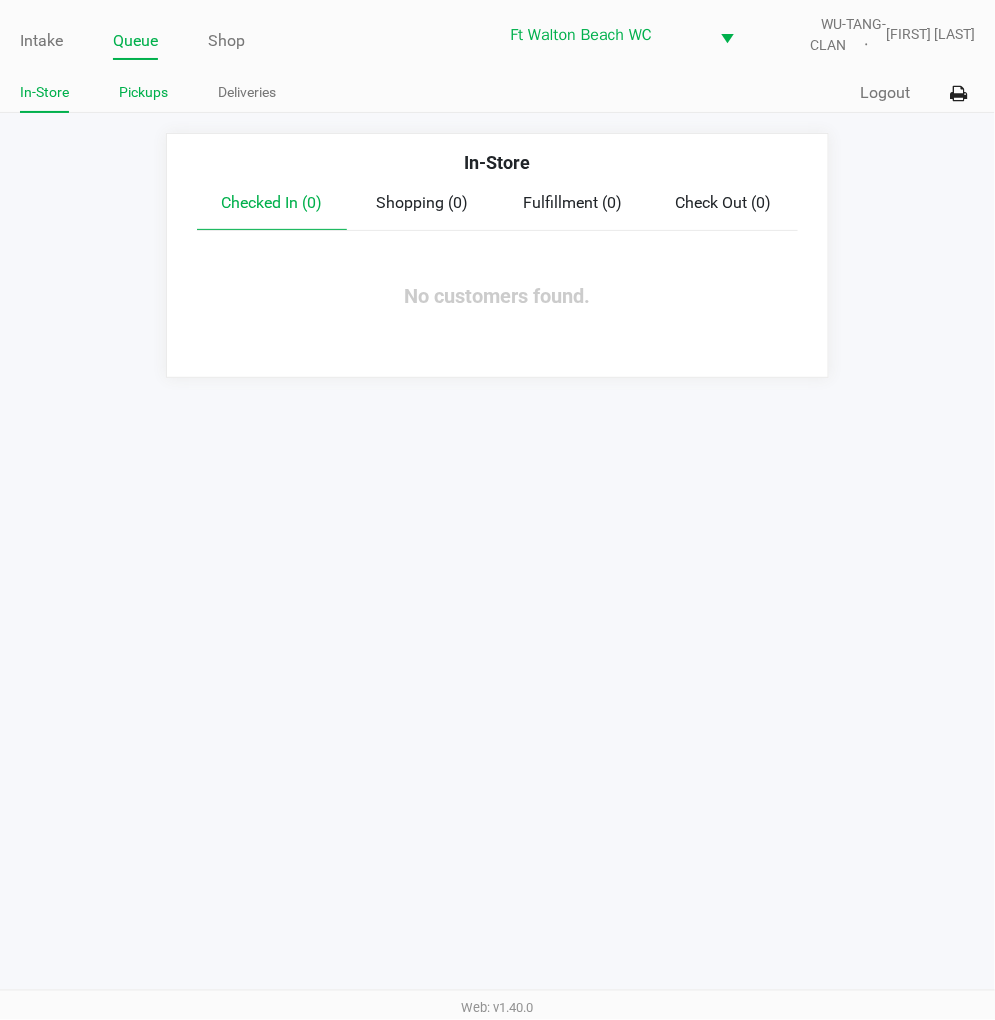 click on "Pickups" 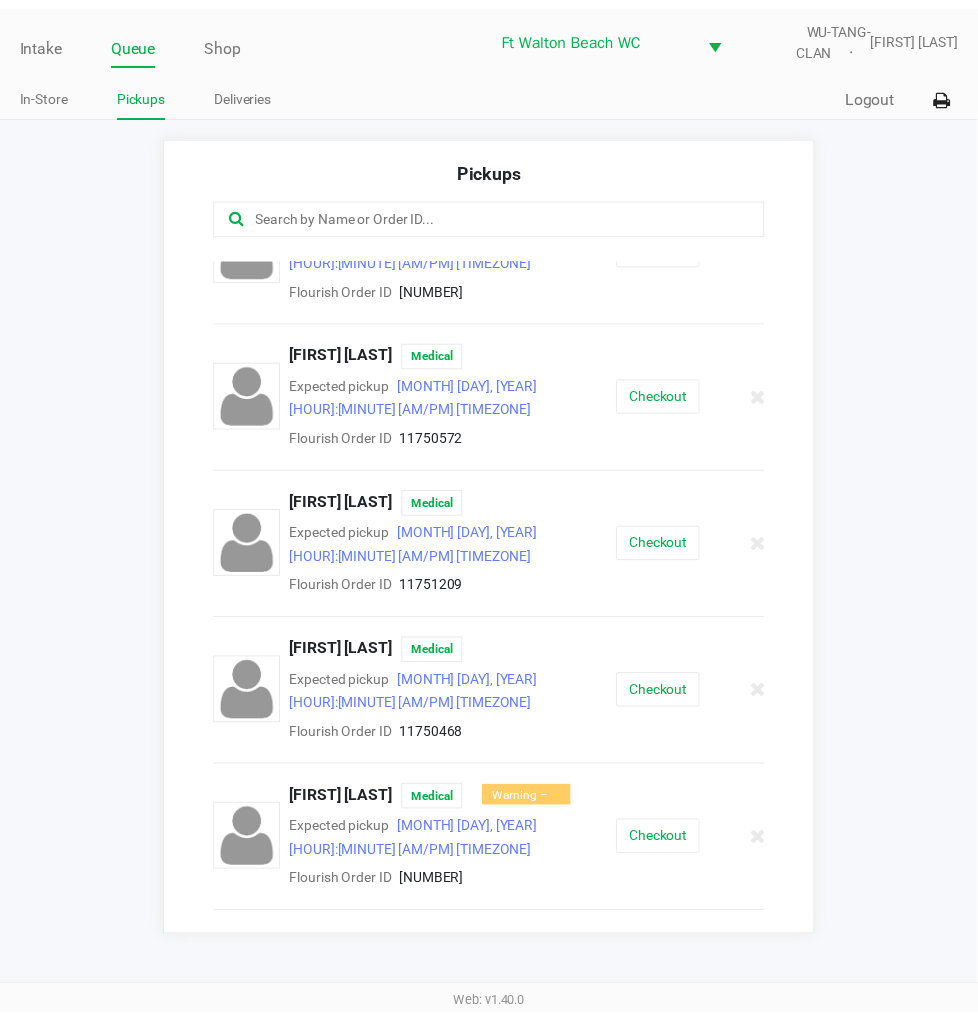 scroll, scrollTop: 222, scrollLeft: 0, axis: vertical 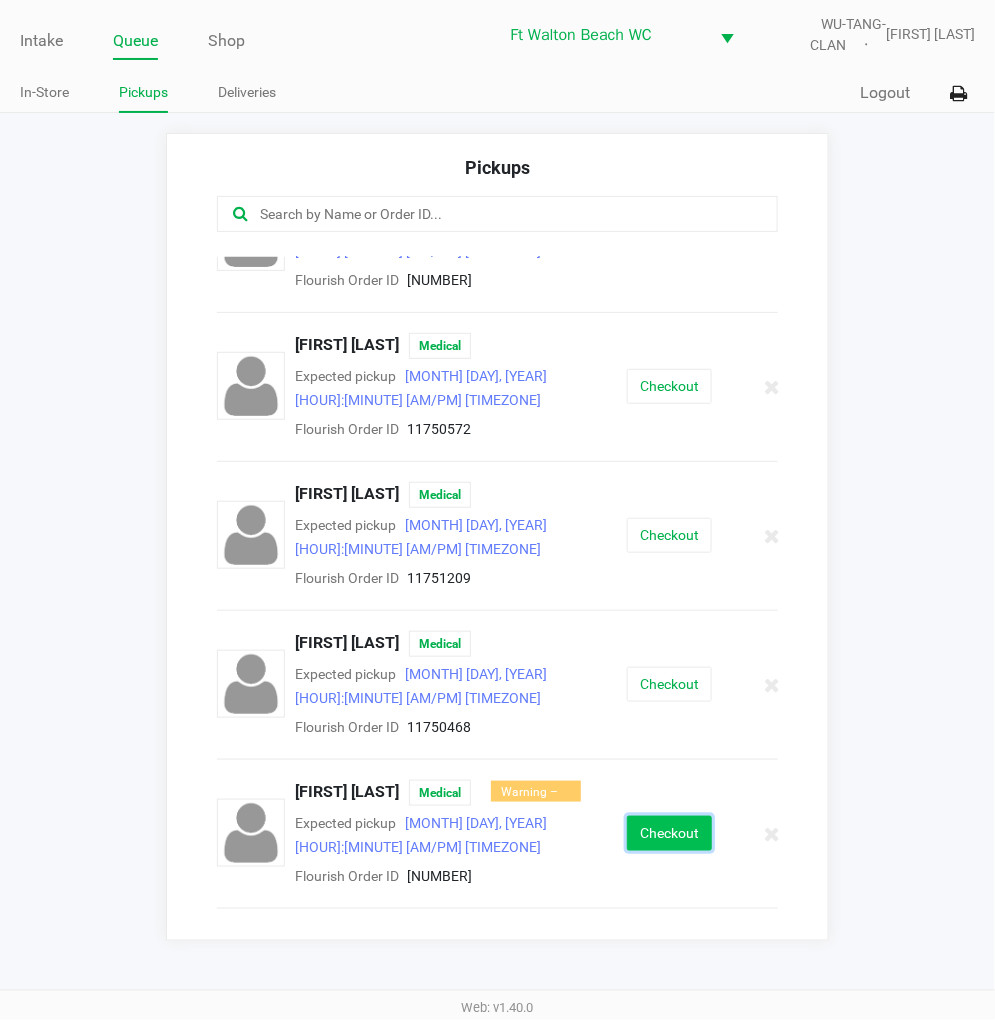 click on "Checkout" 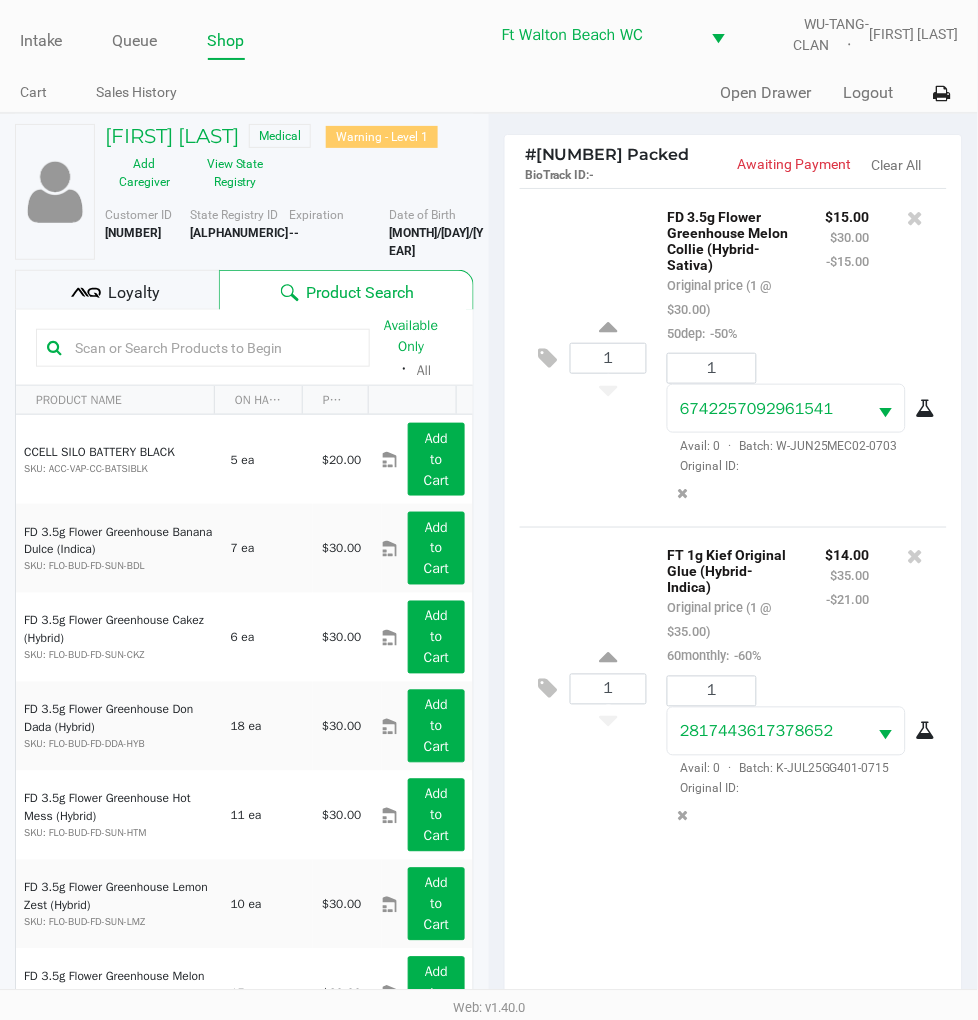 click on "1  FD 3.5g Flower Greenhouse Melon Collie (Hybrid-Sativa)   Original price (1 @ $[PRICE])  50dep:  -50% $[PRICE] $[PRICE] -$[PRICE] 1 [NUMBER]  Avail: 0  ·  Batch: [LETTER]-[MONTH][YEAR][LETTER][LETTER][LETTER]-[NUMBER]   Original ID:   1  FT 1g Kief Original Glue (Hybrid-Indica)   Original price (1 @ $[PRICE])  60monthly:  -60% $[PRICE] $[PRICE] -$[PRICE] 1 [NUMBER]  Avail: 0  ·  Batch: [LETTER]-[MONTH][YEAR][LETTER][LETTER][LETTER]-[NUMBER]   Original ID:" 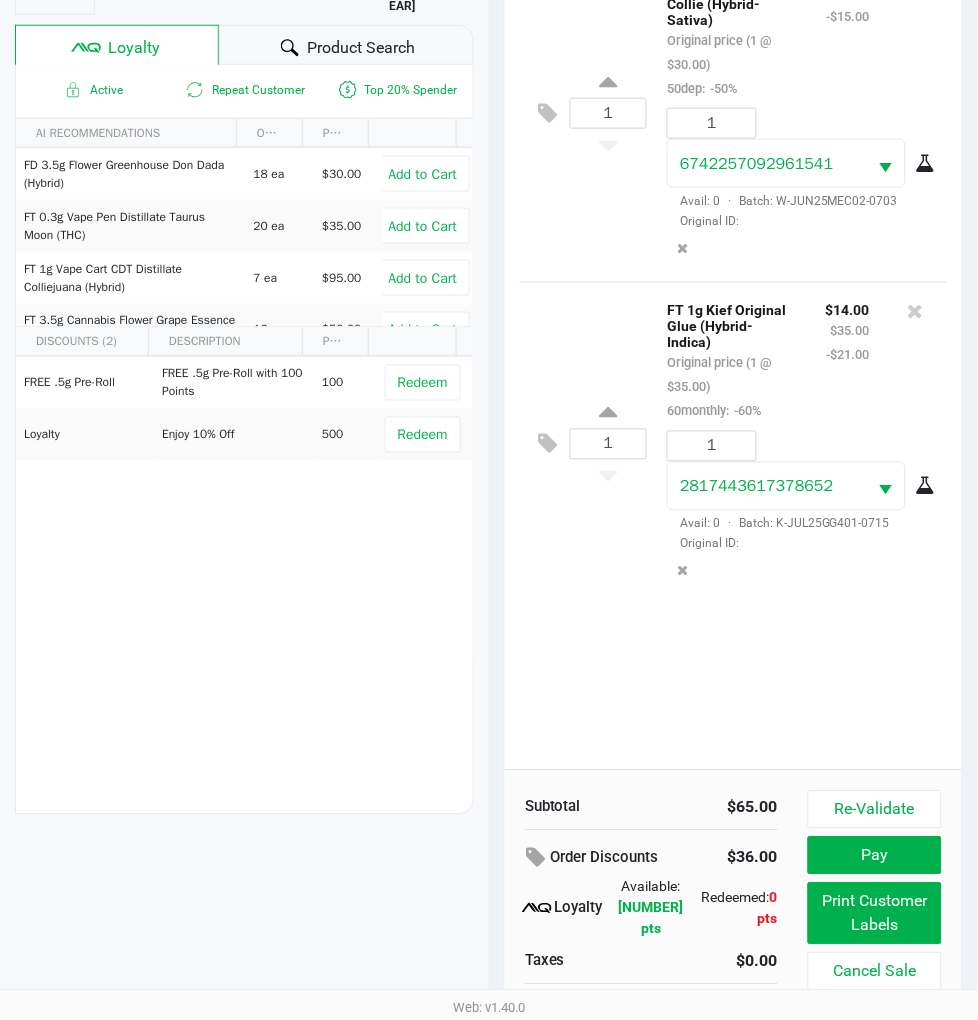 scroll, scrollTop: 258, scrollLeft: 0, axis: vertical 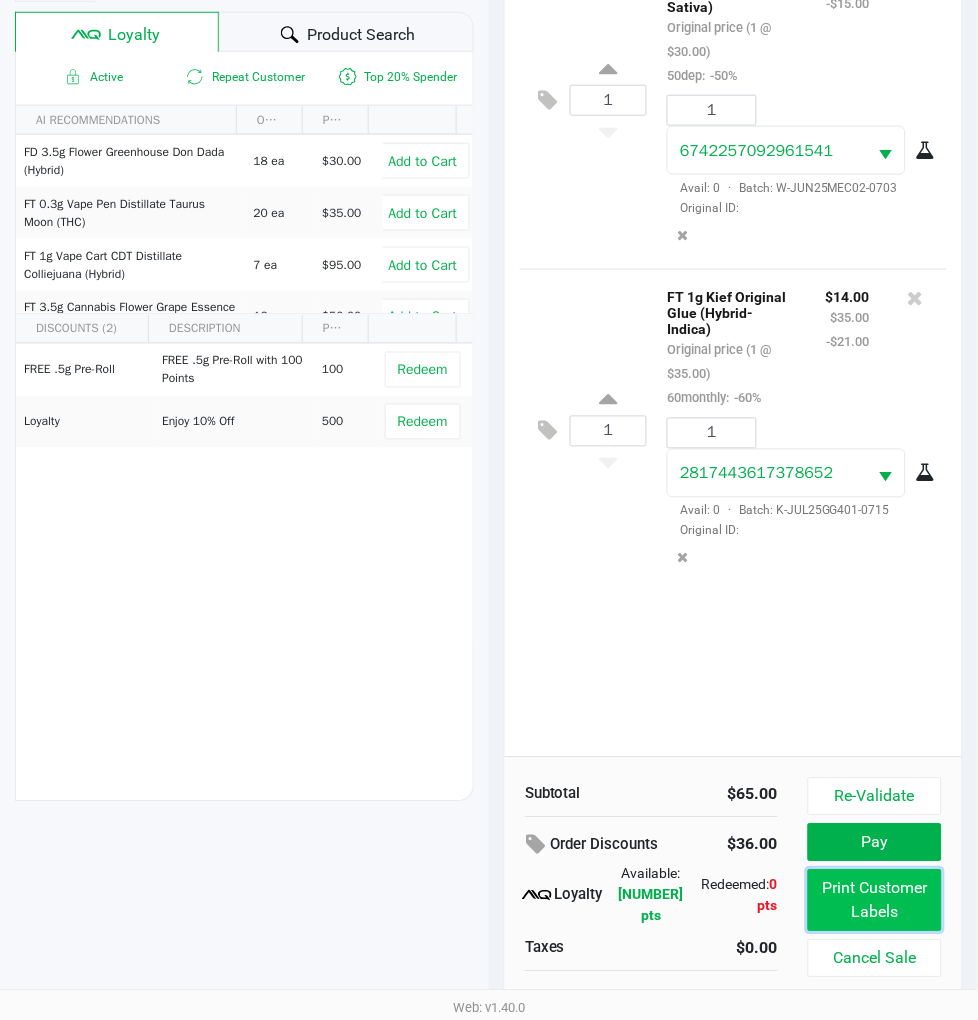 click on "Print Customer Labels" 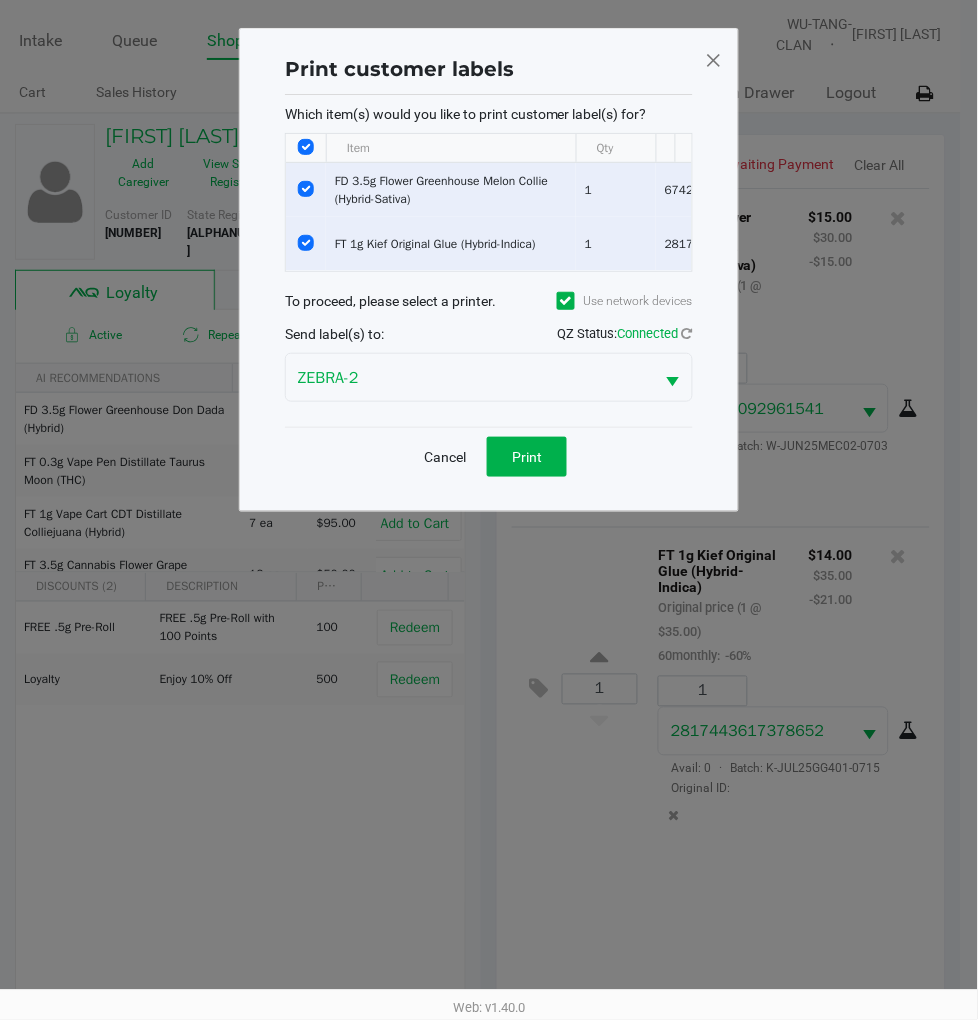 scroll, scrollTop: 0, scrollLeft: 0, axis: both 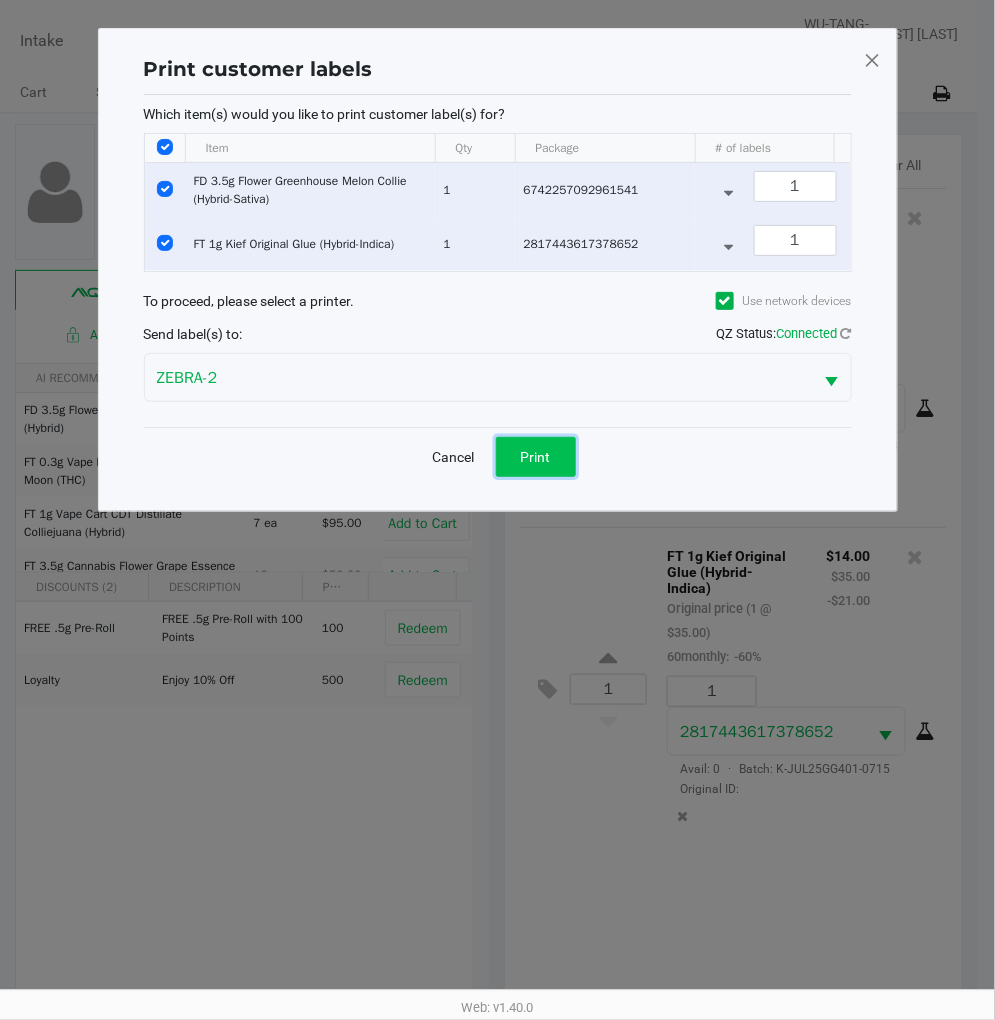 click on "Print" 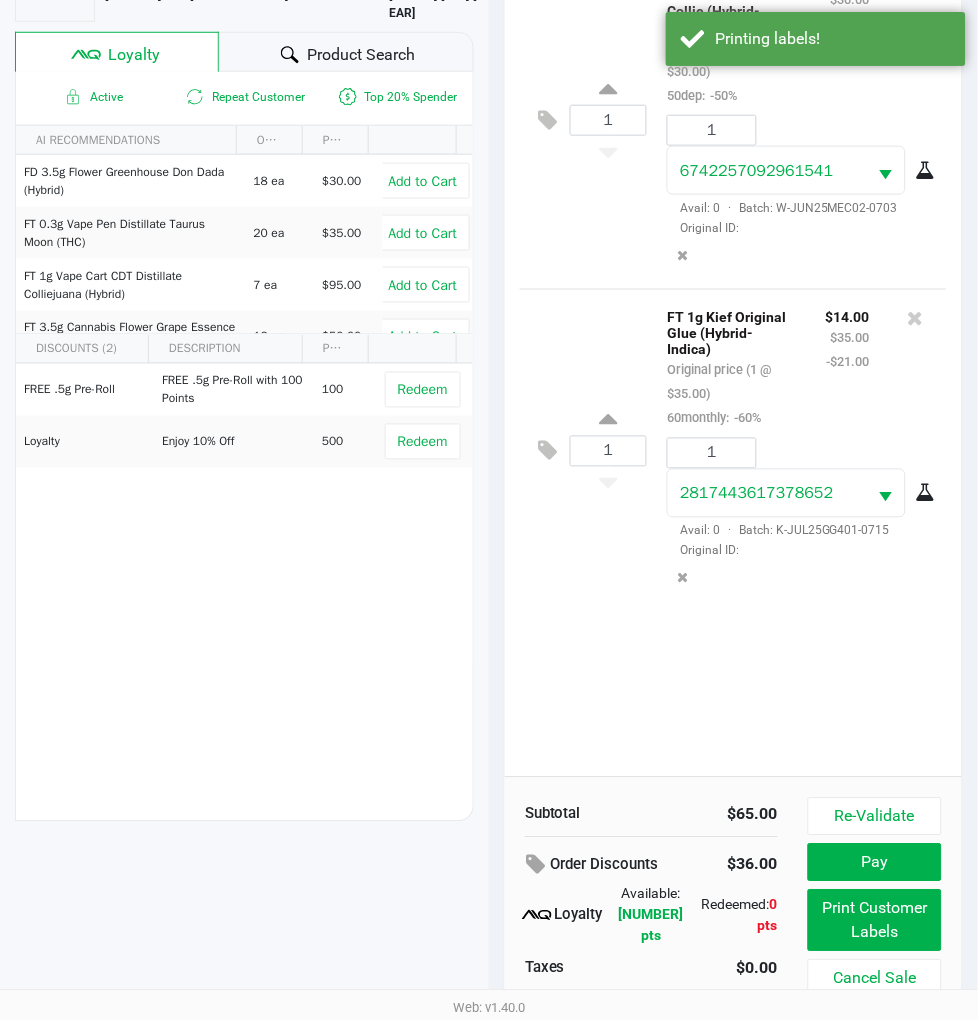 scroll, scrollTop: 258, scrollLeft: 0, axis: vertical 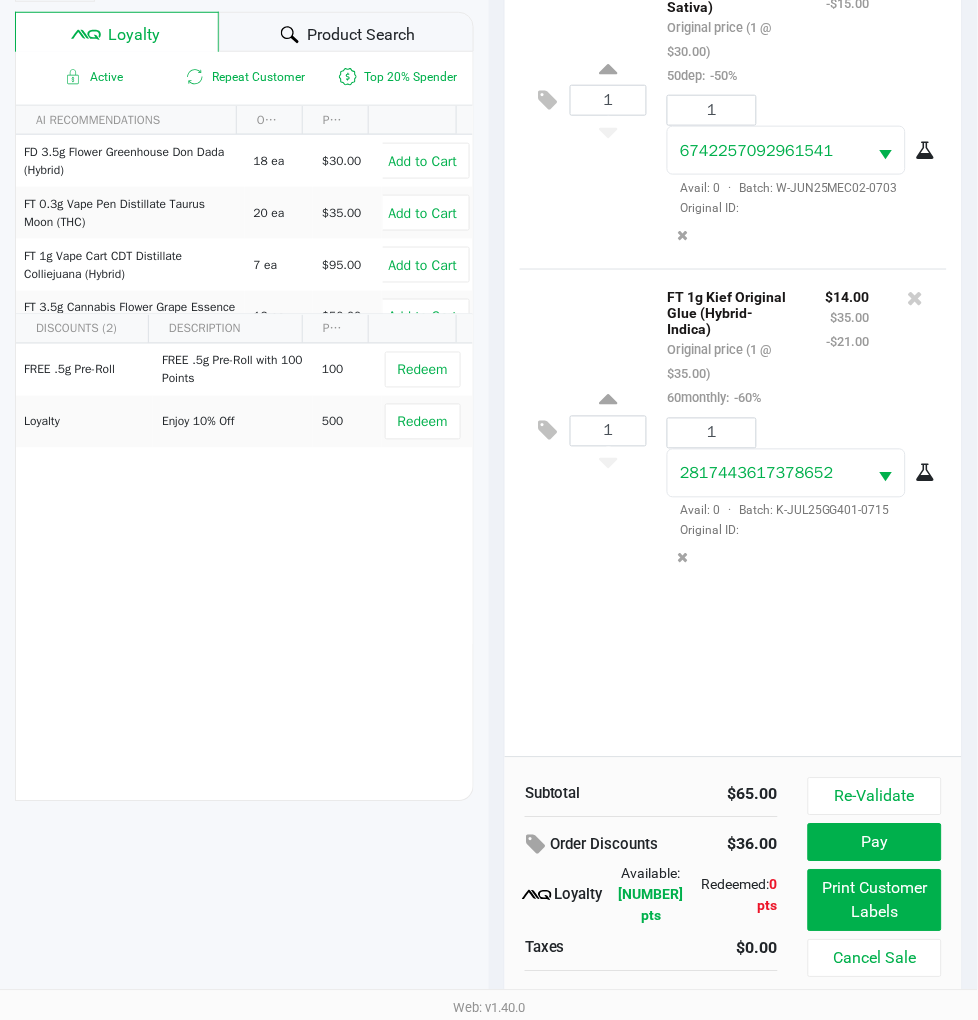 click on "1  FD 3.5g Flower Greenhouse Melon Collie (Hybrid-Sativa)   Original price (1 @ $[PRICE])  50dep:  -50% $[PRICE] $[PRICE] -$[PRICE] 1 [NUMBER]  Avail: 0  ·  Batch: [LETTER]-[MONTH][YEAR][LETTER][LETTER][LETTER]-[NUMBER]   Original ID:   1  FT 1g Kief Original Glue (Hybrid-Indica)   Original price (1 @ $[PRICE])  60monthly:  -60% $[PRICE] $[PRICE] -$[PRICE] 1 [NUMBER]  Avail: 0  ·  Batch: [LETTER]-[MONTH][YEAR][LETTER][LETTER][LETTER]-[NUMBER]   Original ID:" 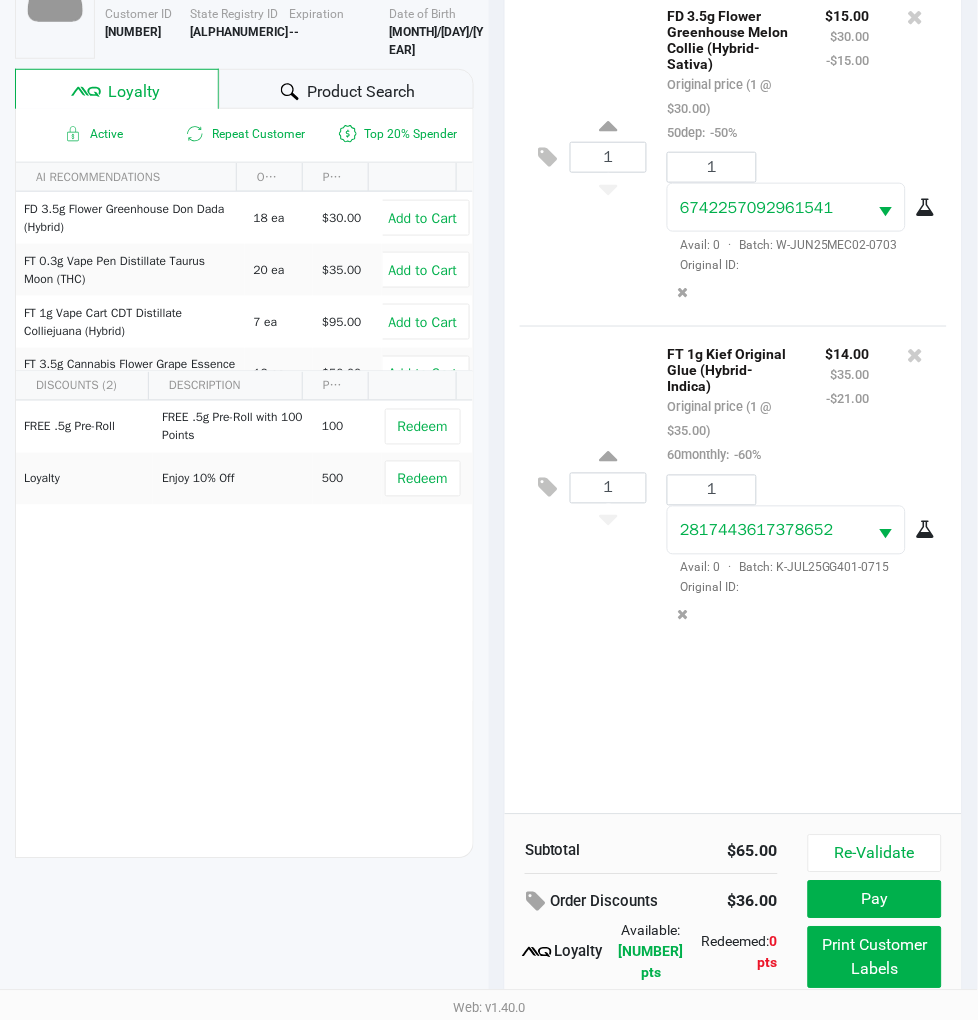 scroll, scrollTop: 147, scrollLeft: 0, axis: vertical 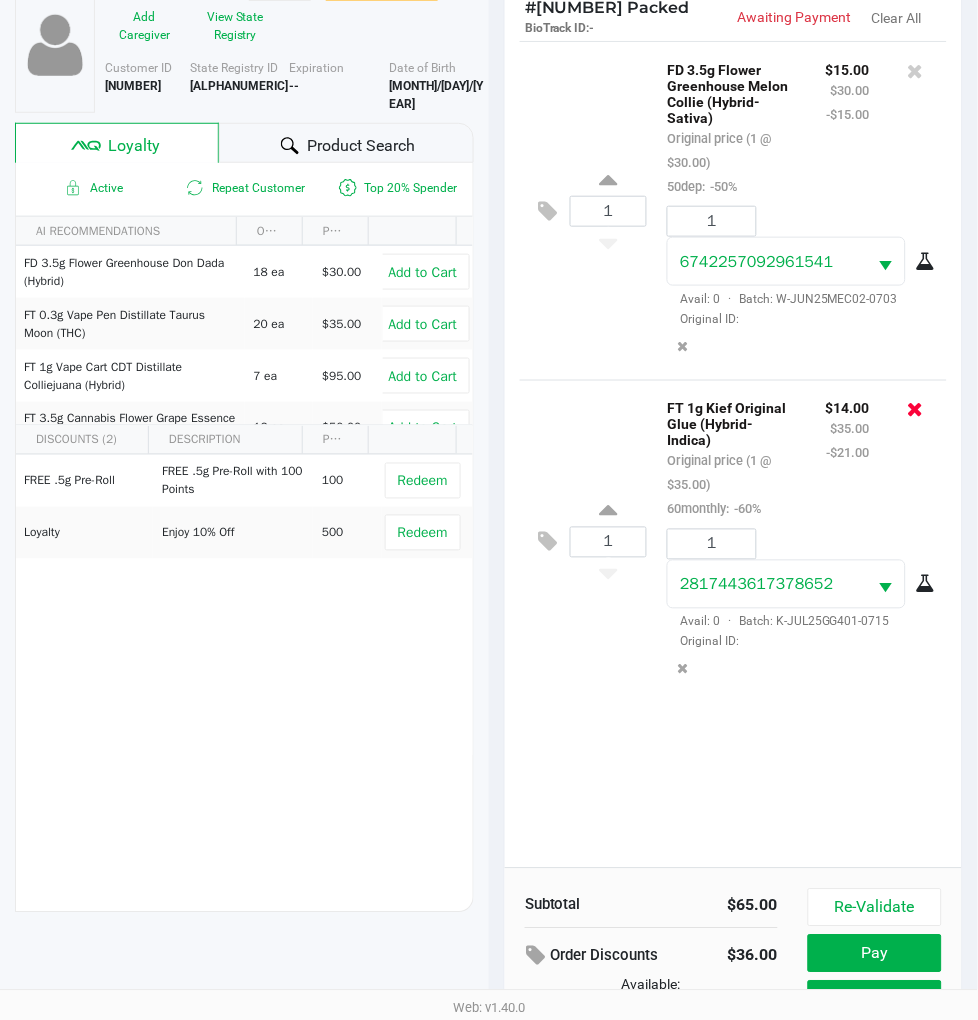 click 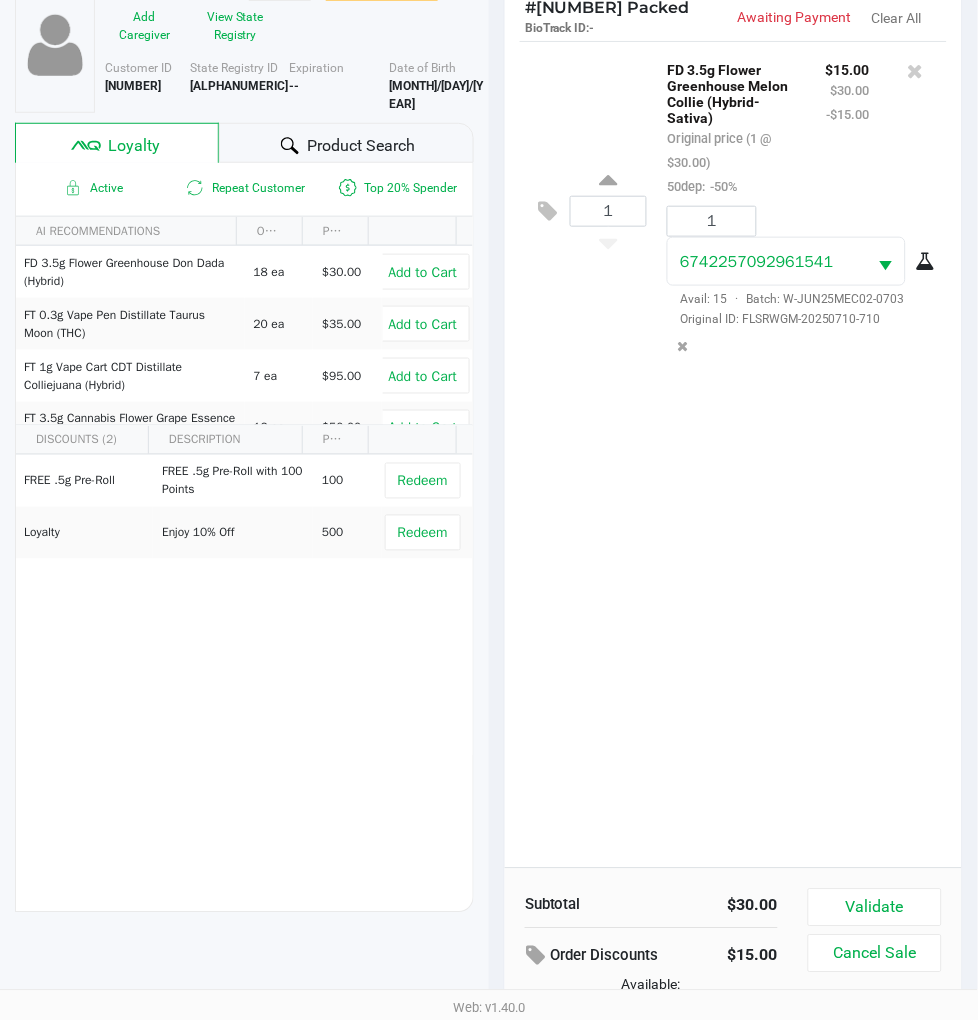 click on "1  FD 3.5g Flower Greenhouse Melon Collie (Hybrid-Sativa)   Original price (1 @ $[PRICE])  50dep:  -50% $[PRICE] $[PRICE] -$[PRICE] 1 [NUMBER]  Avail: 15  ·  Batch: [LETTER]-[MONTH][YEAR][LETTER][LETTER][LETTER]-[NUMBER]   Original ID: [ALPHANUMERIC]-[YEAR][MONTH][DAY]-[NUMBER]" 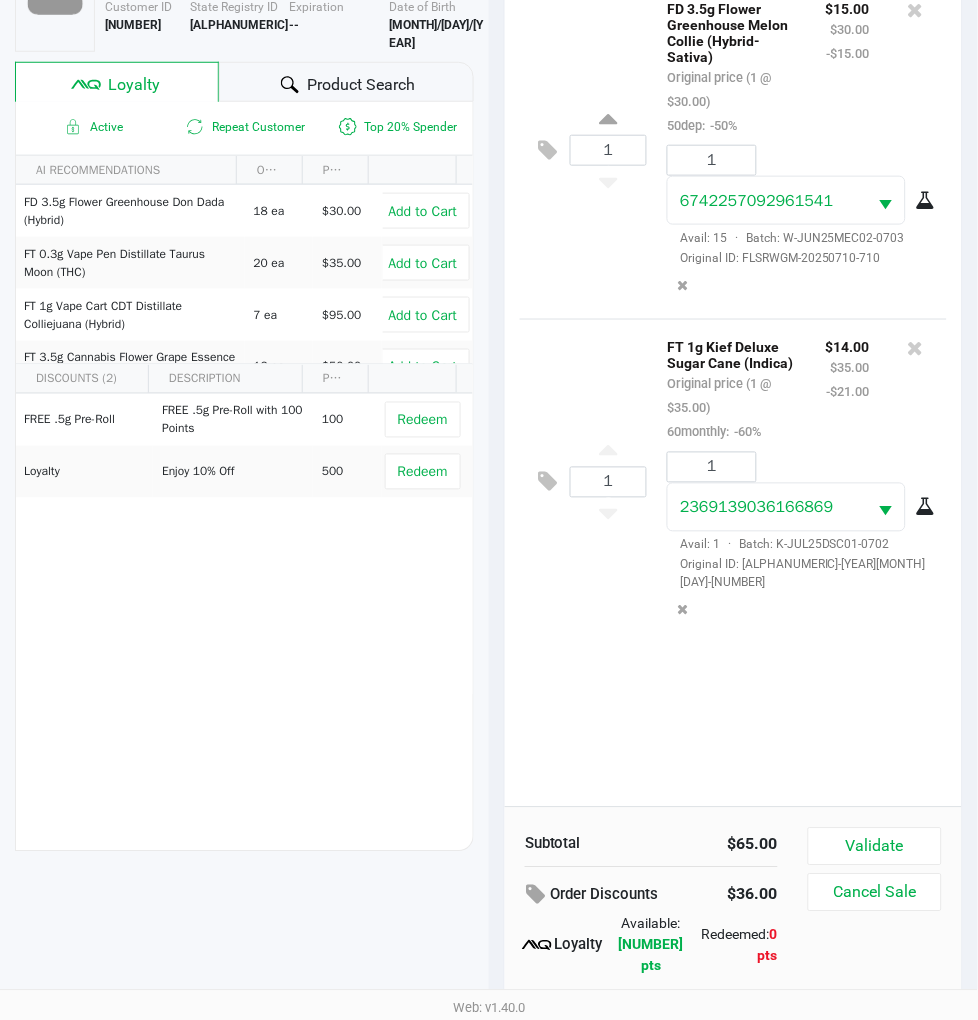 scroll, scrollTop: 258, scrollLeft: 0, axis: vertical 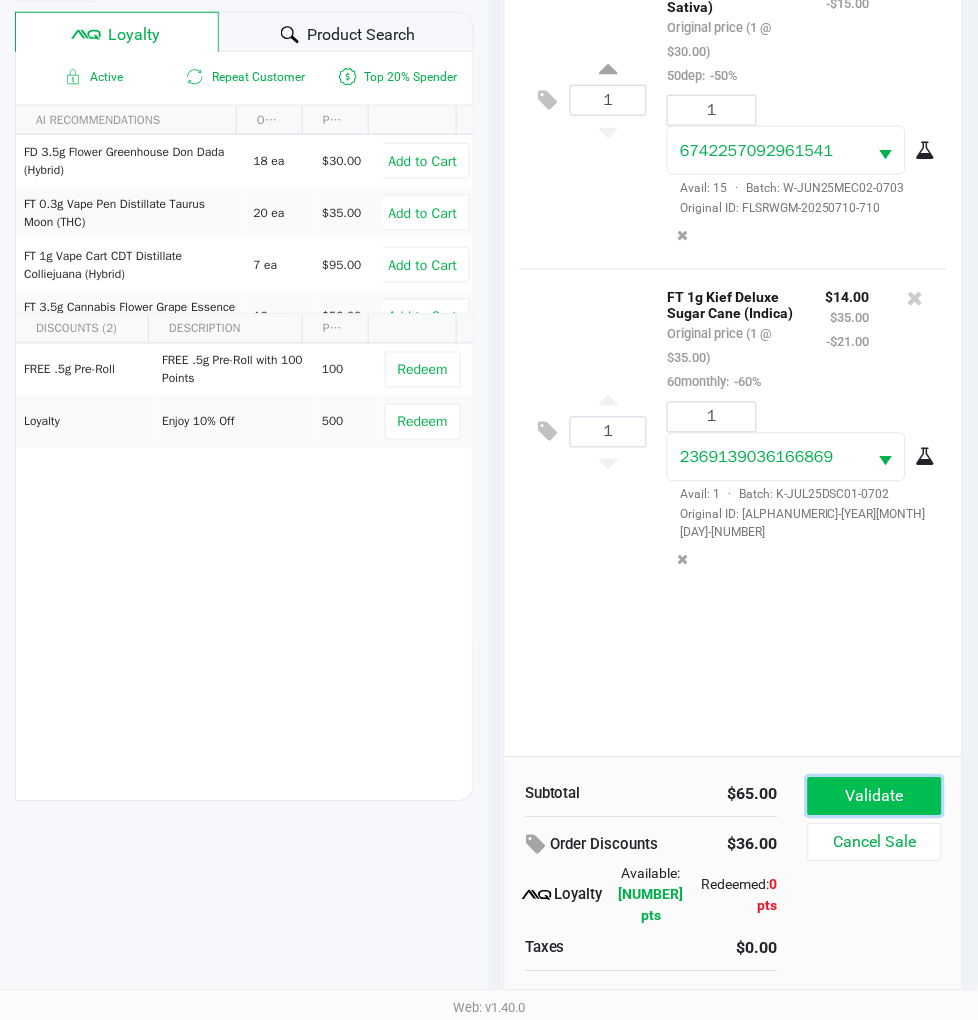 click on "Validate" 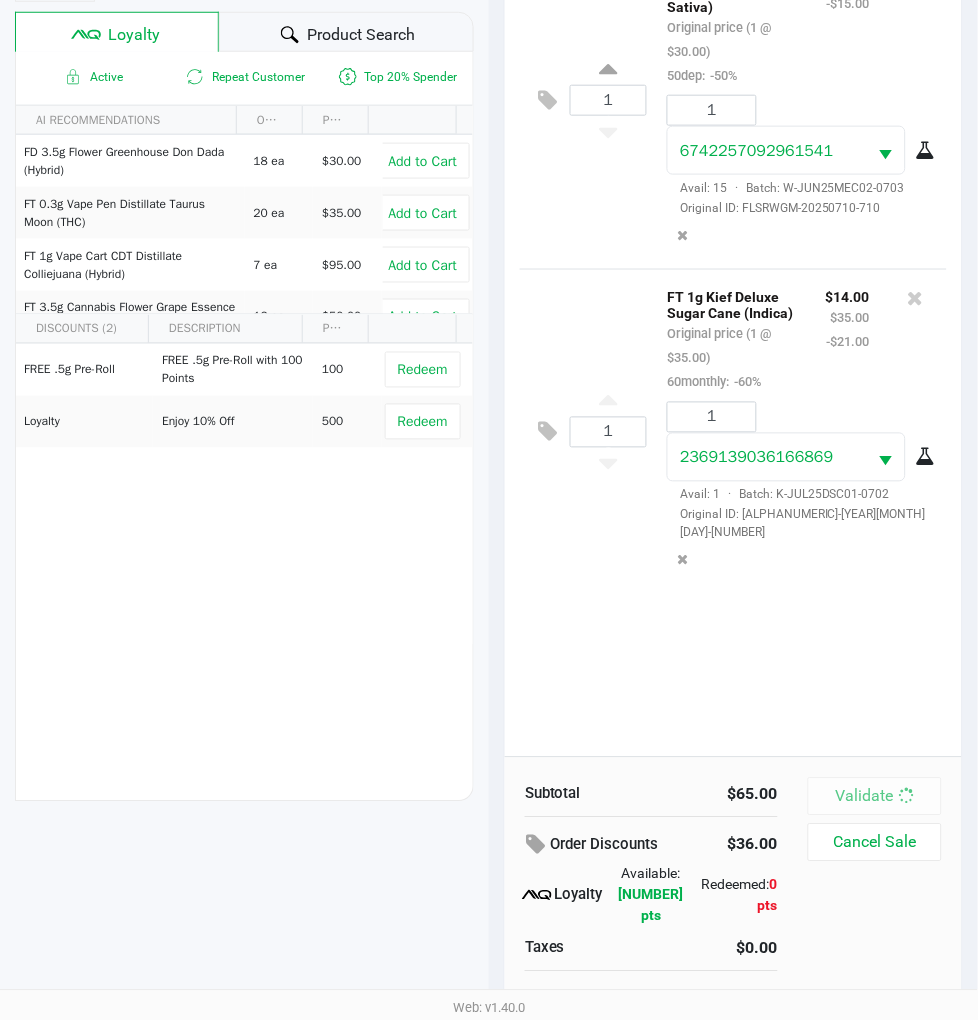 scroll, scrollTop: 0, scrollLeft: 0, axis: both 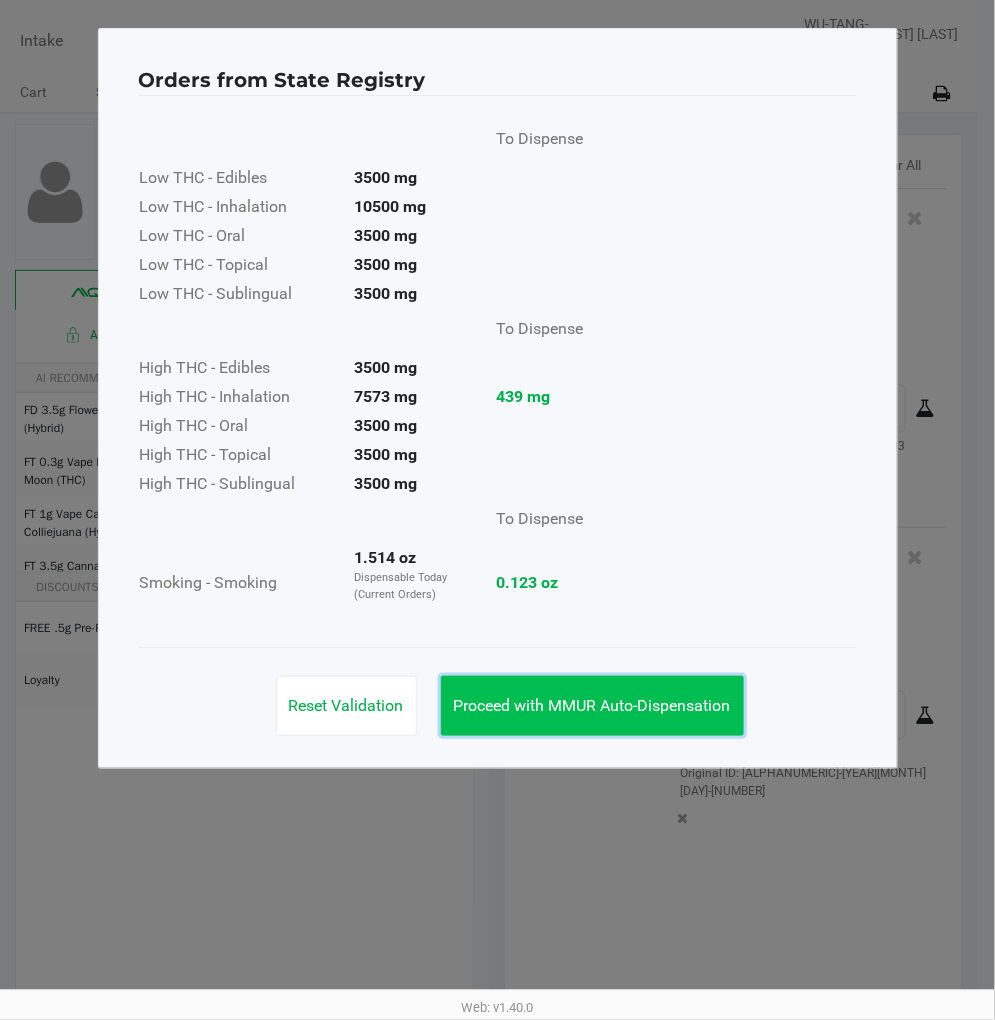 click on "Proceed with MMUR Auto-Dispensation" 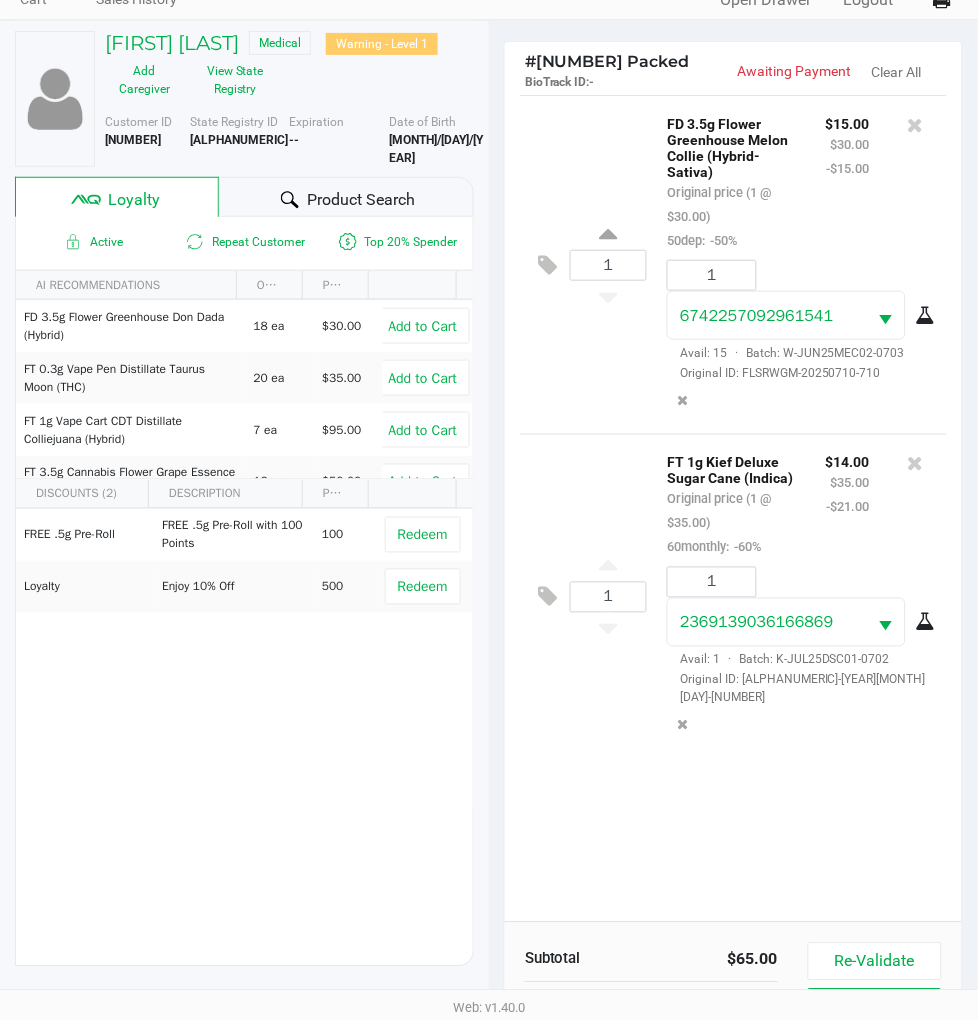 scroll, scrollTop: 258, scrollLeft: 0, axis: vertical 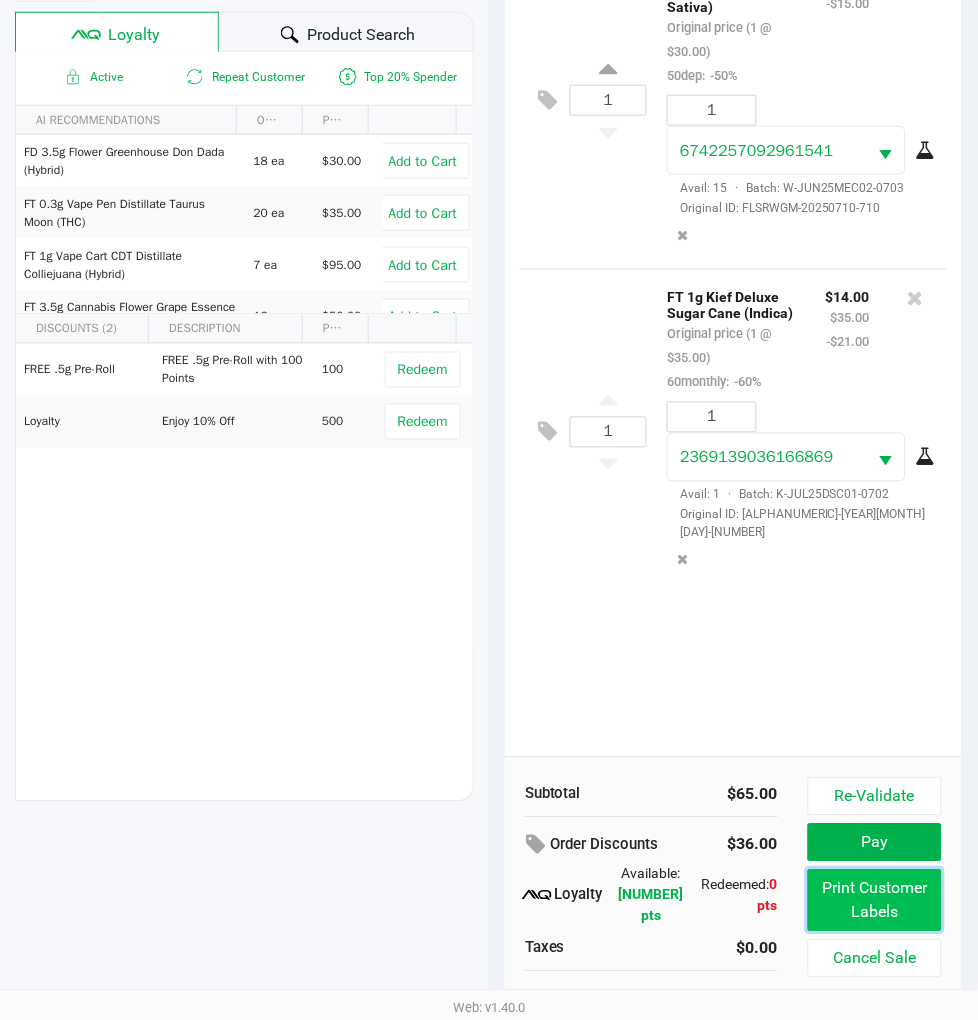 click on "Print Customer Labels" 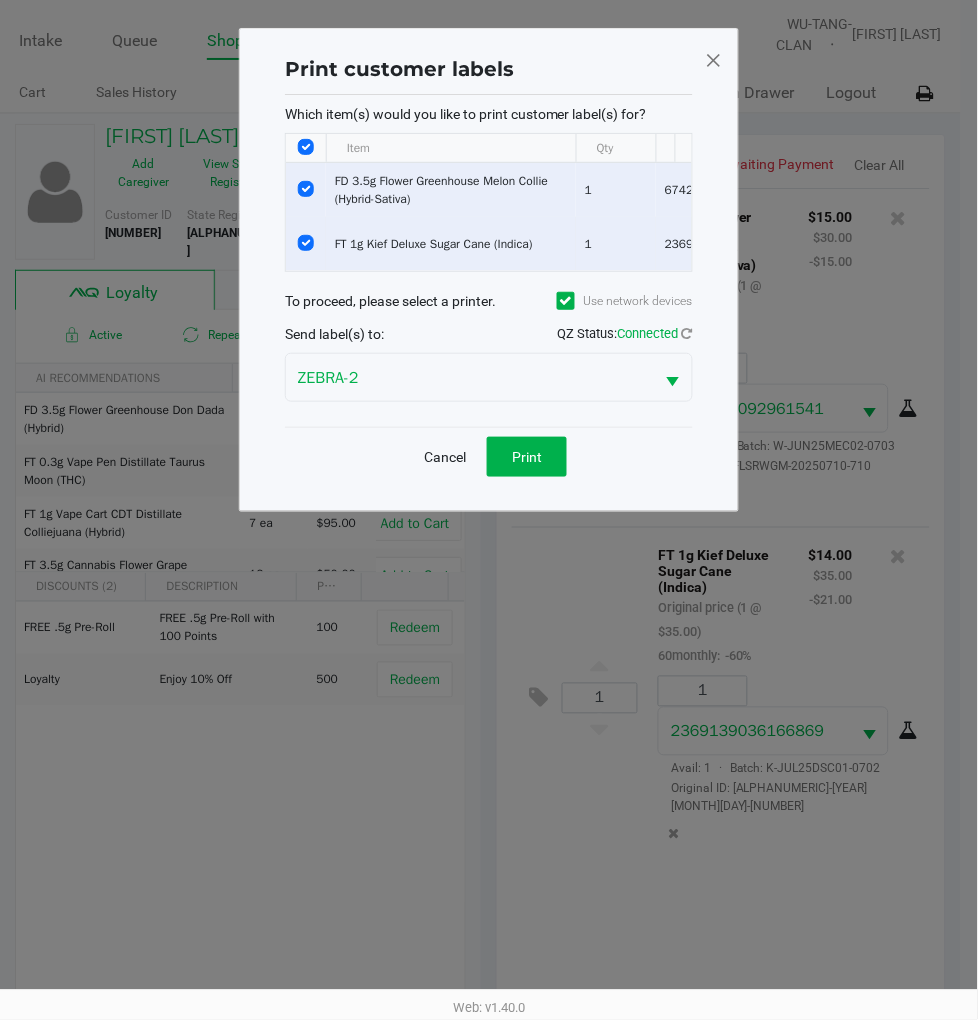 scroll, scrollTop: 0, scrollLeft: 0, axis: both 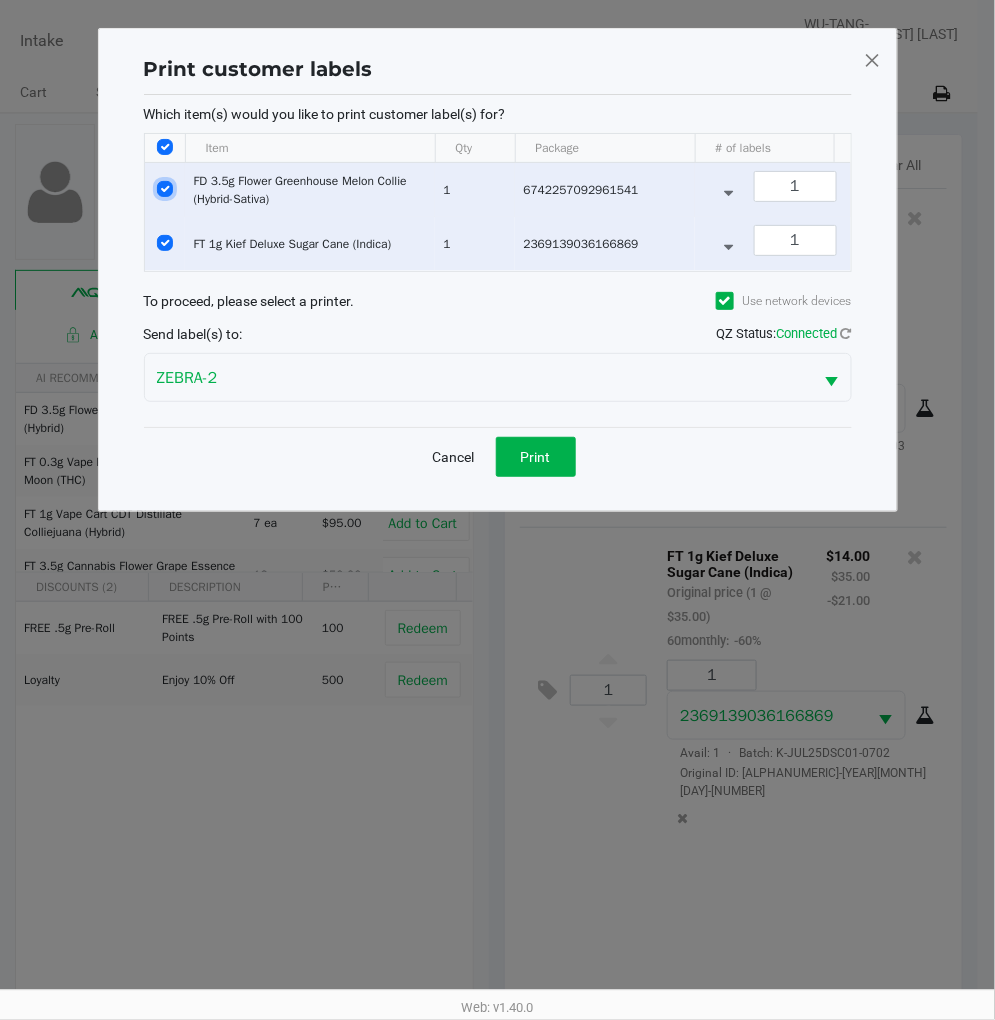 click at bounding box center (165, 189) 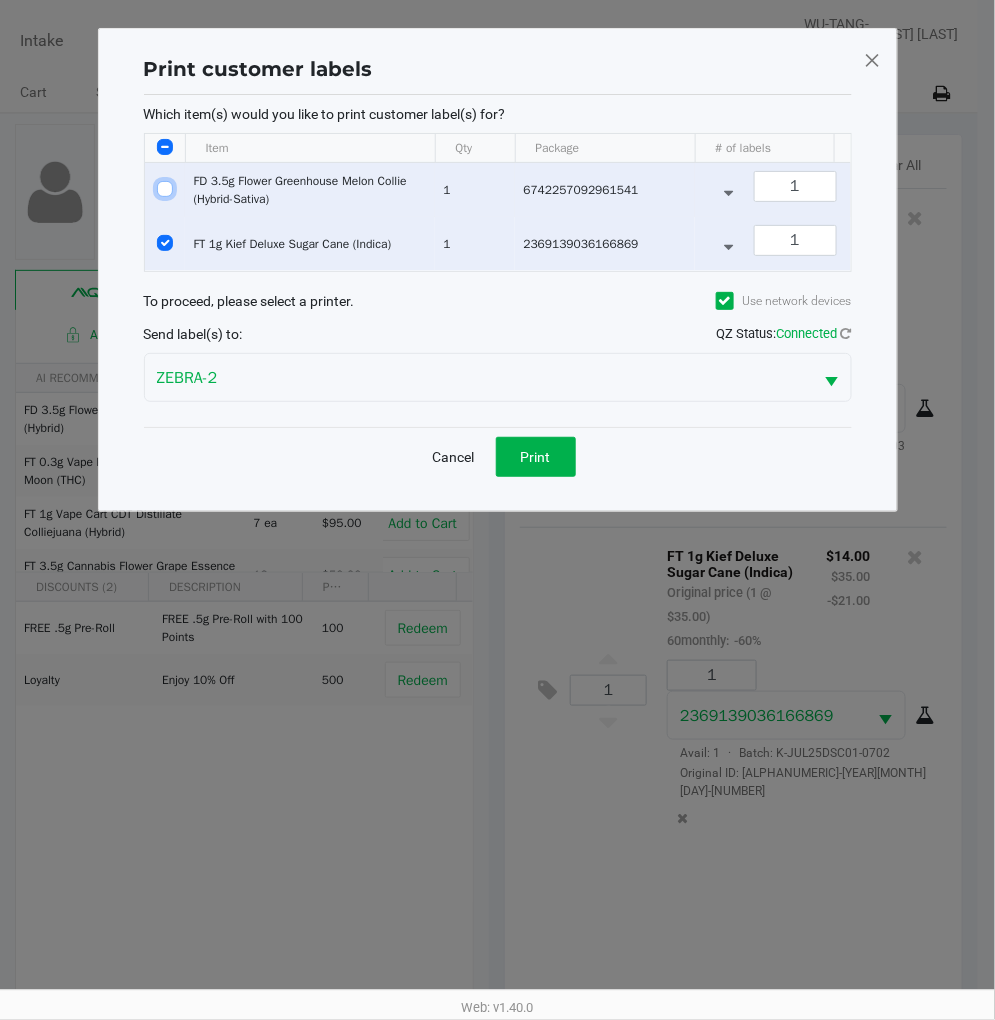 checkbox on "false" 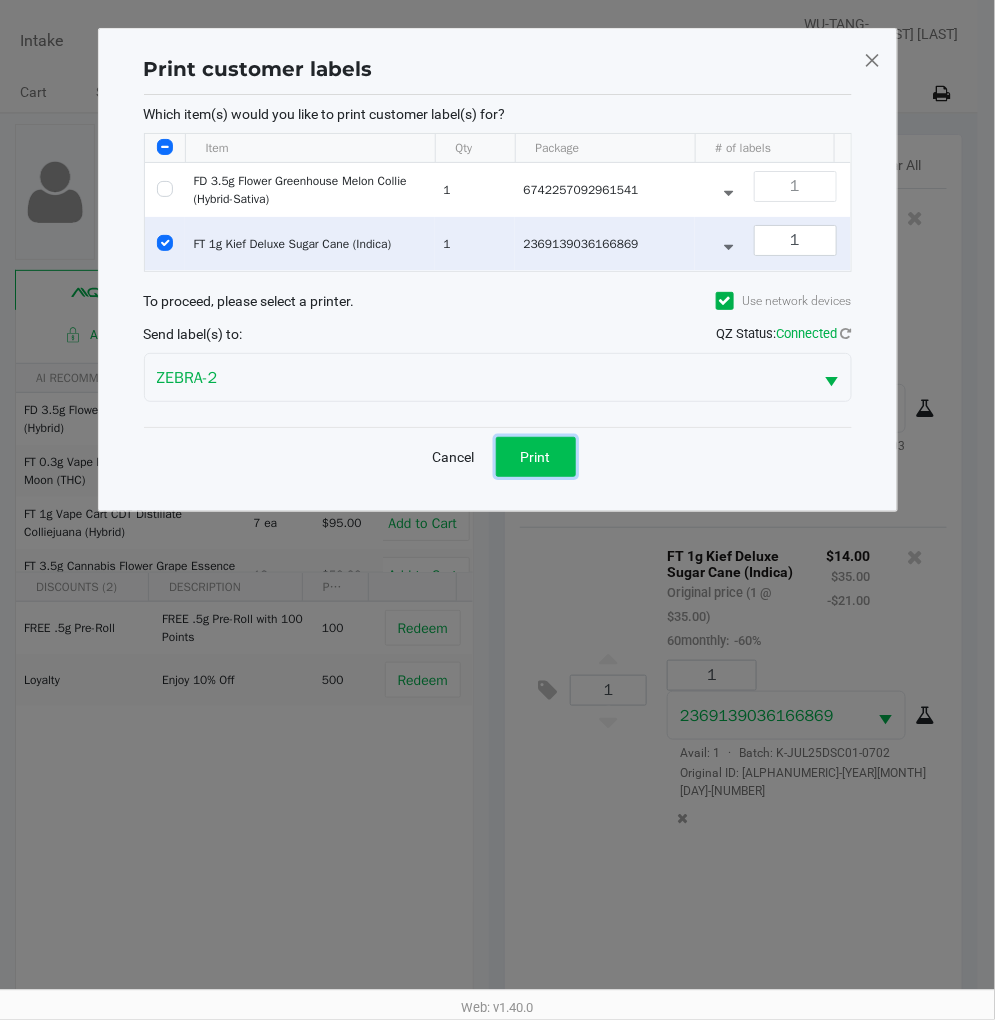 click on "Print" 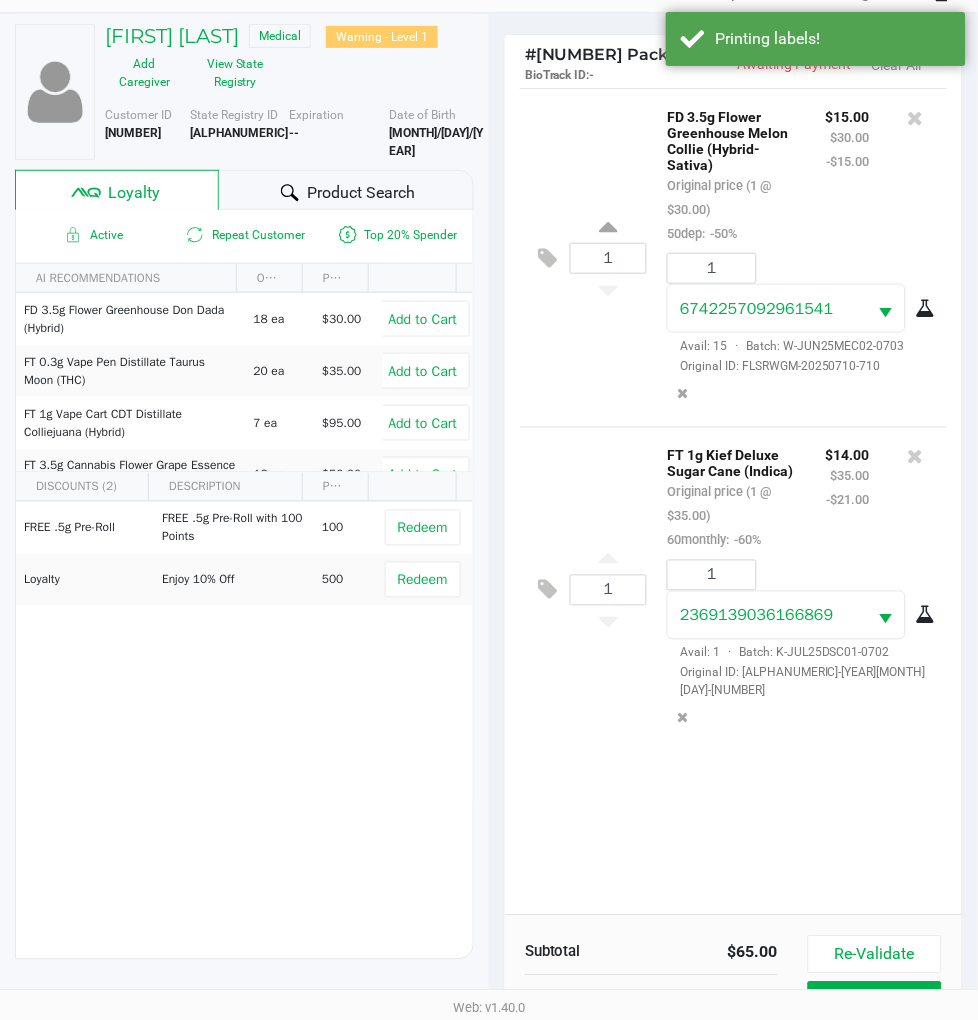 scroll, scrollTop: 222, scrollLeft: 0, axis: vertical 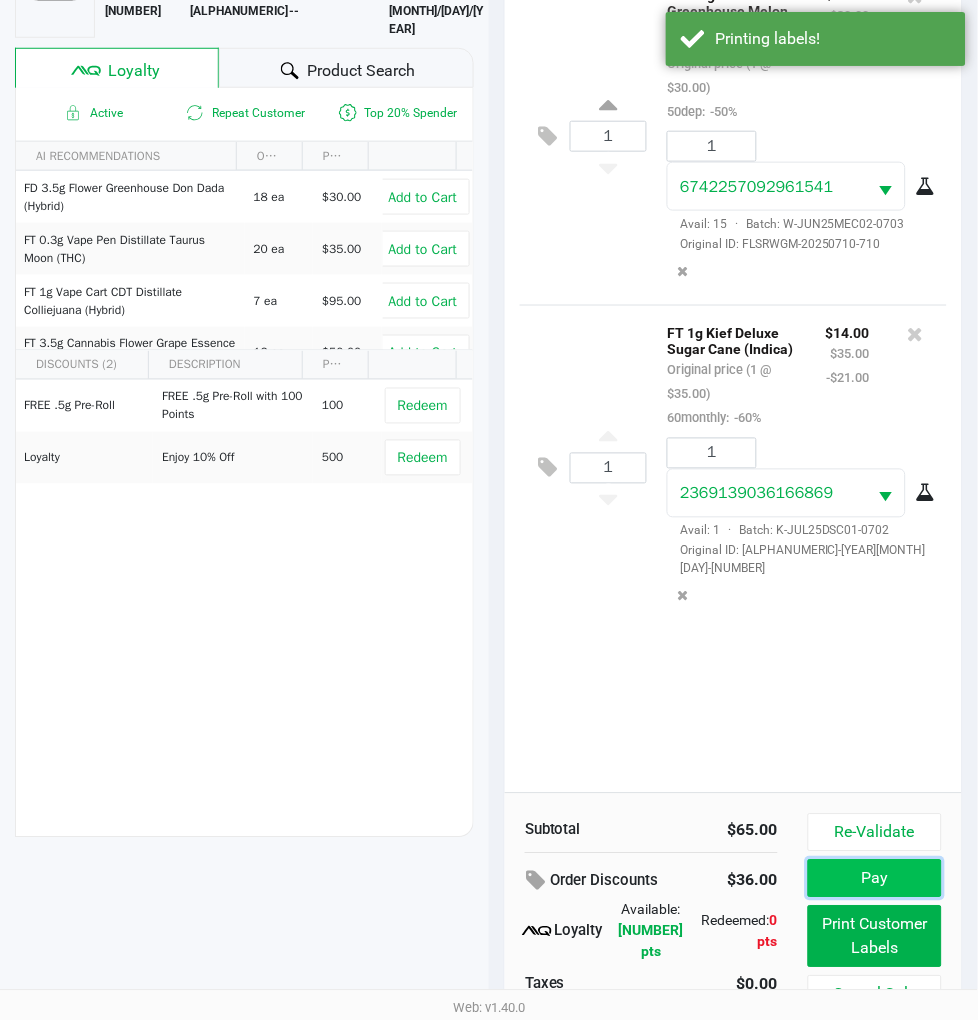 click on "Pay" 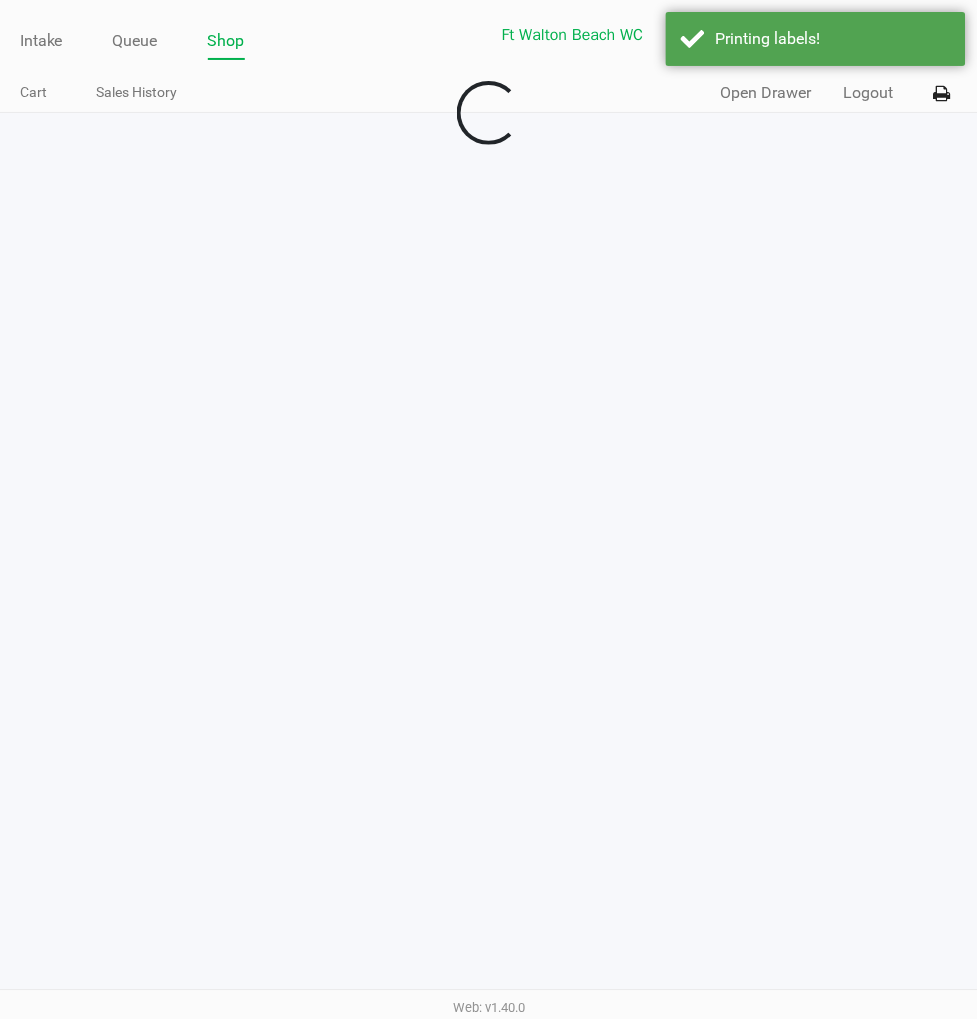 scroll, scrollTop: 0, scrollLeft: 0, axis: both 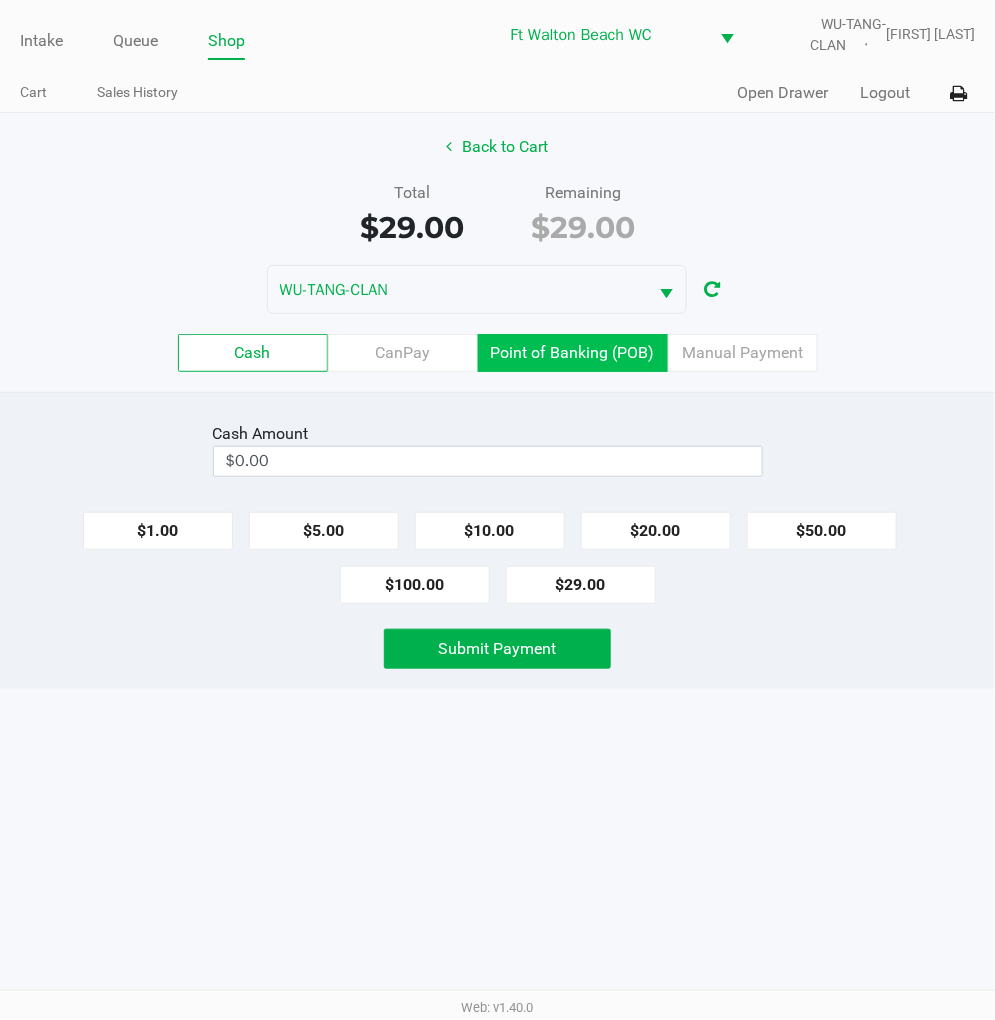 click on "Point of Banking (POB)" 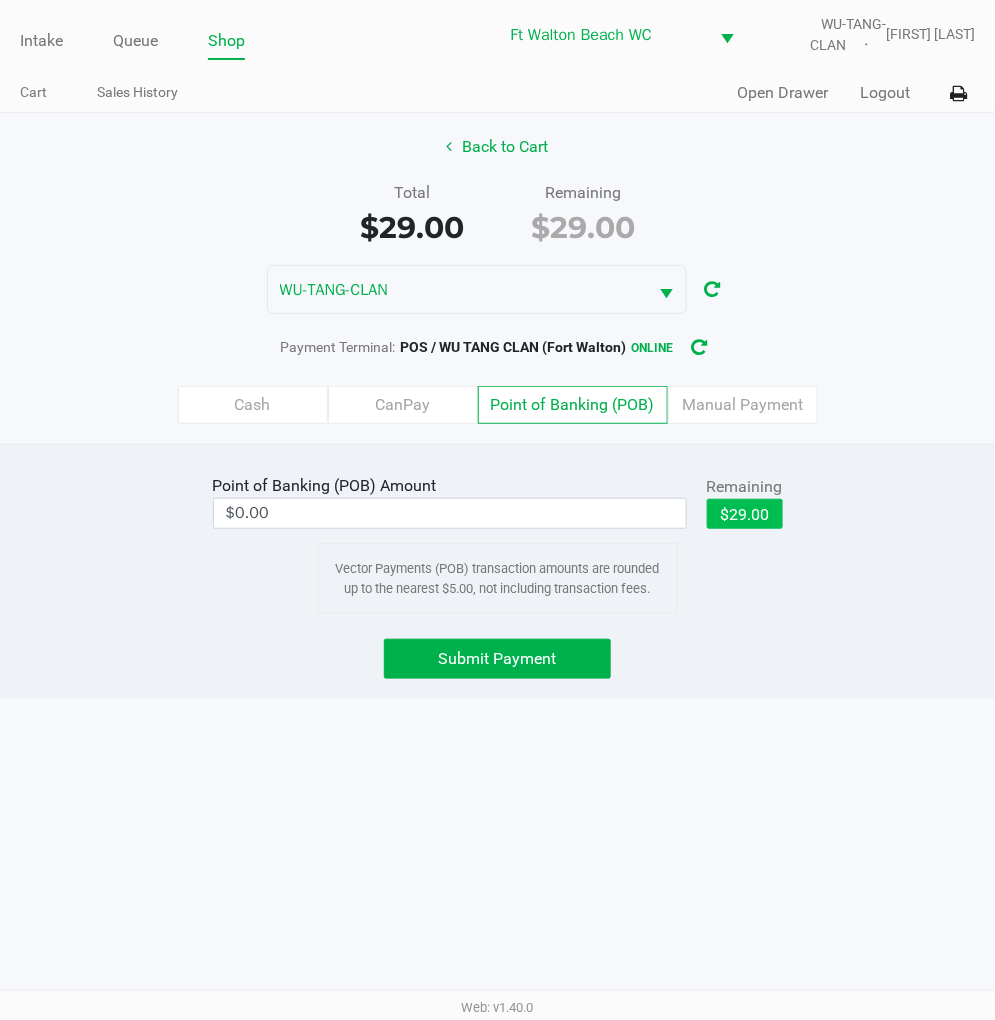 click on "$29.00" 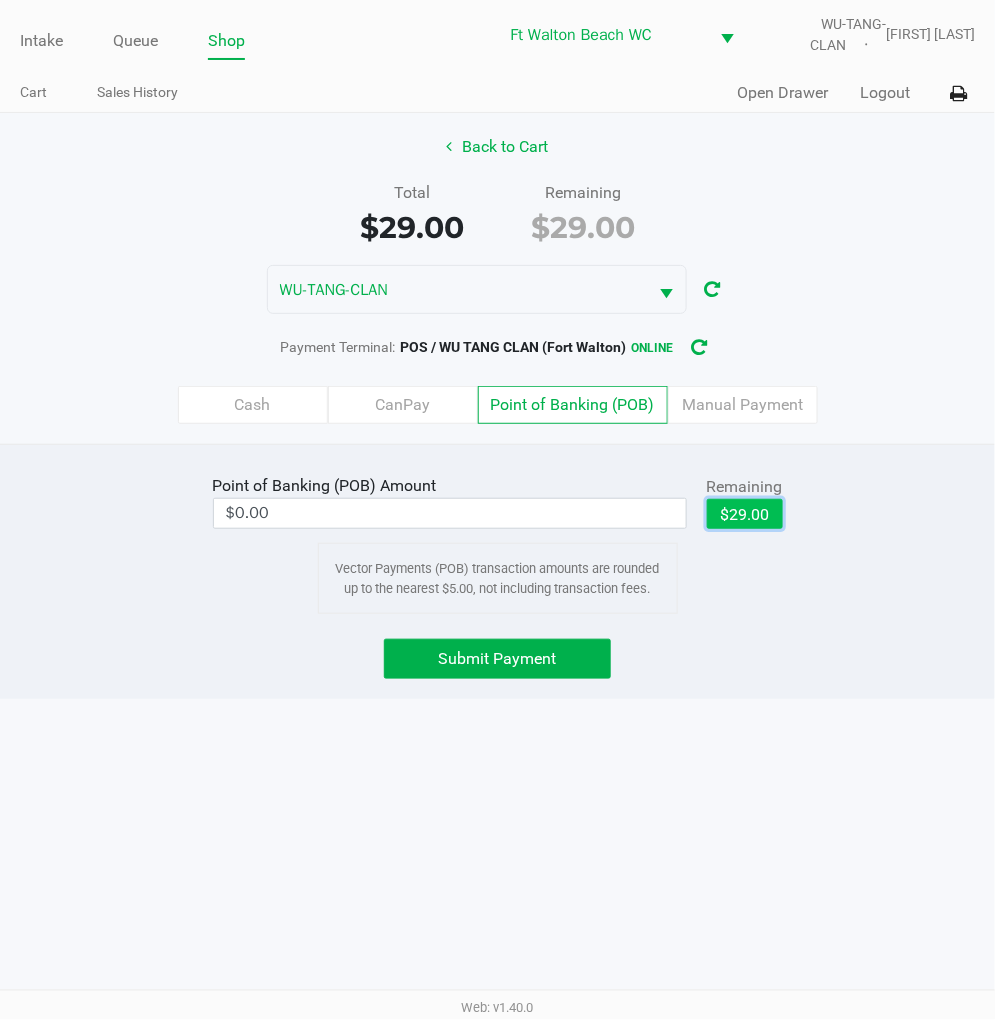 type on "$29.00" 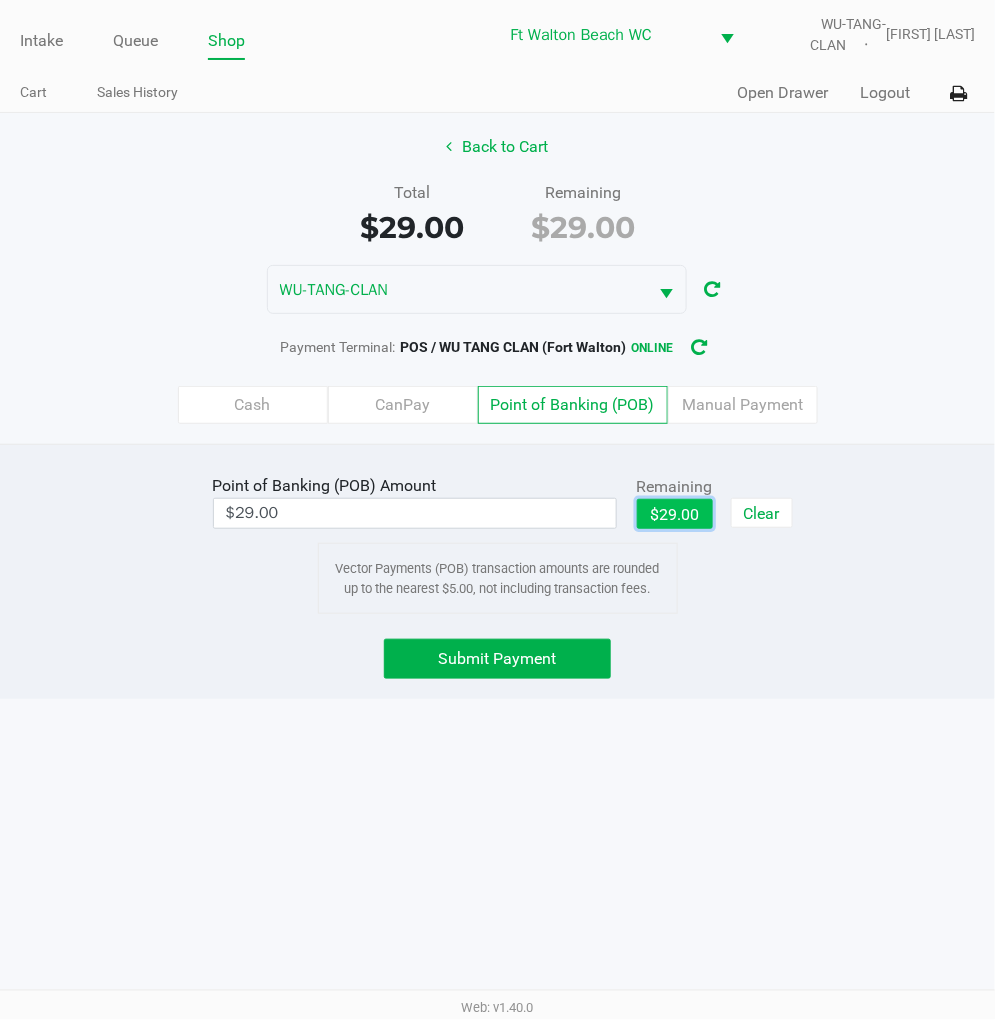 click on "Submit Payment" 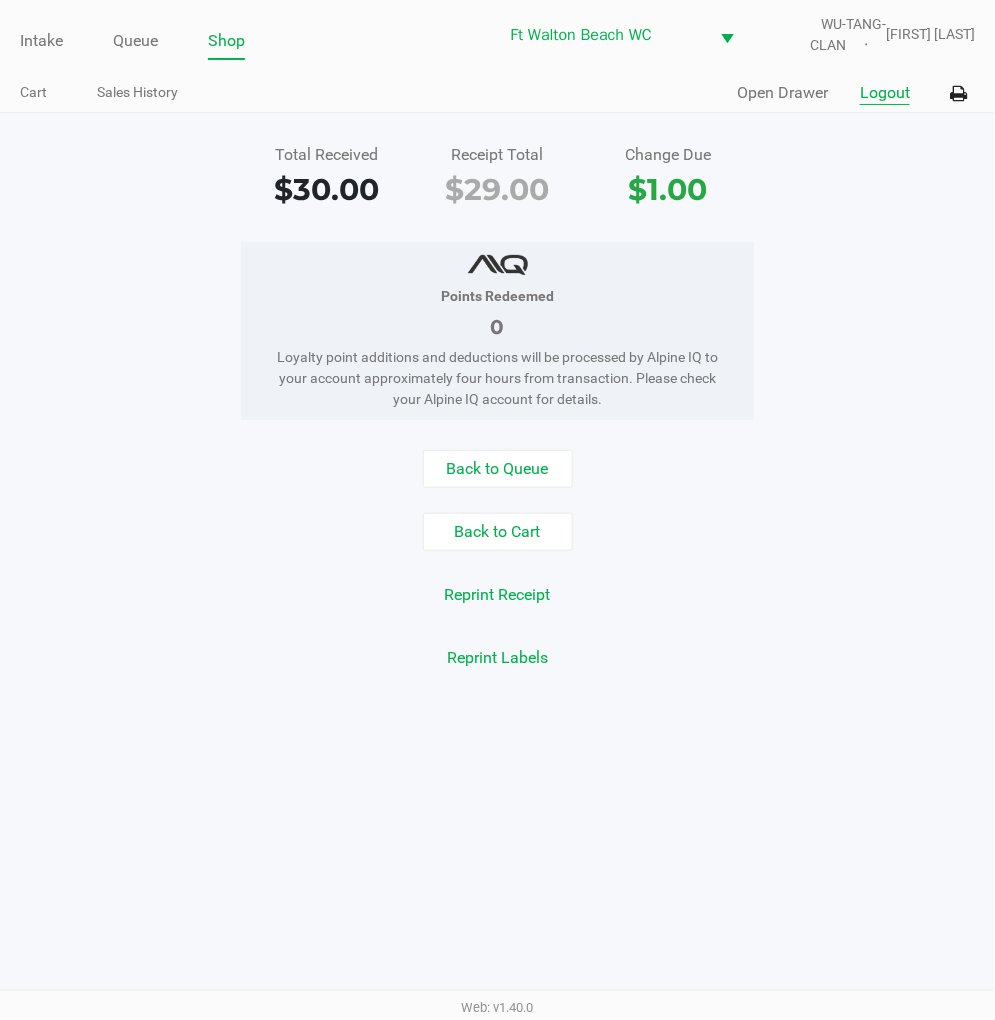 click on "Logout" 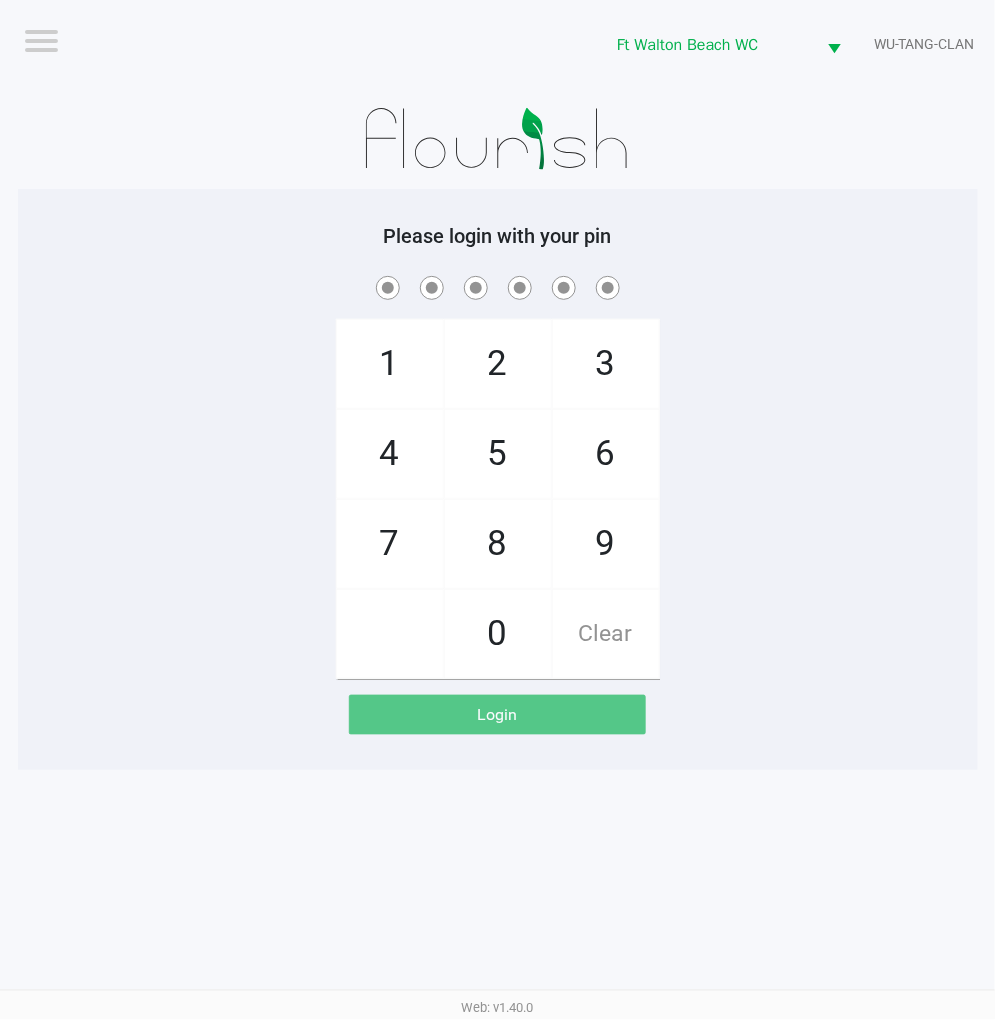 click on "1   4   7       2   5   8   0   3   6   9   Clear" 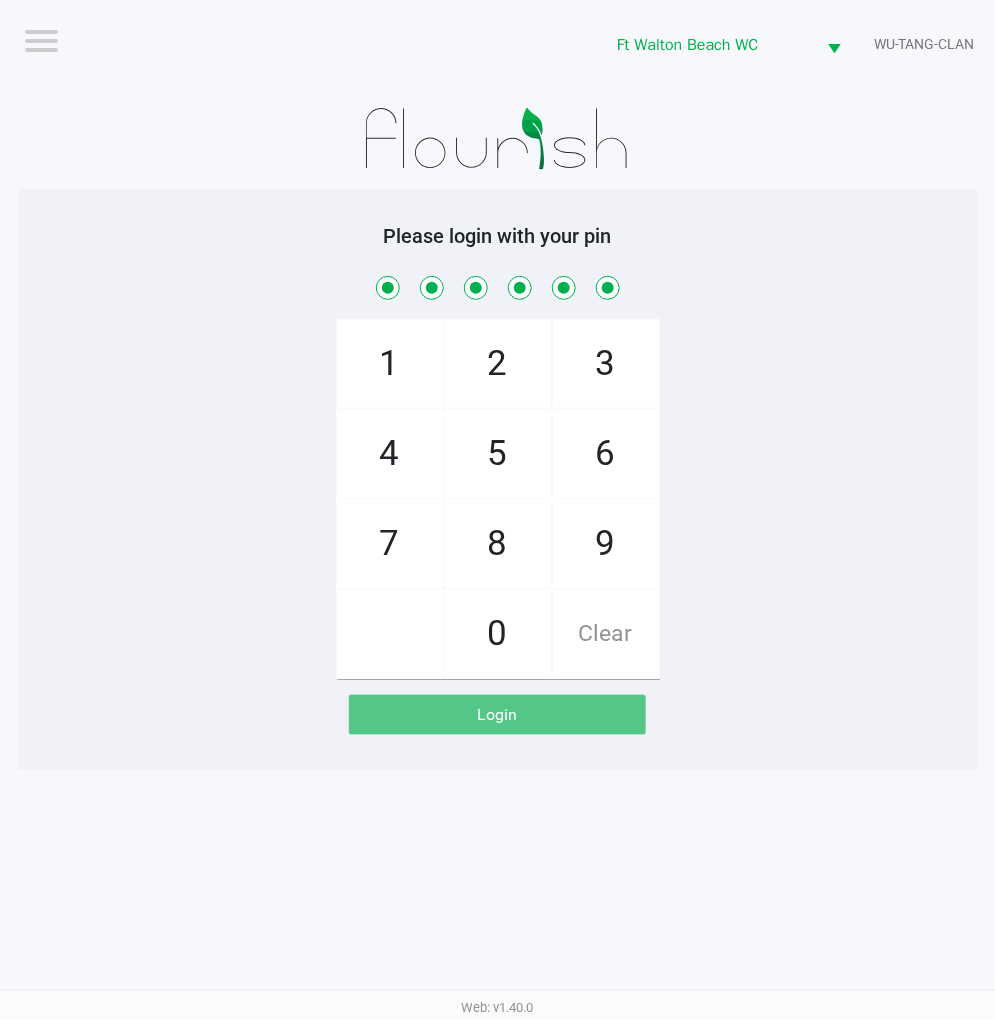 checkbox on "true" 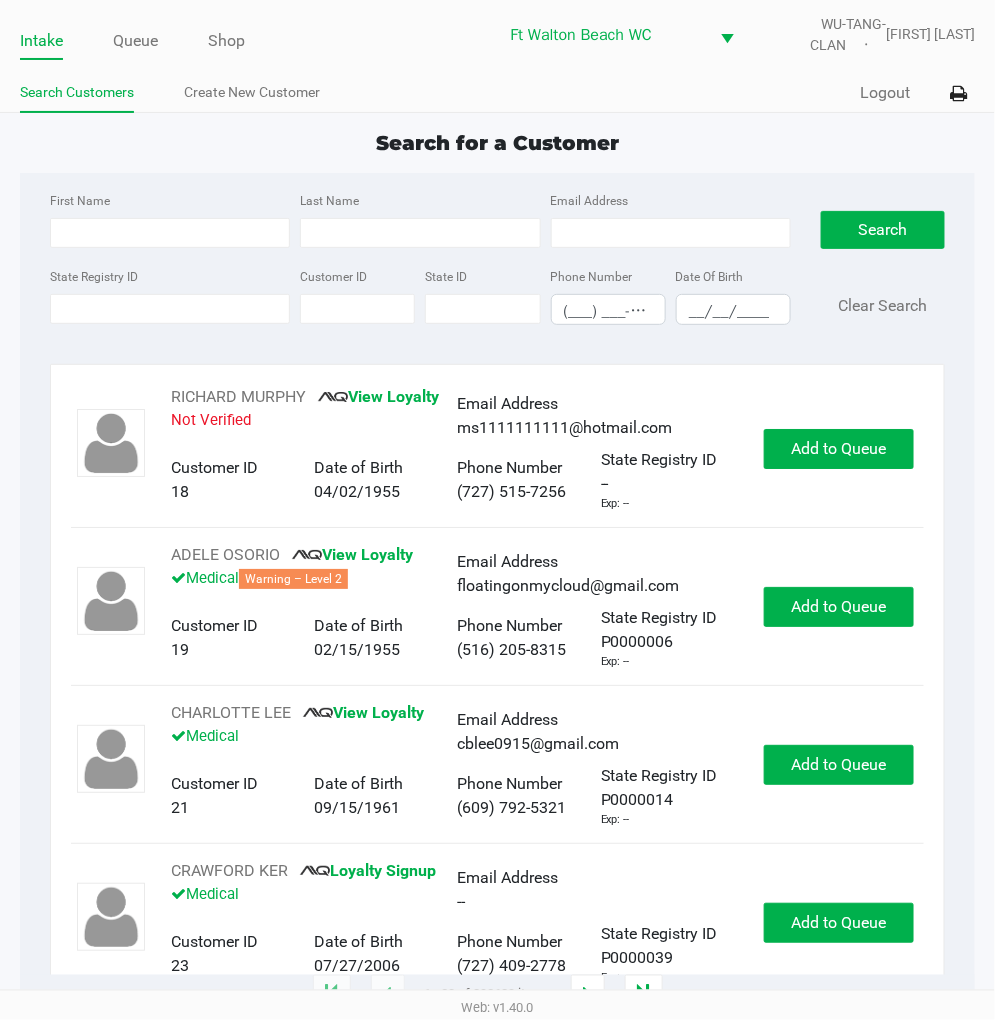 click on "State Registry ID" at bounding box center [170, 309] 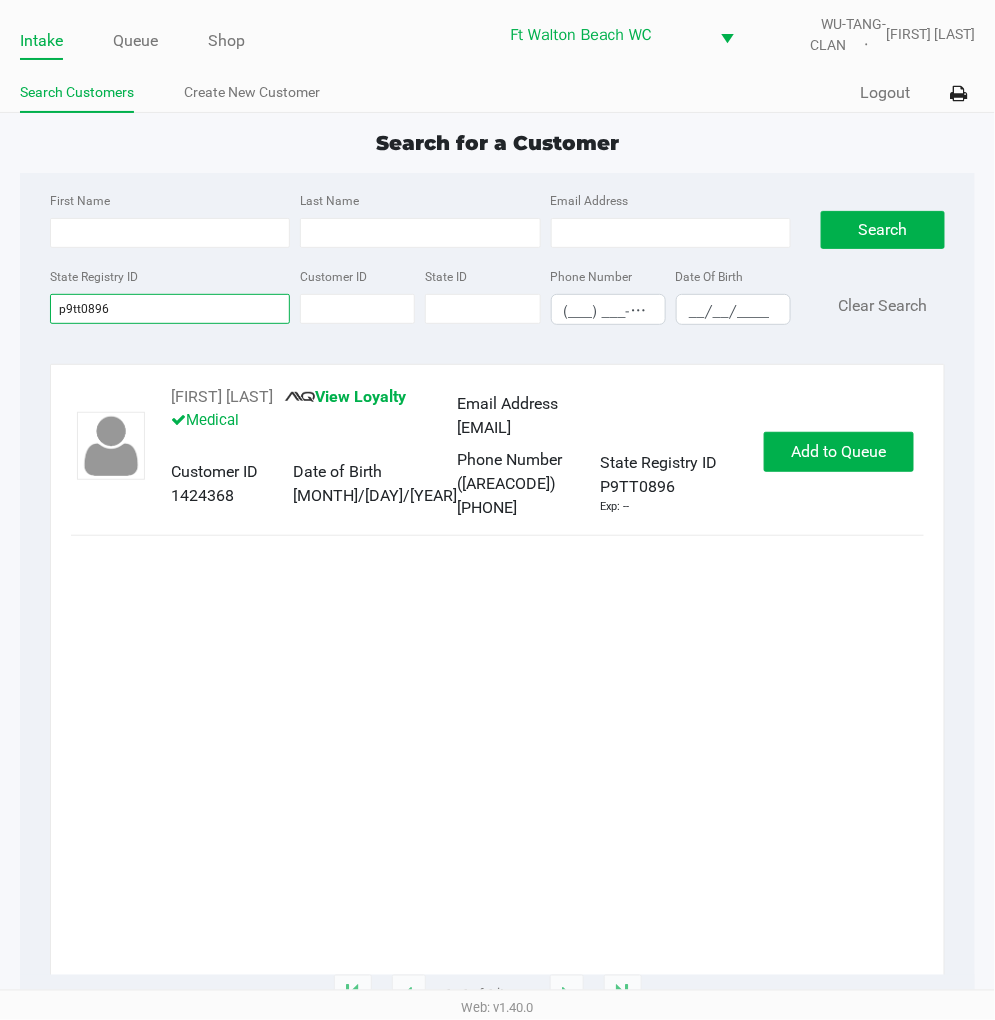 type on "p9tt0896" 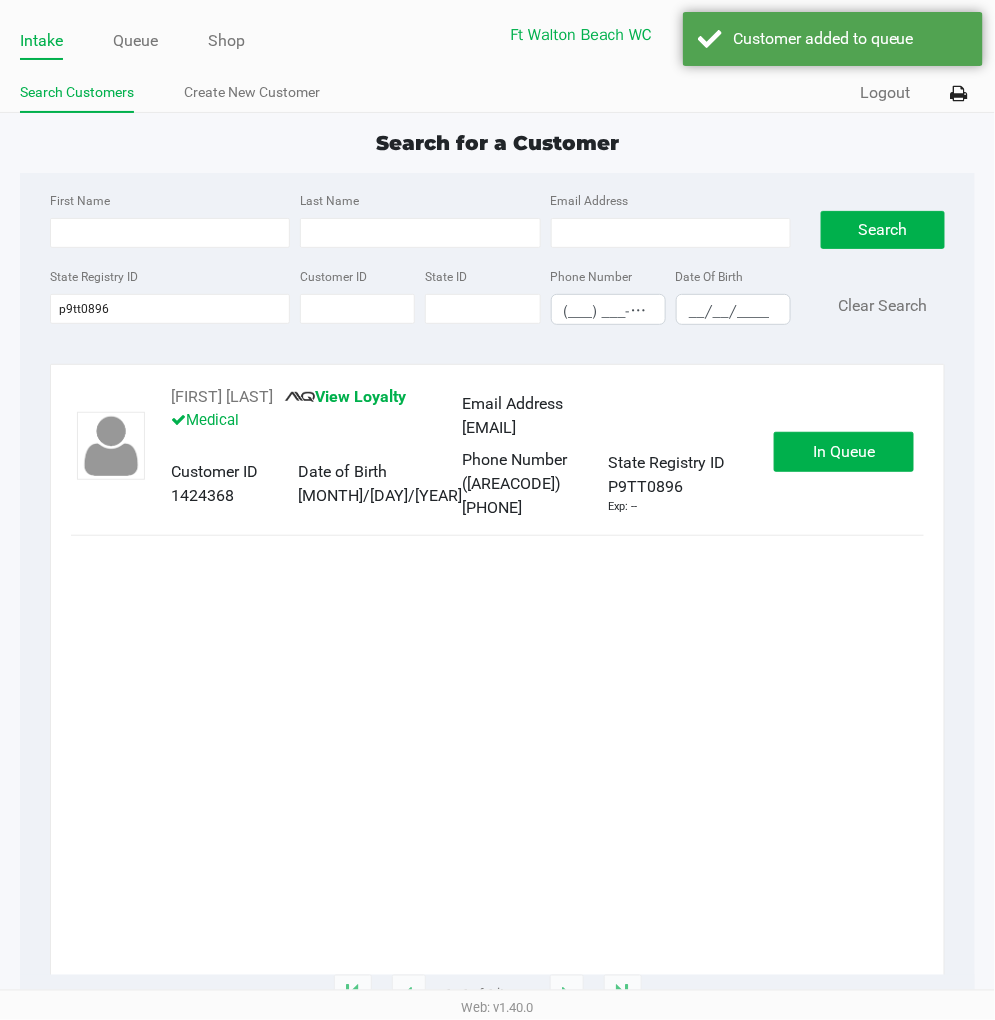 click on "In Queue" 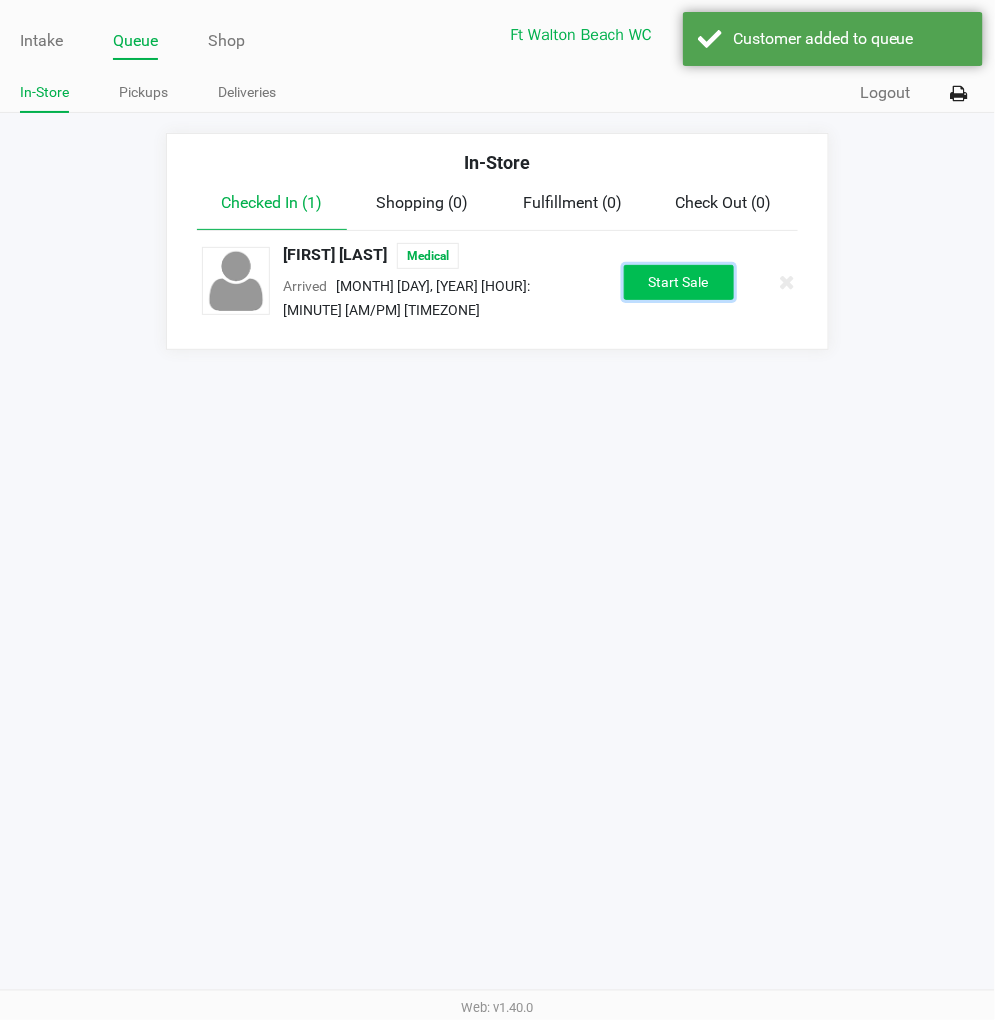 click on "Start Sale" 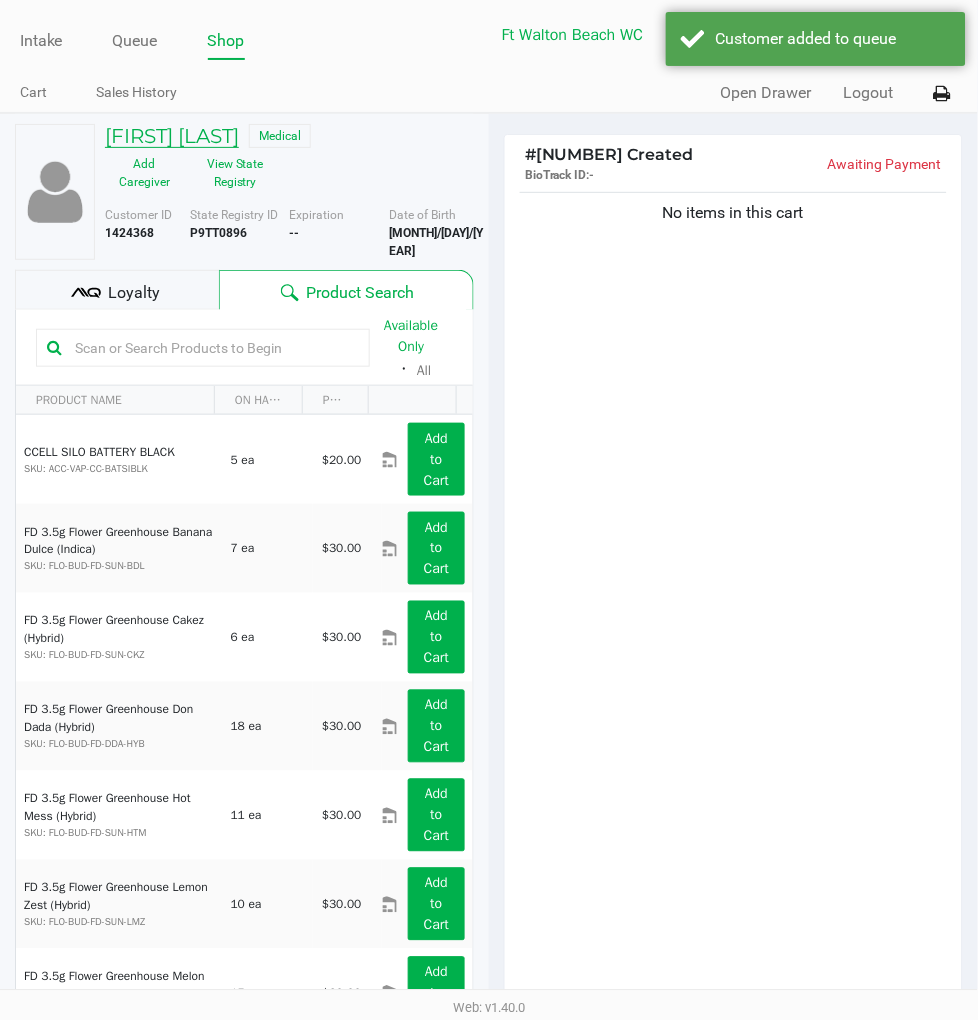 click on "[FIRST] [LAST]" 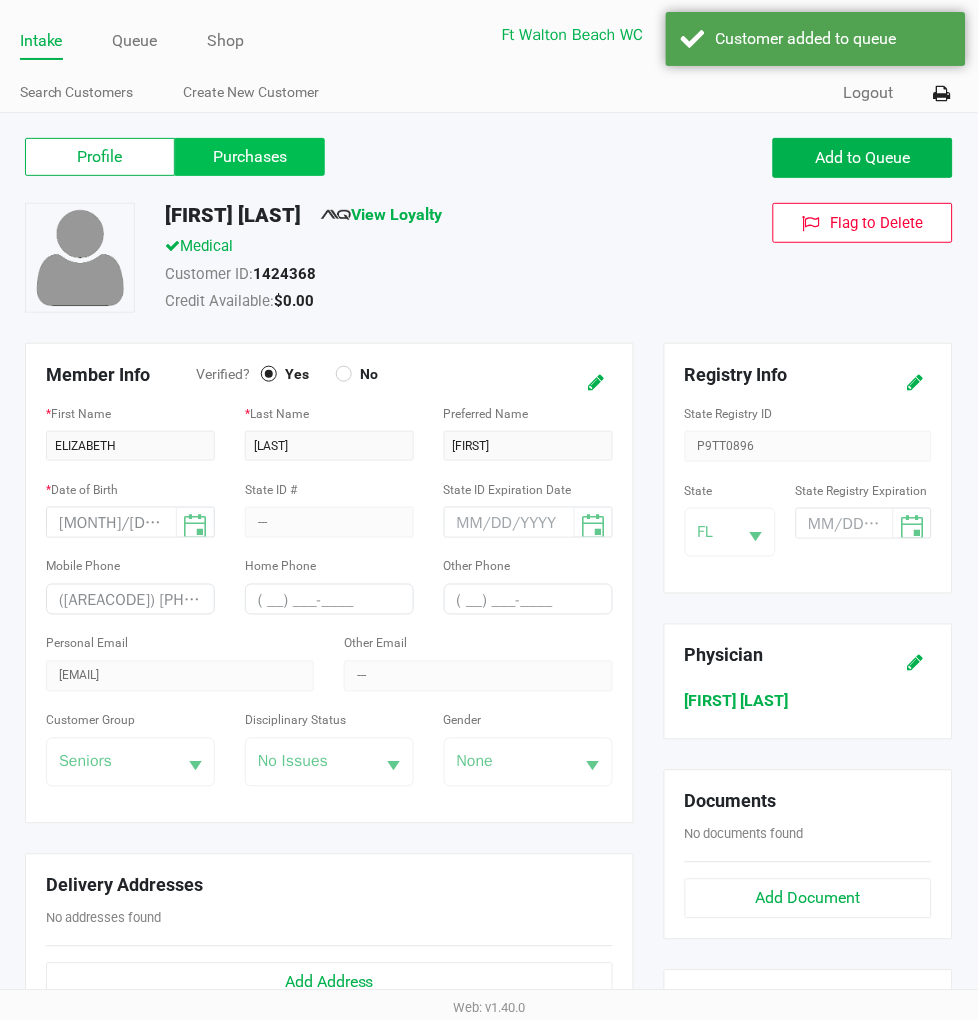 click on "Purchases" 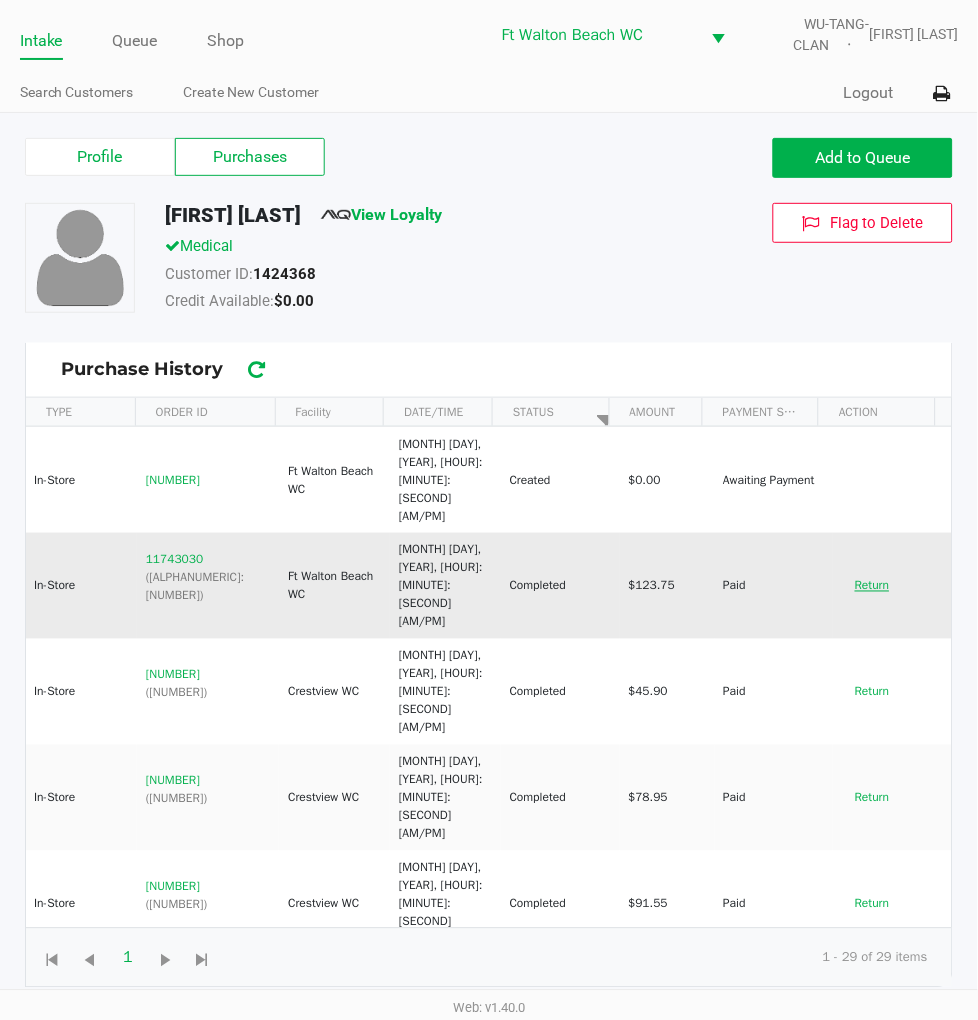 click on "Return" 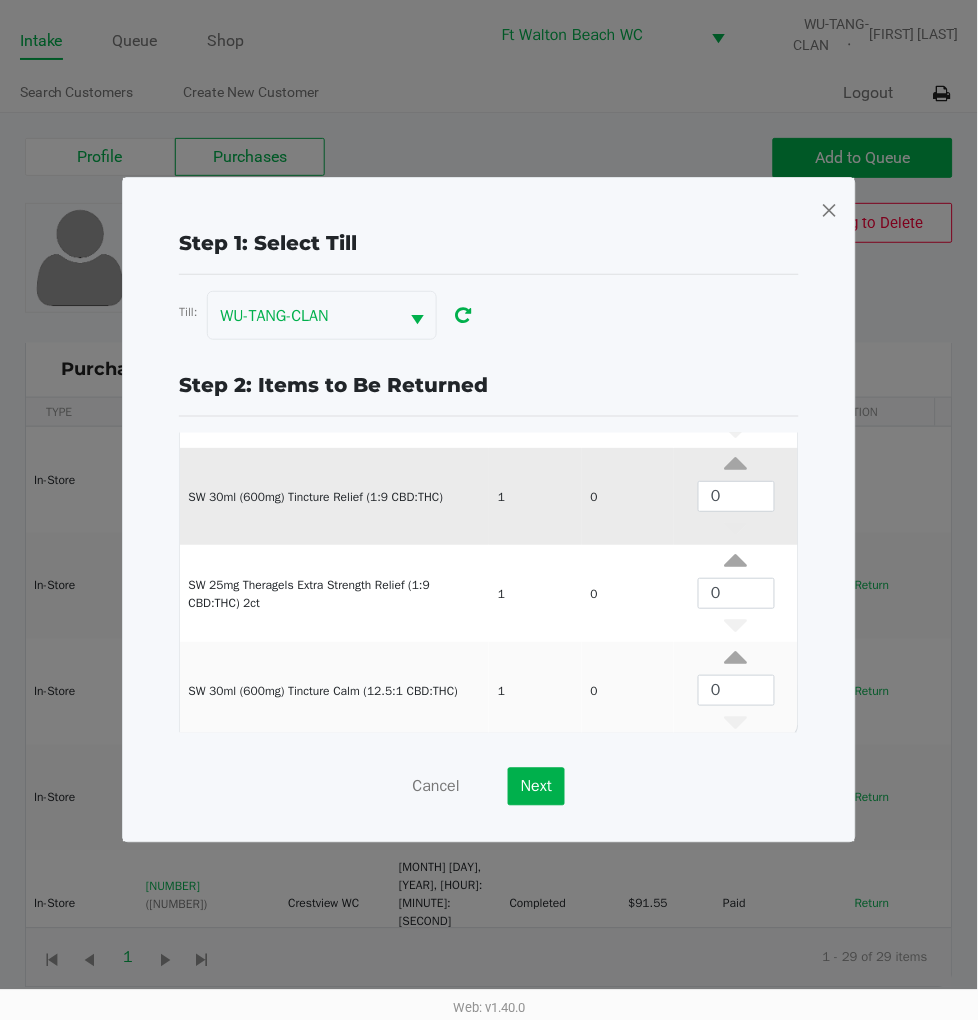 scroll, scrollTop: 173, scrollLeft: 0, axis: vertical 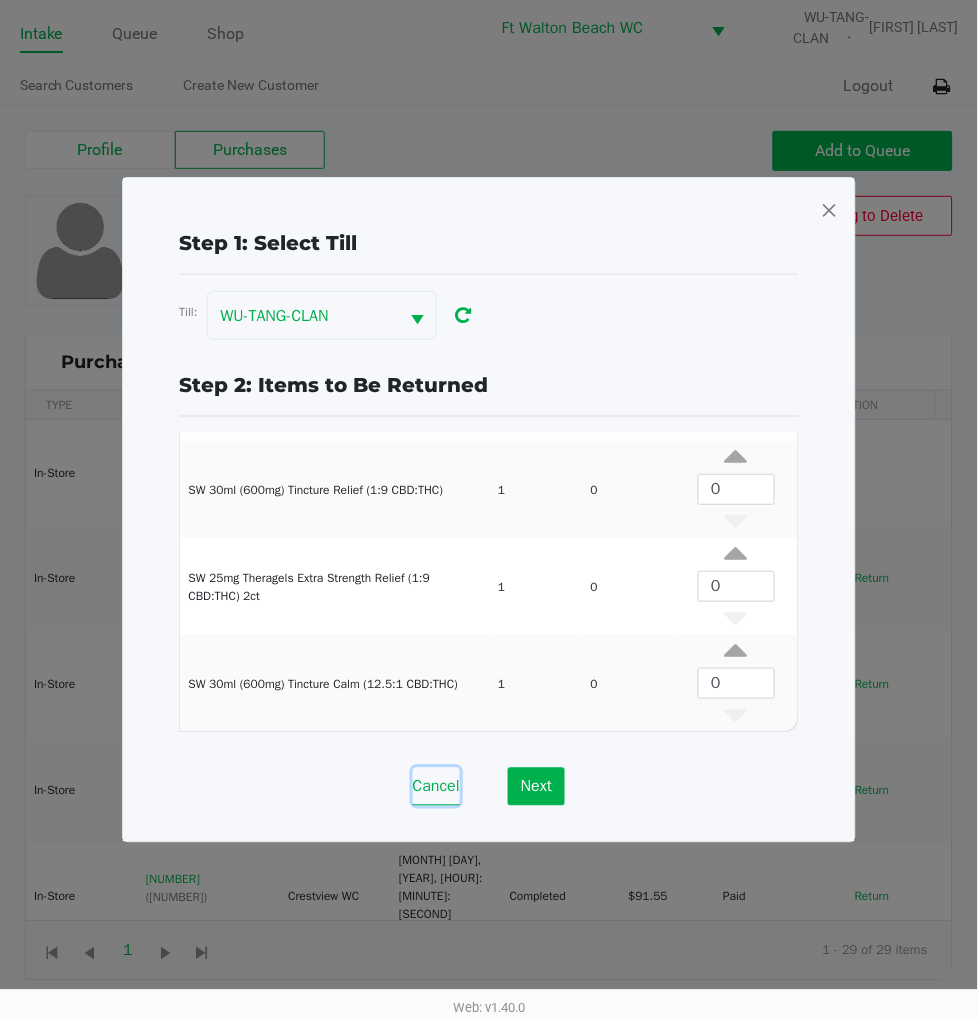 click on "Cancel" at bounding box center [436, 787] 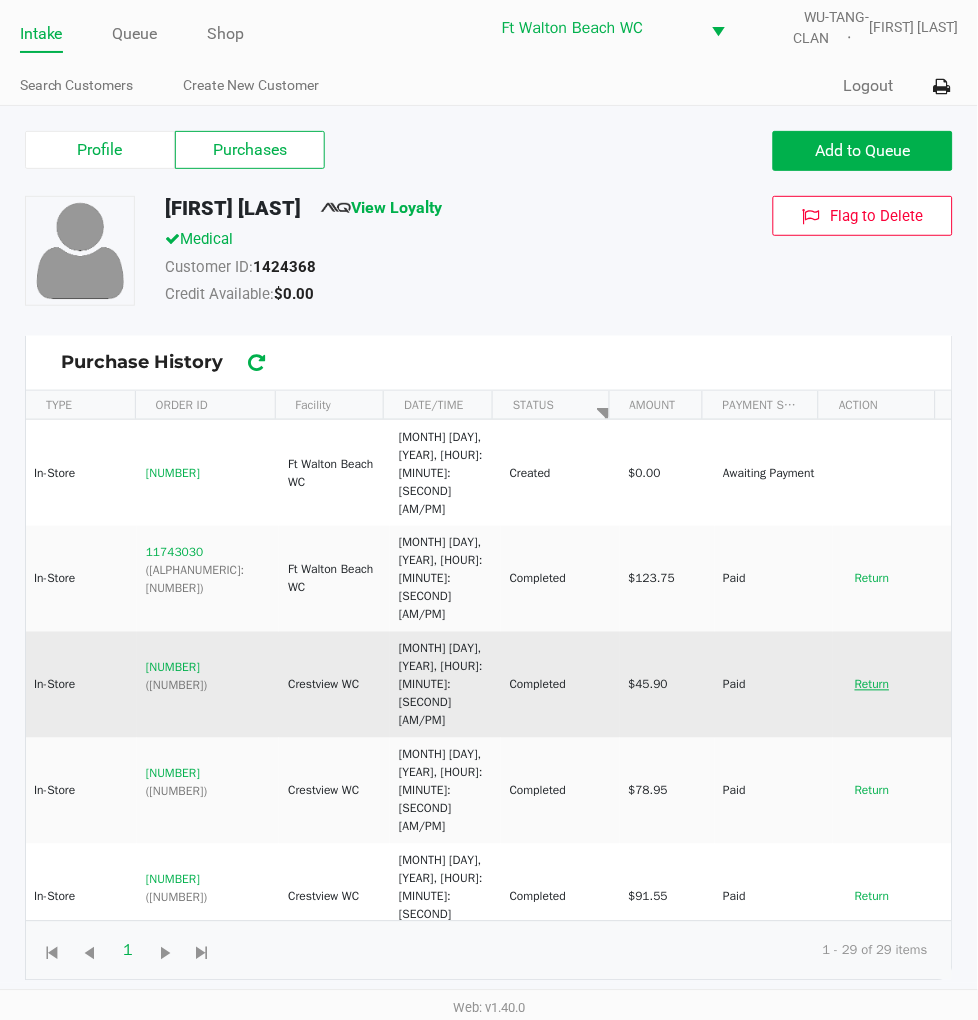 click on "Return" 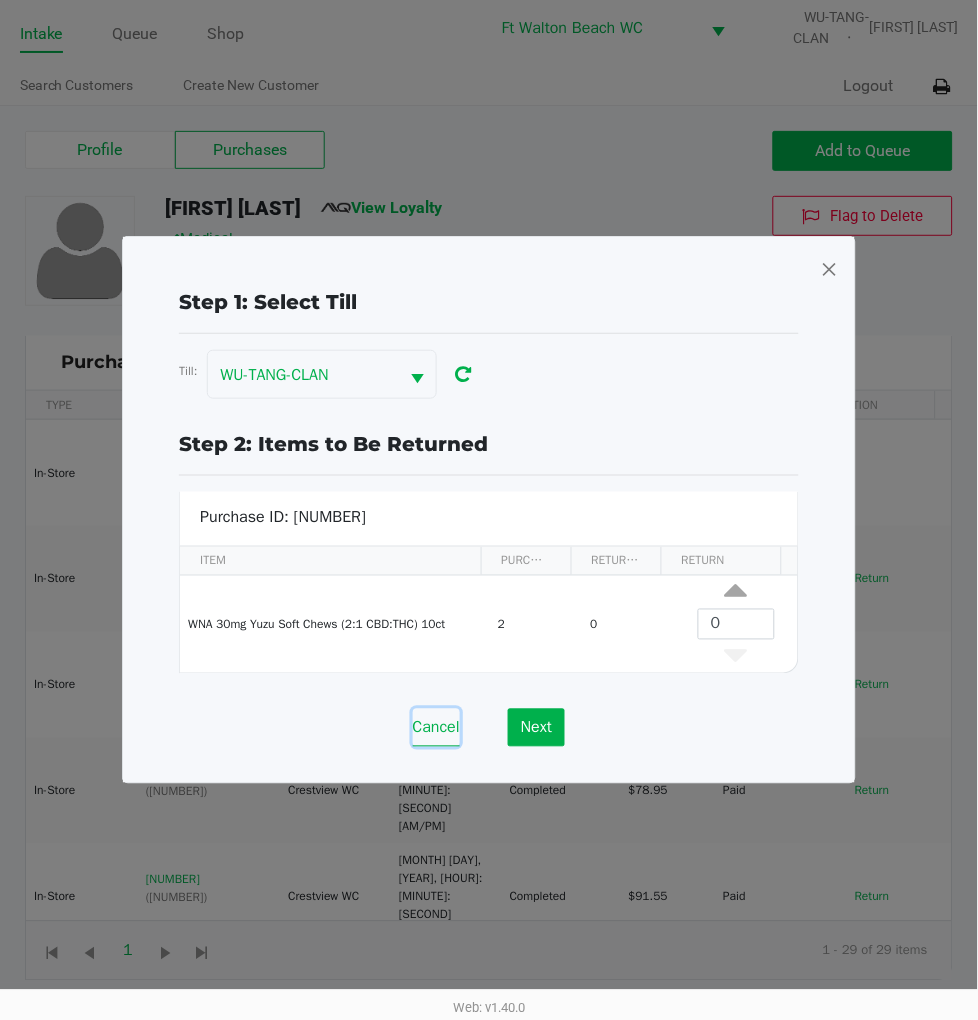 click on "Cancel" at bounding box center [436, 728] 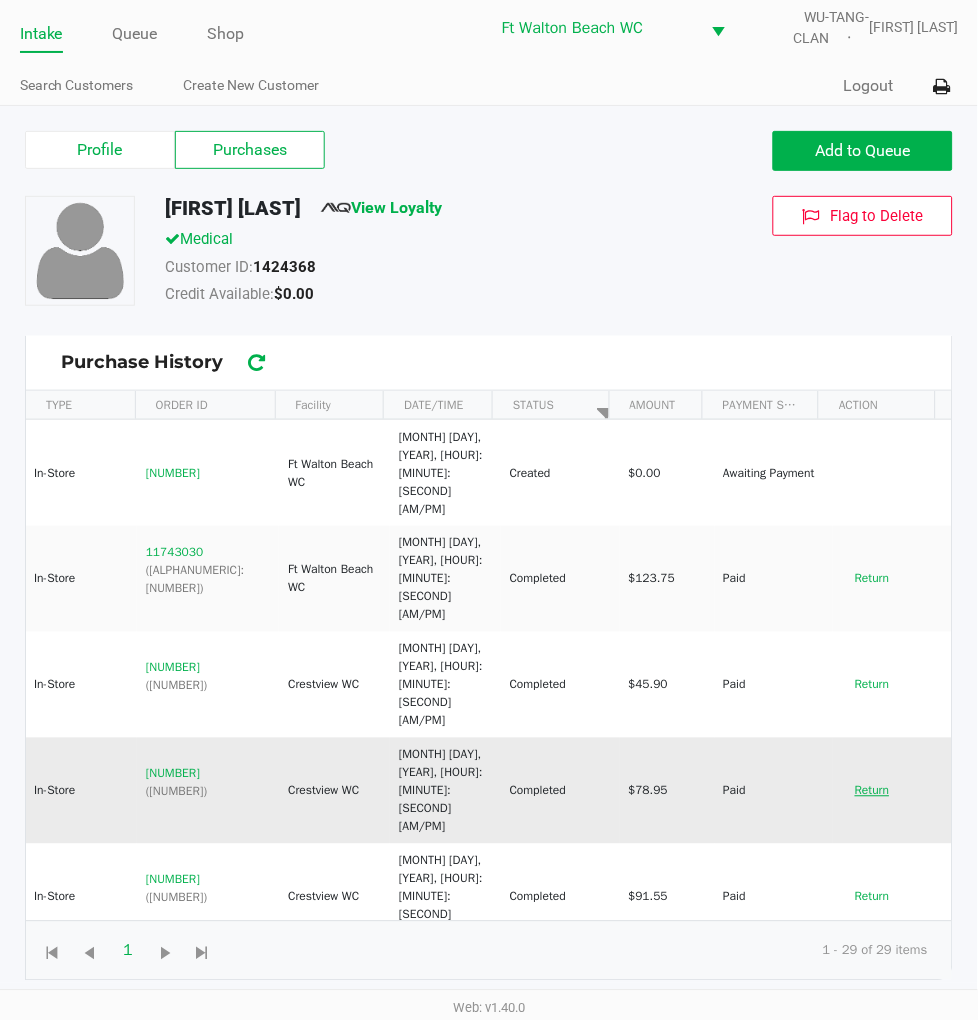 click on "Return" 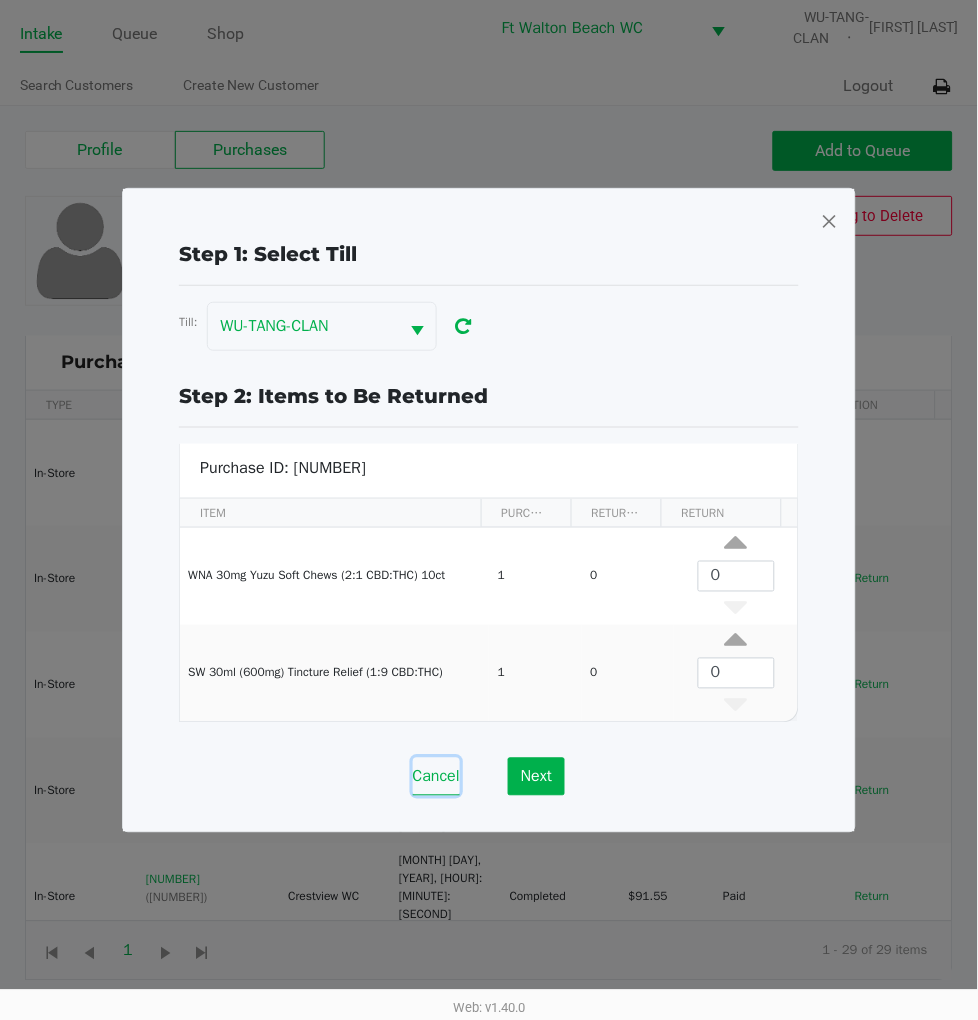 click on "Cancel" at bounding box center (436, 777) 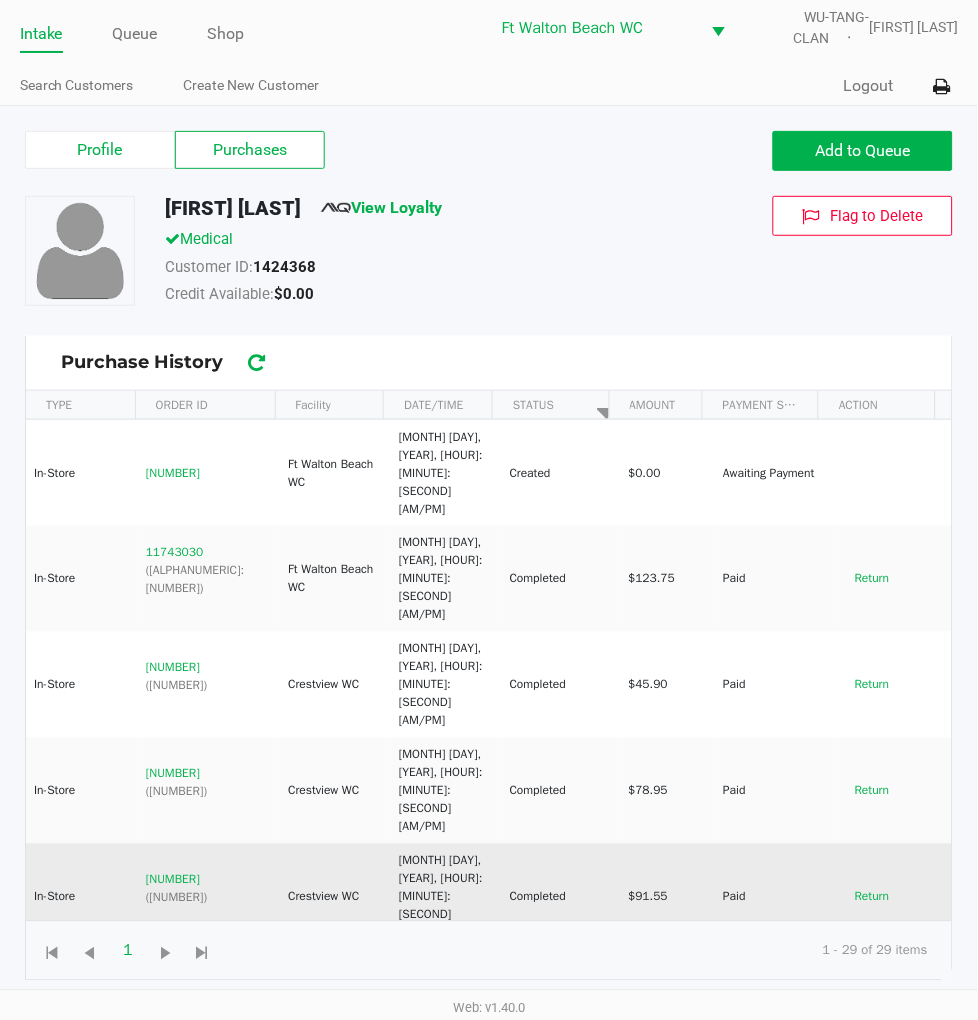 scroll, scrollTop: 111, scrollLeft: 0, axis: vertical 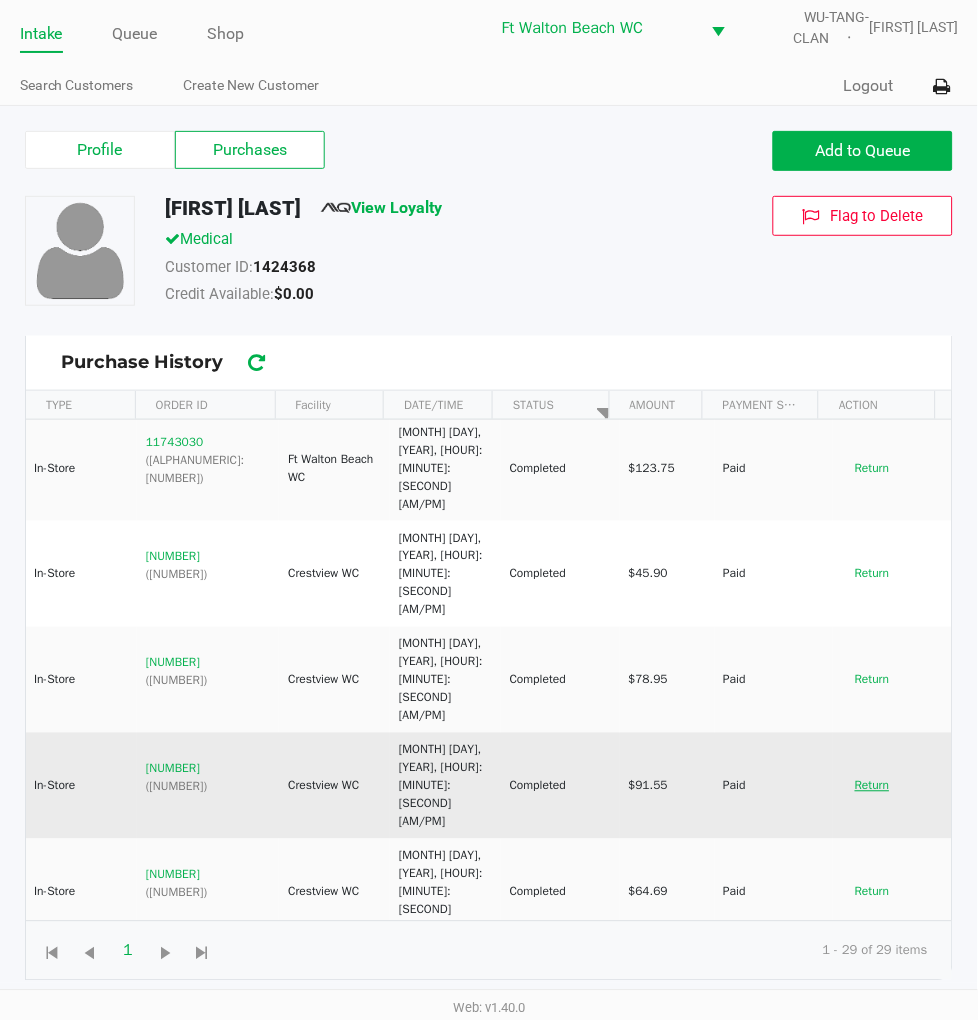 click on "Return" 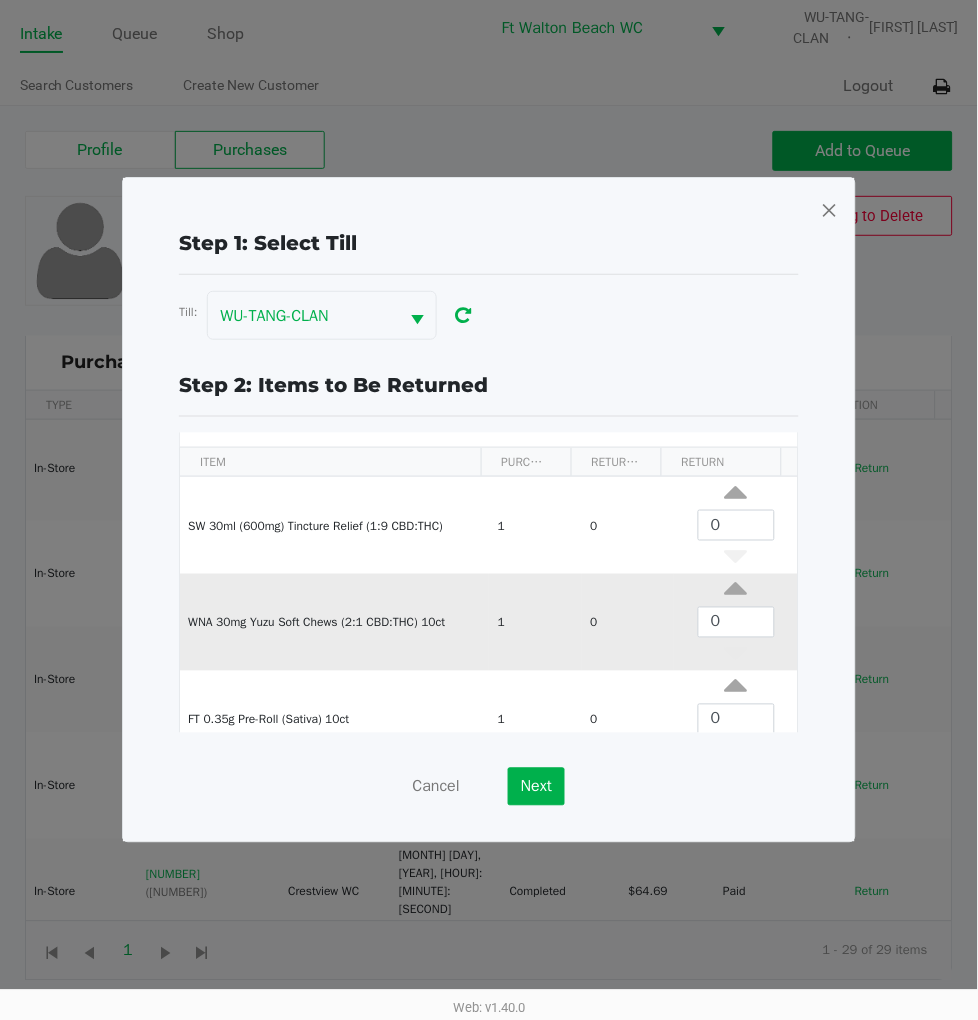 scroll, scrollTop: 76, scrollLeft: 0, axis: vertical 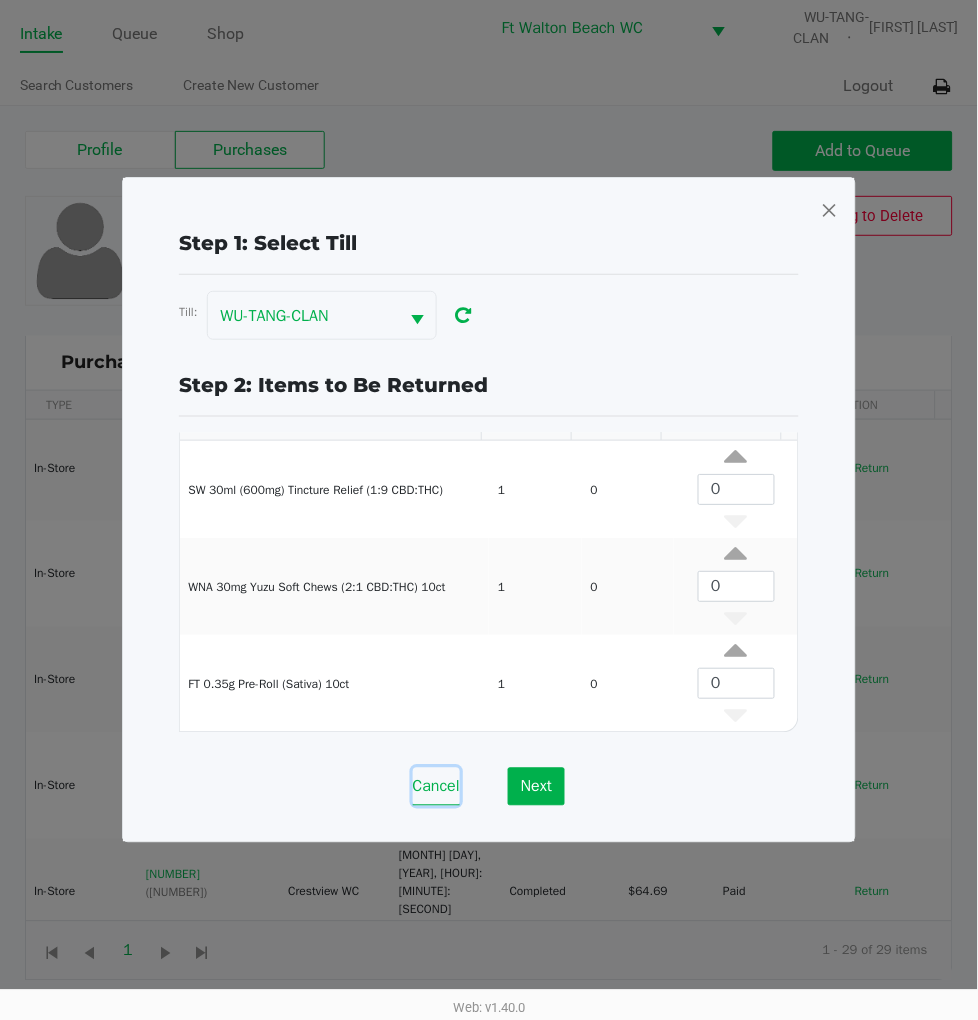 click on "Cancel" at bounding box center [436, 787] 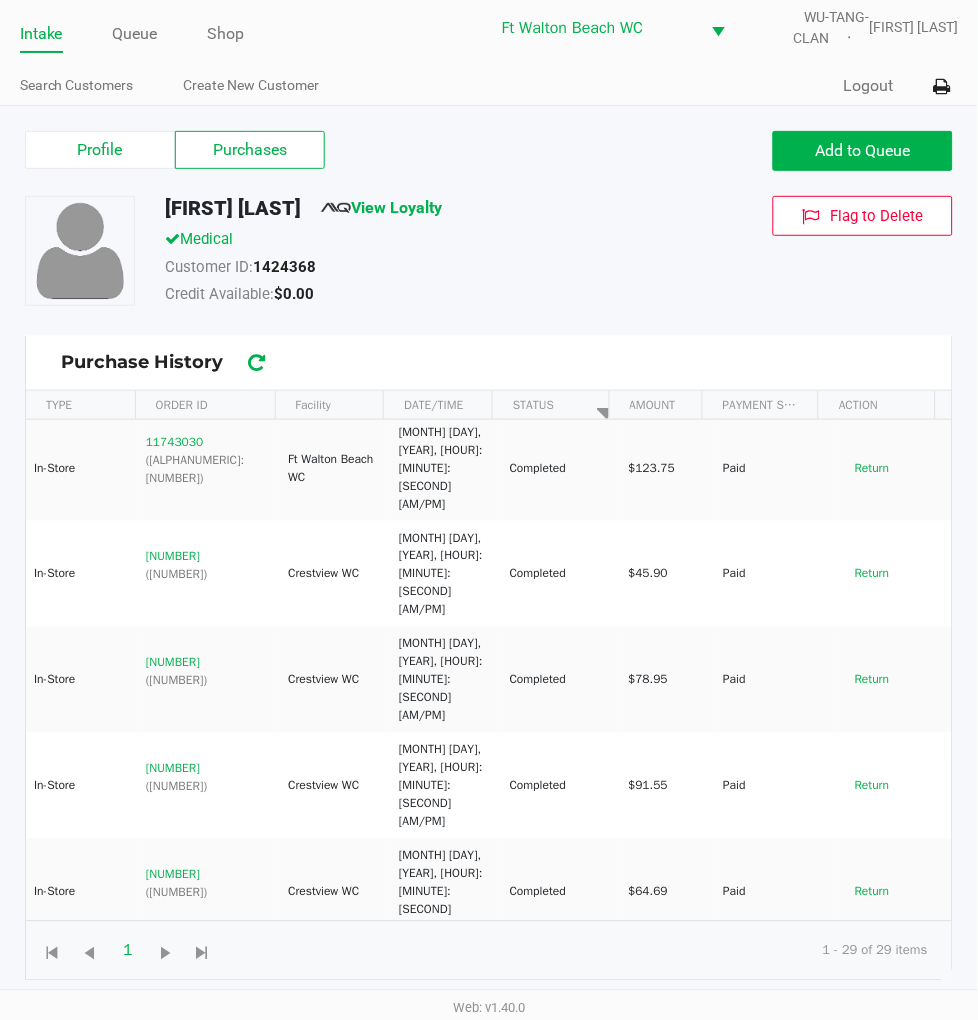 click on "Return" 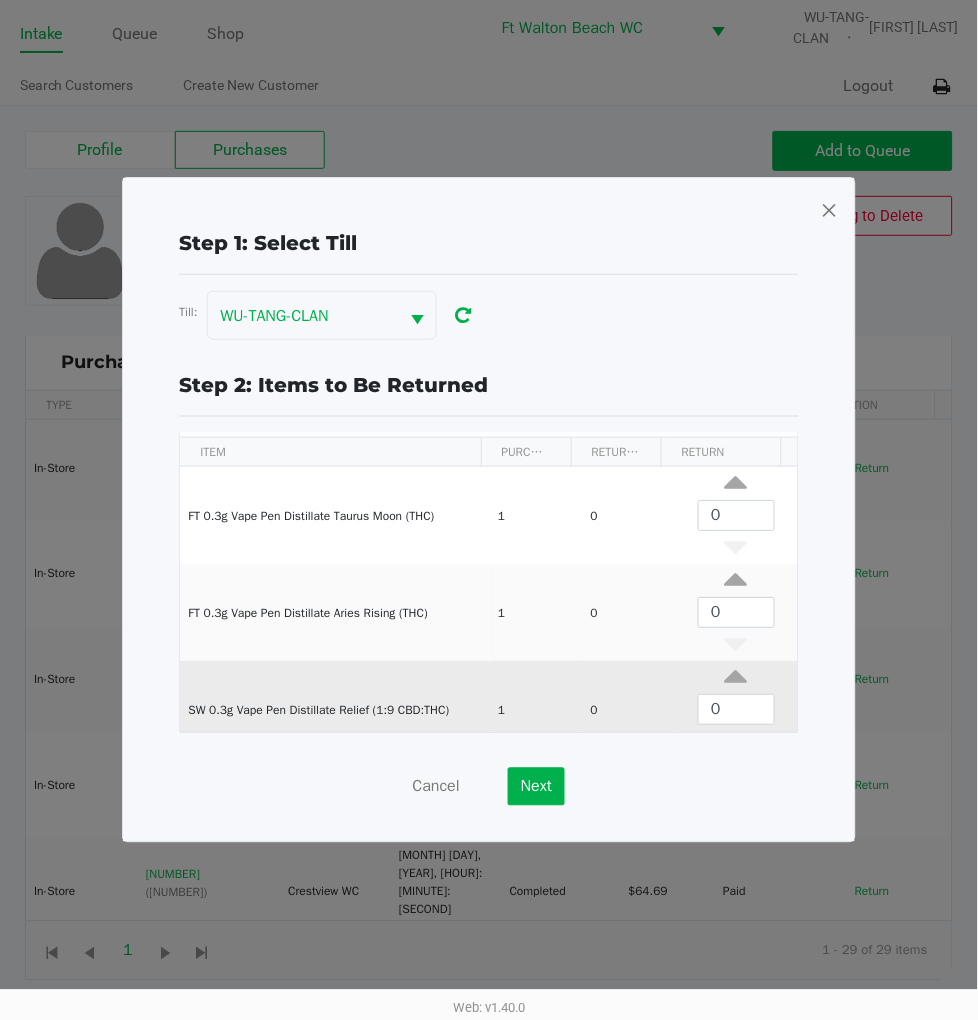 scroll, scrollTop: 76, scrollLeft: 0, axis: vertical 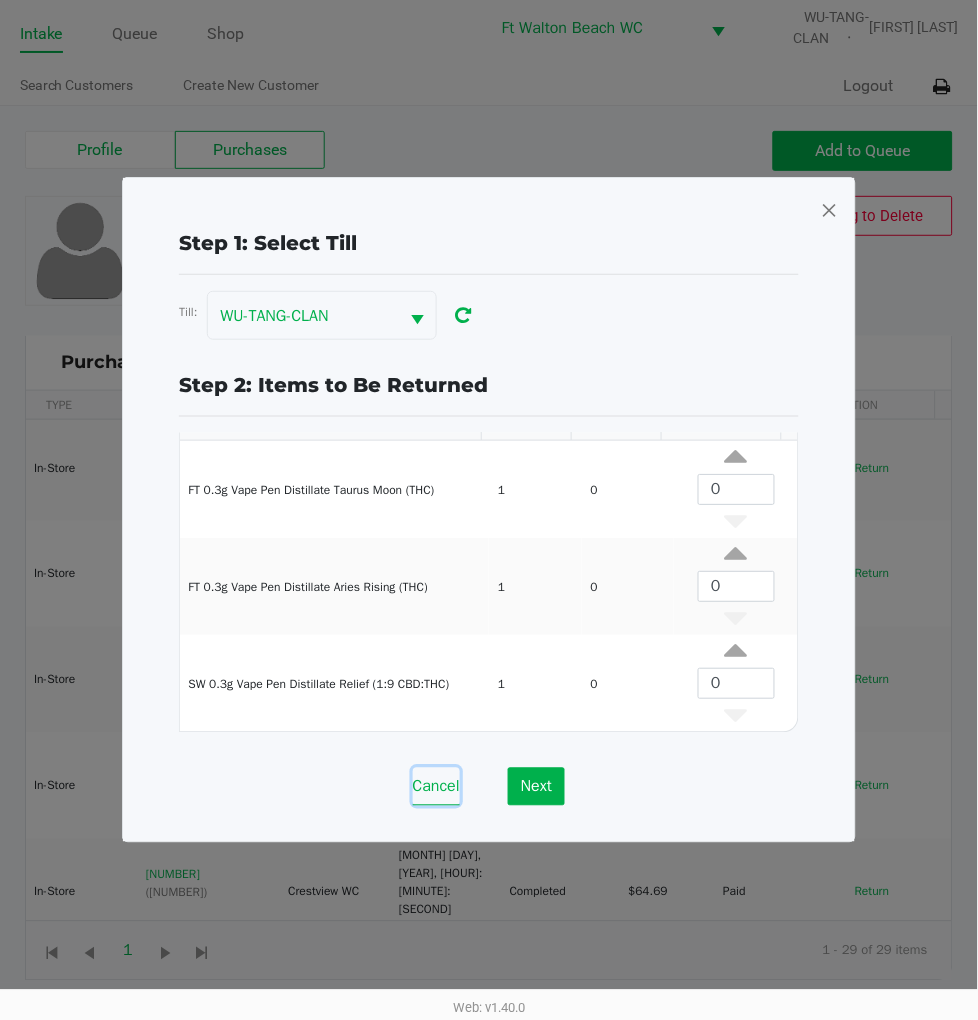 click on "Cancel" at bounding box center (436, 787) 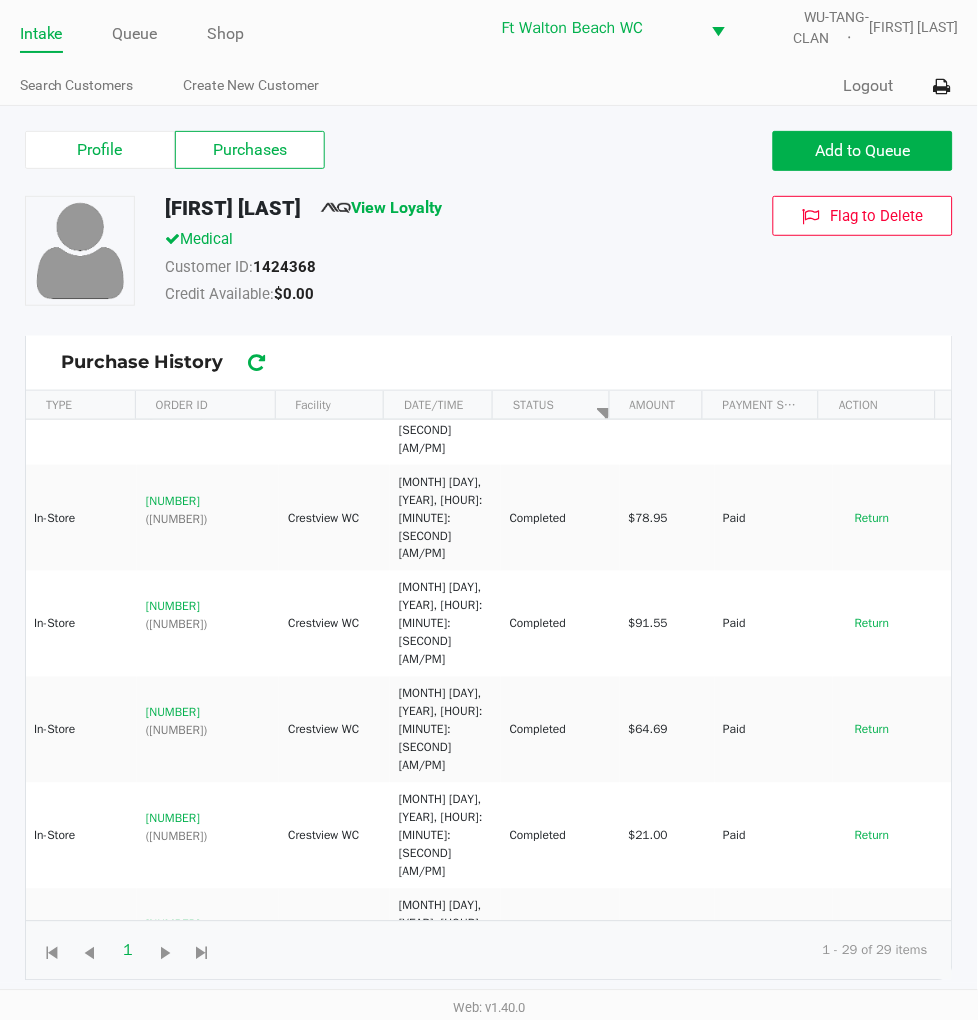 scroll, scrollTop: 333, scrollLeft: 0, axis: vertical 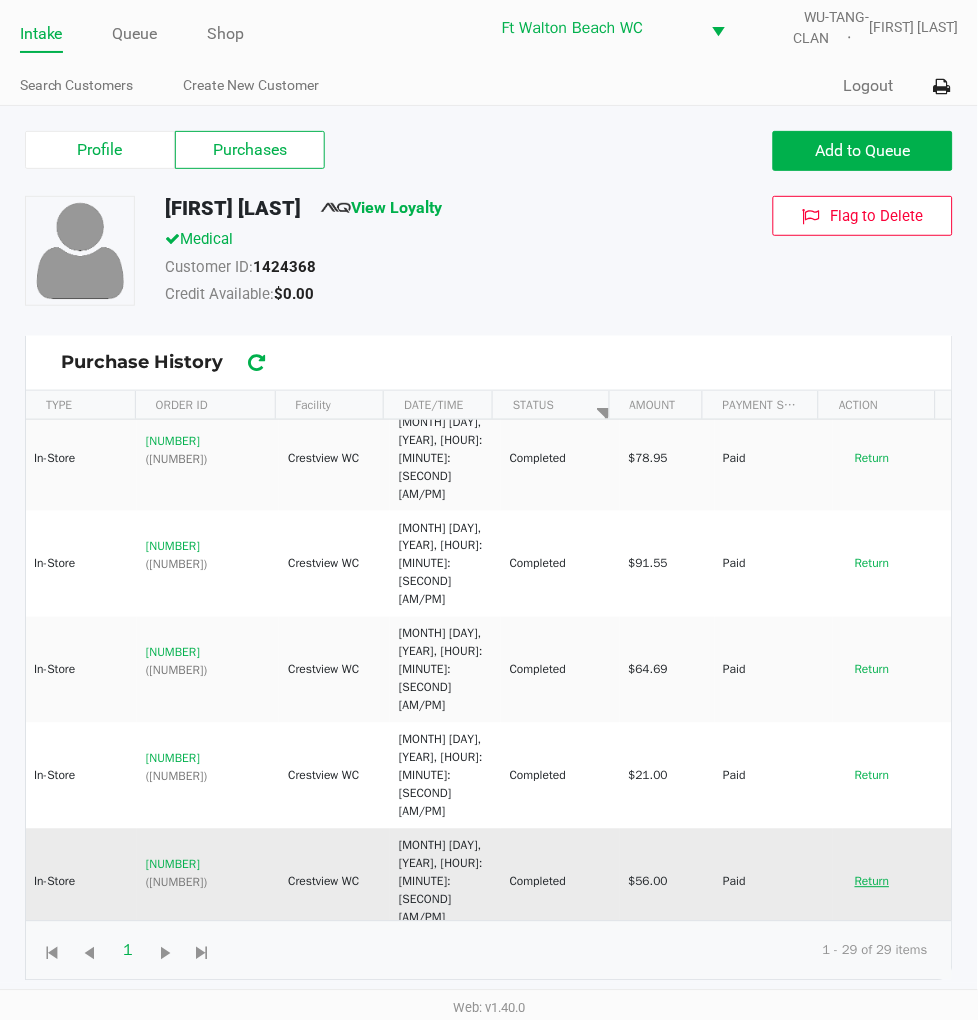 click on "Return" 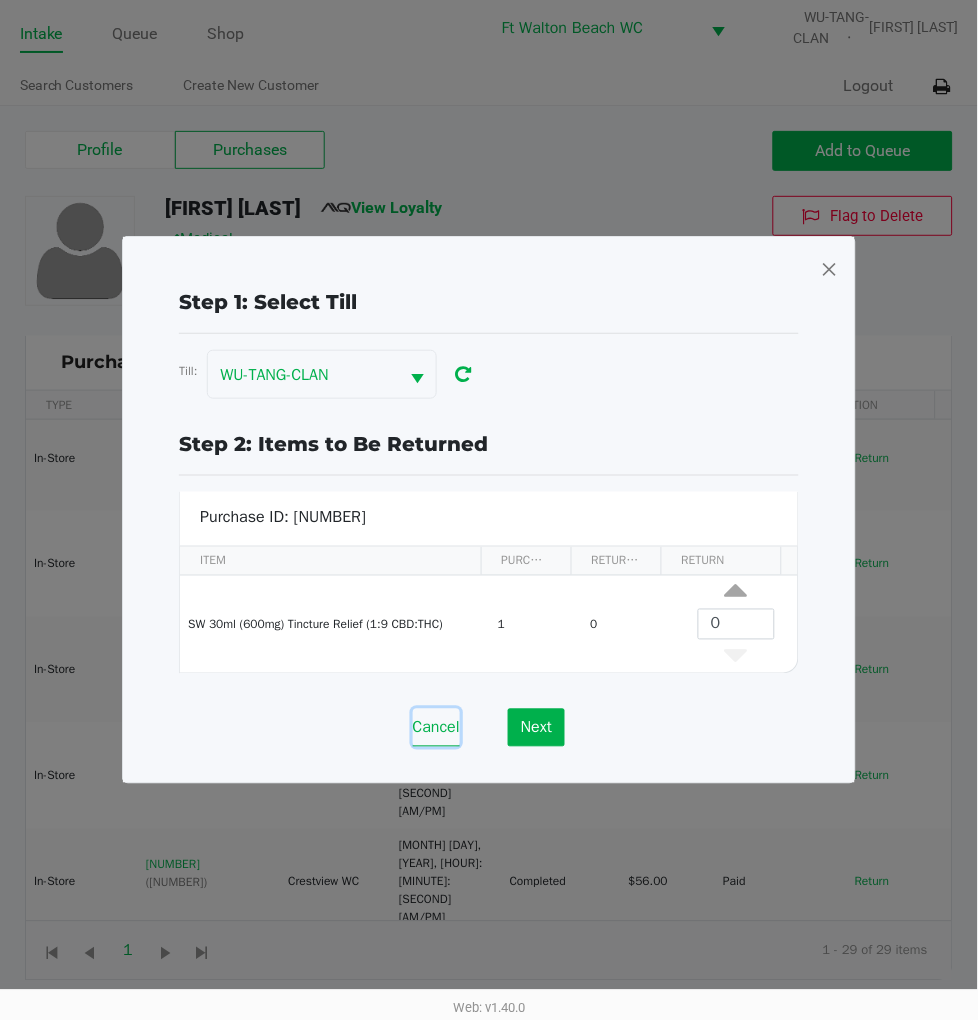 click on "Cancel" at bounding box center (436, 728) 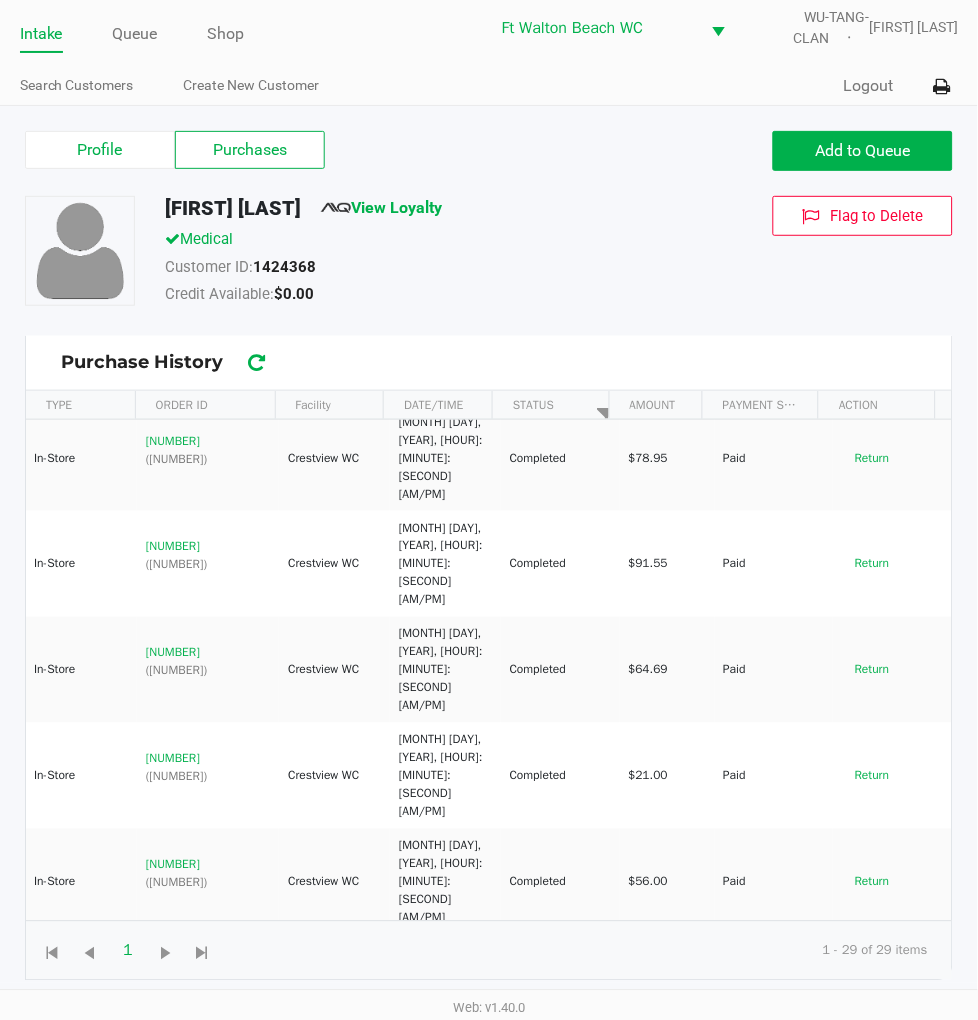 click on "Return" 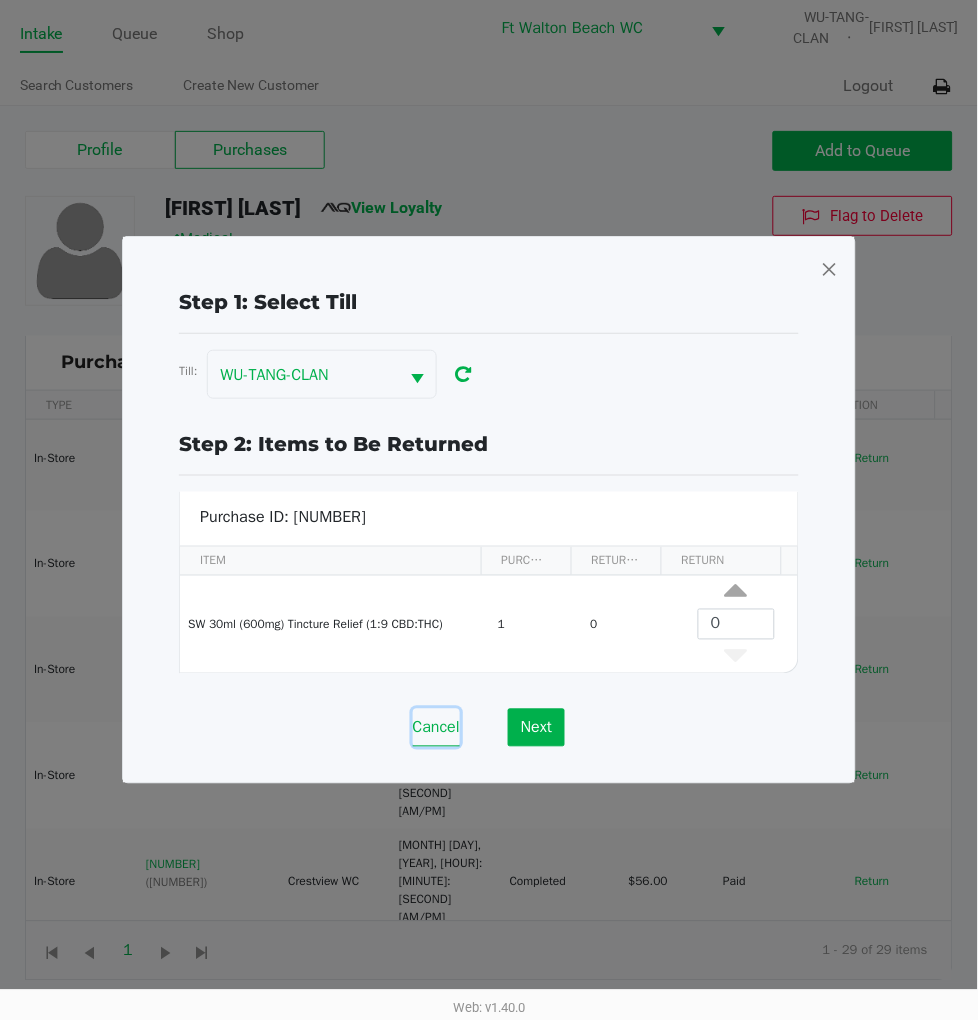 click on "Cancel" at bounding box center [436, 728] 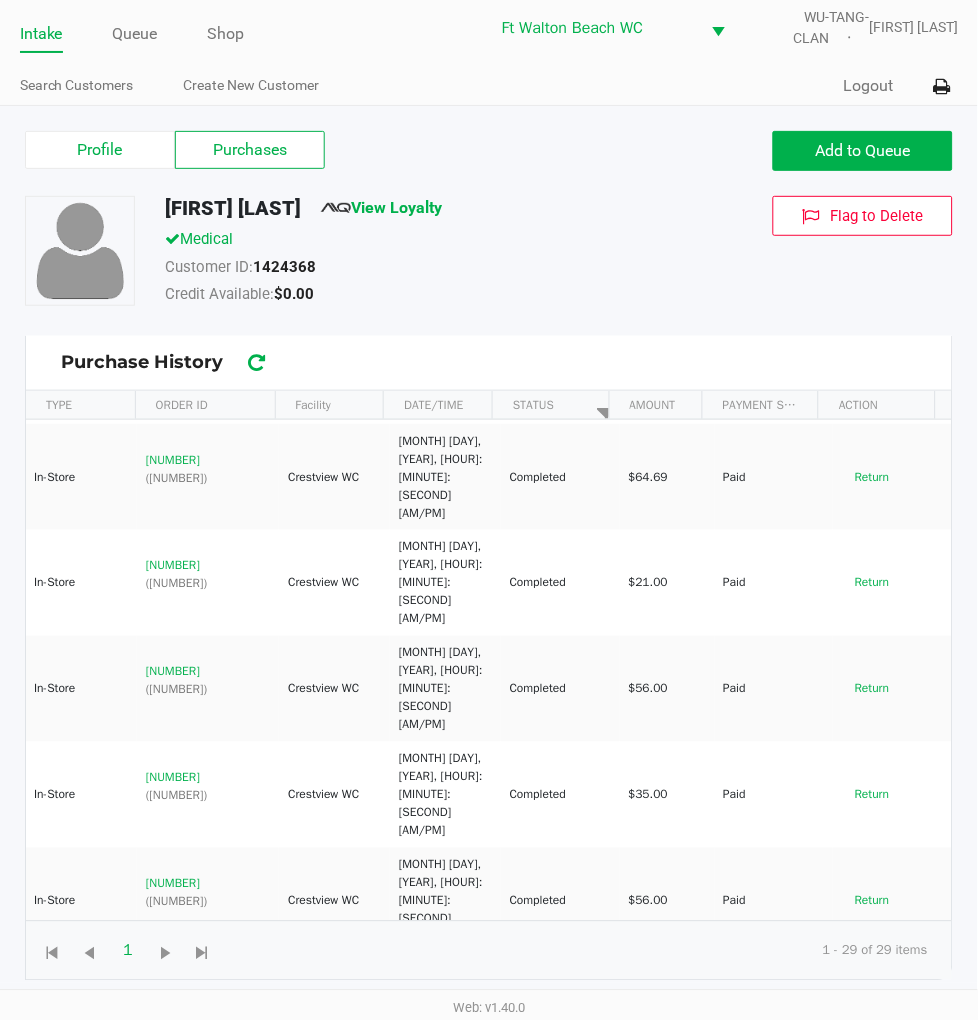 scroll, scrollTop: 555, scrollLeft: 0, axis: vertical 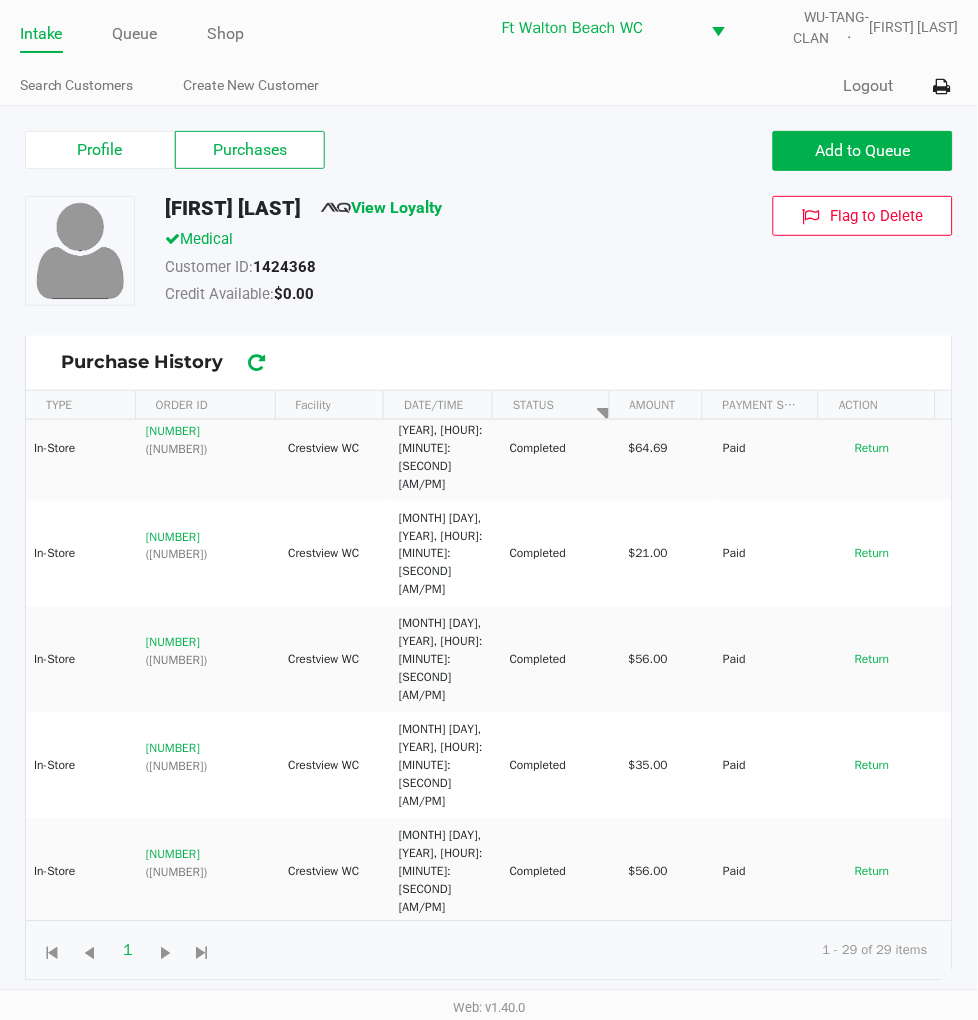 click on "Return" 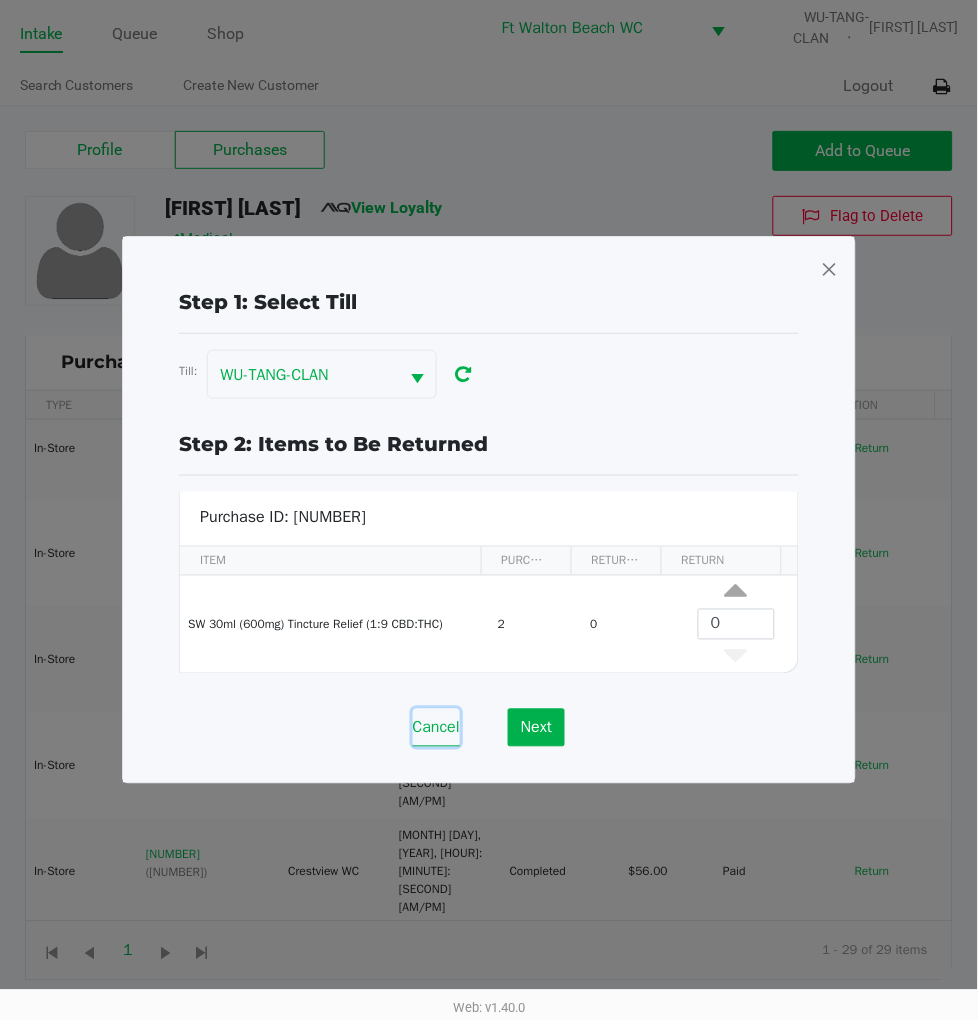 click on "Cancel" at bounding box center [436, 728] 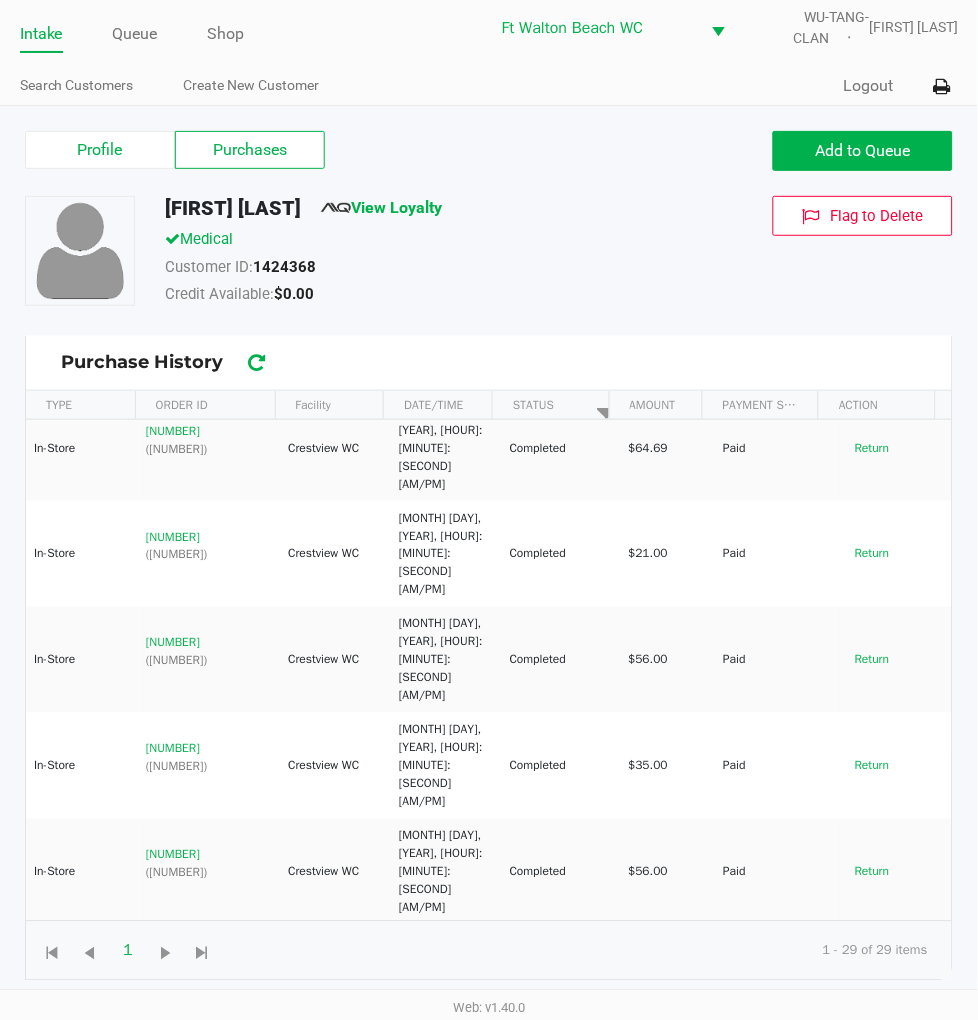 click on "Return" 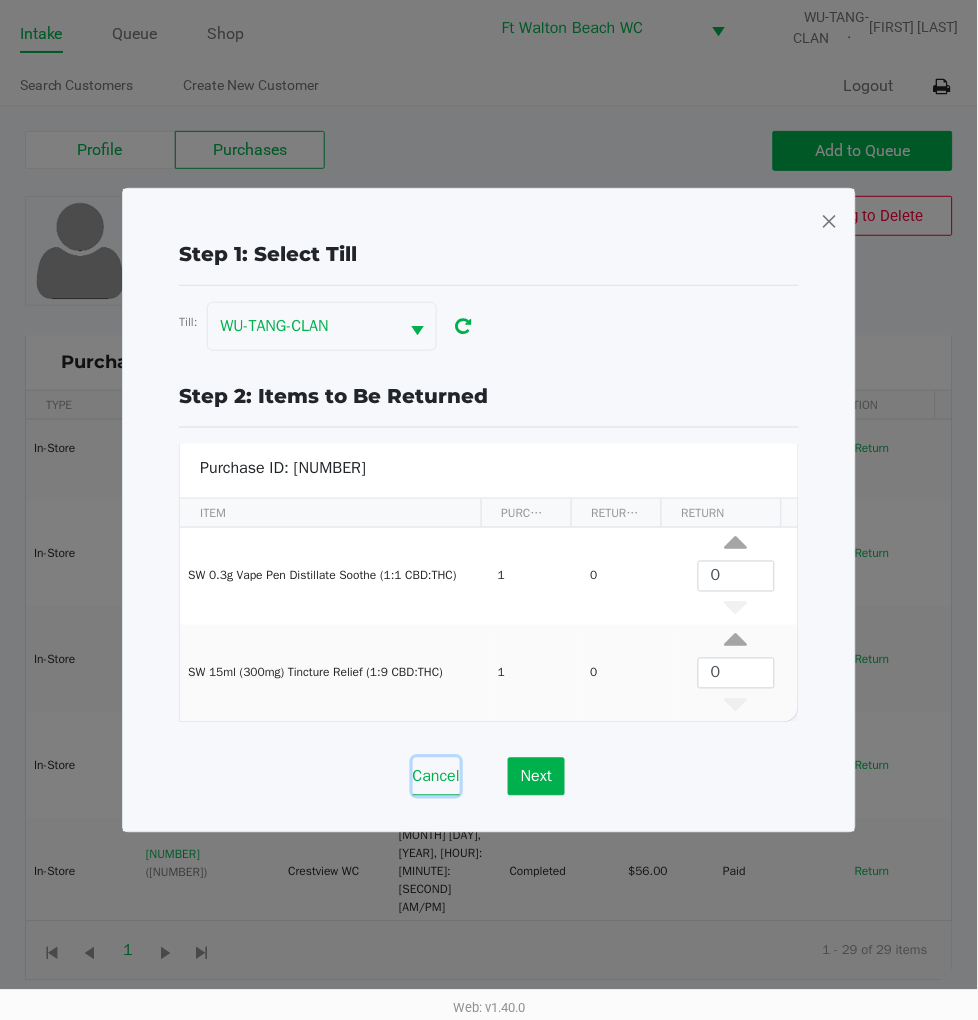 click on "Cancel" at bounding box center (436, 777) 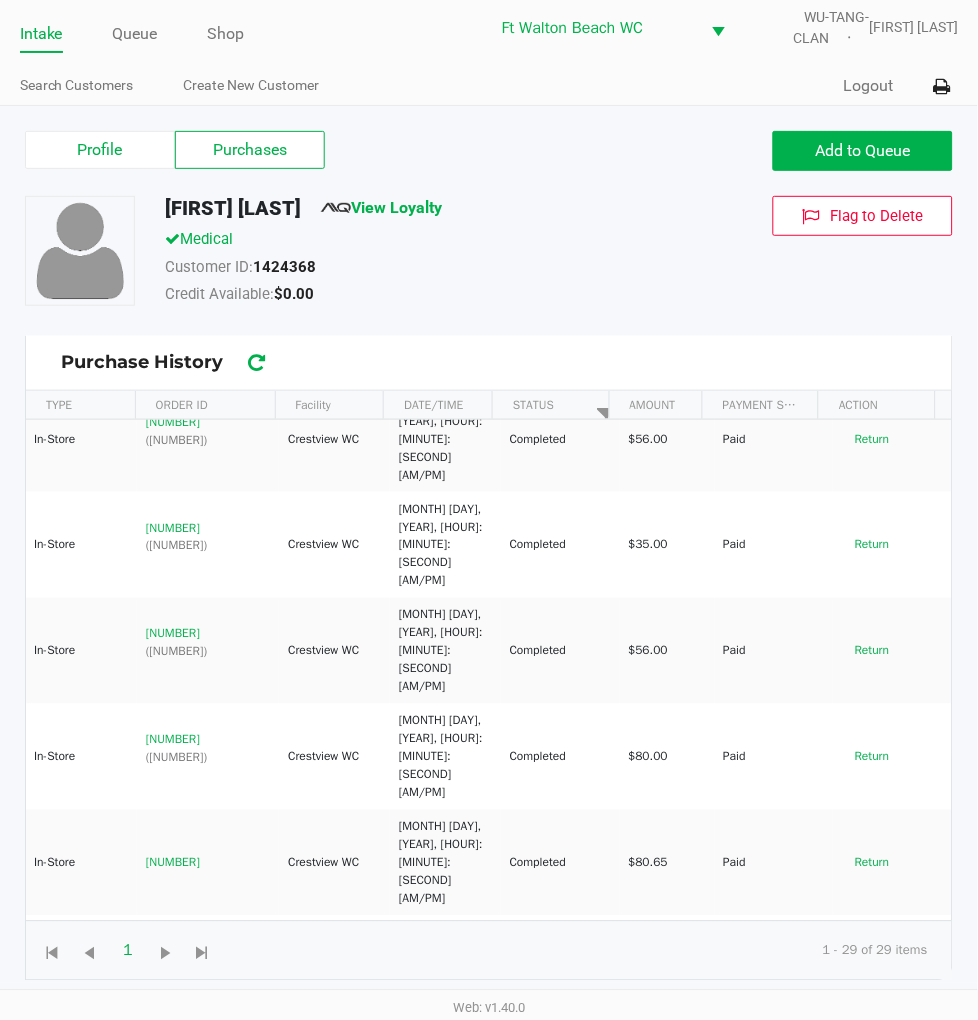 scroll, scrollTop: 777, scrollLeft: 0, axis: vertical 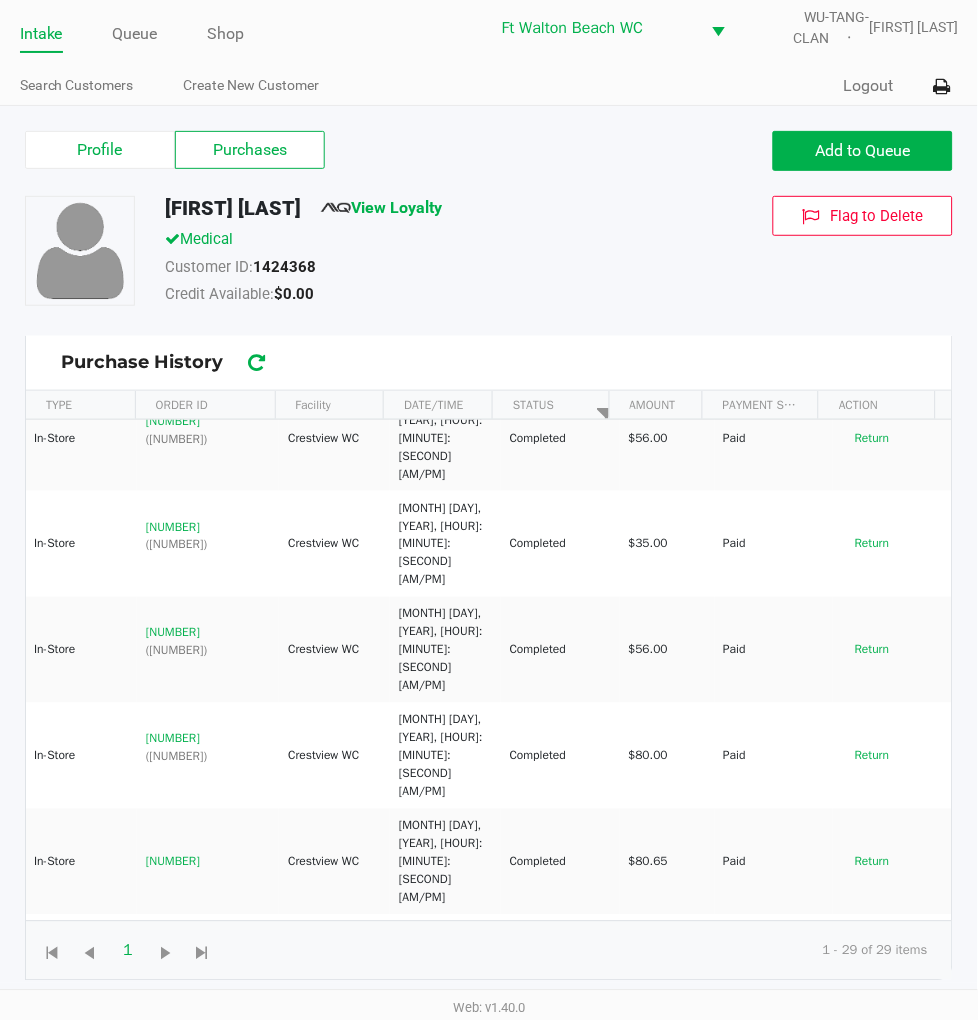 click on "Return" 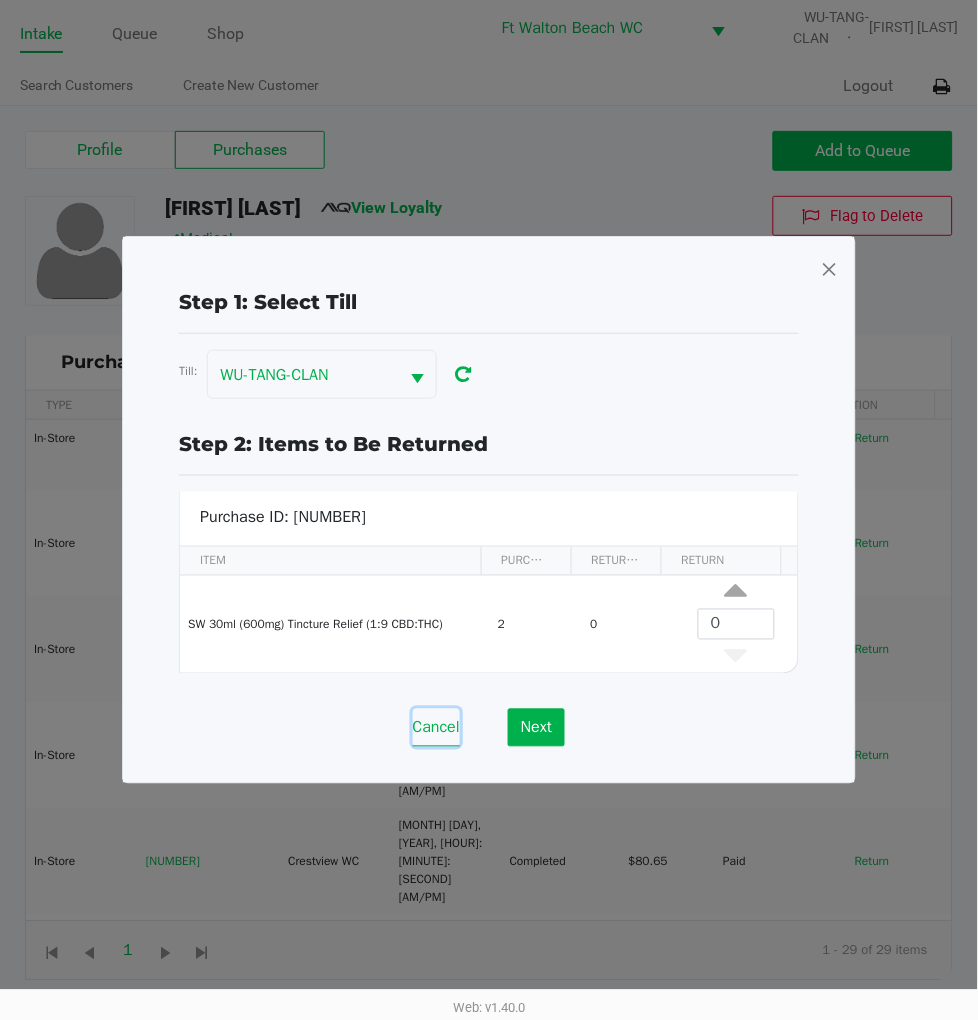 click on "Cancel" at bounding box center (436, 728) 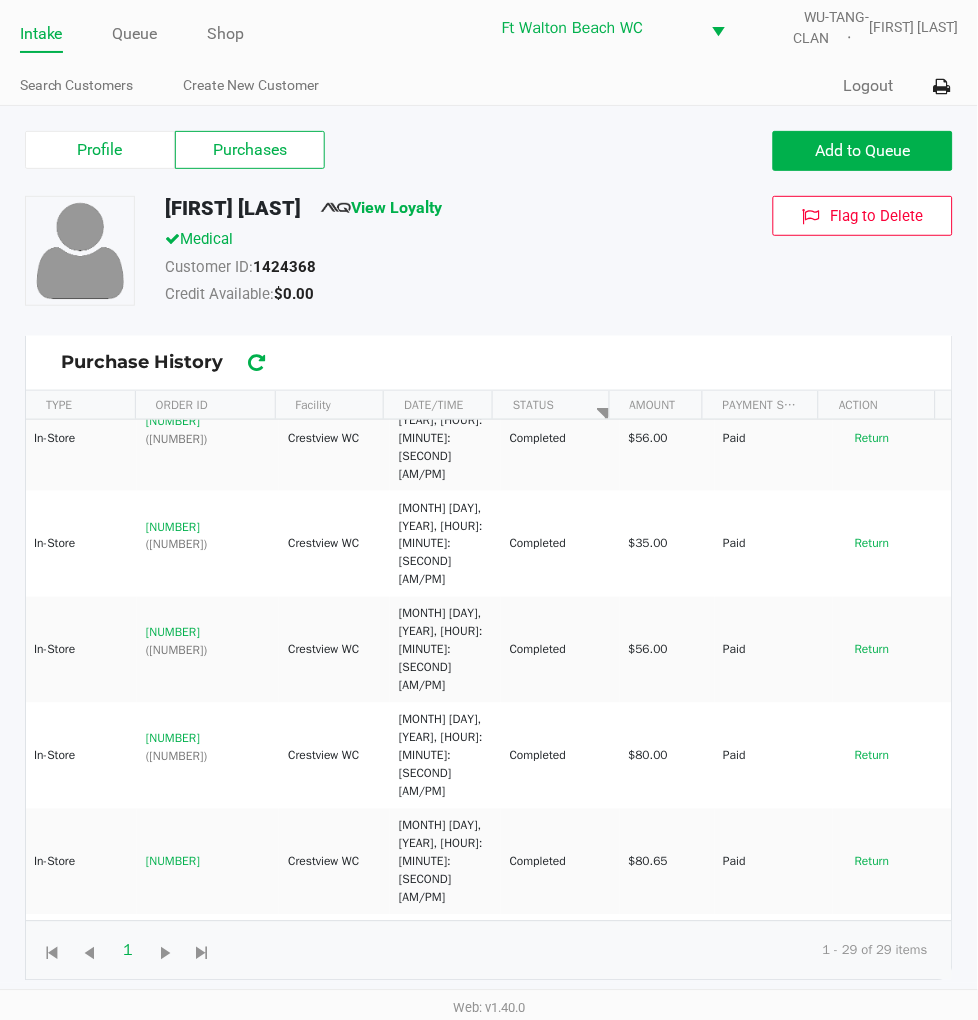 click on "Return" 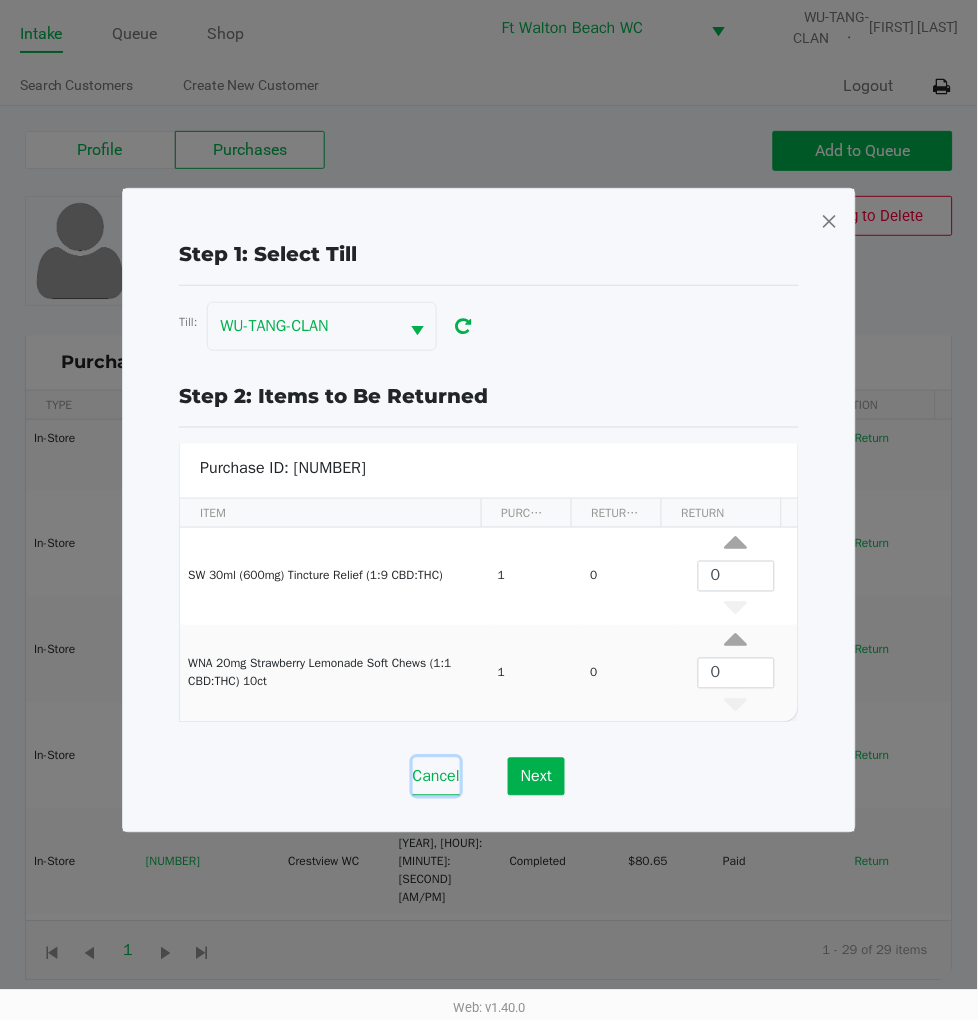 click on "Cancel" at bounding box center (436, 777) 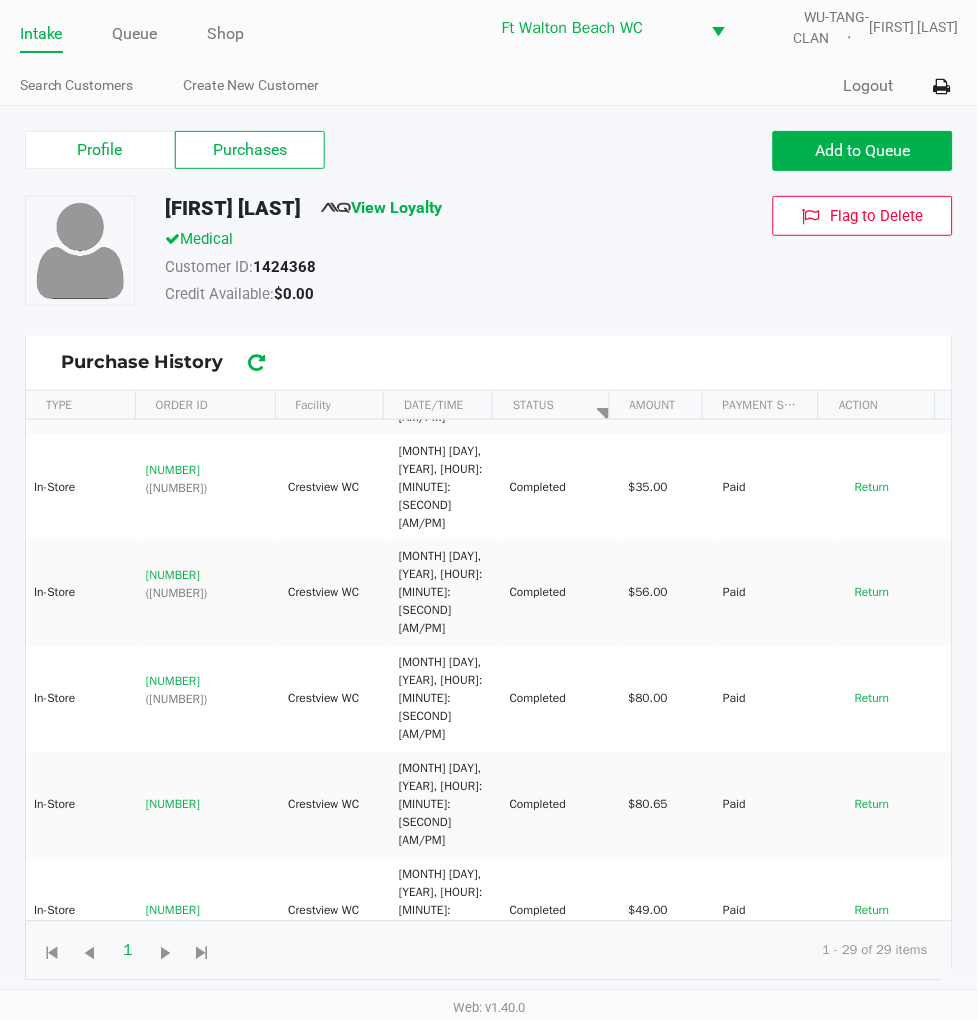 scroll, scrollTop: 888, scrollLeft: 0, axis: vertical 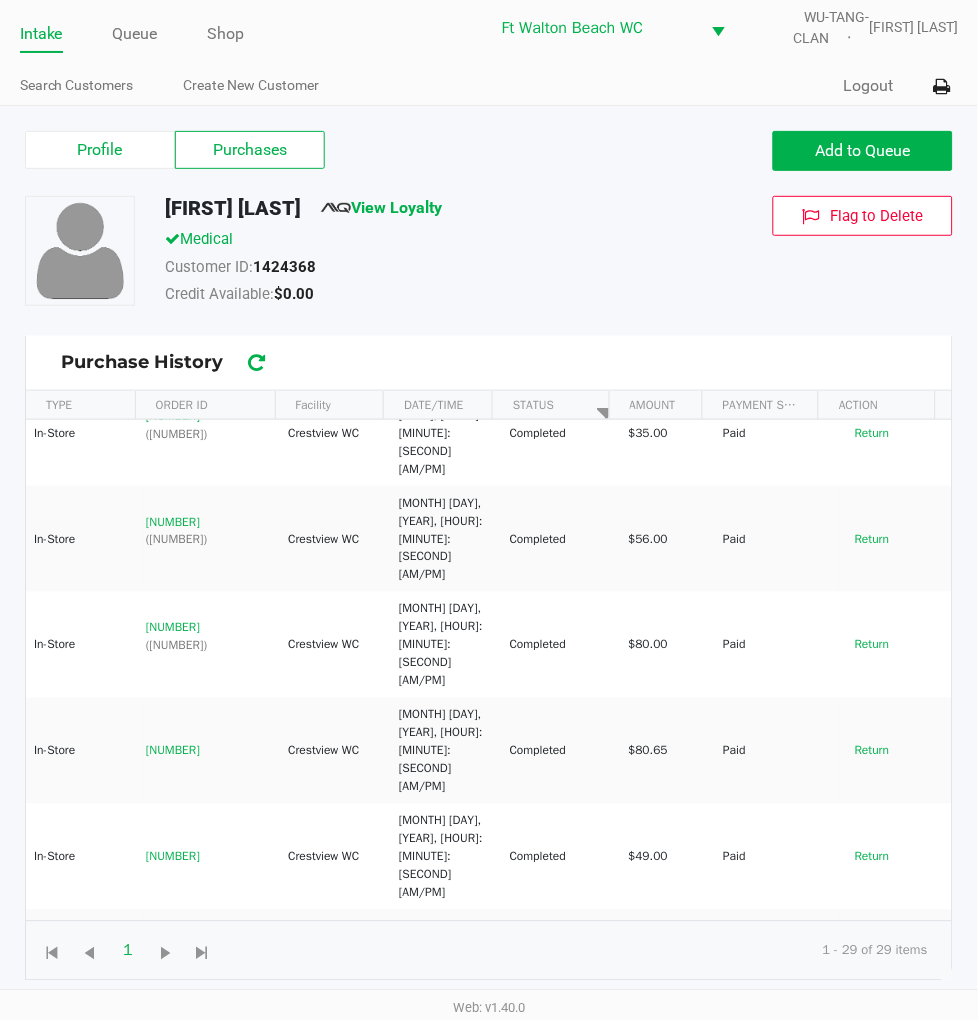 click on "Return" 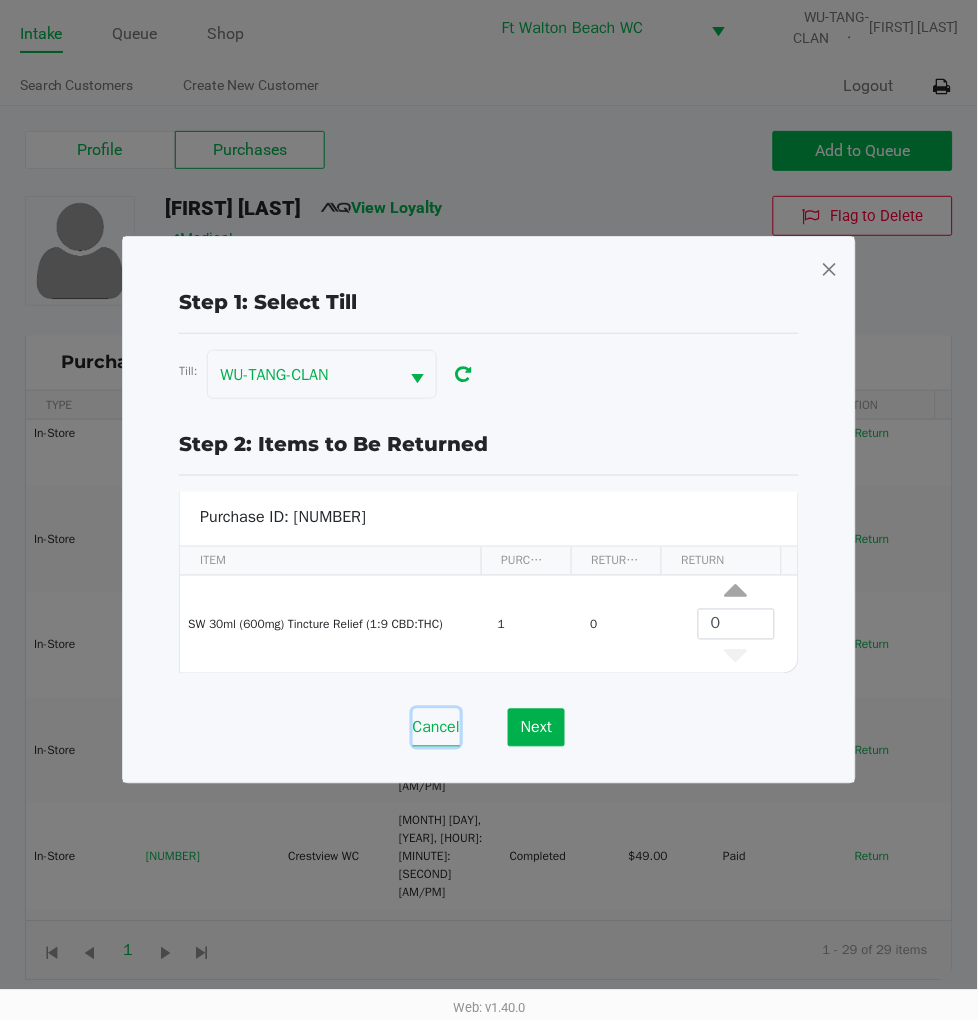 click on "Cancel" at bounding box center [436, 728] 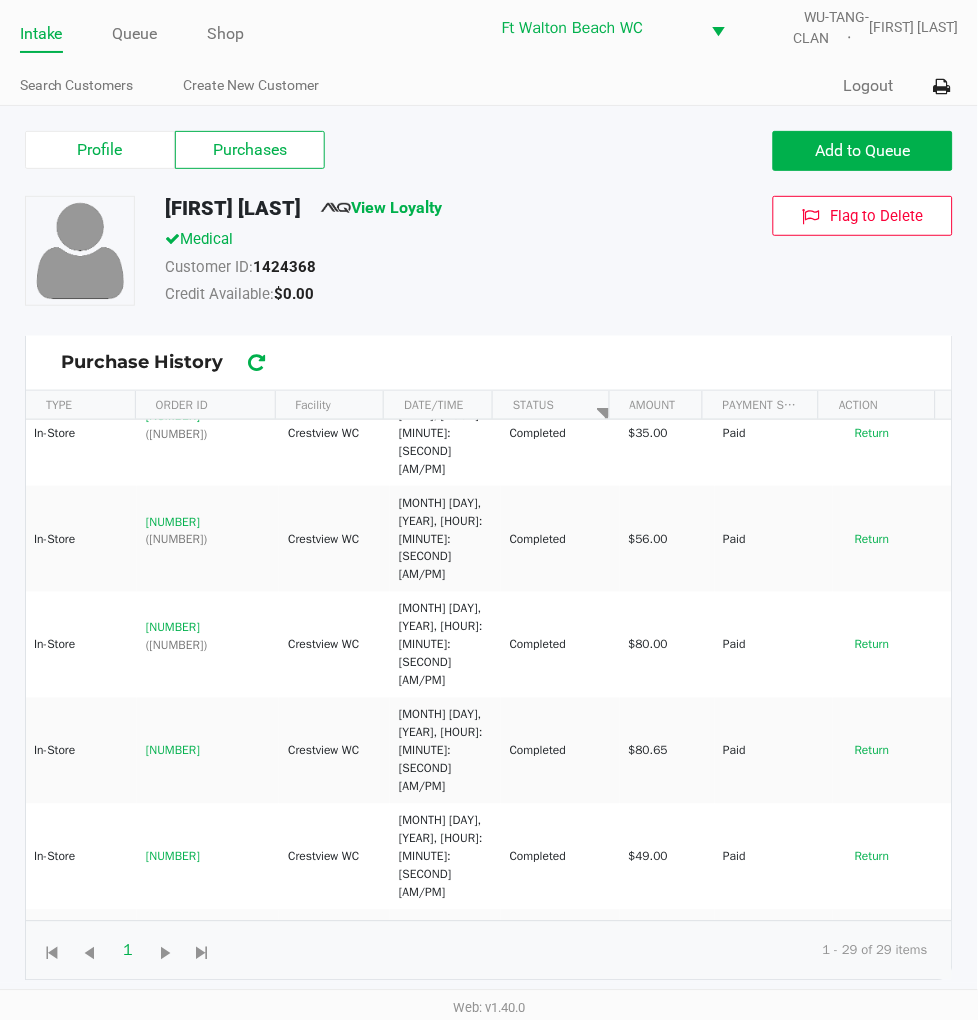 click on "Return" 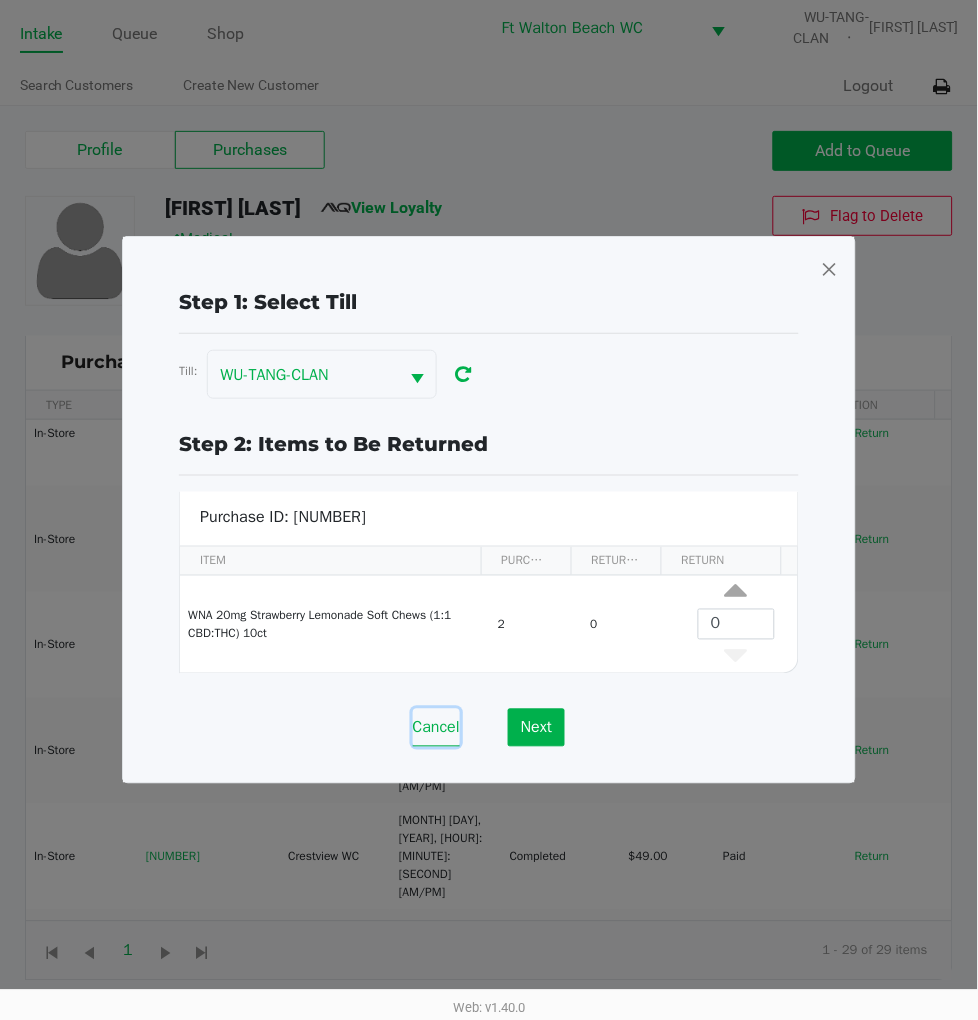 click on "Cancel" at bounding box center [436, 728] 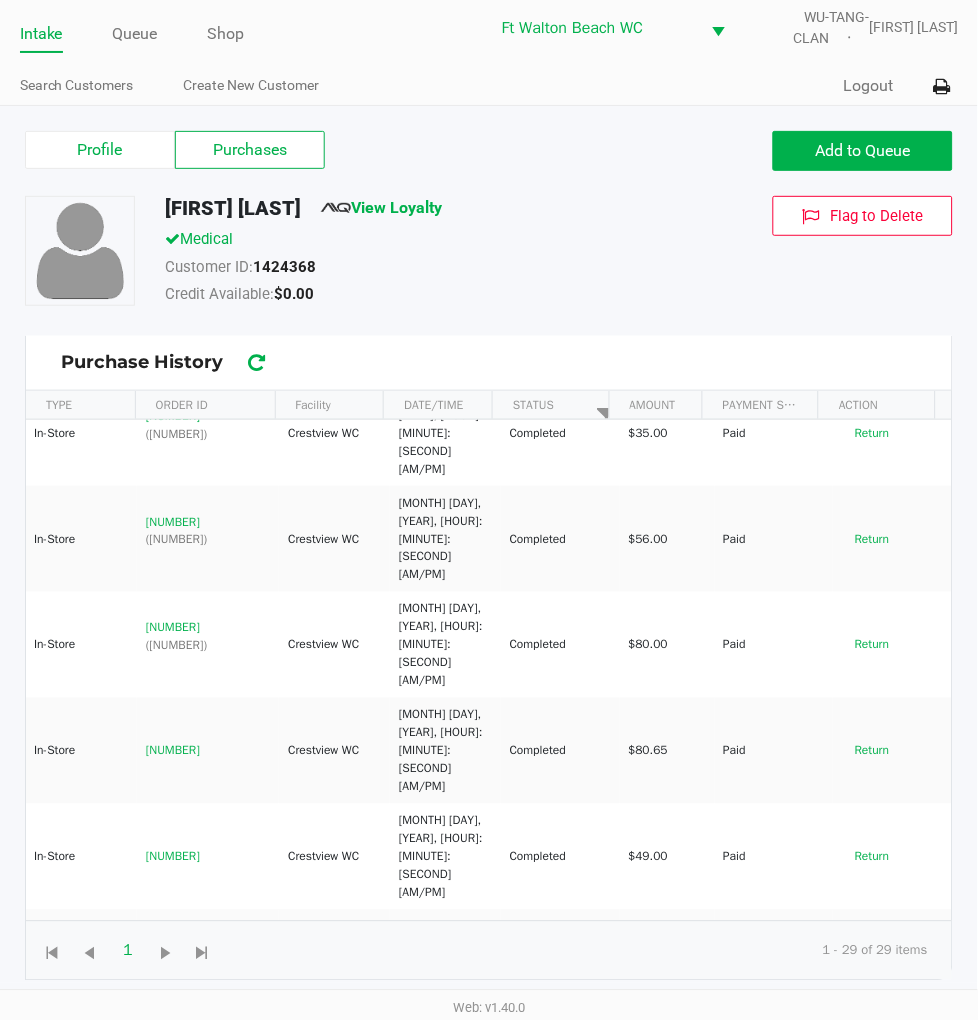 scroll, scrollTop: 1000, scrollLeft: 0, axis: vertical 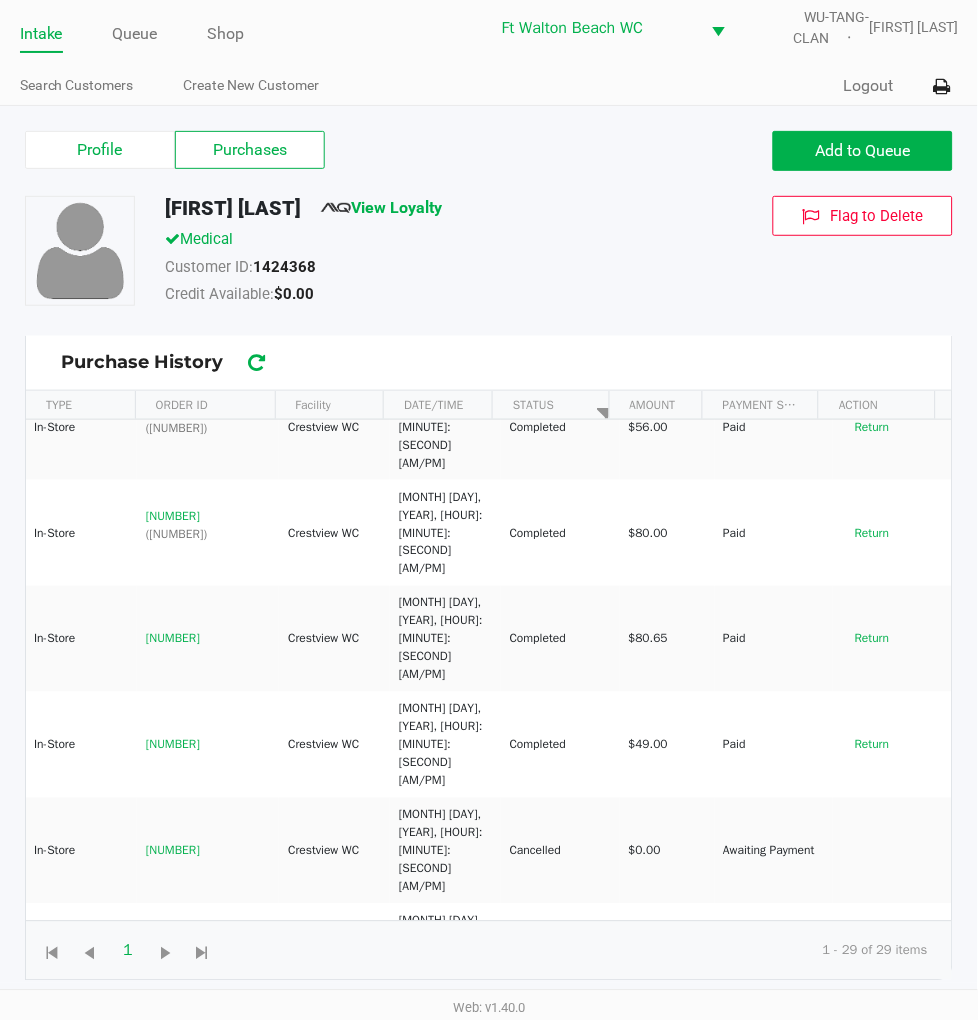 click on "Return" 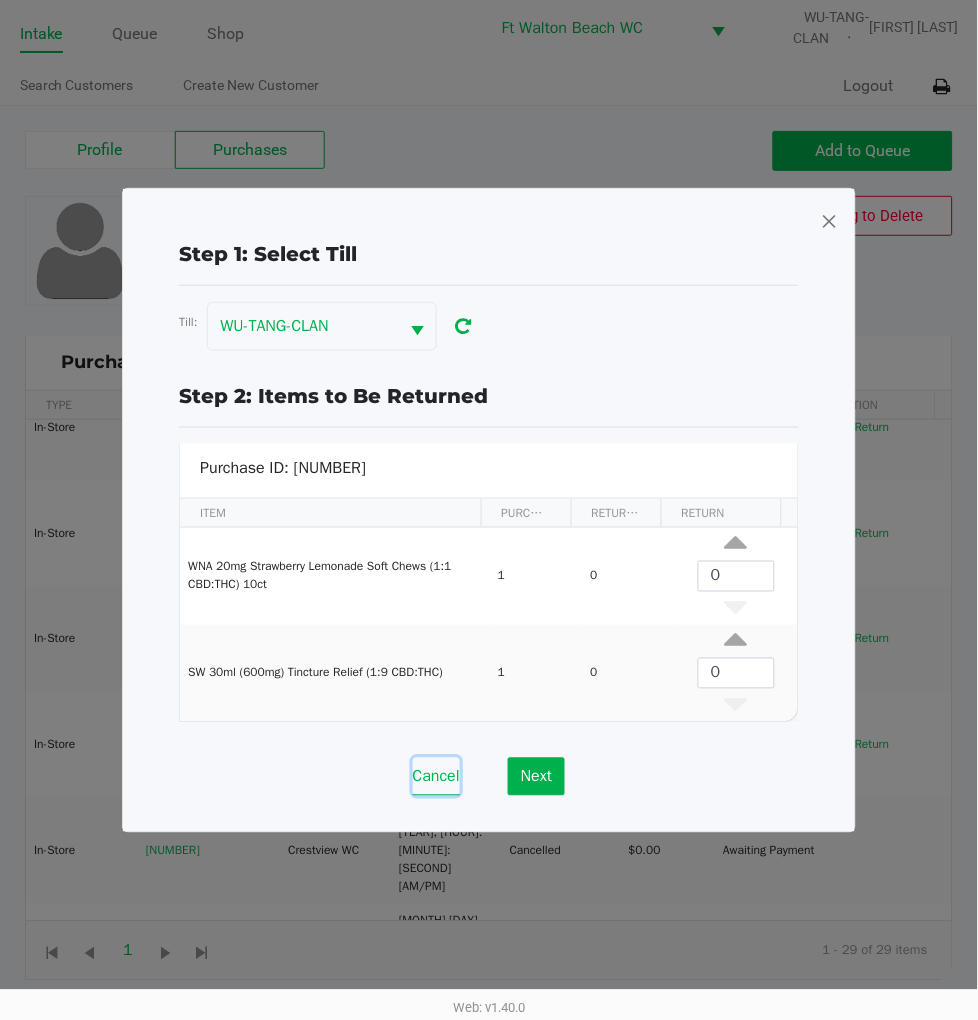 click on "Cancel" at bounding box center (436, 777) 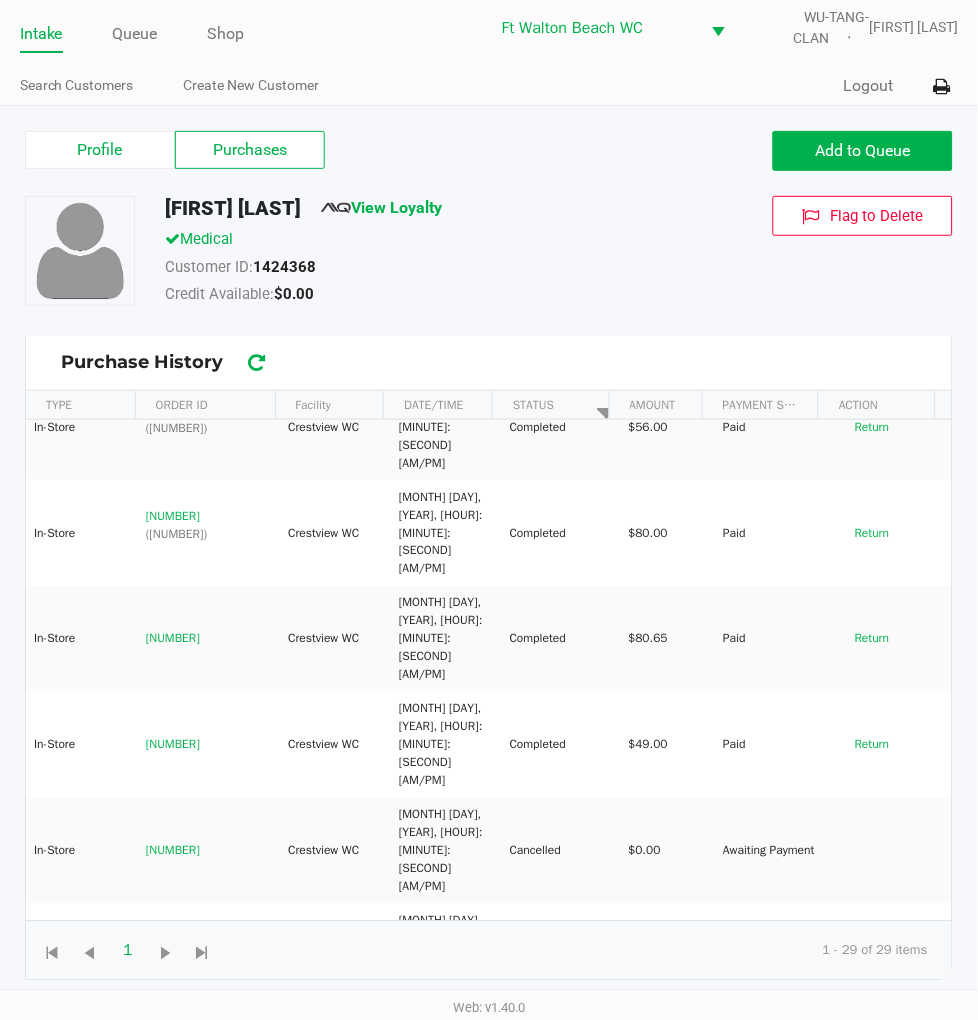 click on "Return" 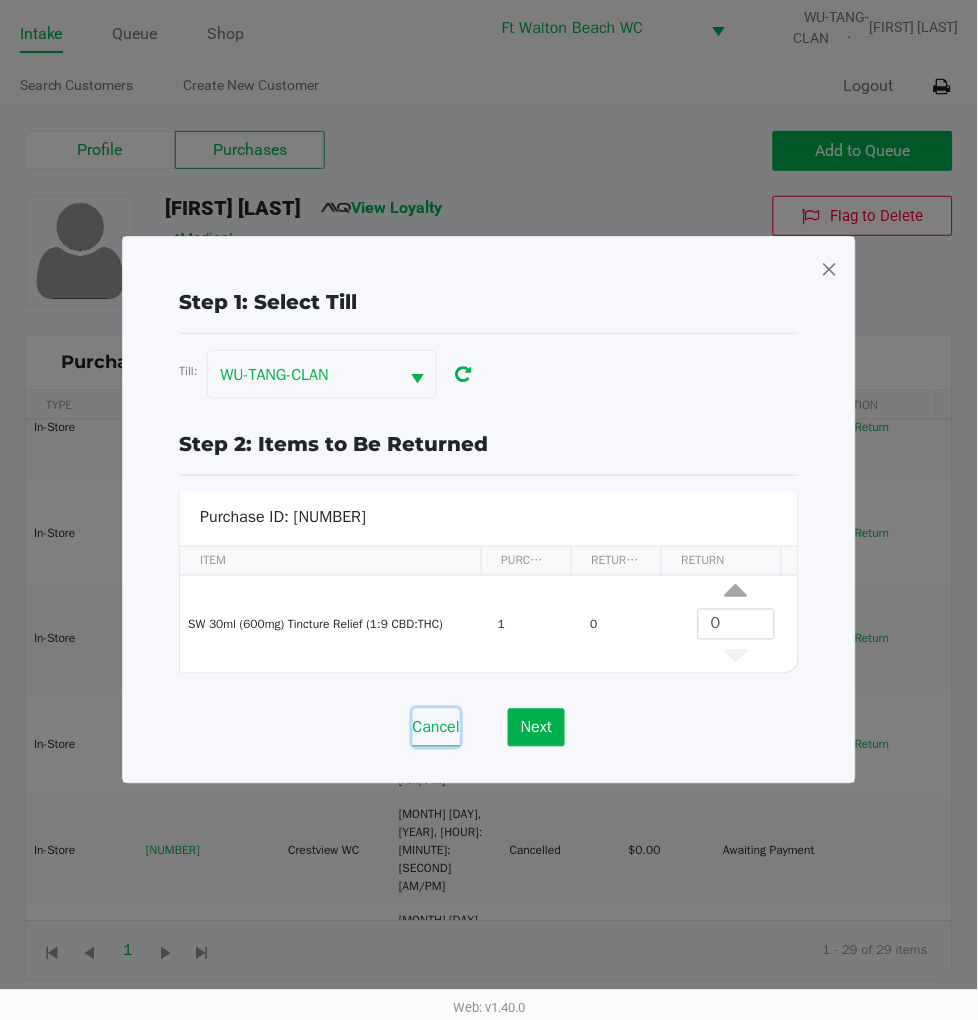 click on "Cancel" at bounding box center (436, 728) 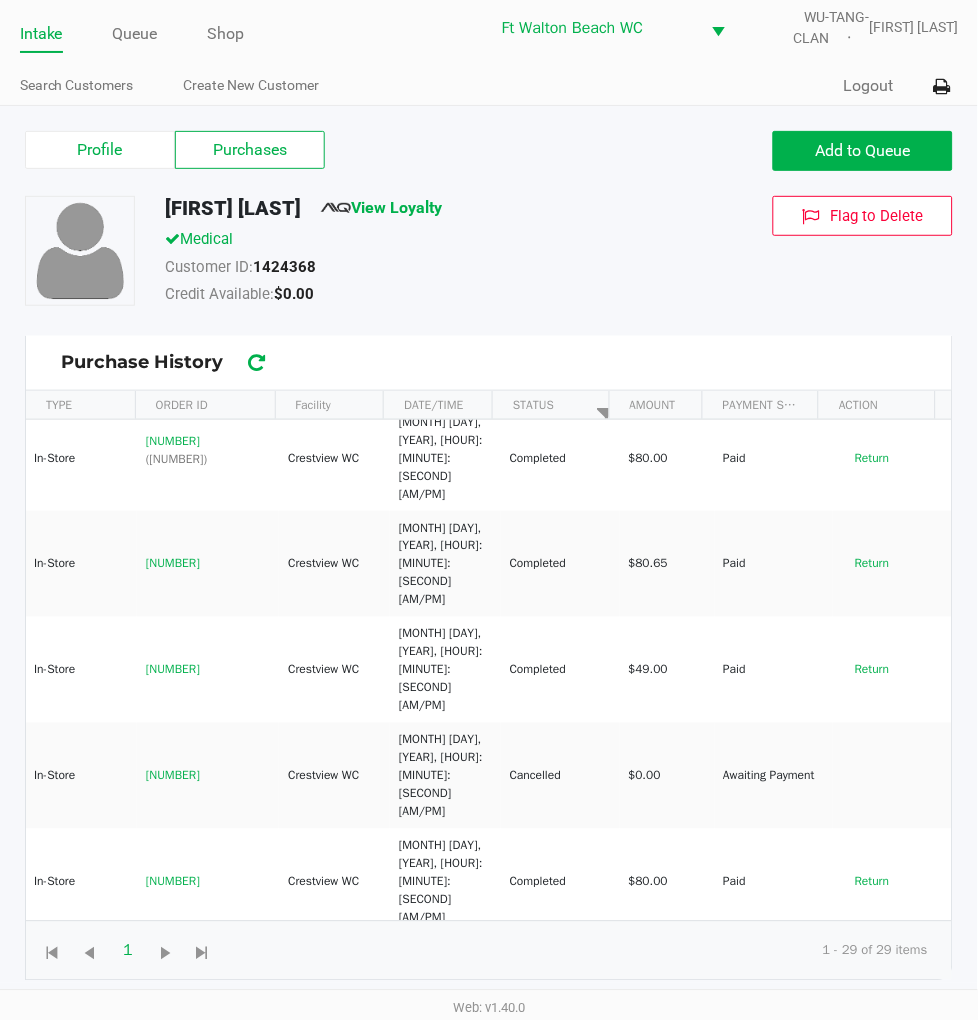 scroll, scrollTop: 1111, scrollLeft: 0, axis: vertical 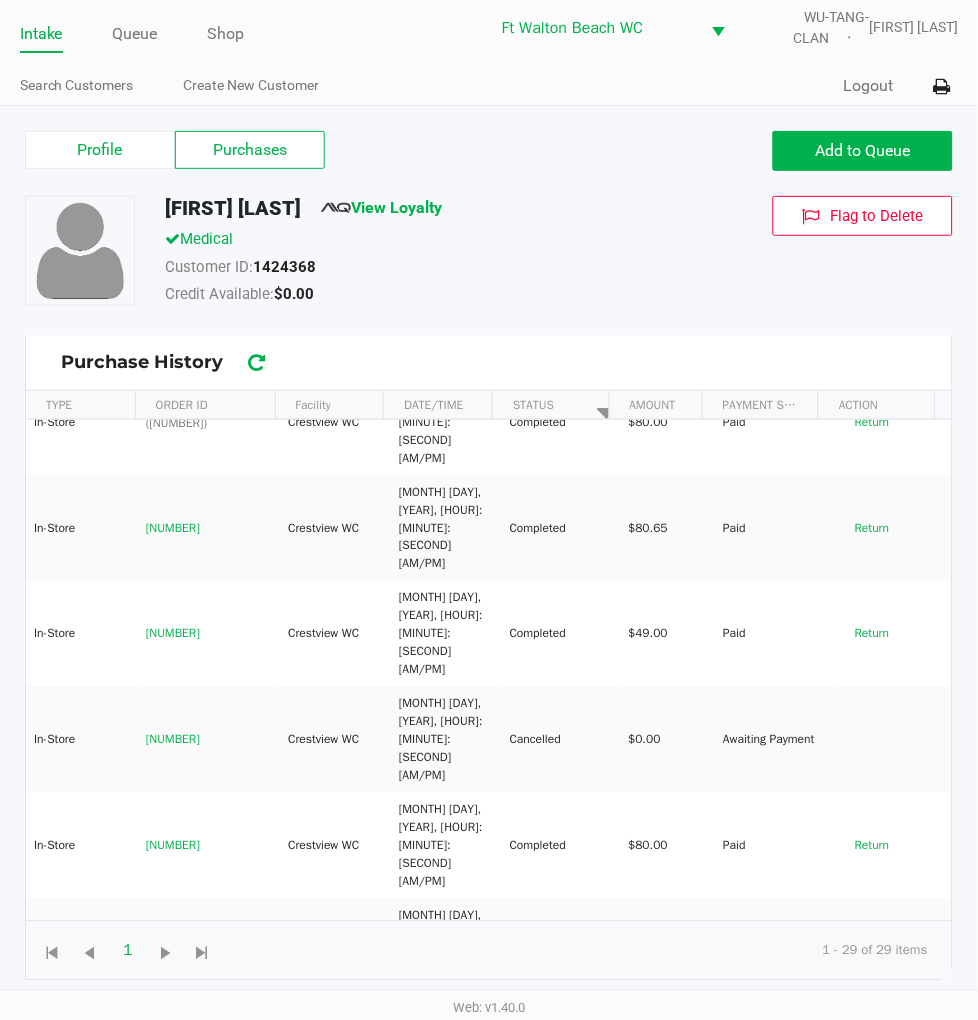 click on "Return" 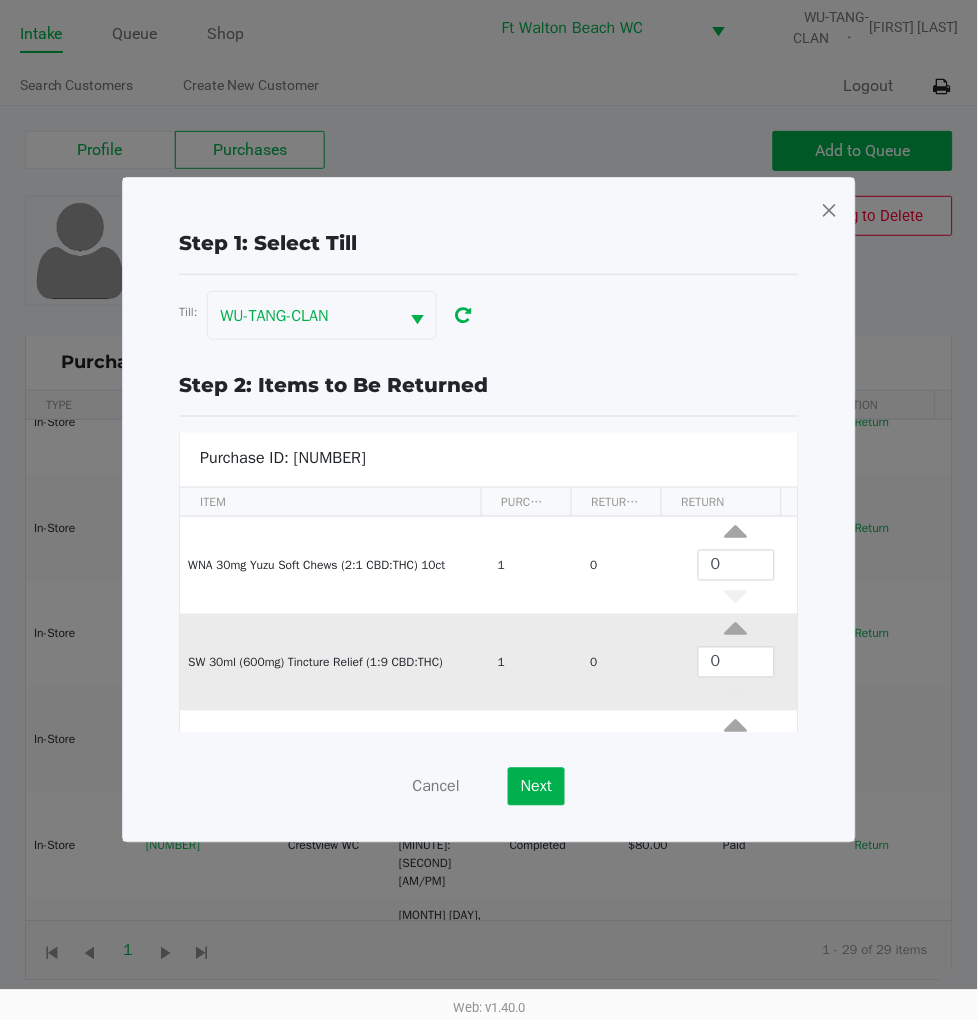 scroll, scrollTop: 76, scrollLeft: 0, axis: vertical 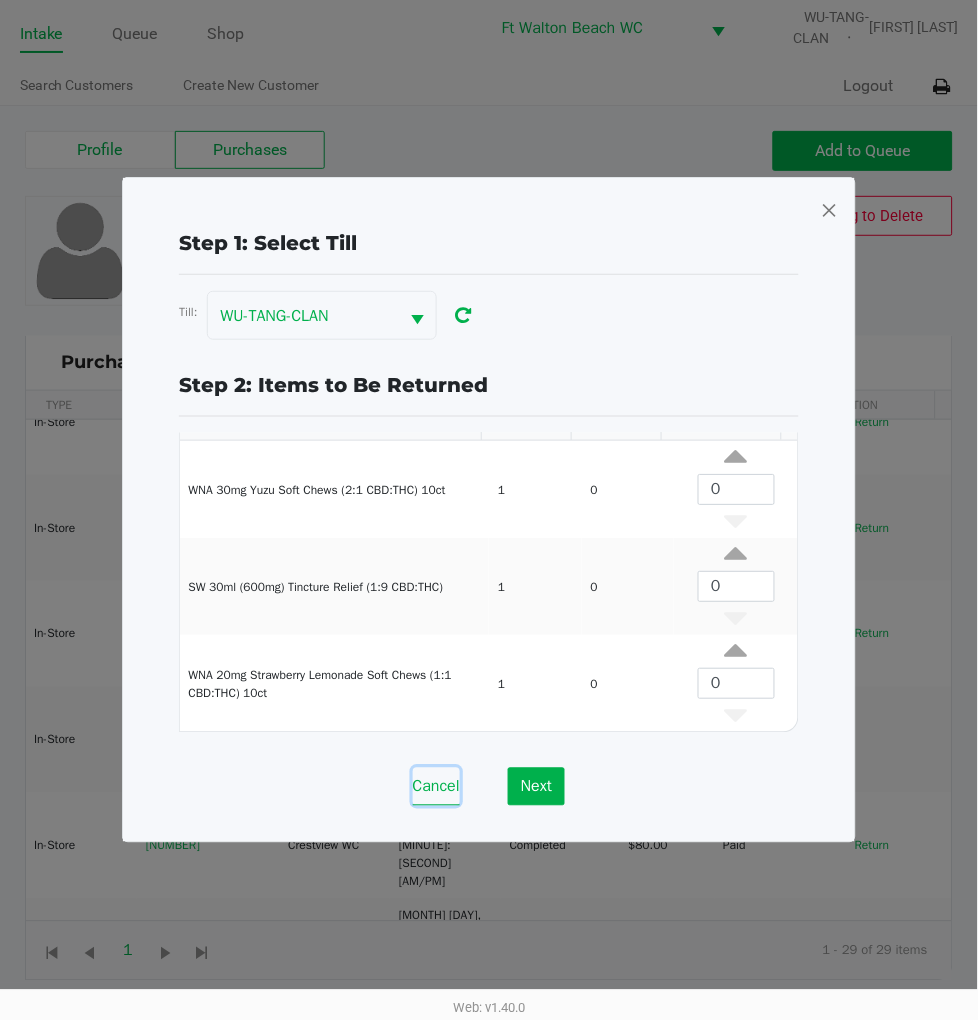 click on "Cancel" at bounding box center (436, 787) 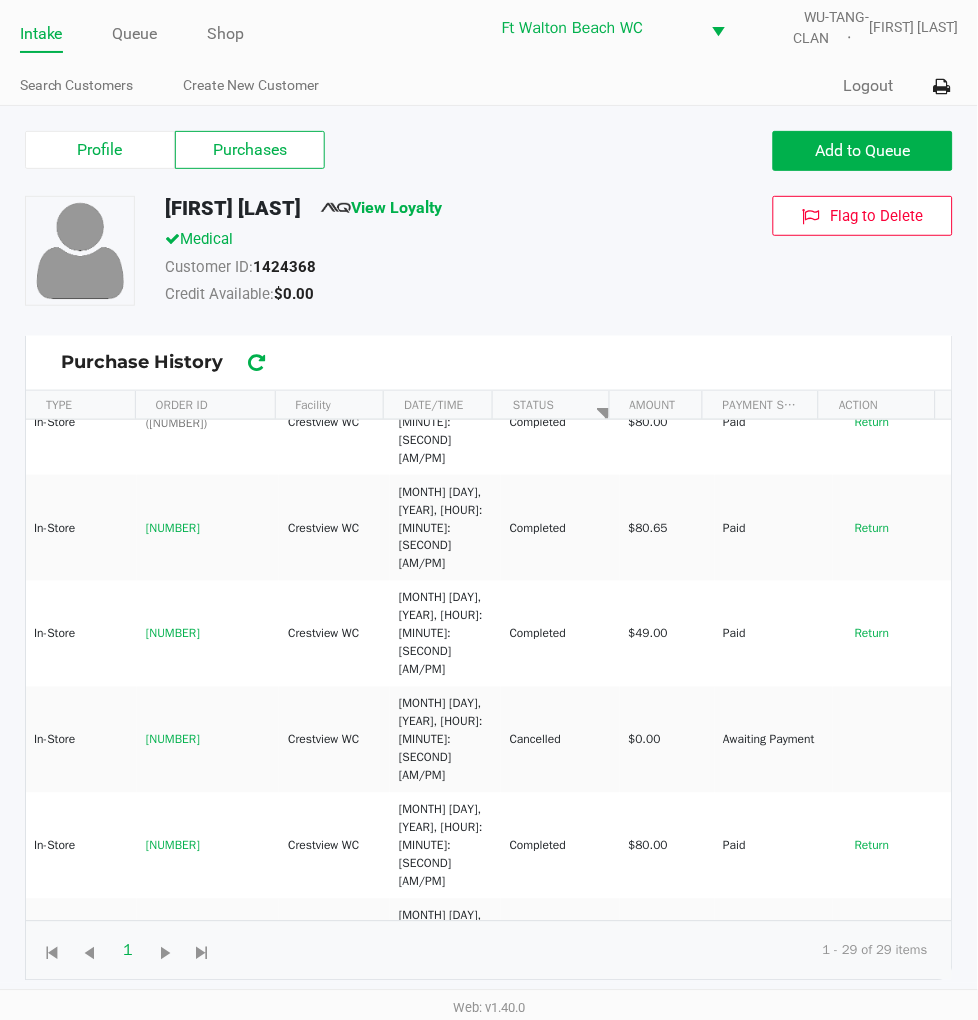scroll, scrollTop: 1164, scrollLeft: 0, axis: vertical 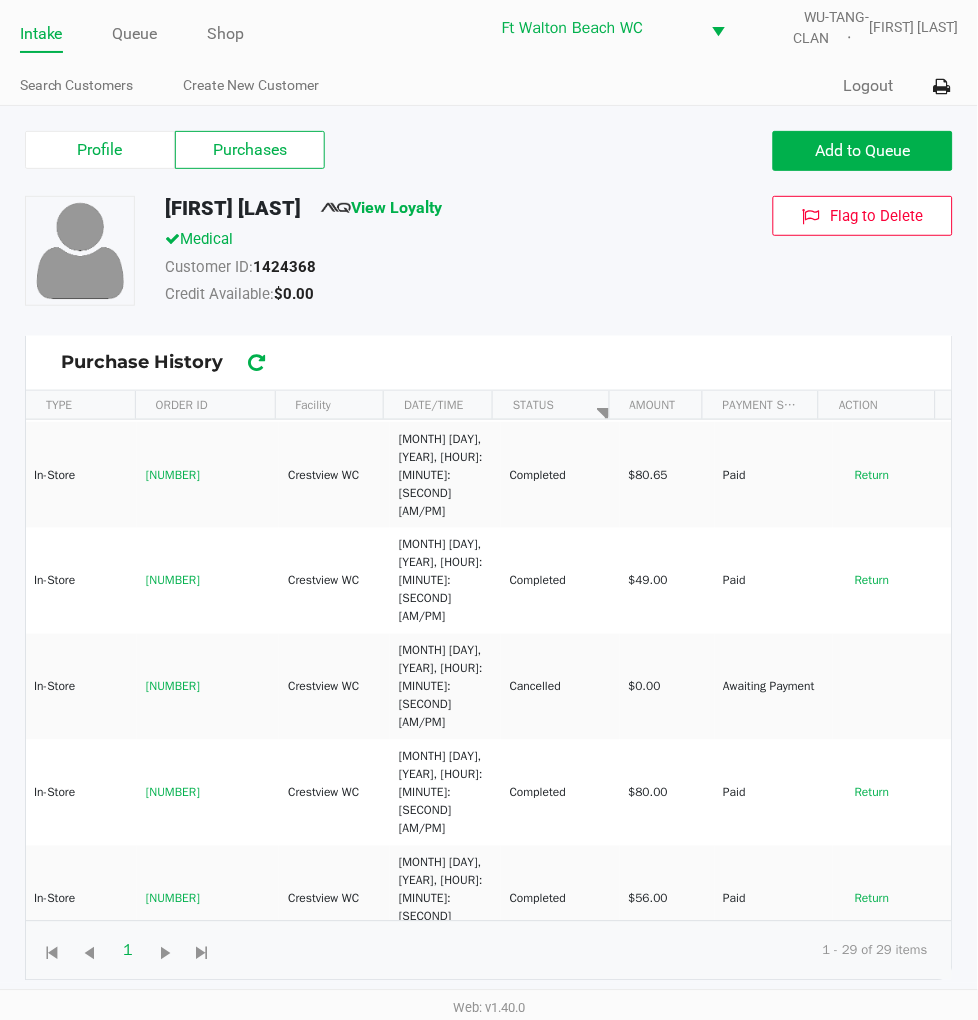 click on "Return" 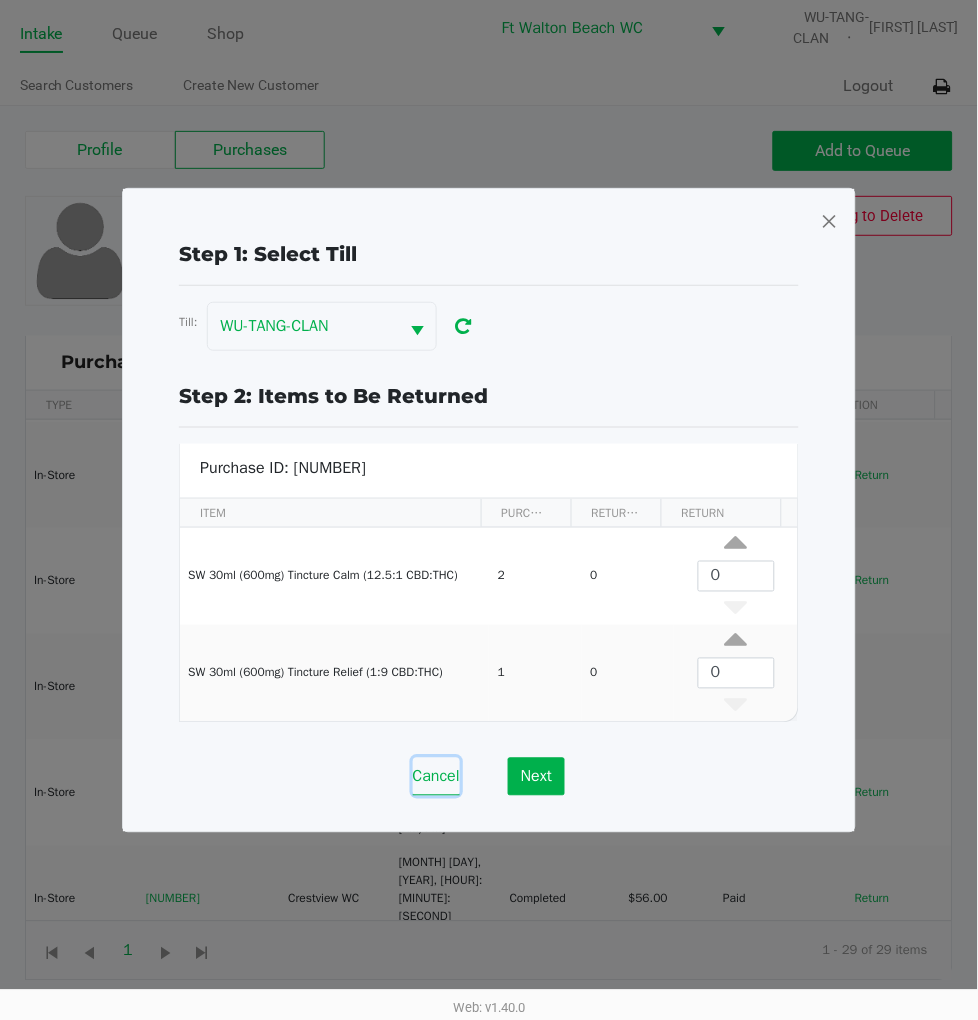 click on "Cancel" at bounding box center (436, 777) 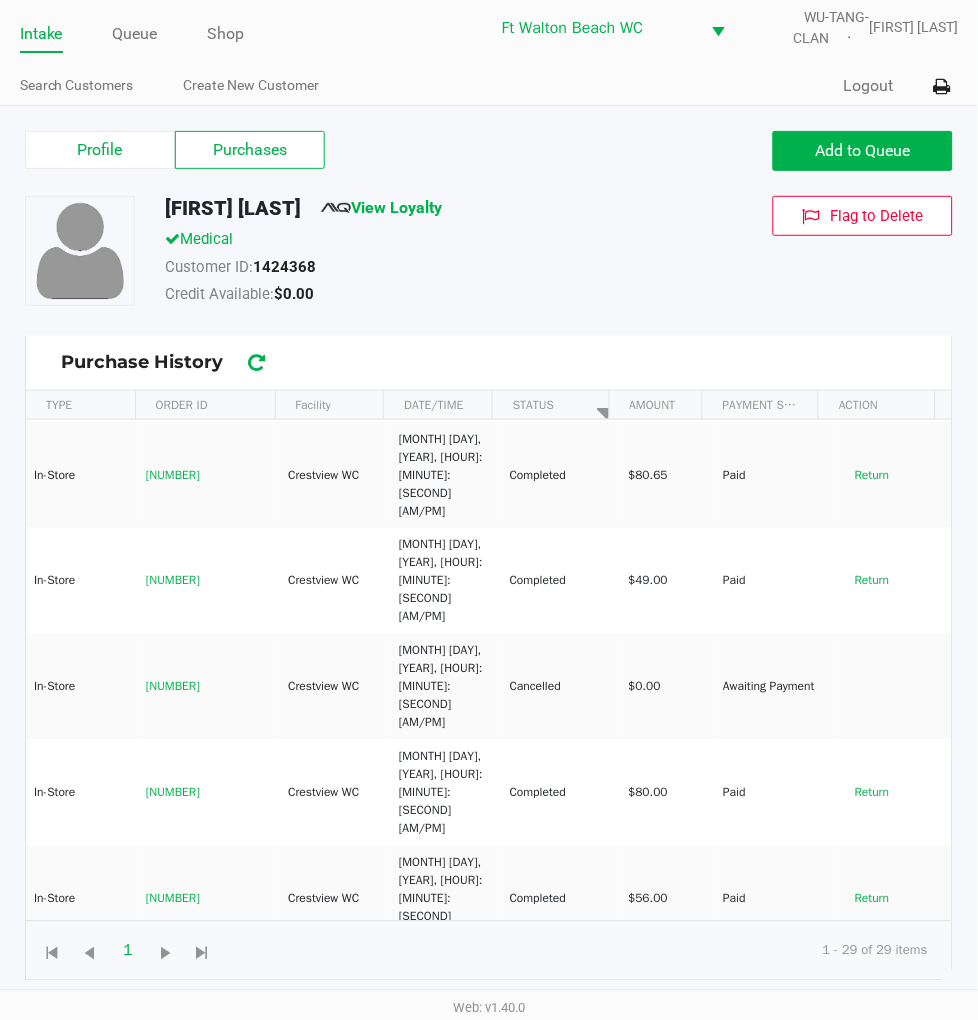click on "Return" 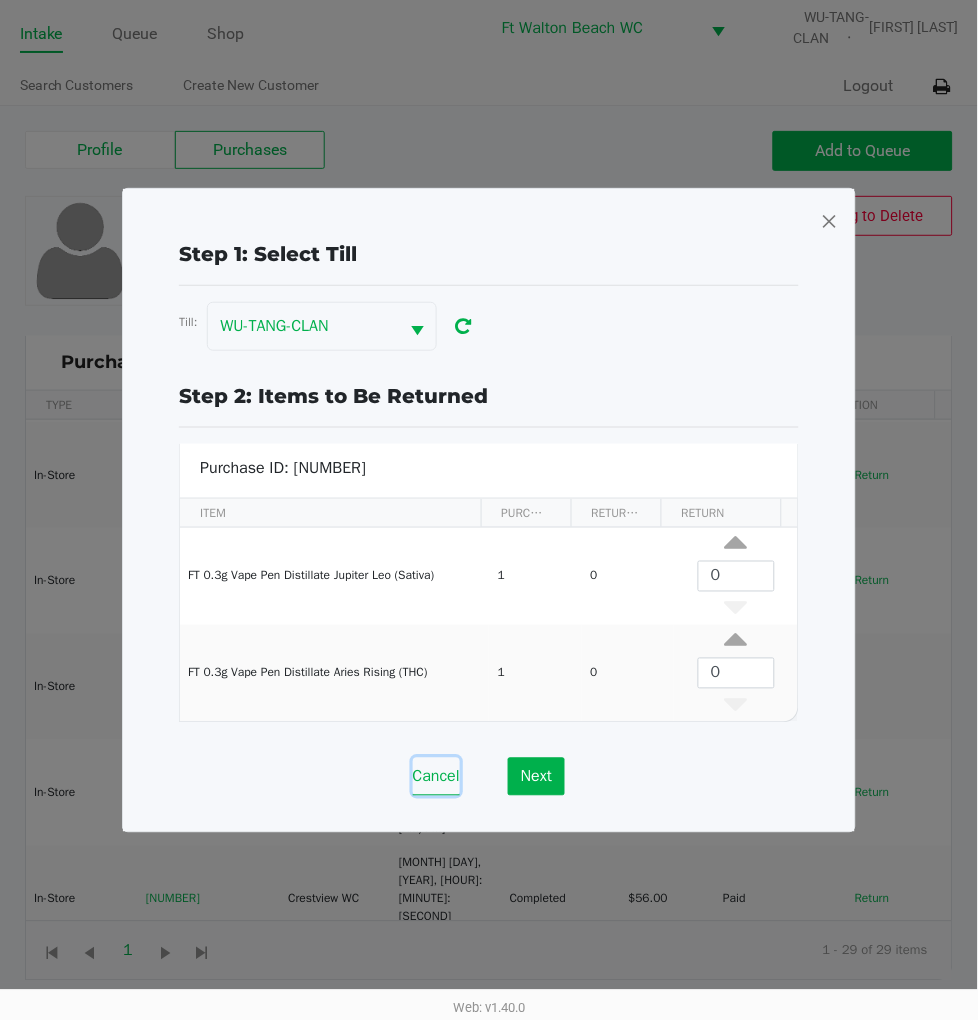 click on "Cancel" at bounding box center (436, 777) 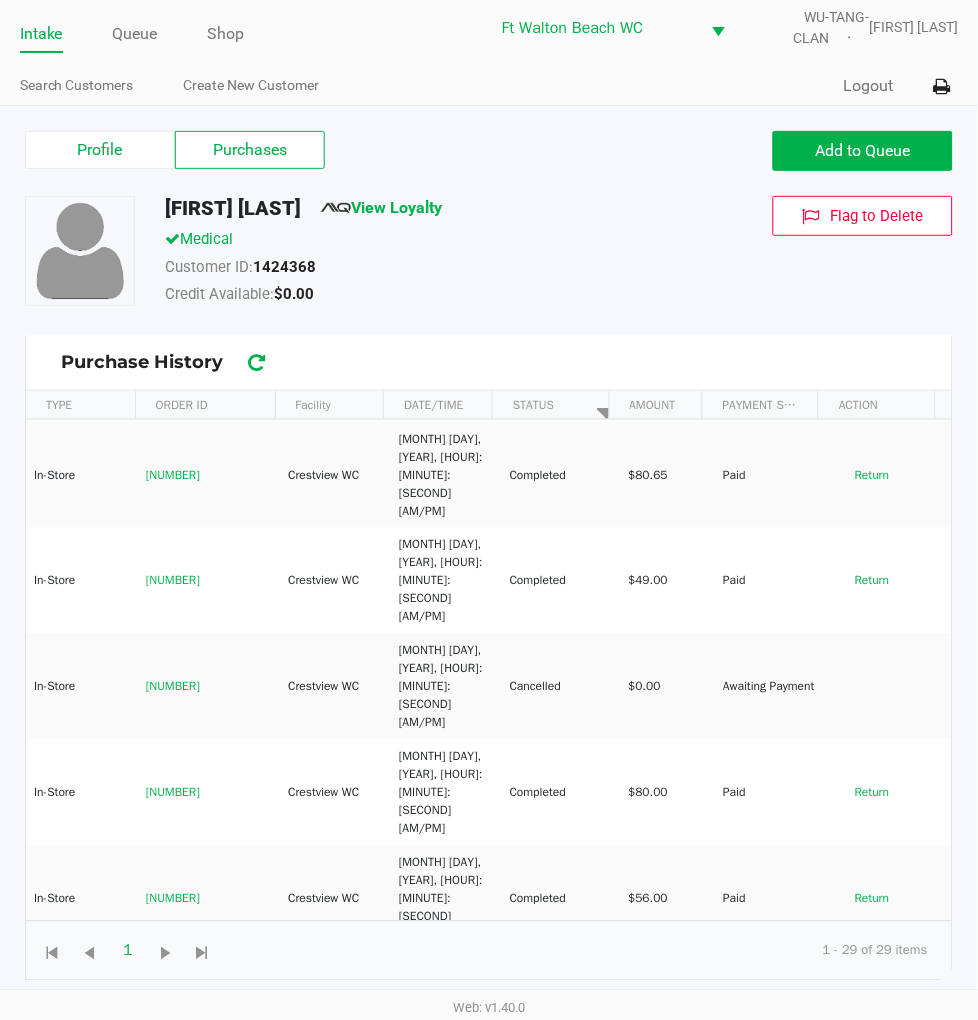 click on "Return" 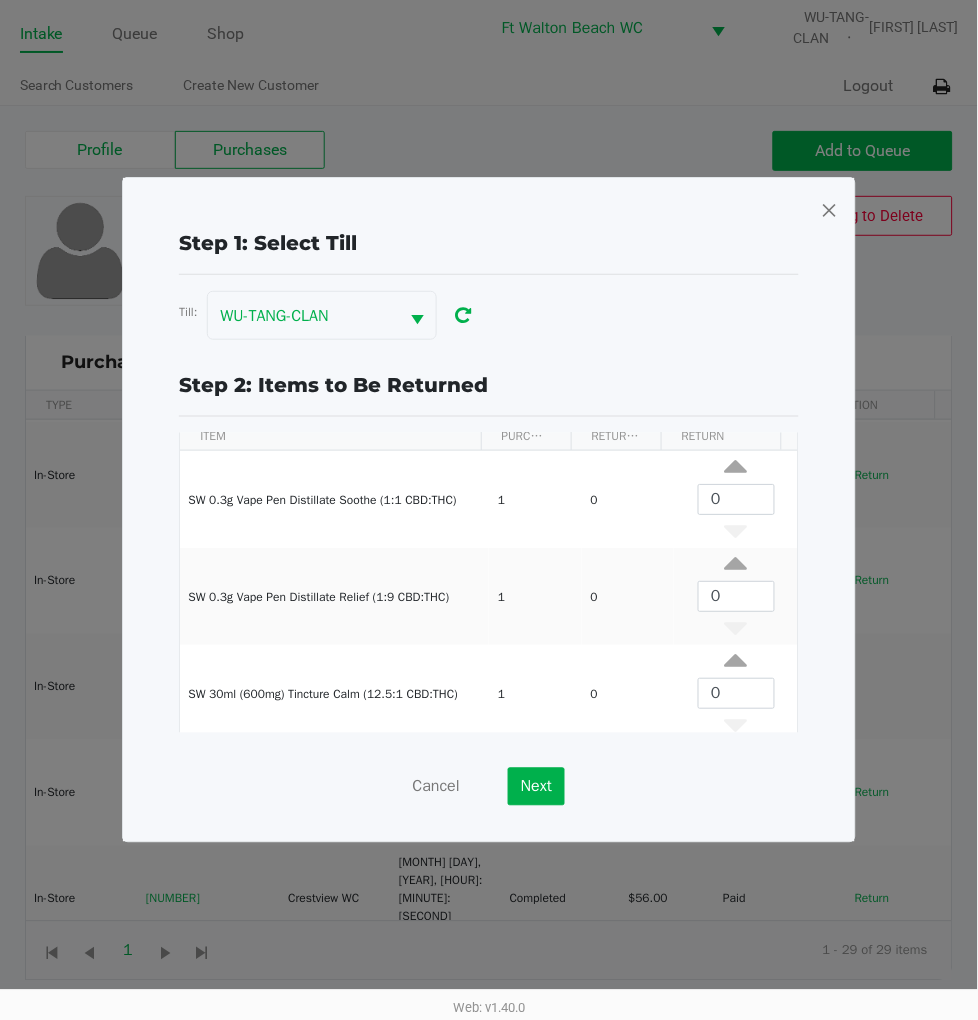 scroll, scrollTop: 270, scrollLeft: 0, axis: vertical 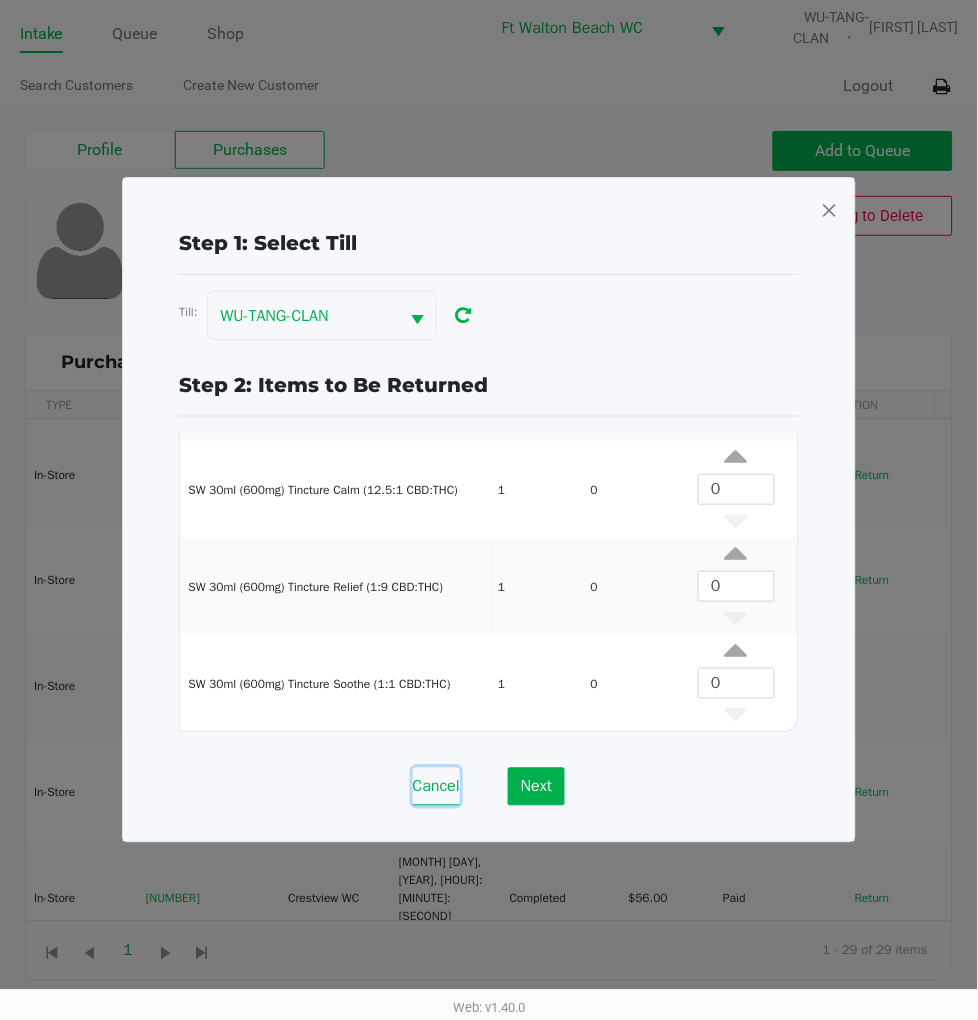 click on "Cancel" at bounding box center [436, 787] 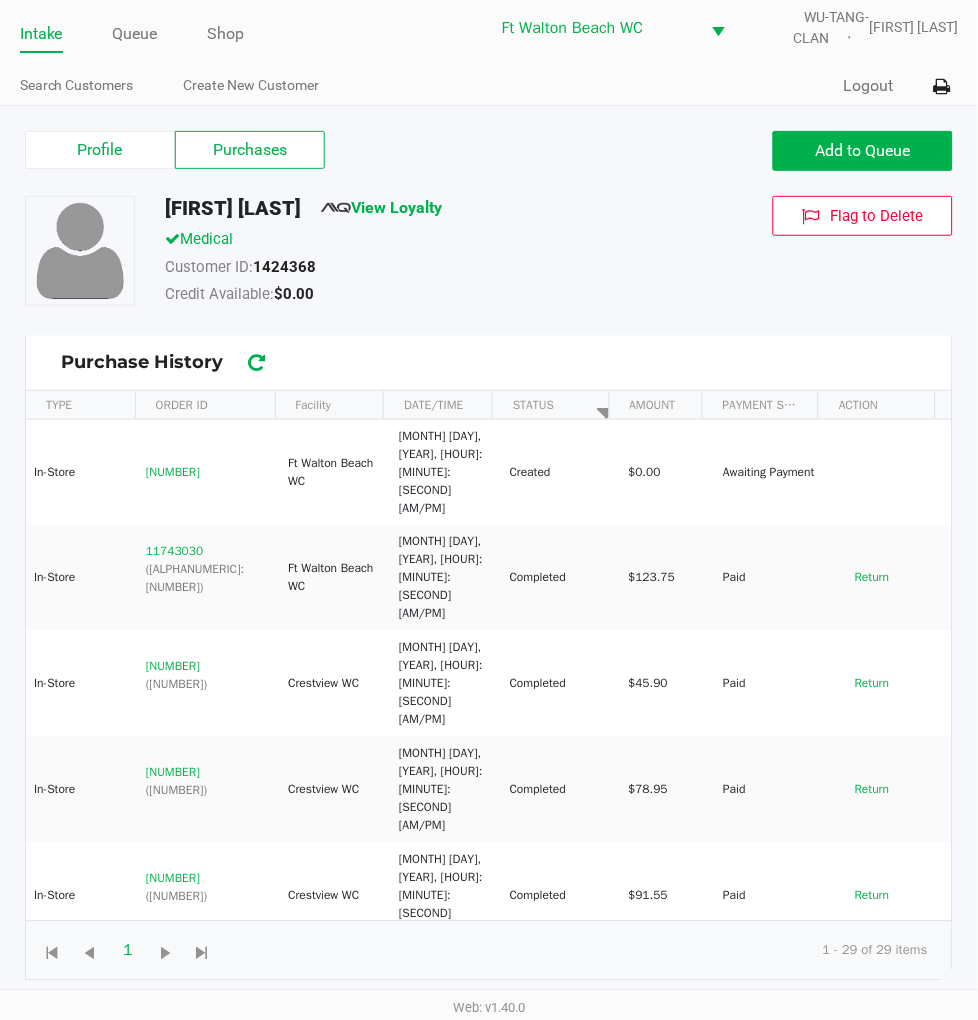 scroll, scrollTop: 0, scrollLeft: 0, axis: both 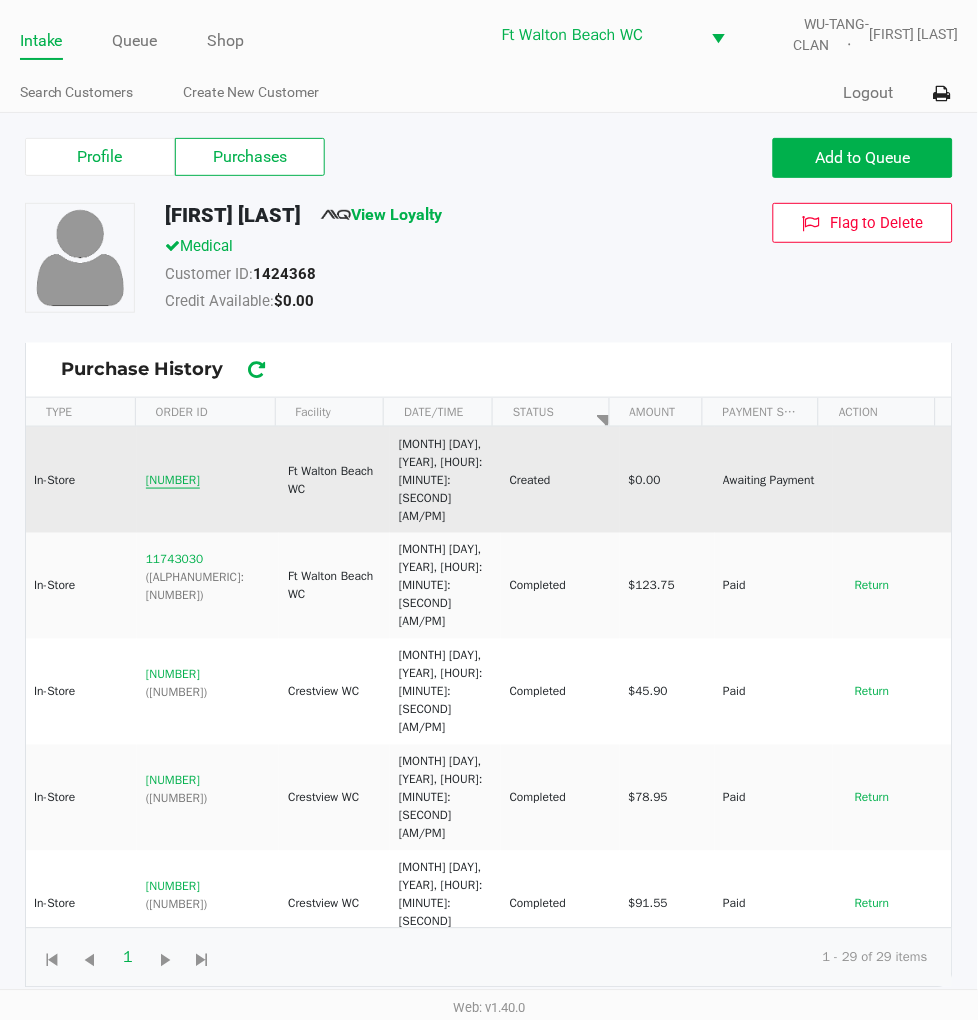 click on "[NUMBER]" 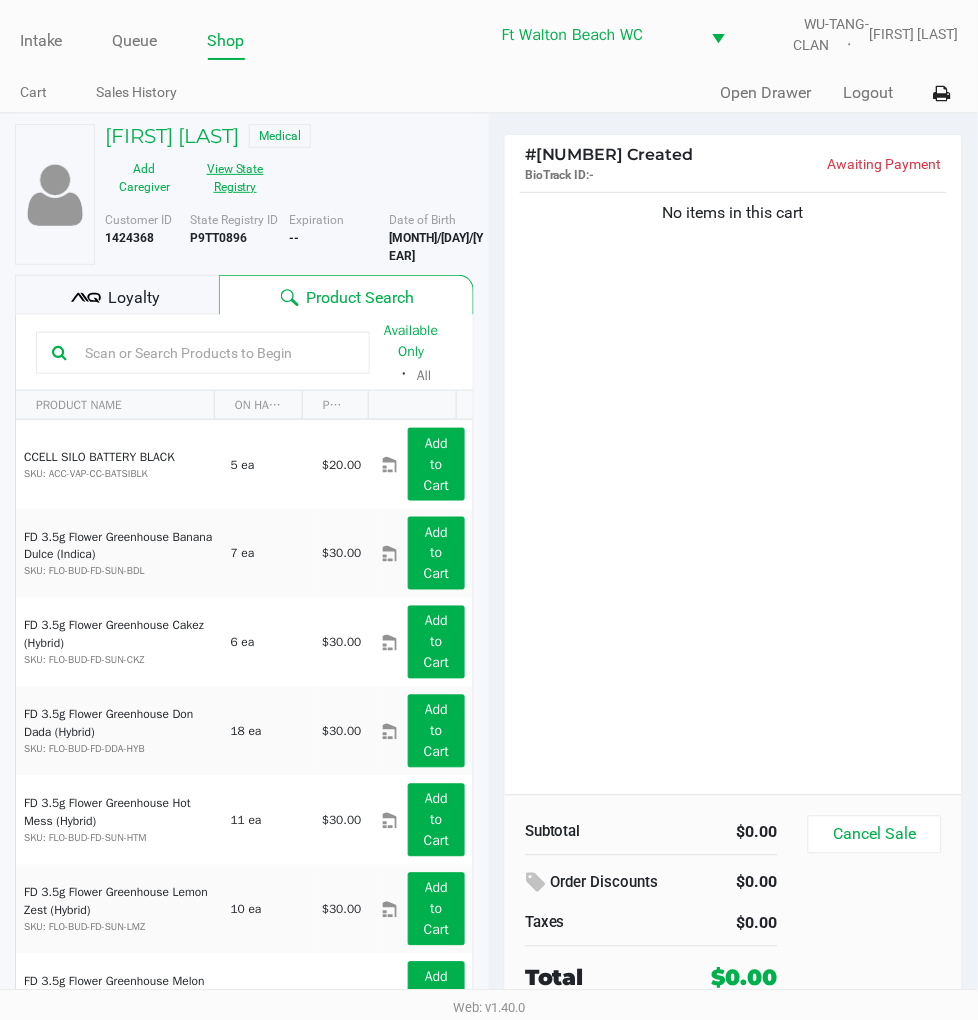 click on "View State Registry" 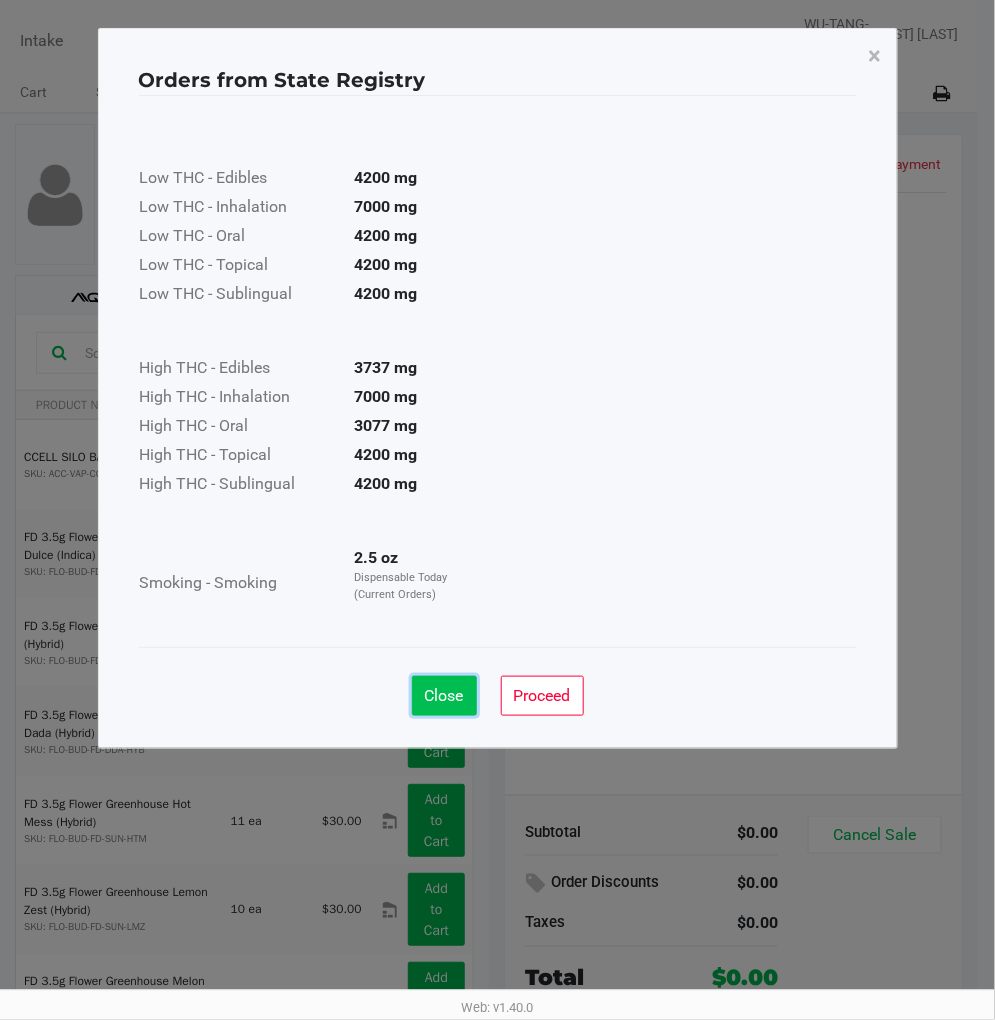 click on "Close" 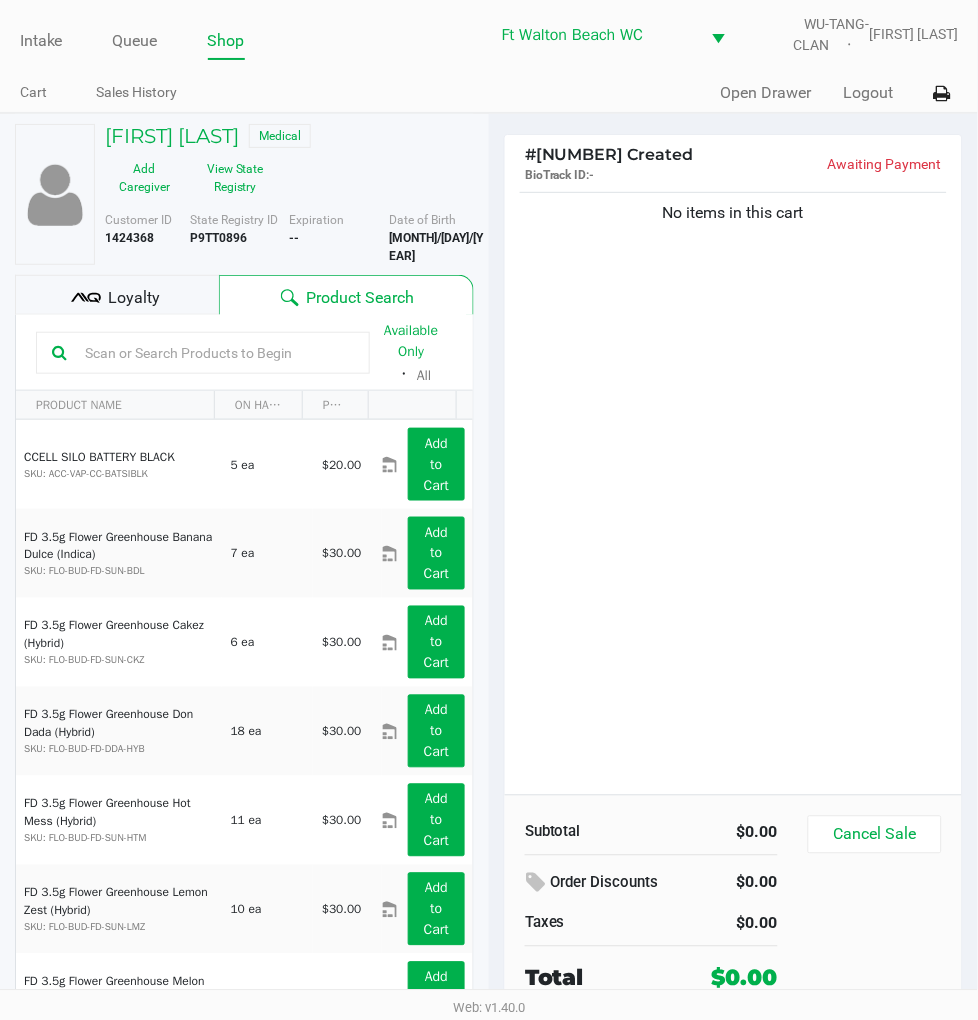click on "No items in this cart" 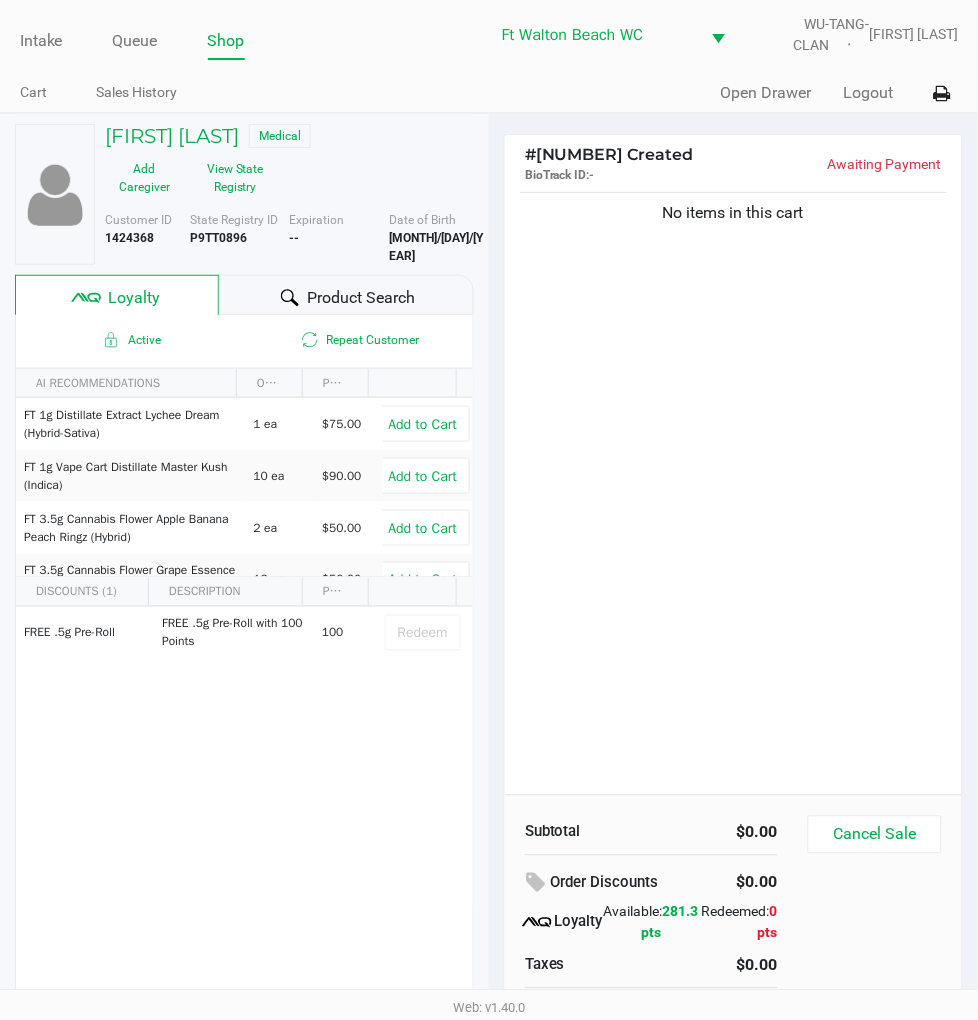 click on "Product Search" 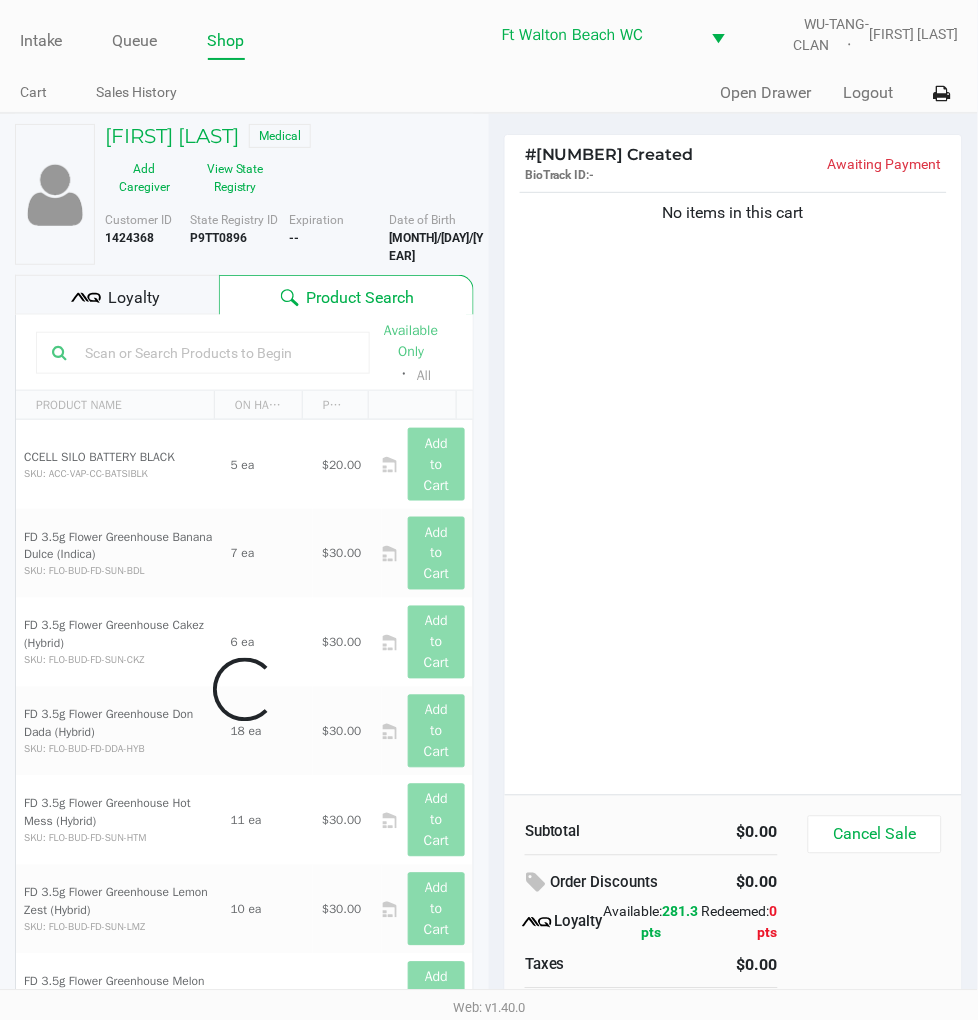 click on "No items in this cart" 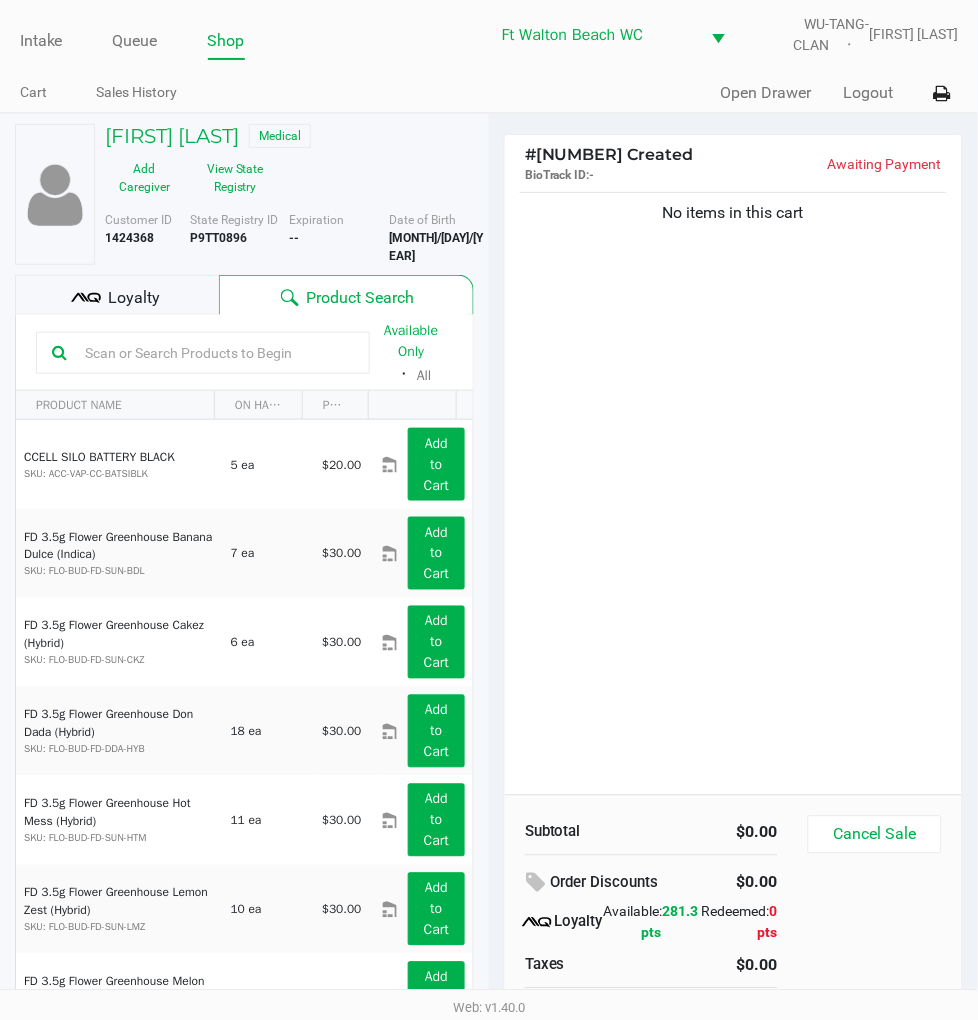 click 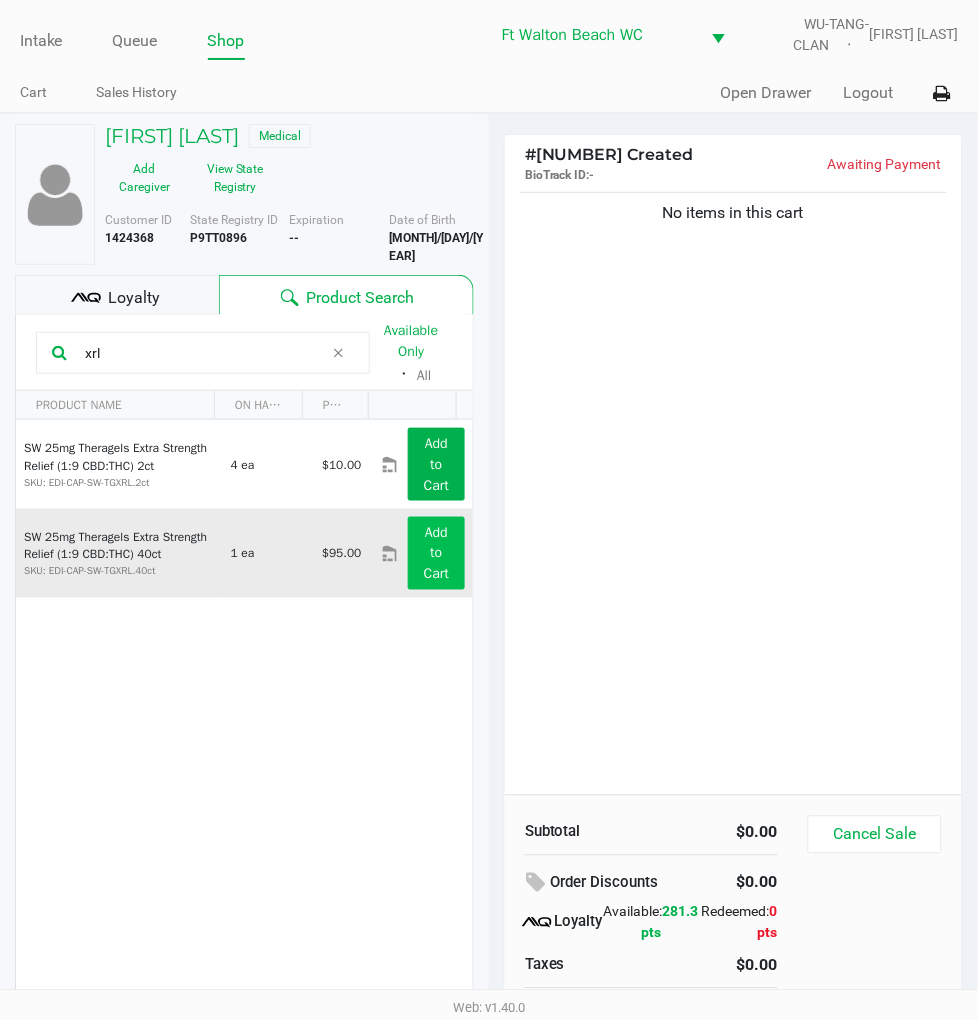 type on "xrl" 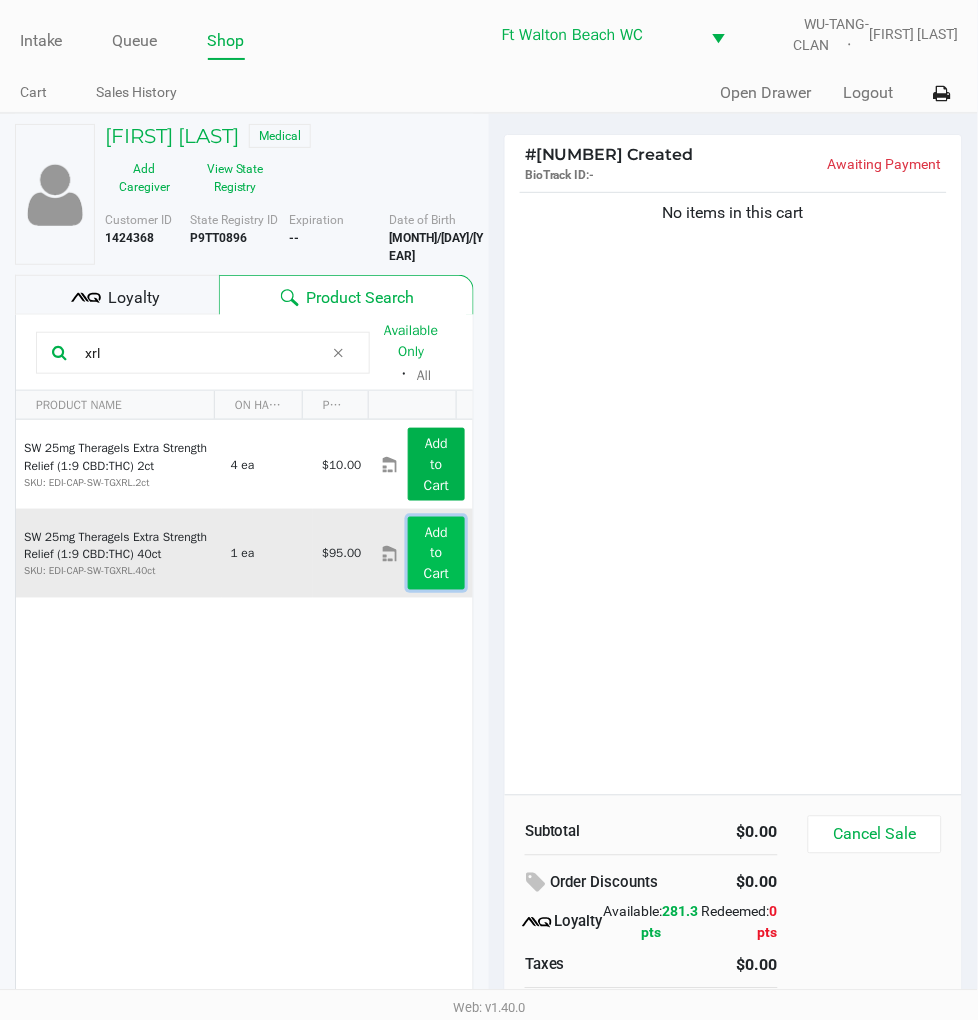 click on "Add to Cart" 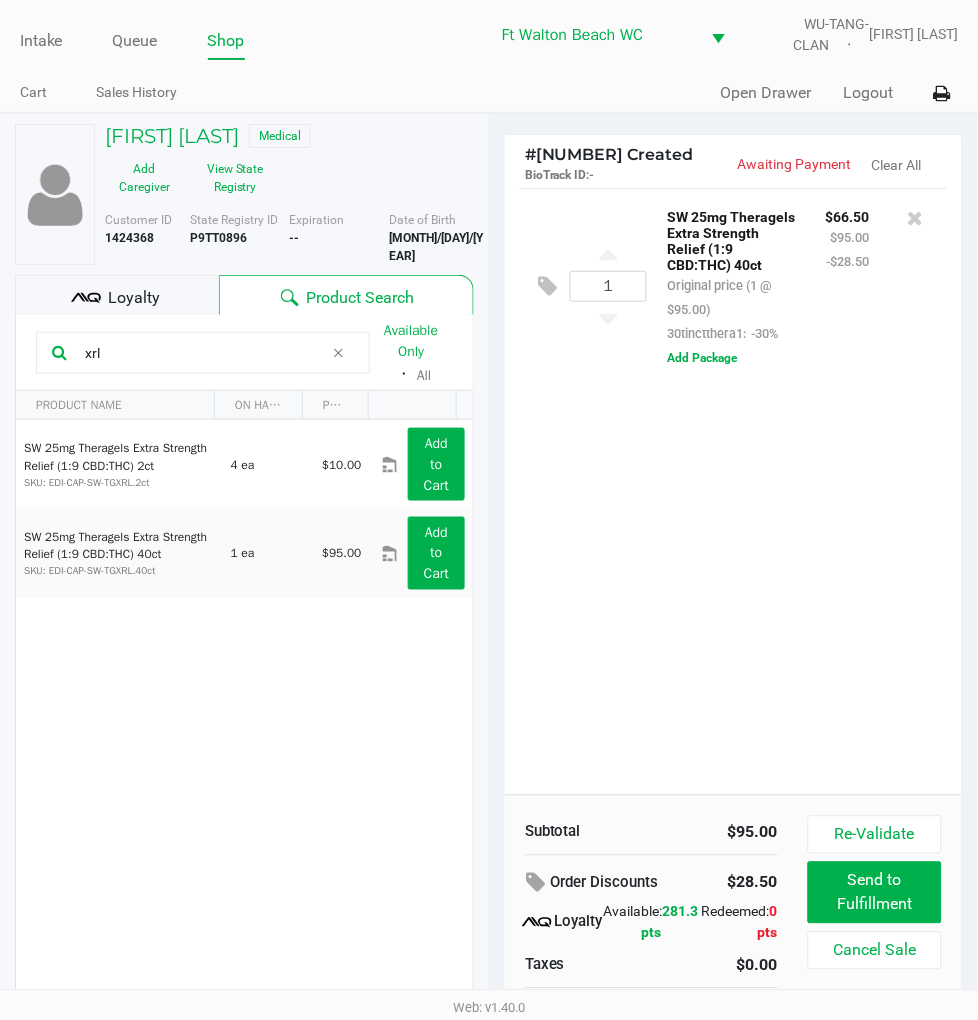 click on "1  SW 25mg Theragels Extra Strength Relief (1:9 CBD:THC) 40ct   Original price (1 @ $[PRICE])  30tinctthera1:  -30% $[PRICE] $[PRICE] -$[PRICE]  Add Package" 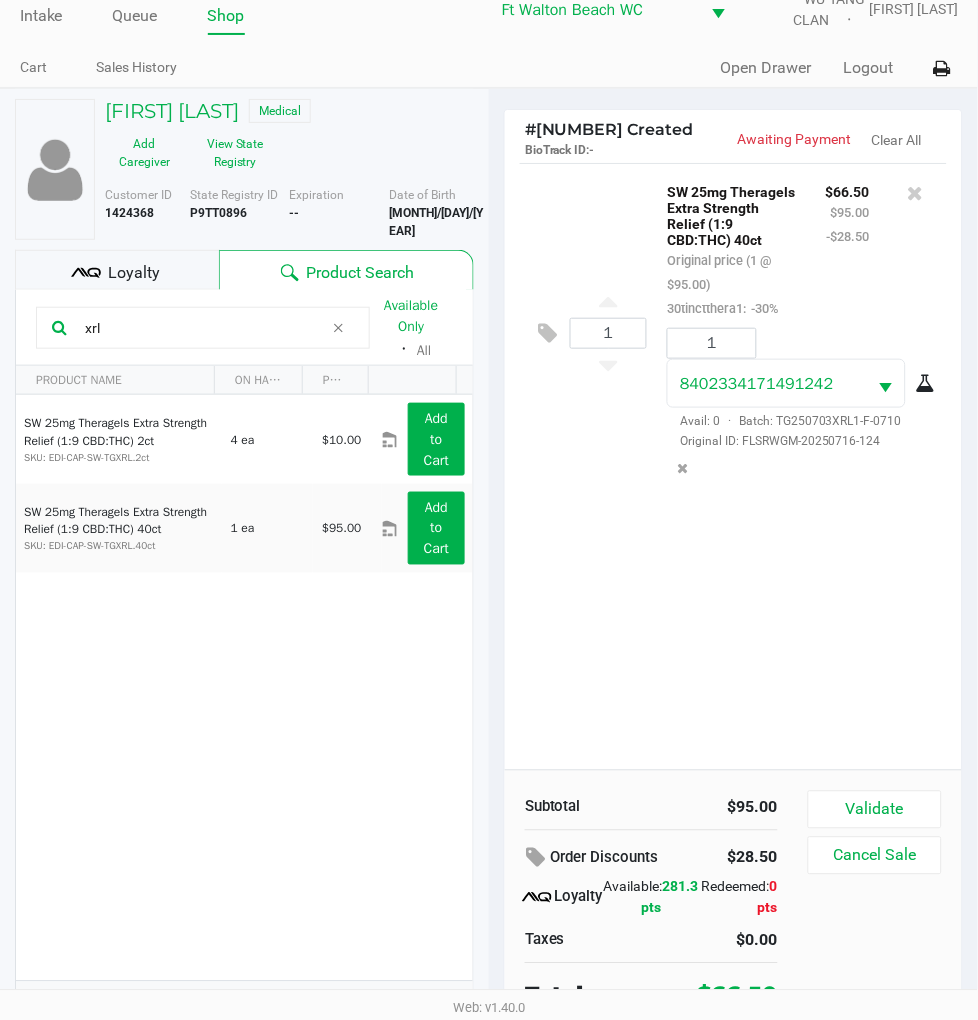 scroll, scrollTop: 38, scrollLeft: 0, axis: vertical 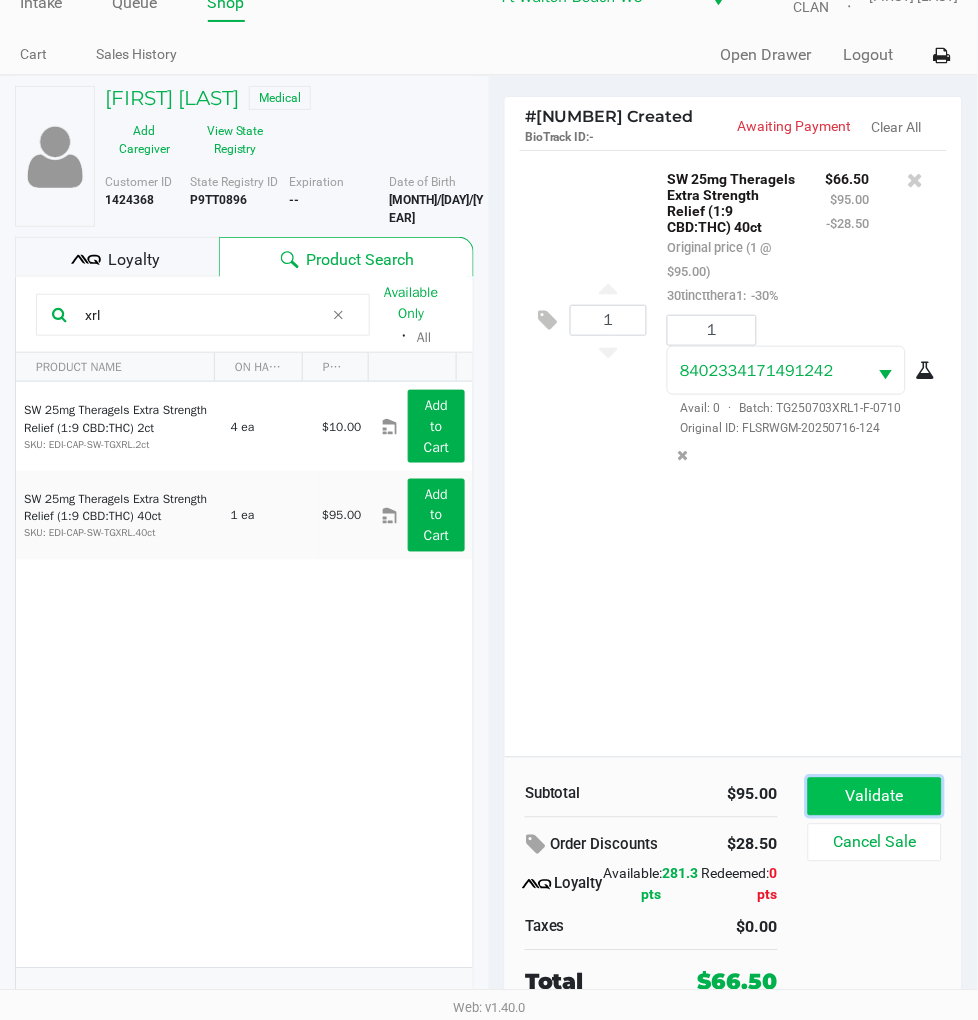 click on "Validate" 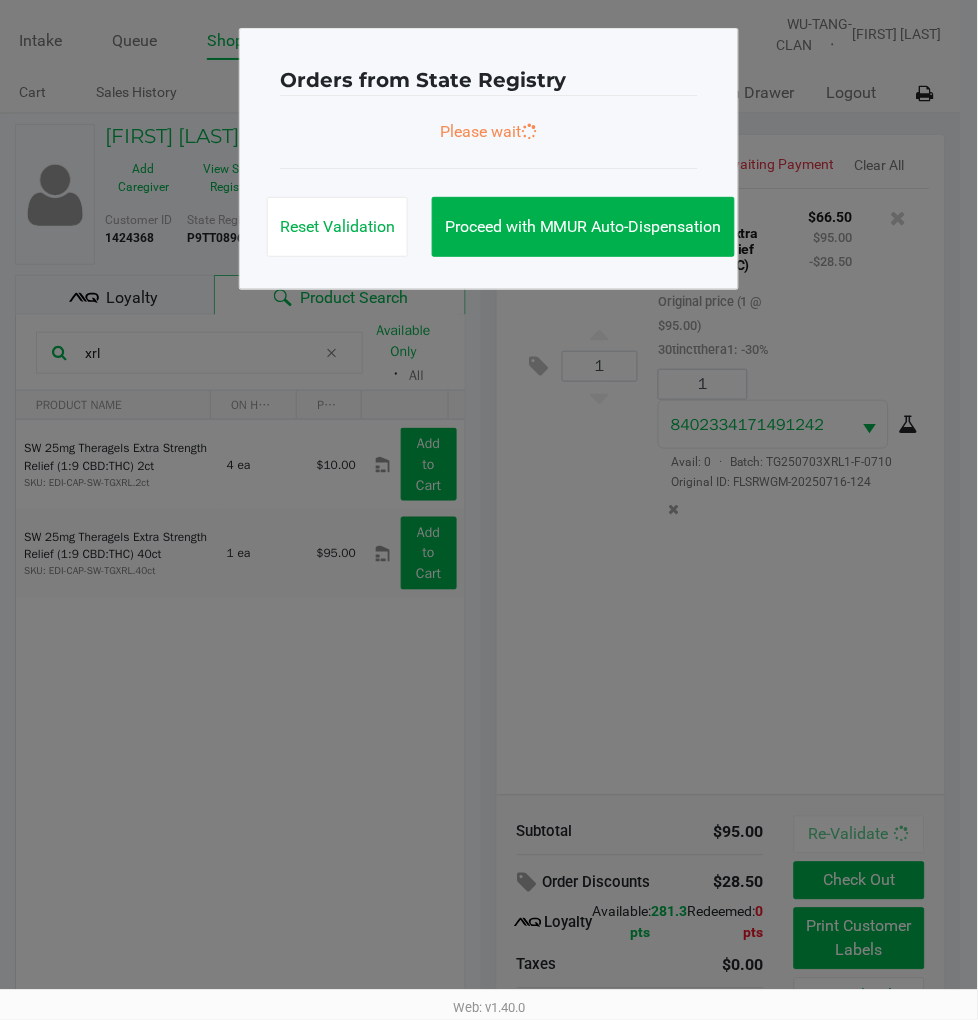 scroll, scrollTop: 0, scrollLeft: 0, axis: both 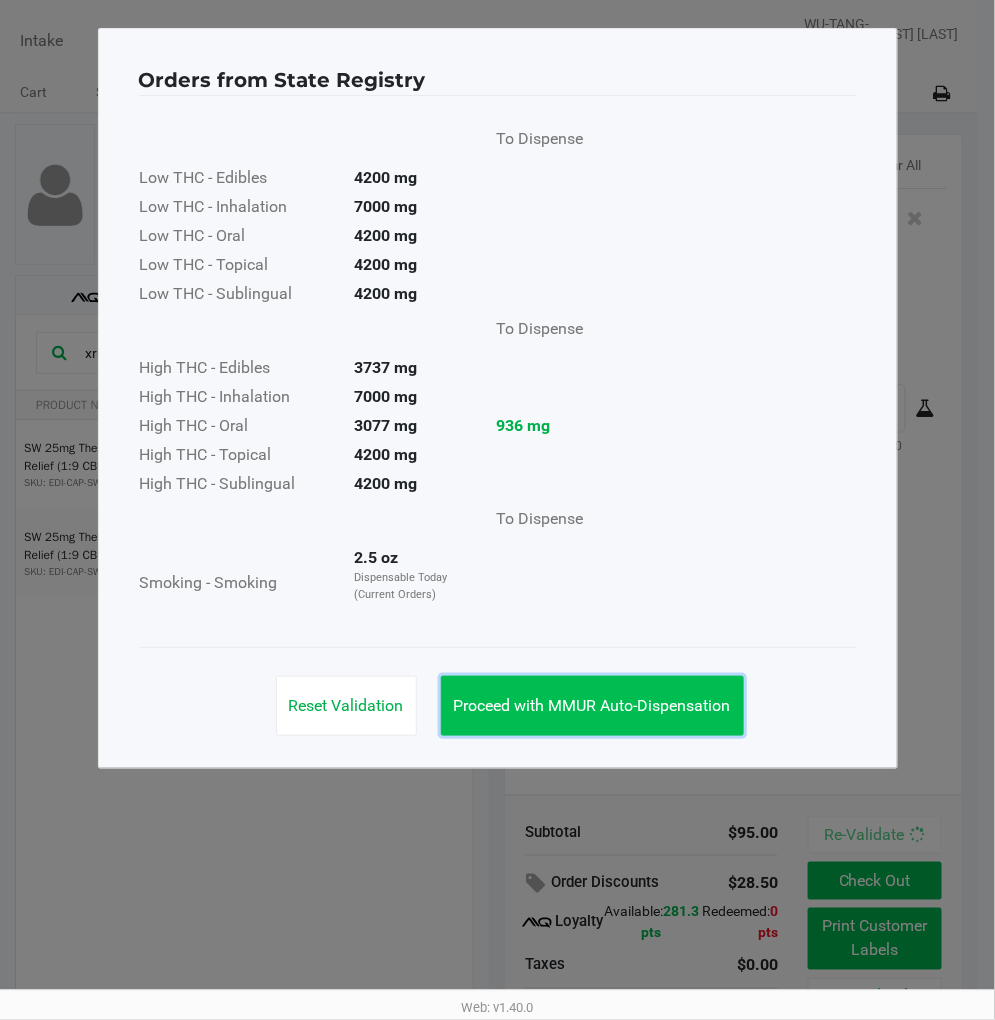 click on "Proceed with MMUR Auto-Dispensation" 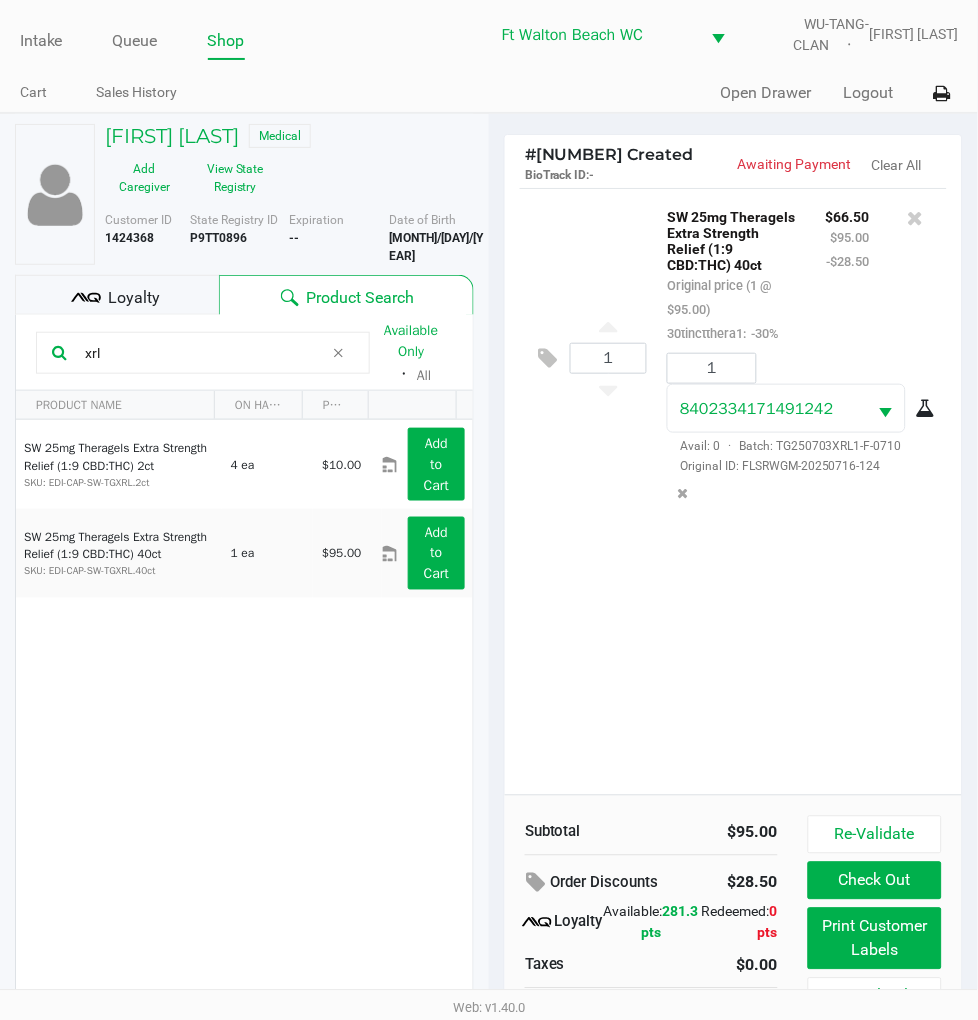 scroll, scrollTop: 38, scrollLeft: 0, axis: vertical 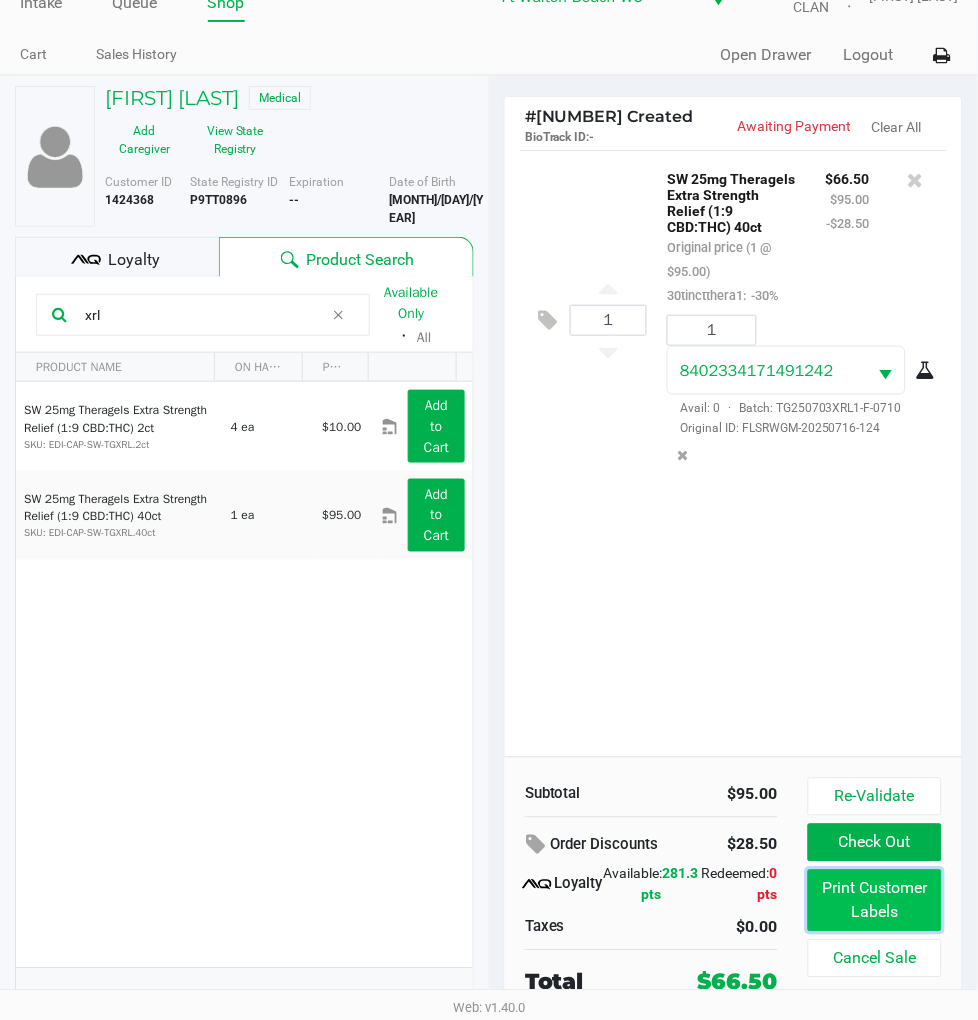 click on "Print Customer Labels" 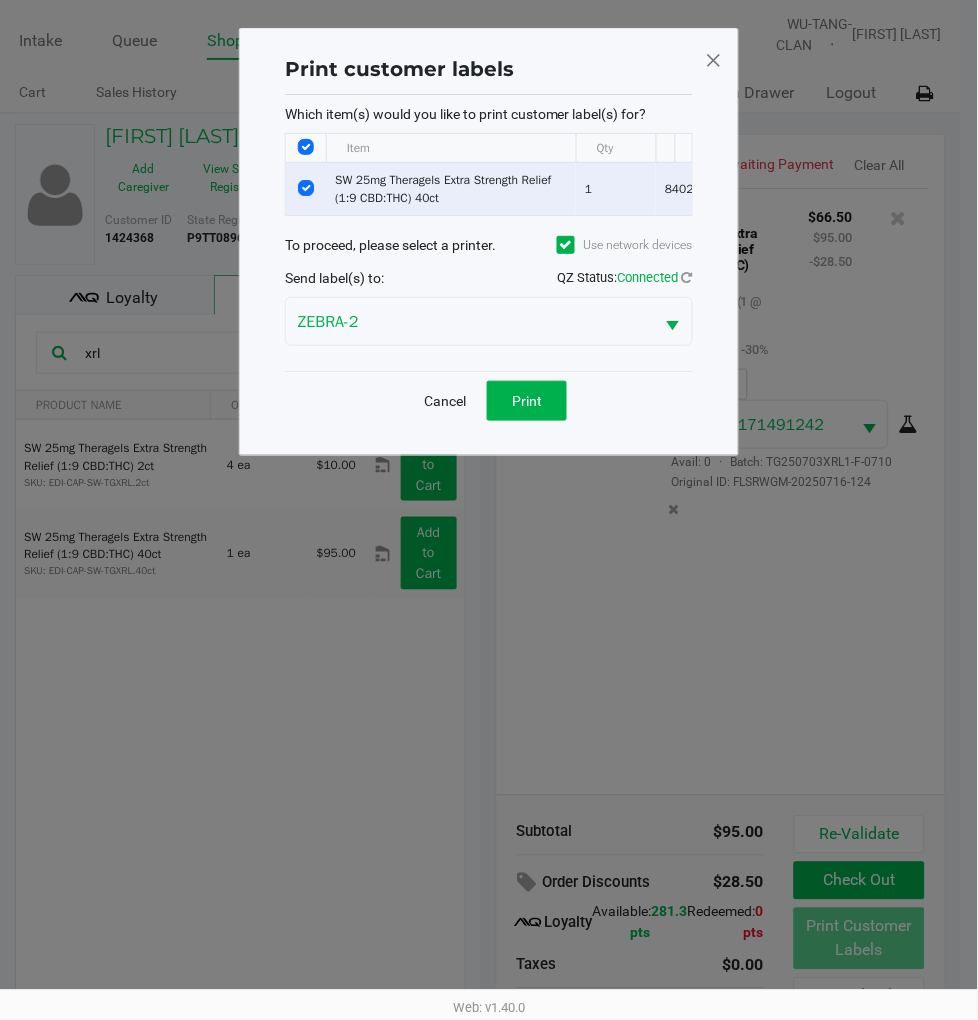 scroll, scrollTop: 0, scrollLeft: 0, axis: both 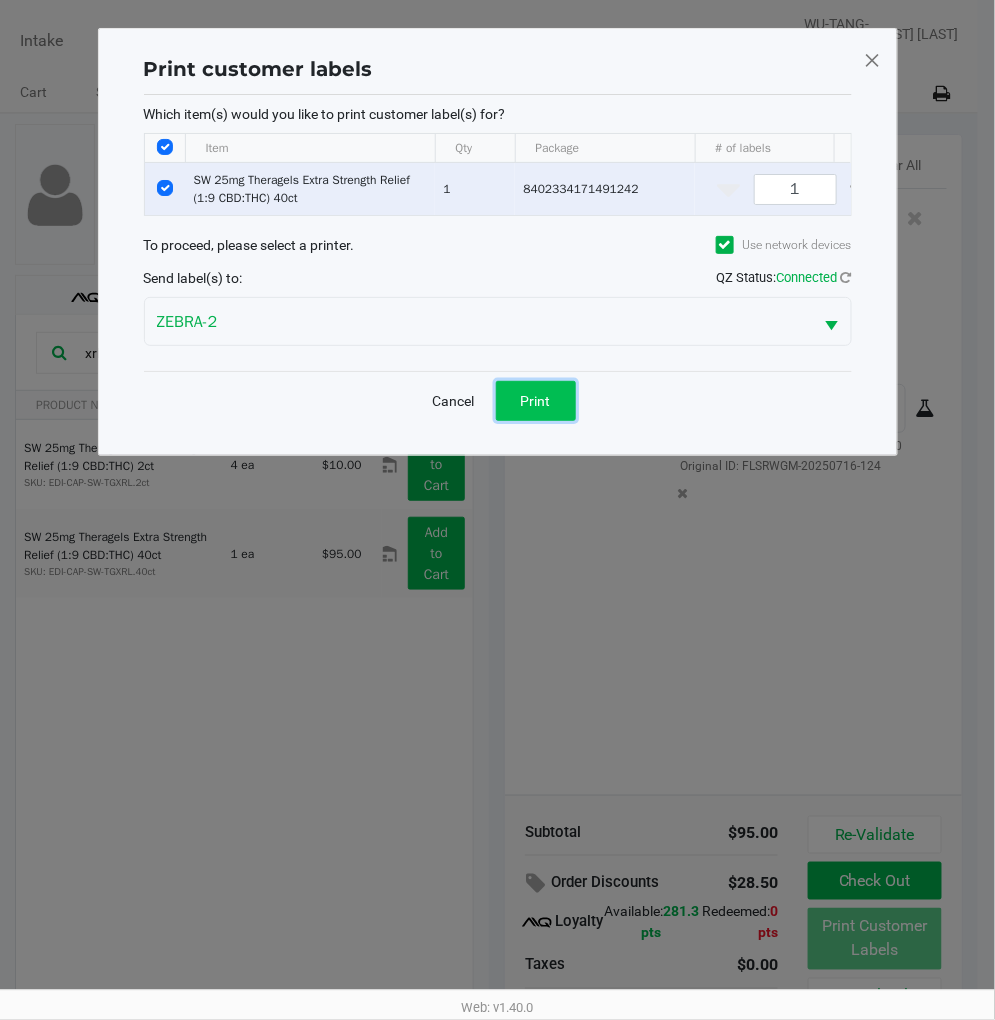 click on "Print" 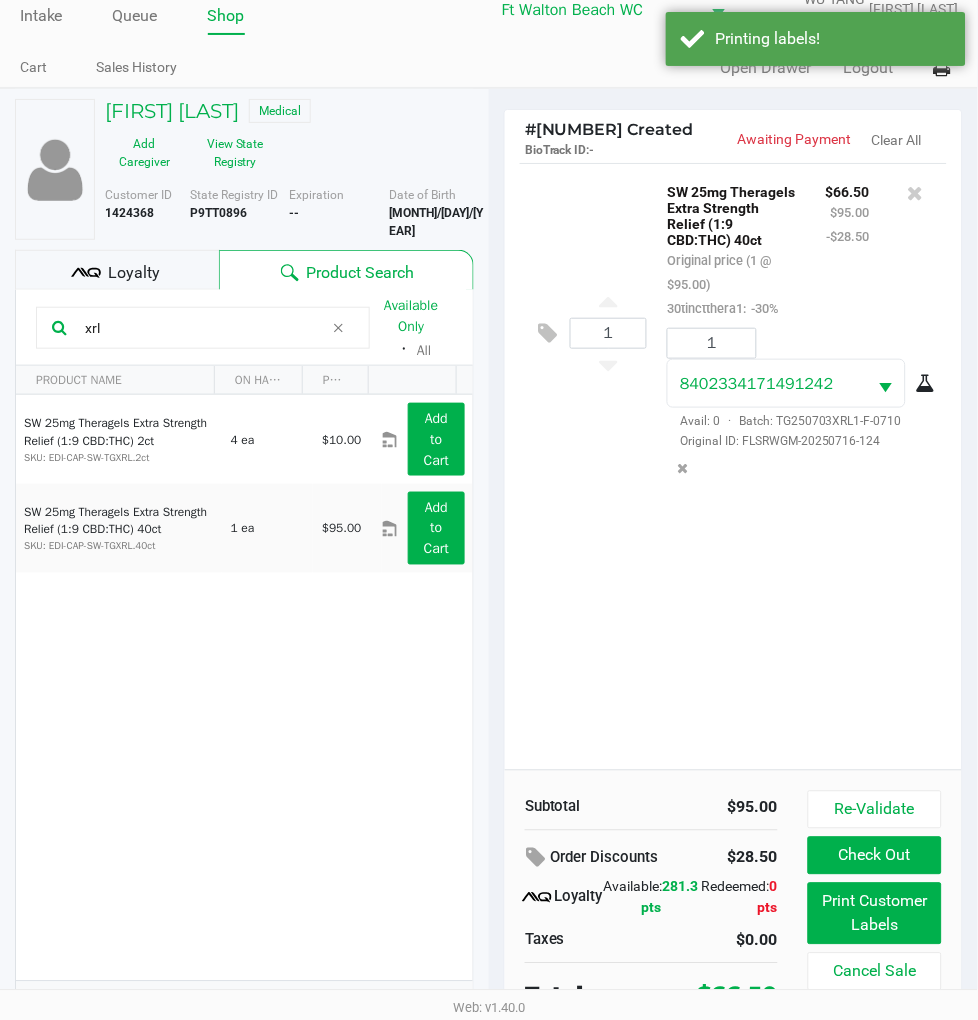 scroll, scrollTop: 38, scrollLeft: 0, axis: vertical 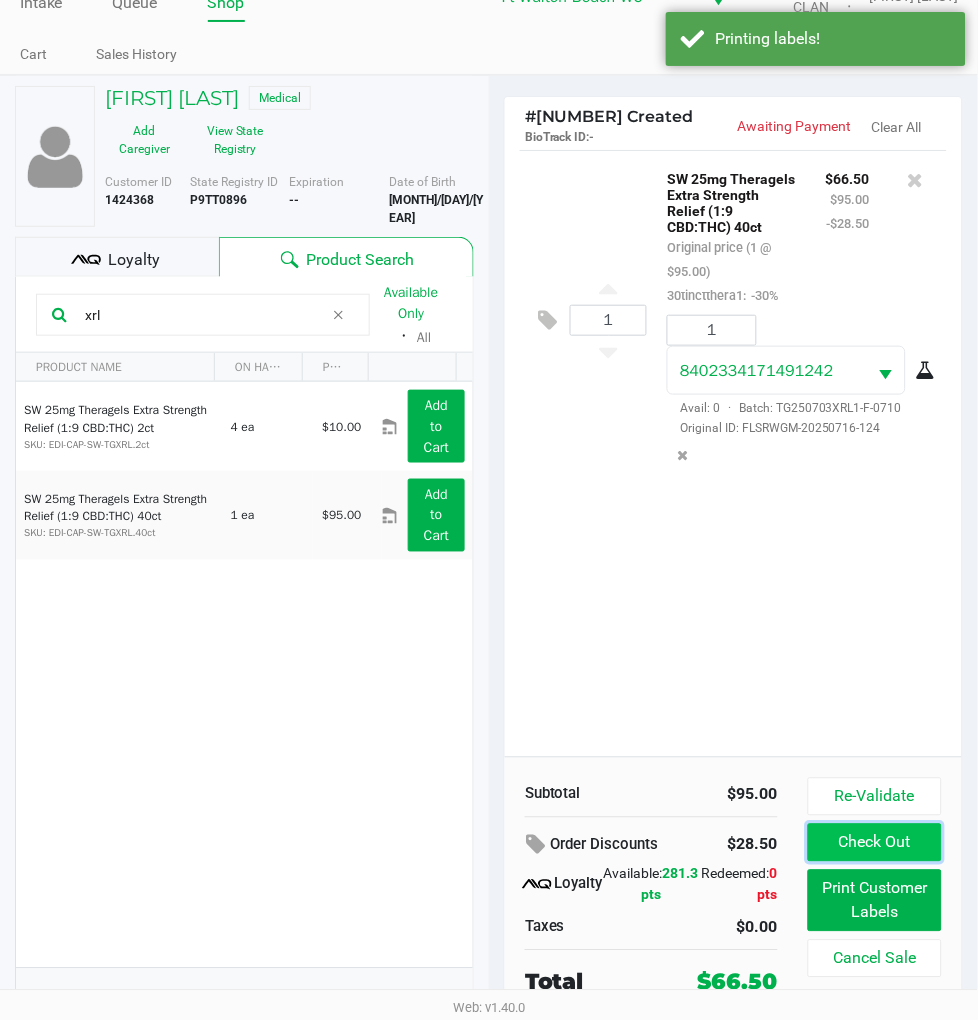 click on "Check Out" 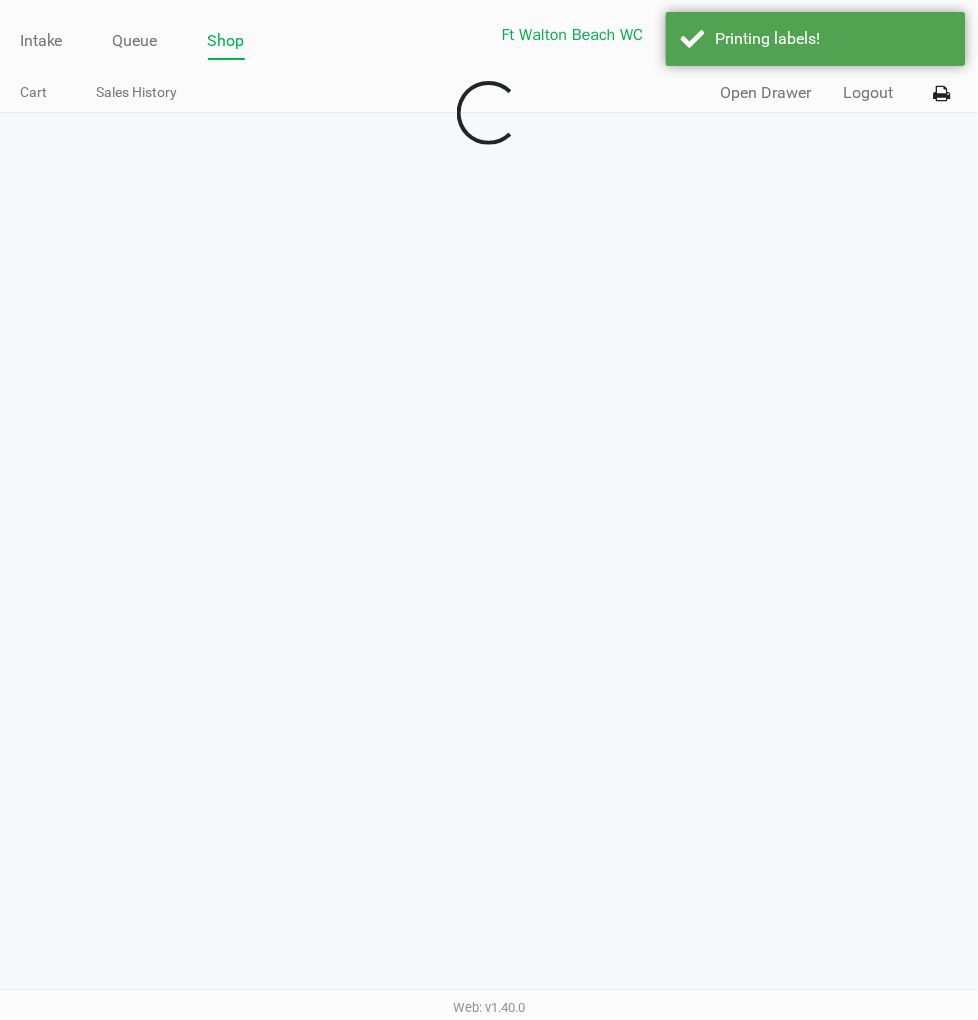 scroll, scrollTop: 0, scrollLeft: 0, axis: both 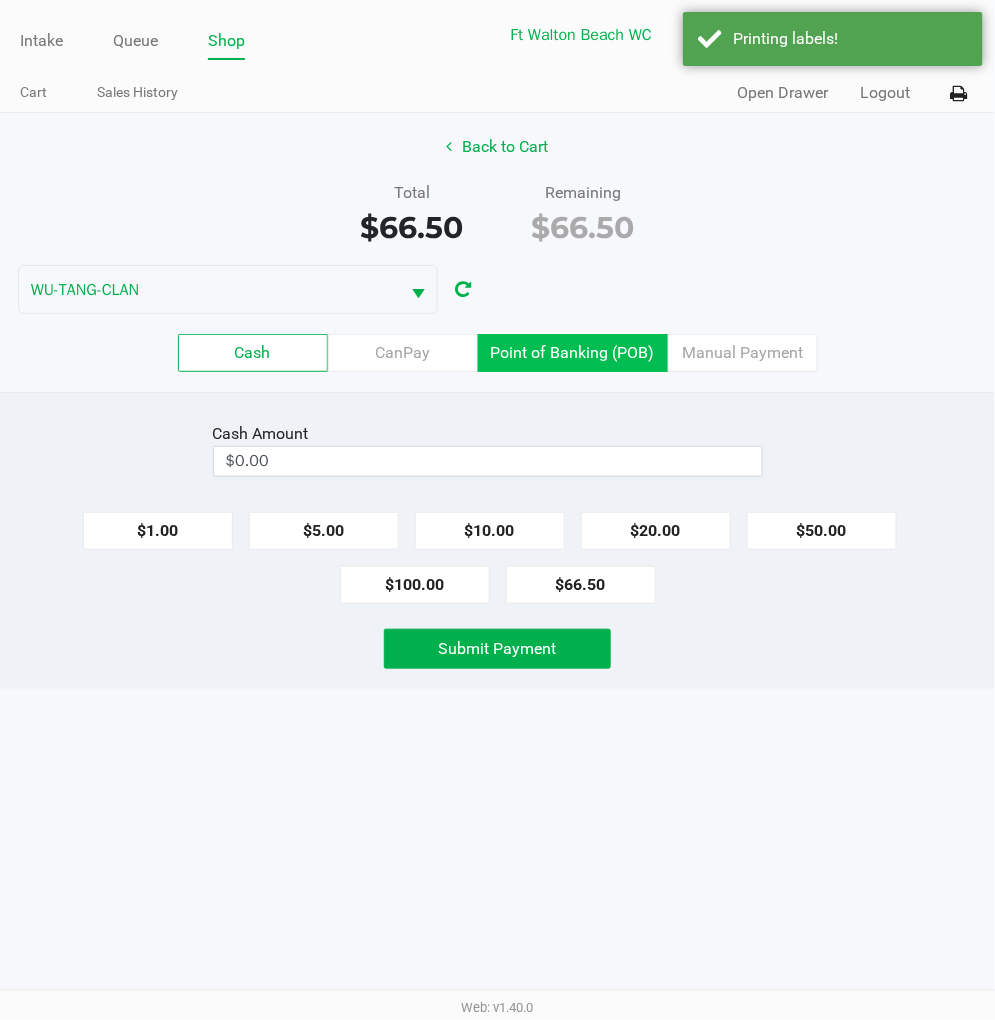 click on "Point of Banking (POB)" 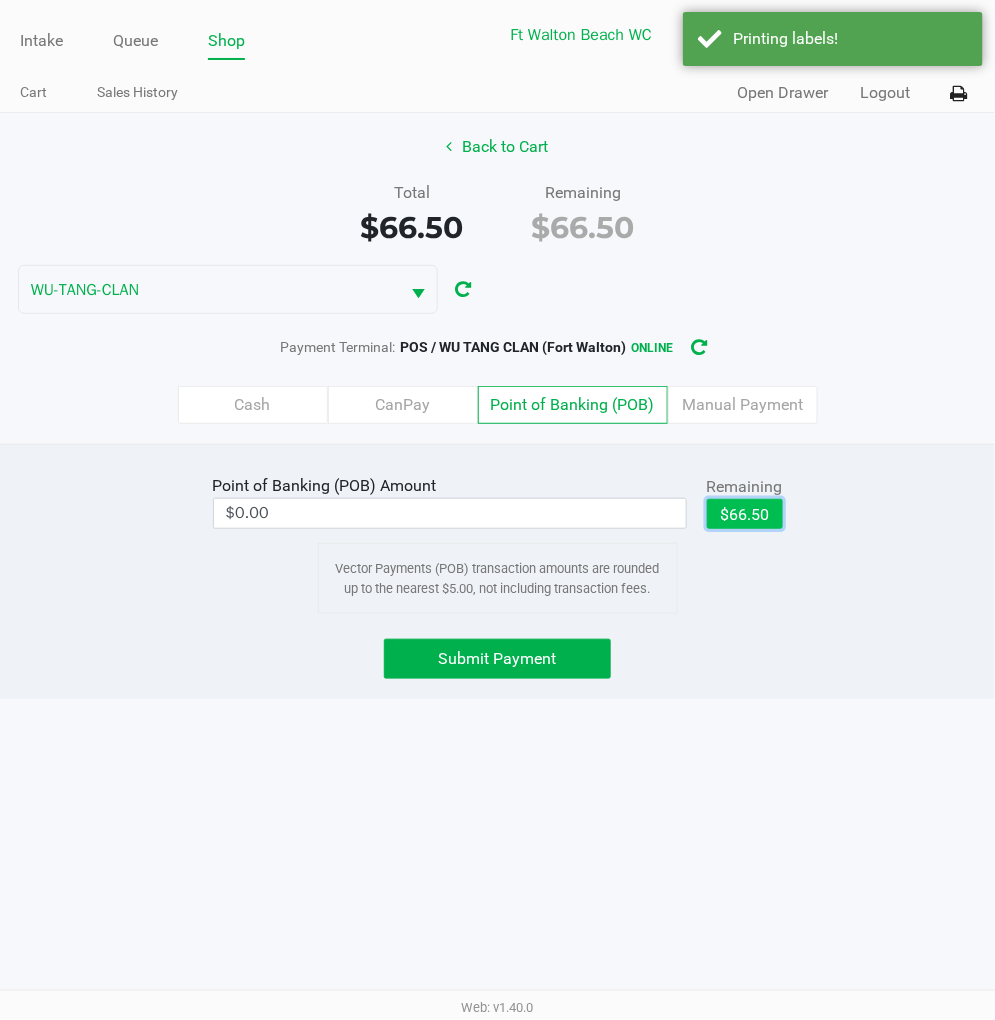 click on "$66.50" 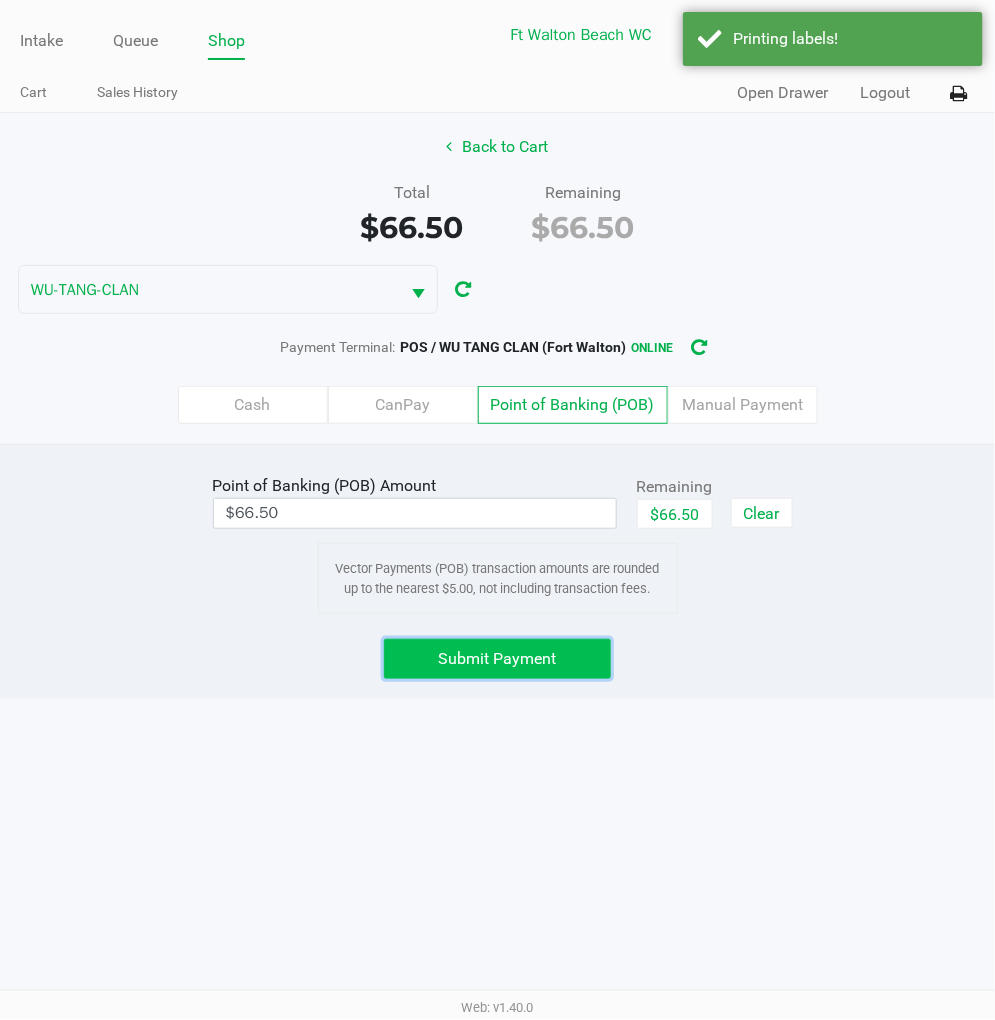 click on "Submit Payment" 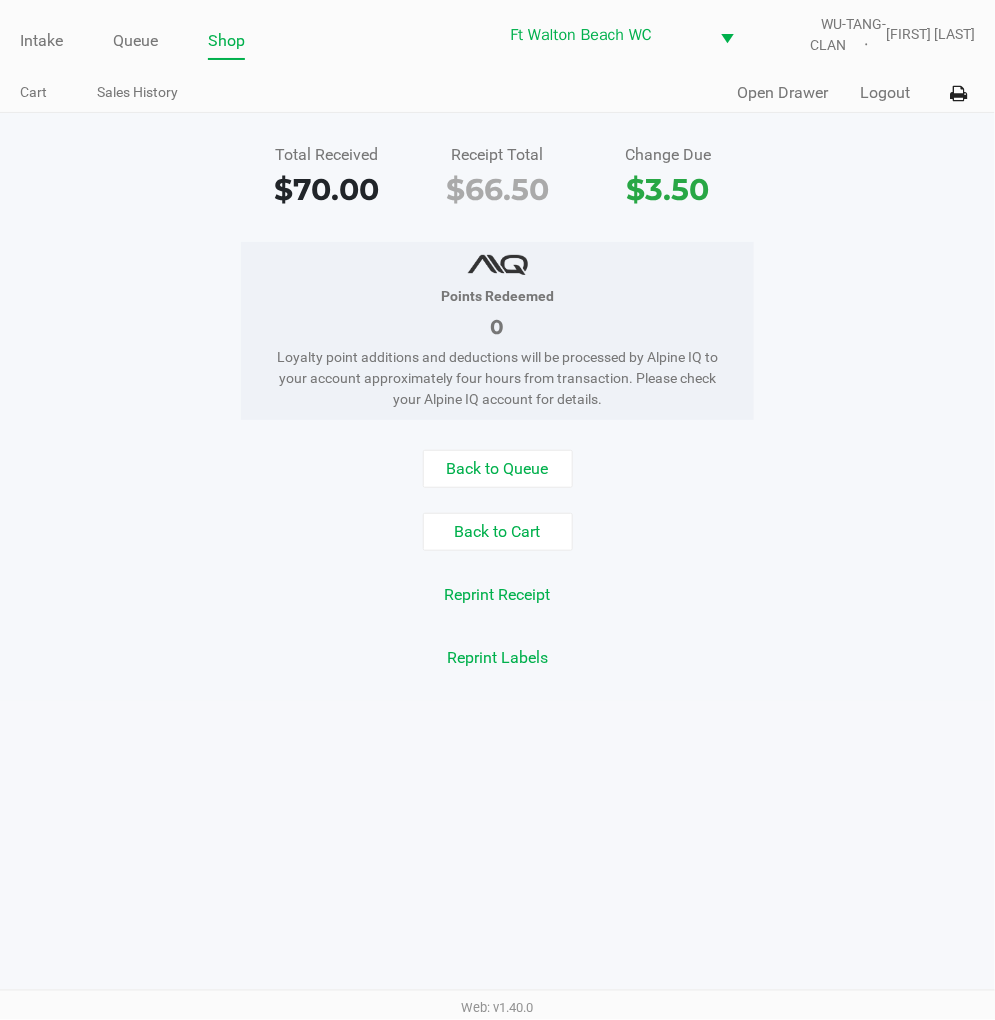 click on "Logout" 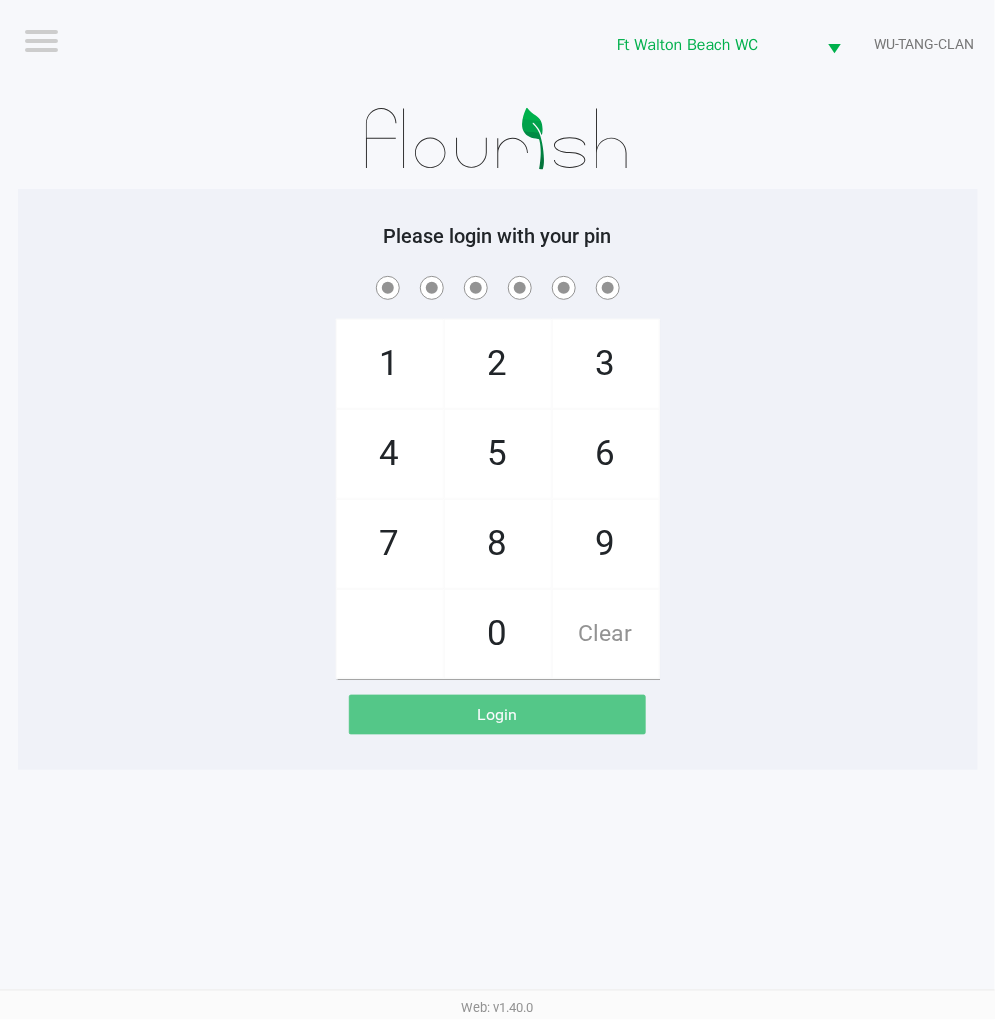 click on "1   4   7       2   5   8   0   3   6   9   Clear" 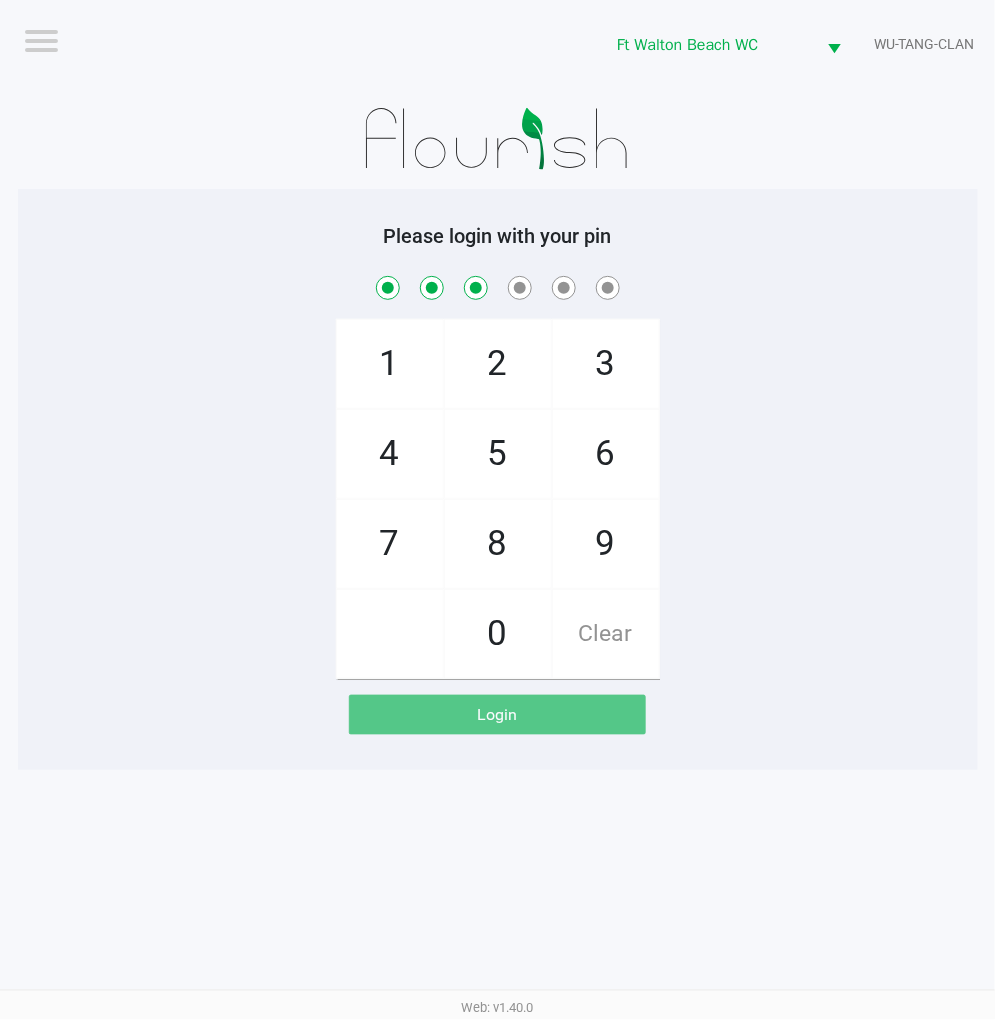 checkbox on "true" 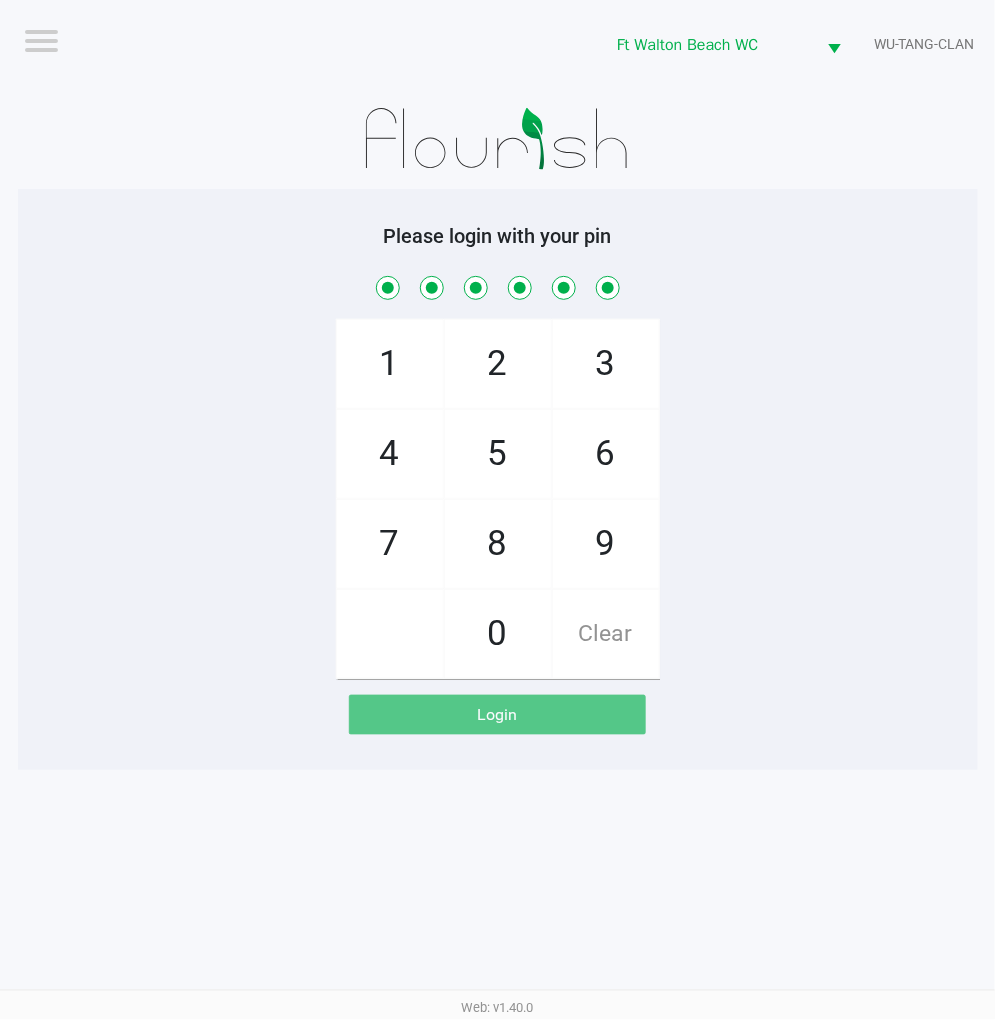 checkbox on "true" 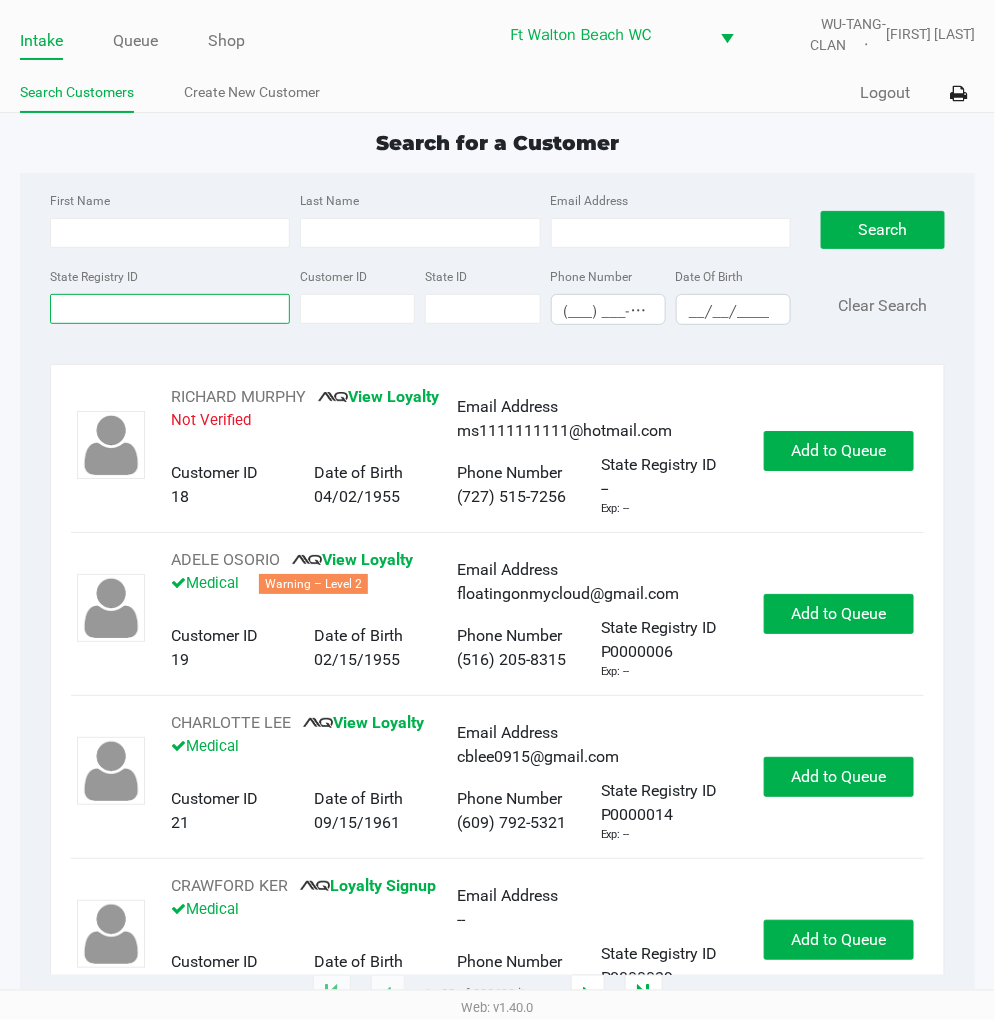 click on "State Registry ID" at bounding box center [170, 309] 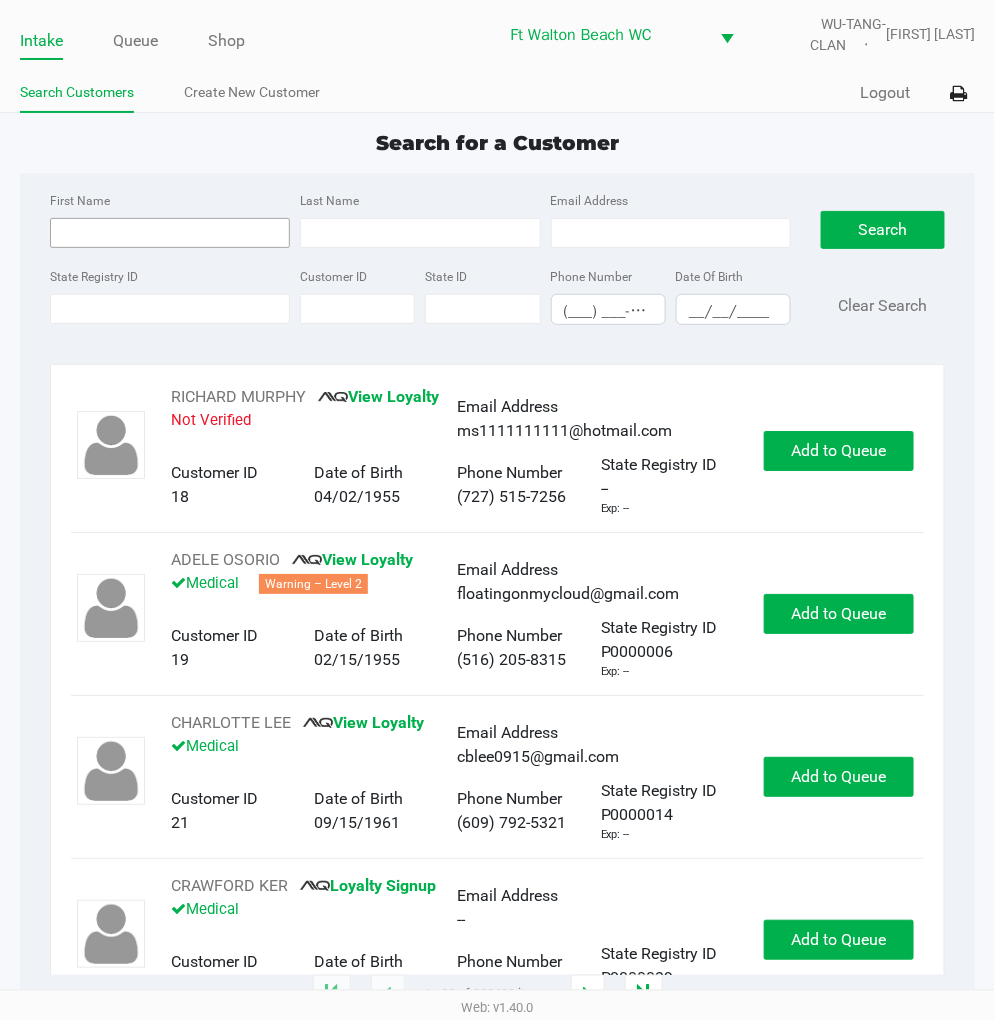 click on "First Name" at bounding box center (170, 233) 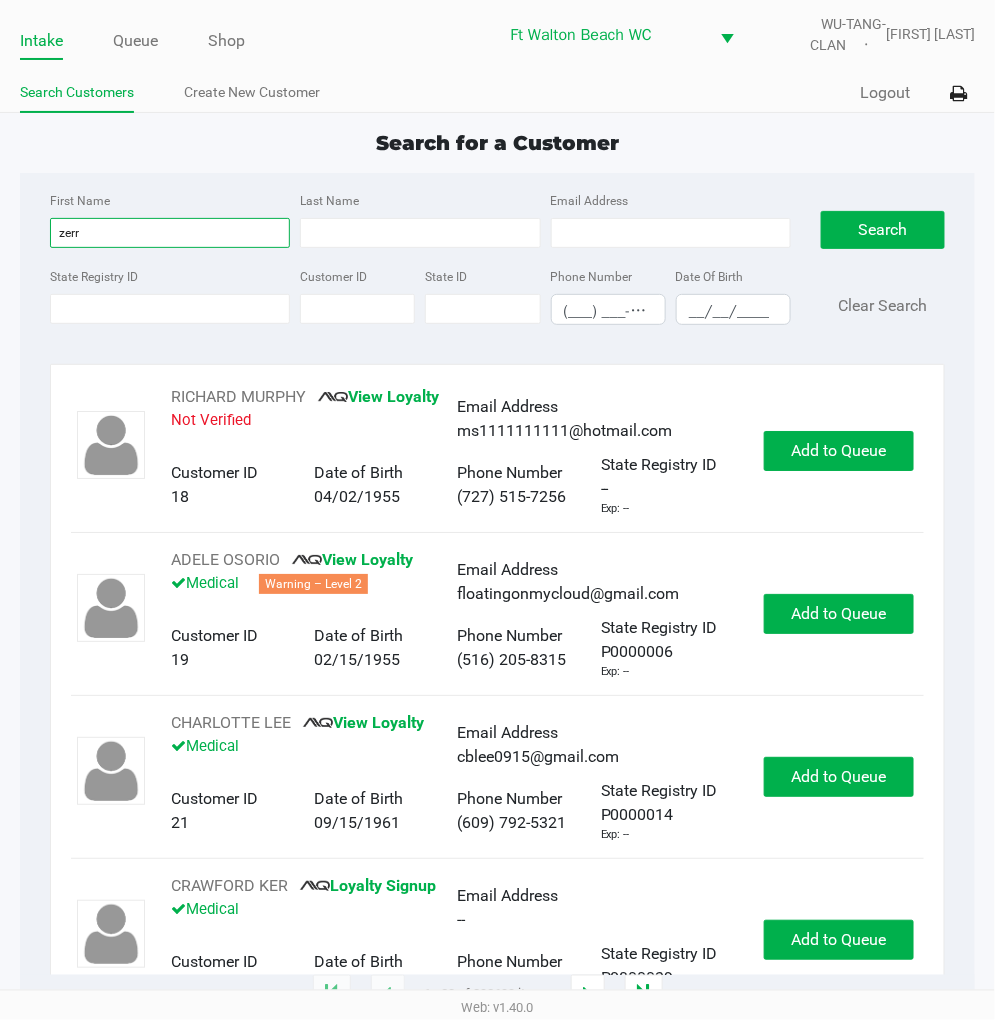 type on "zerr" 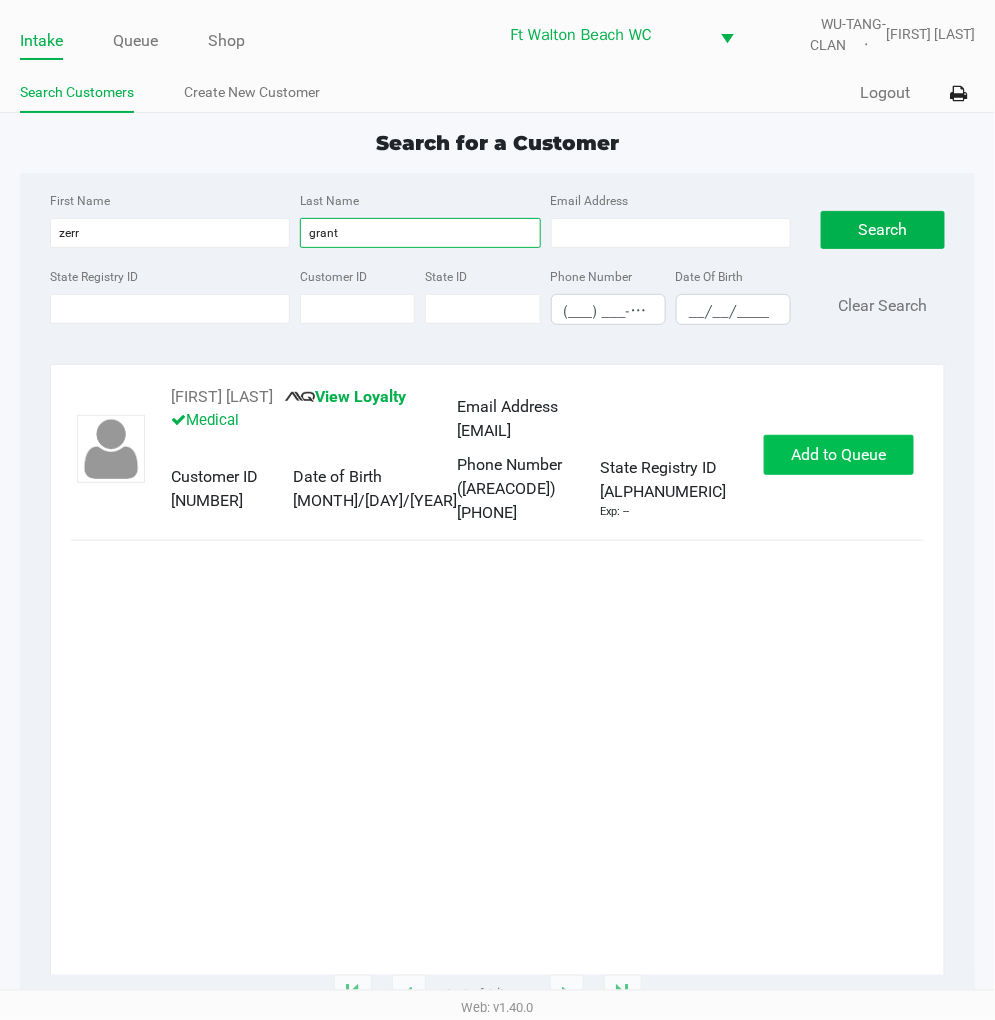 type on "grant" 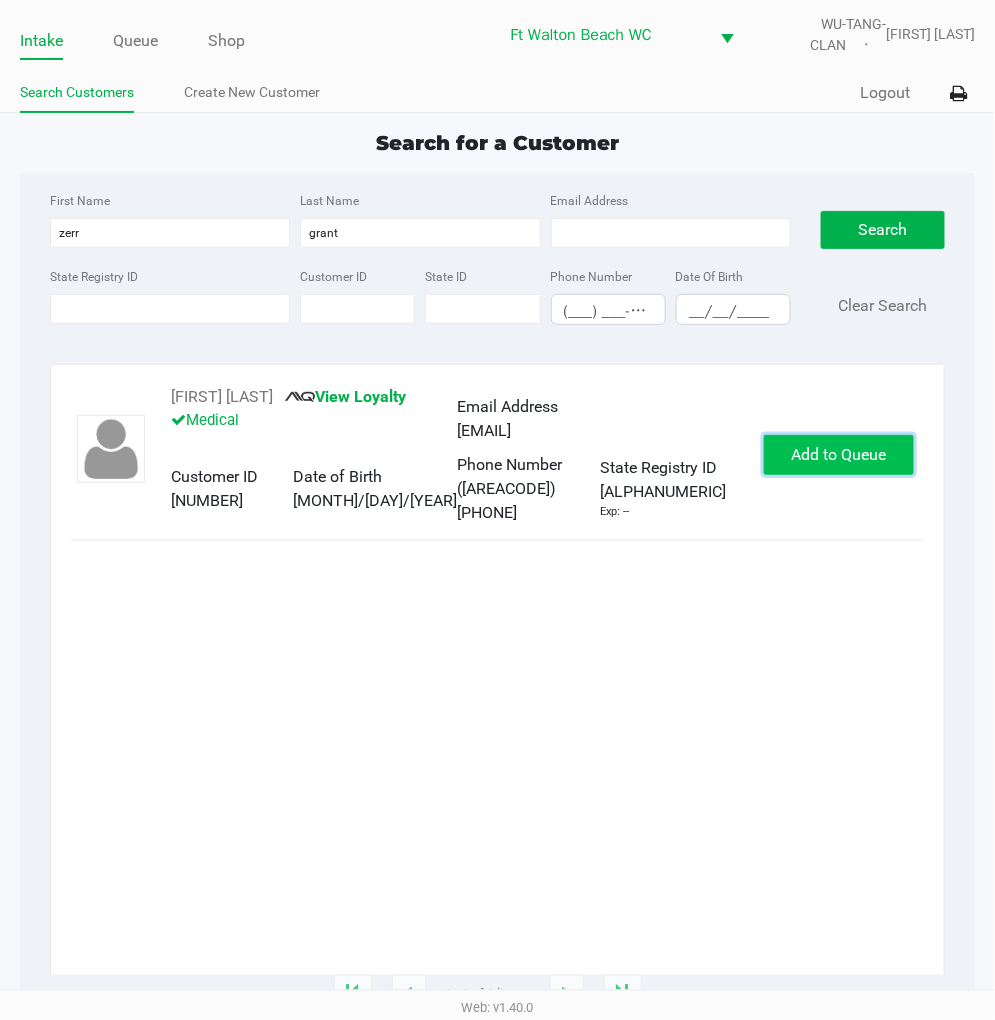 click on "Add to Queue" 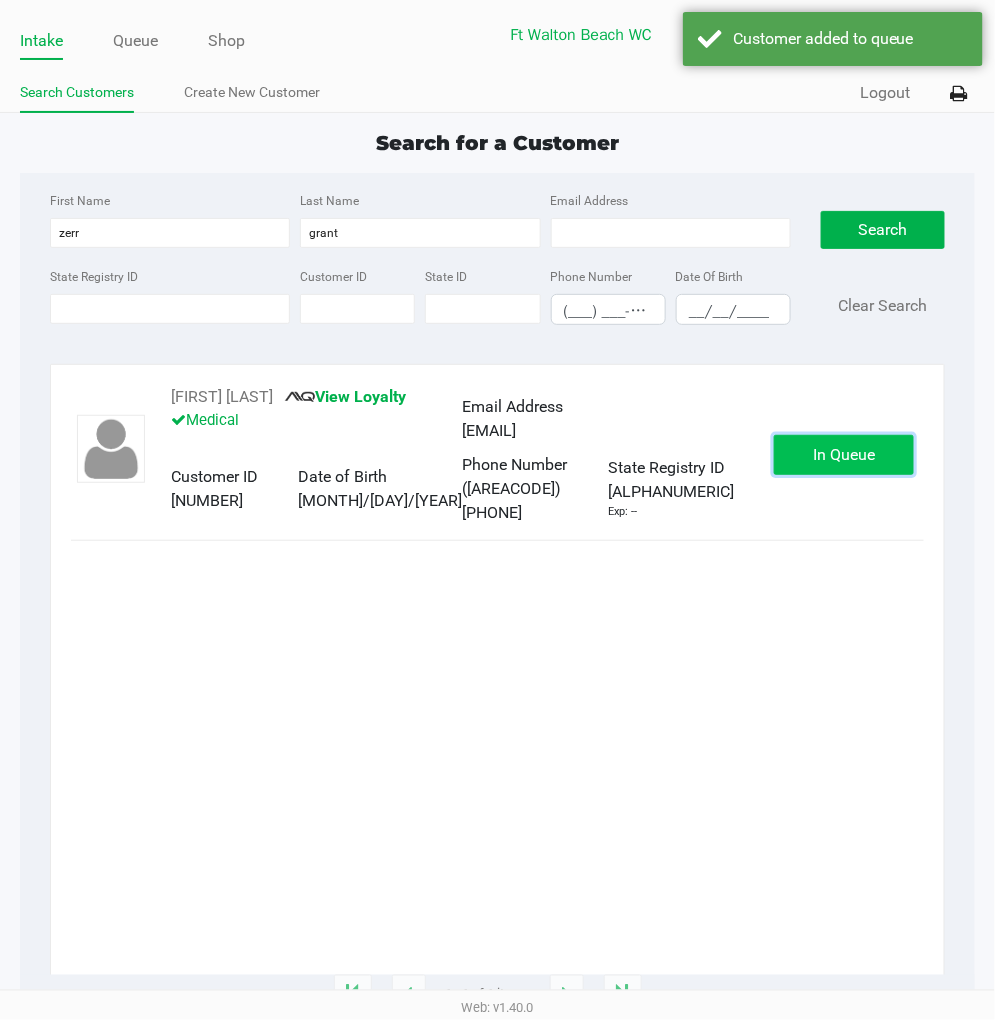 click on "In Queue" 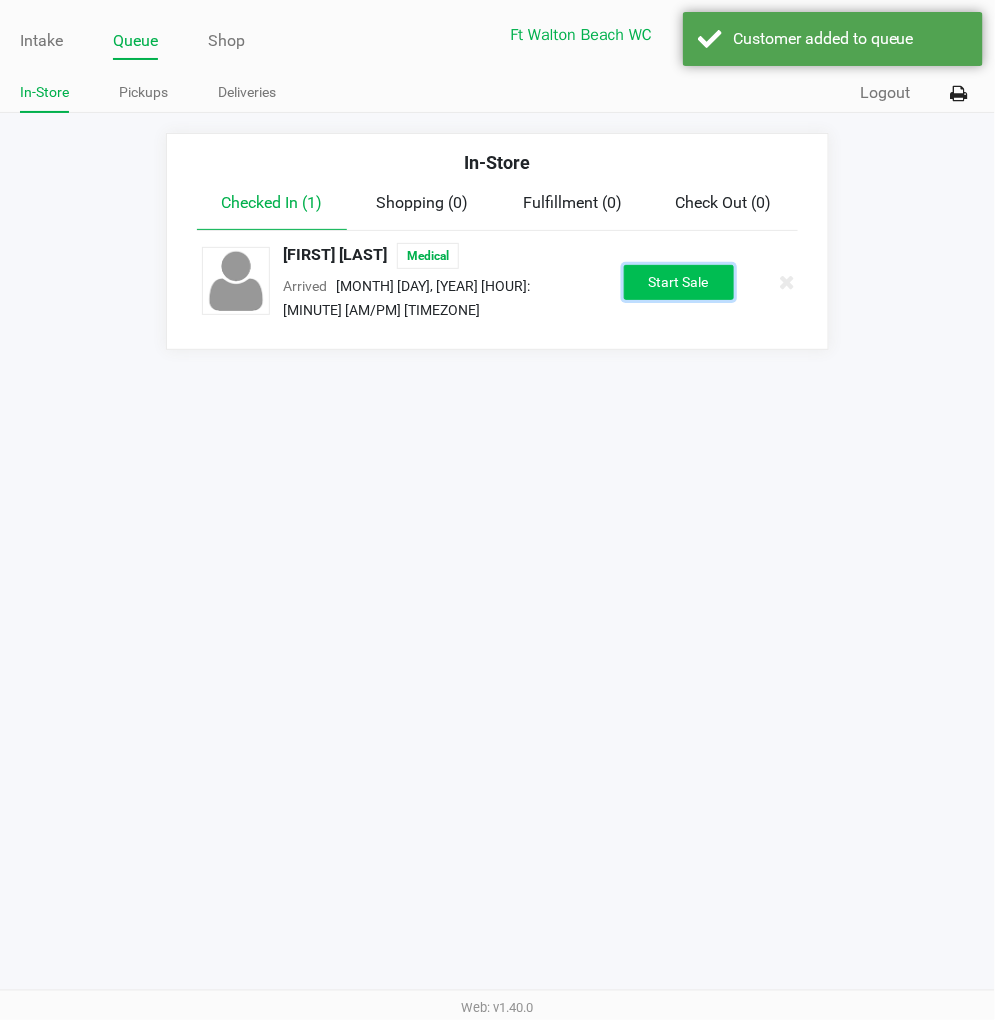 click on "Start Sale" 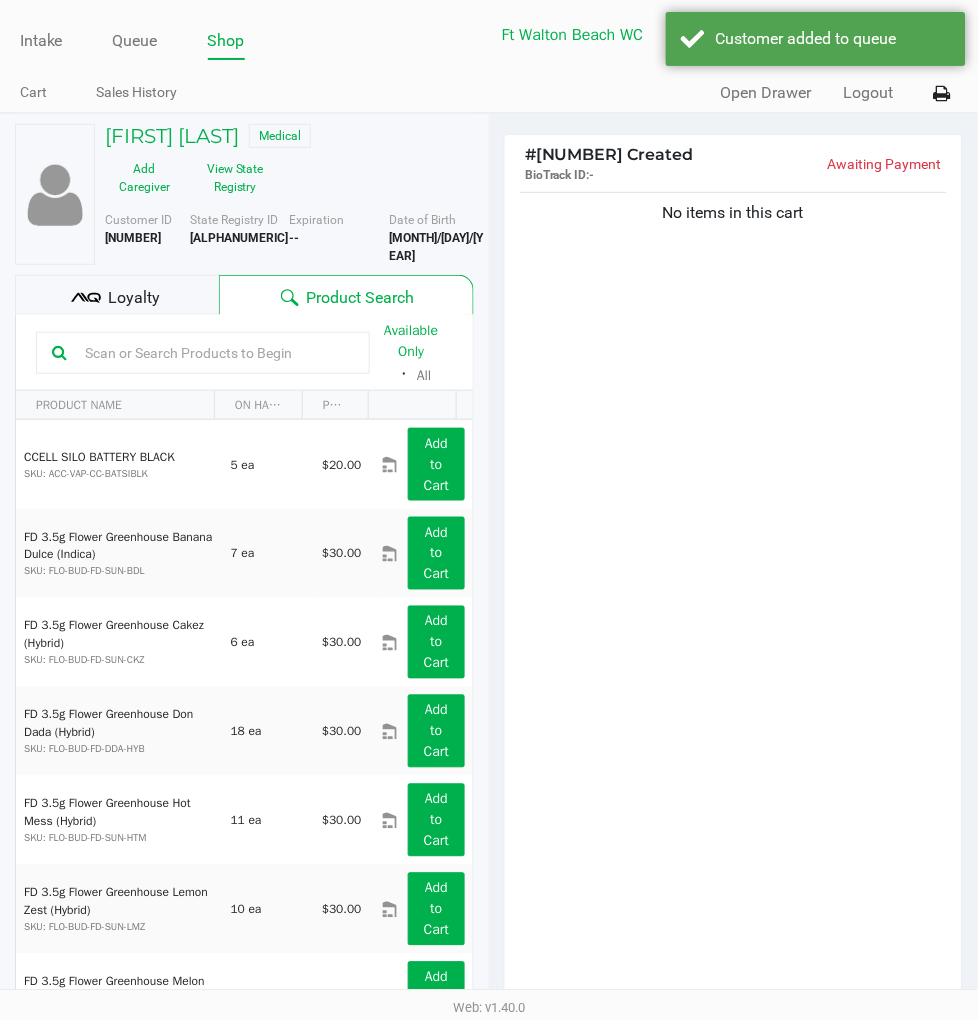click on "Loyalty" 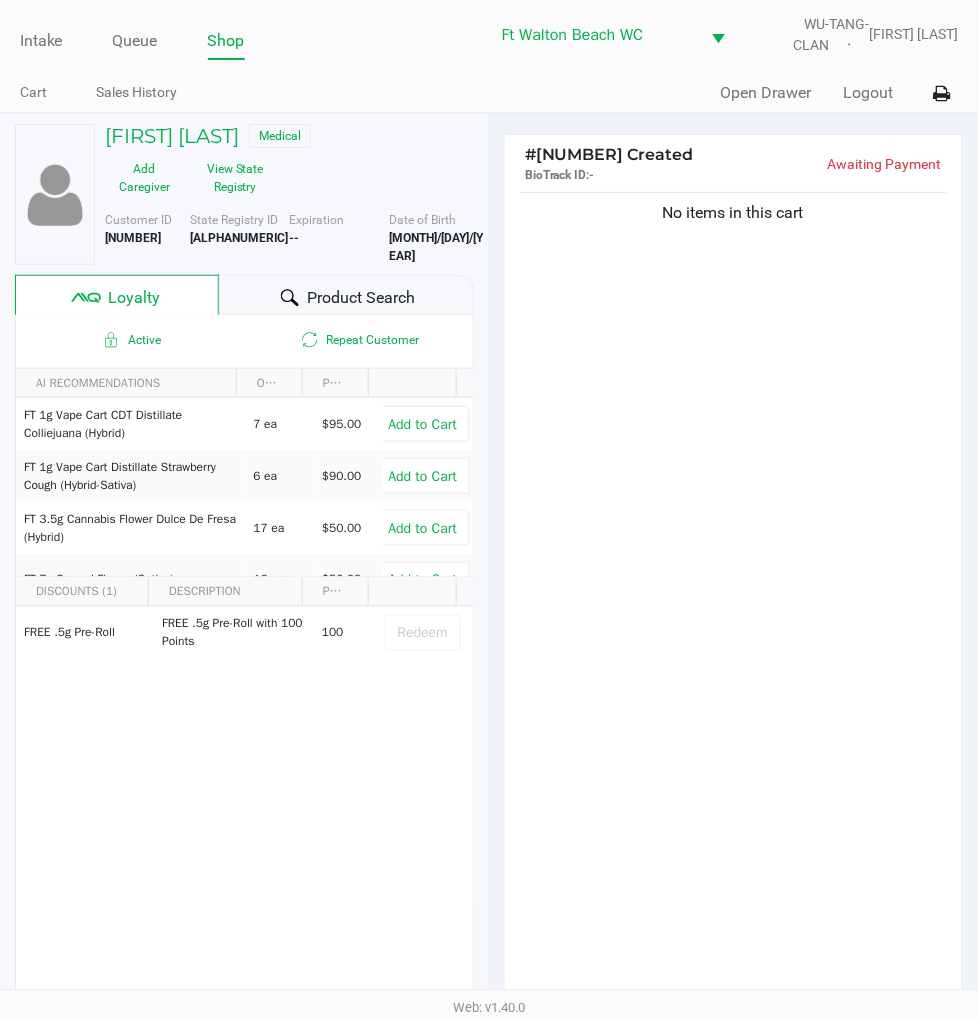 click on "Product Search" 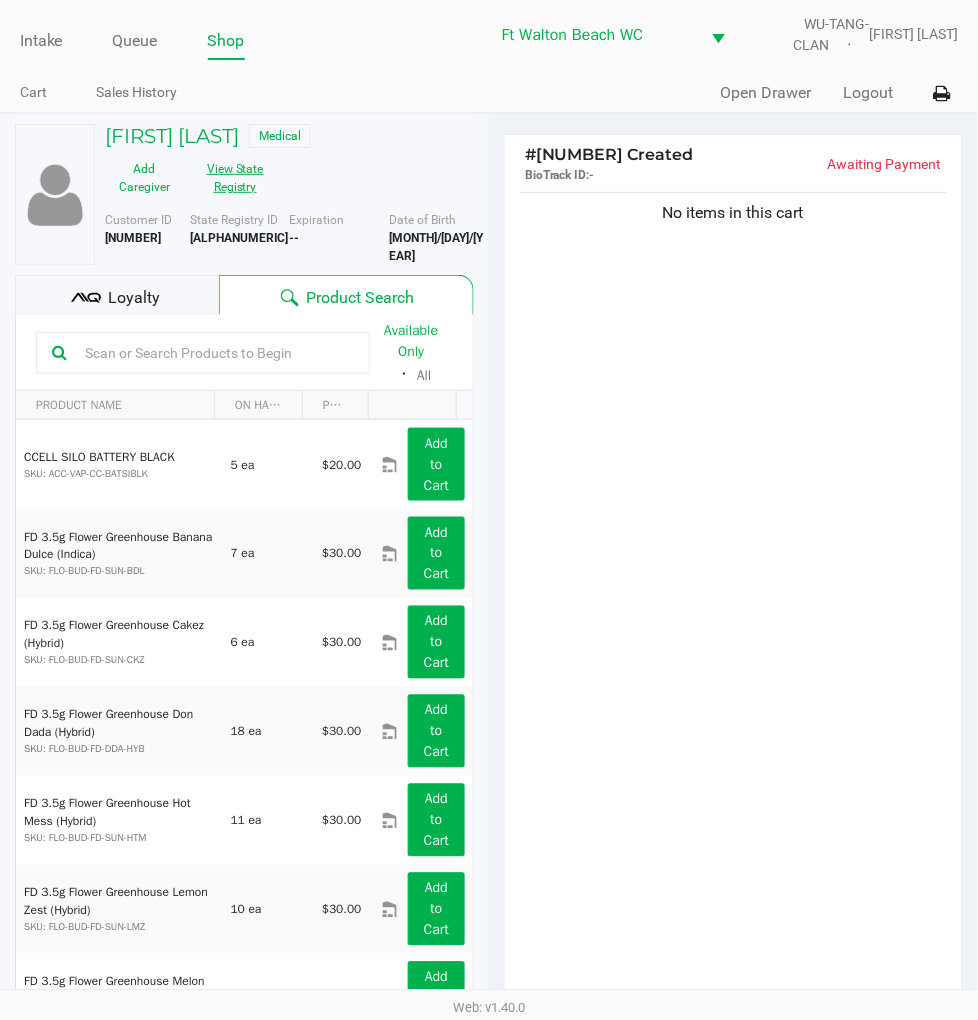 click on "View State Registry" 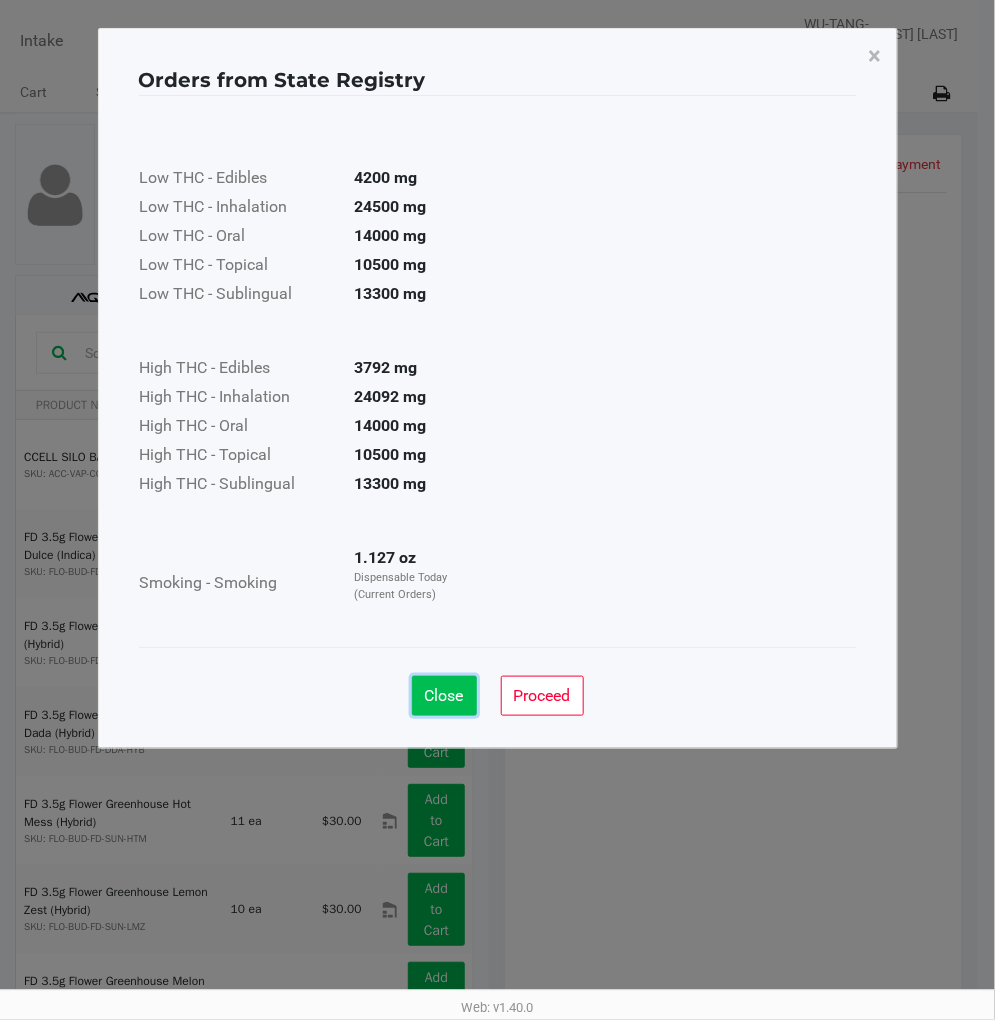 click on "Close" 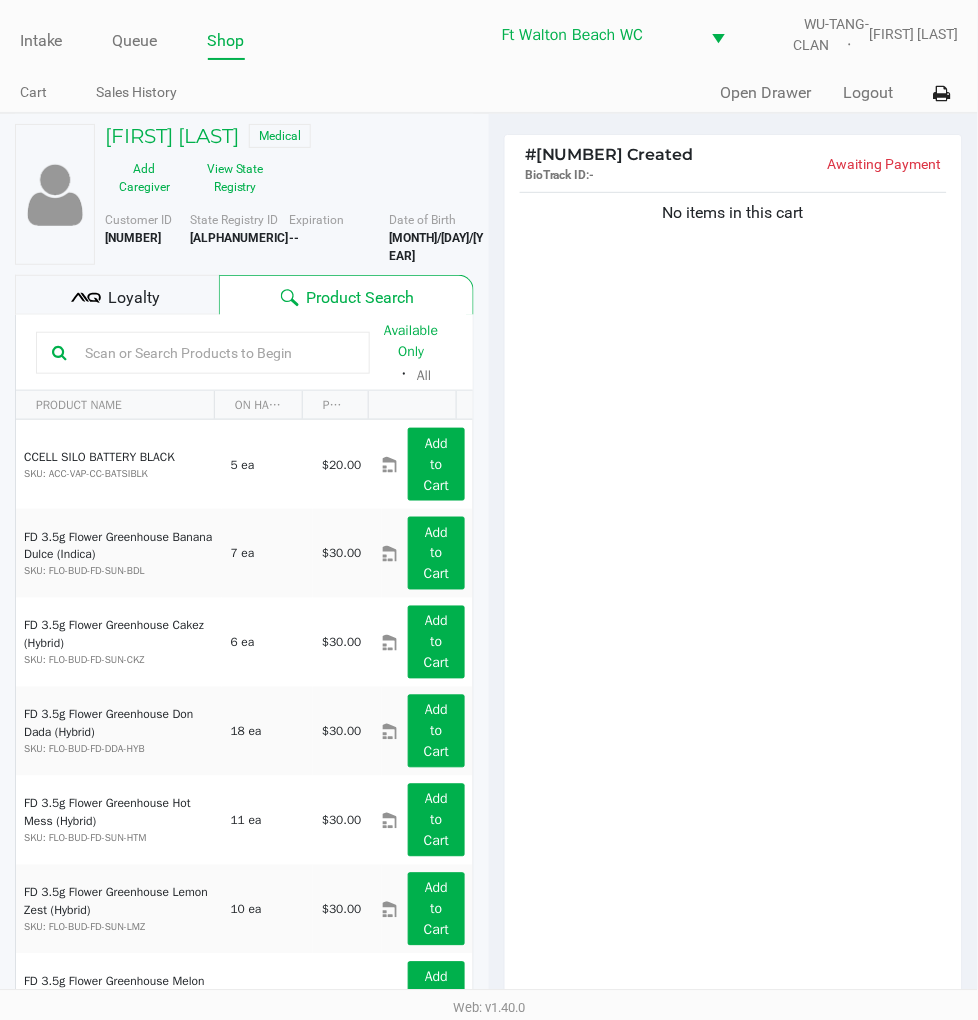 click on "No items in this cart" 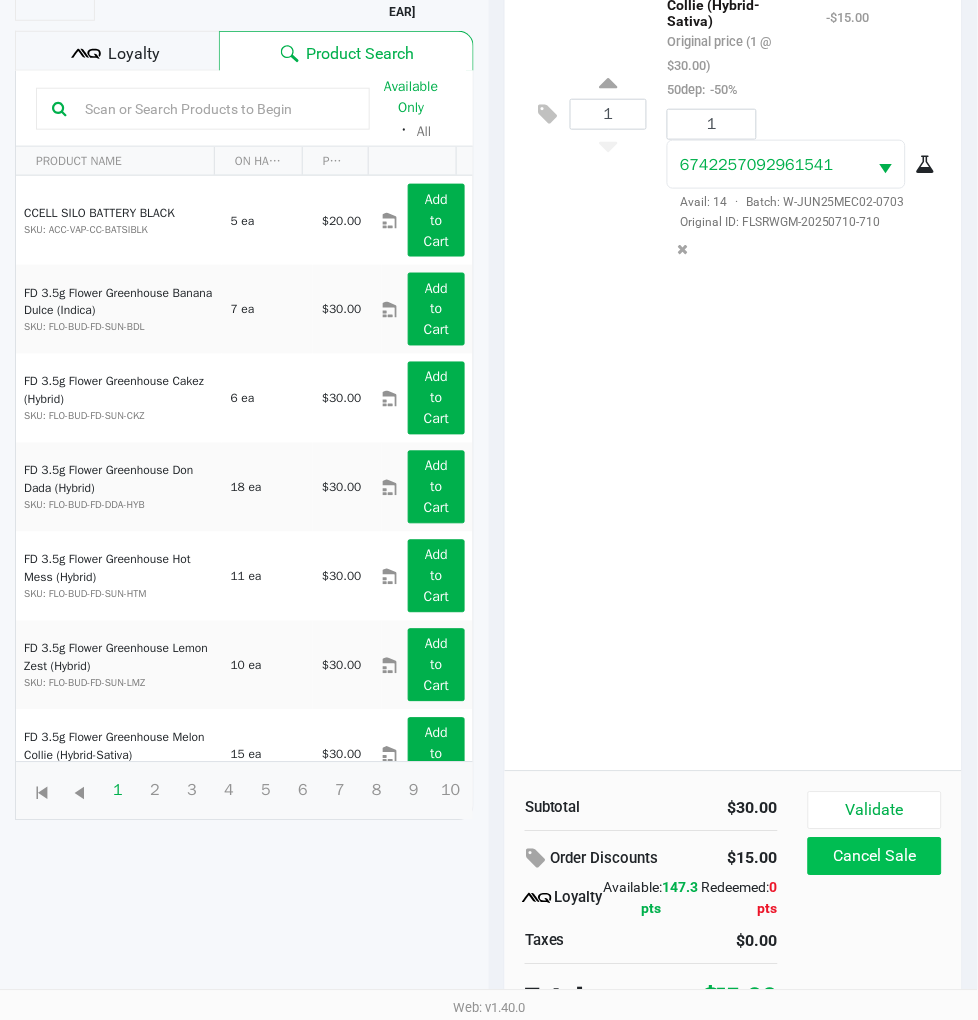 scroll, scrollTop: 258, scrollLeft: 0, axis: vertical 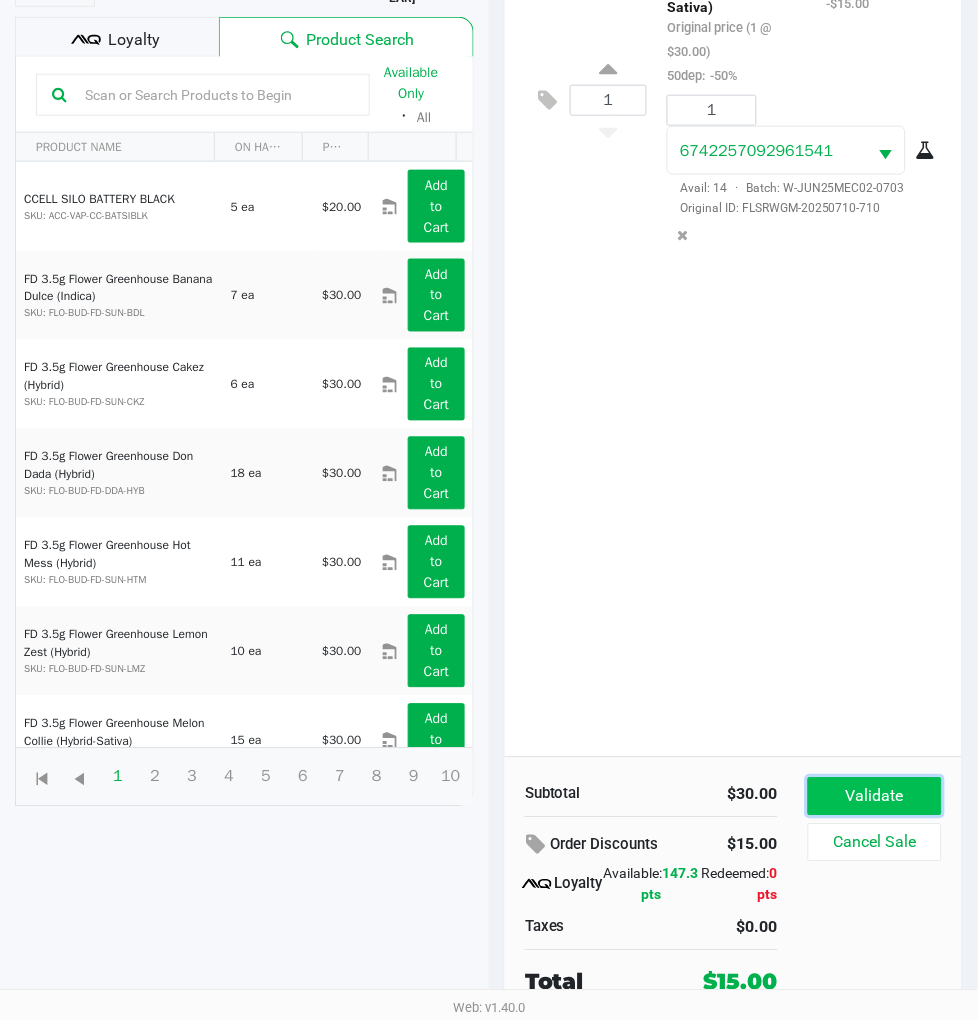 click on "Validate" 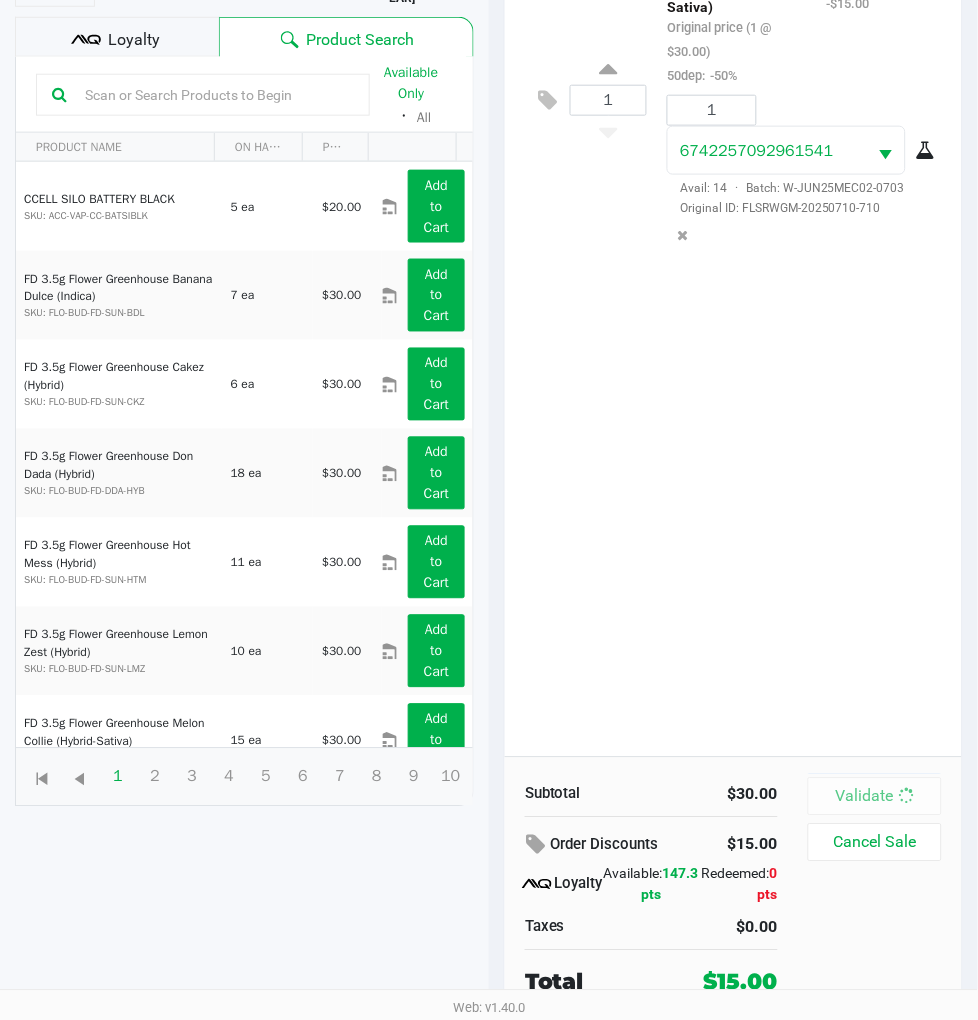 scroll, scrollTop: 0, scrollLeft: 0, axis: both 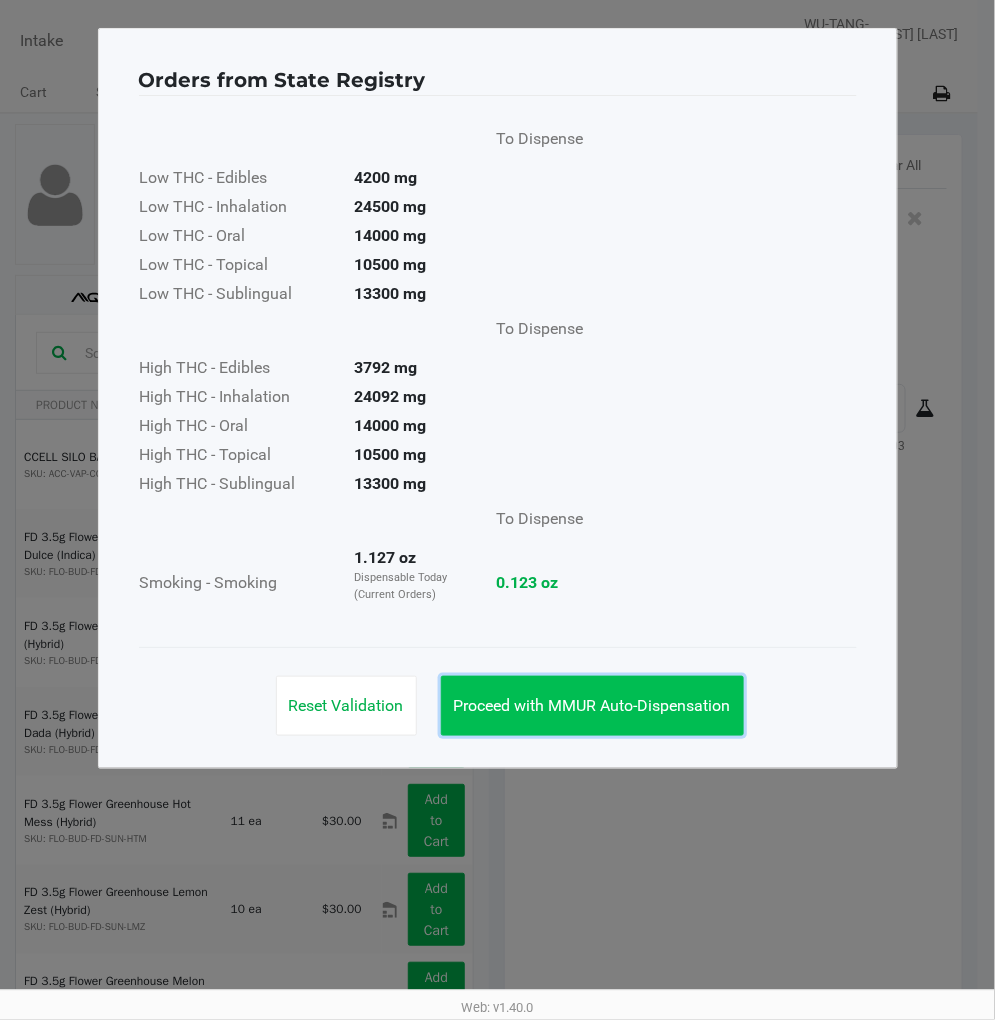 click on "Proceed with MMUR Auto-Dispensation" 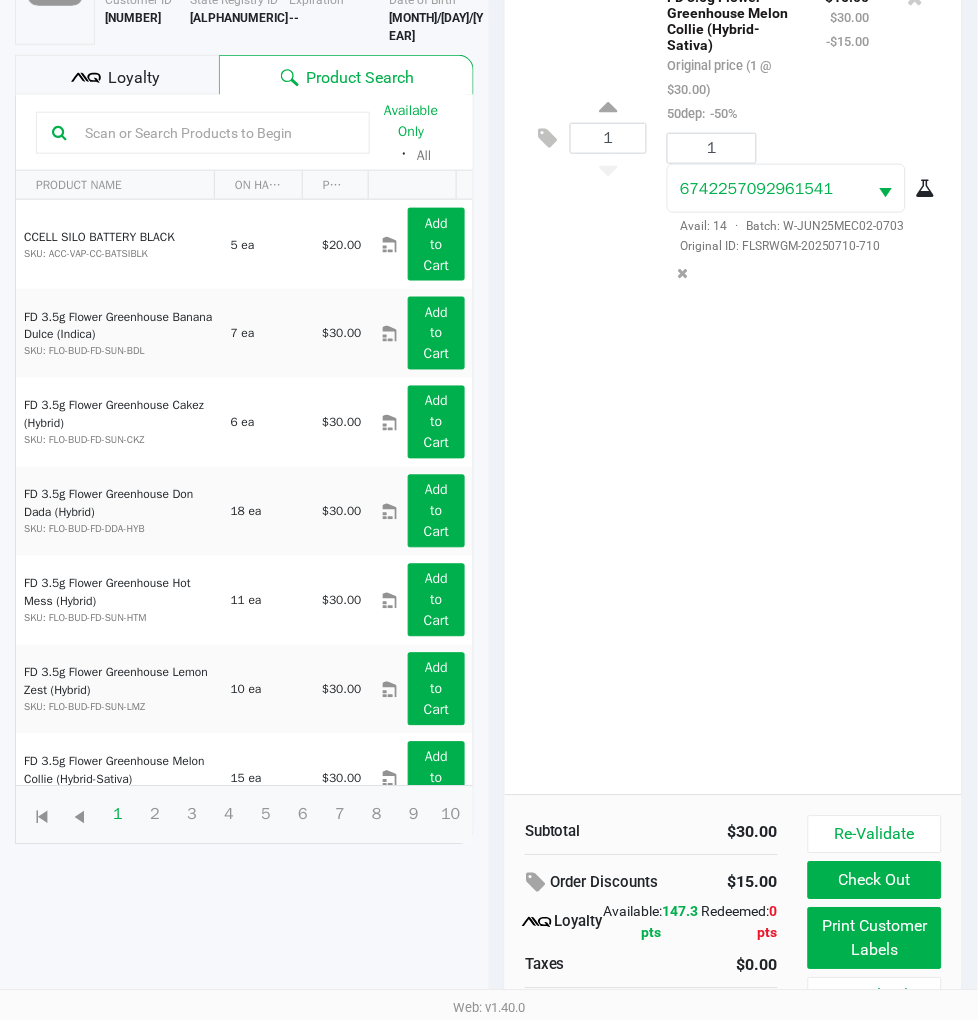scroll, scrollTop: 222, scrollLeft: 0, axis: vertical 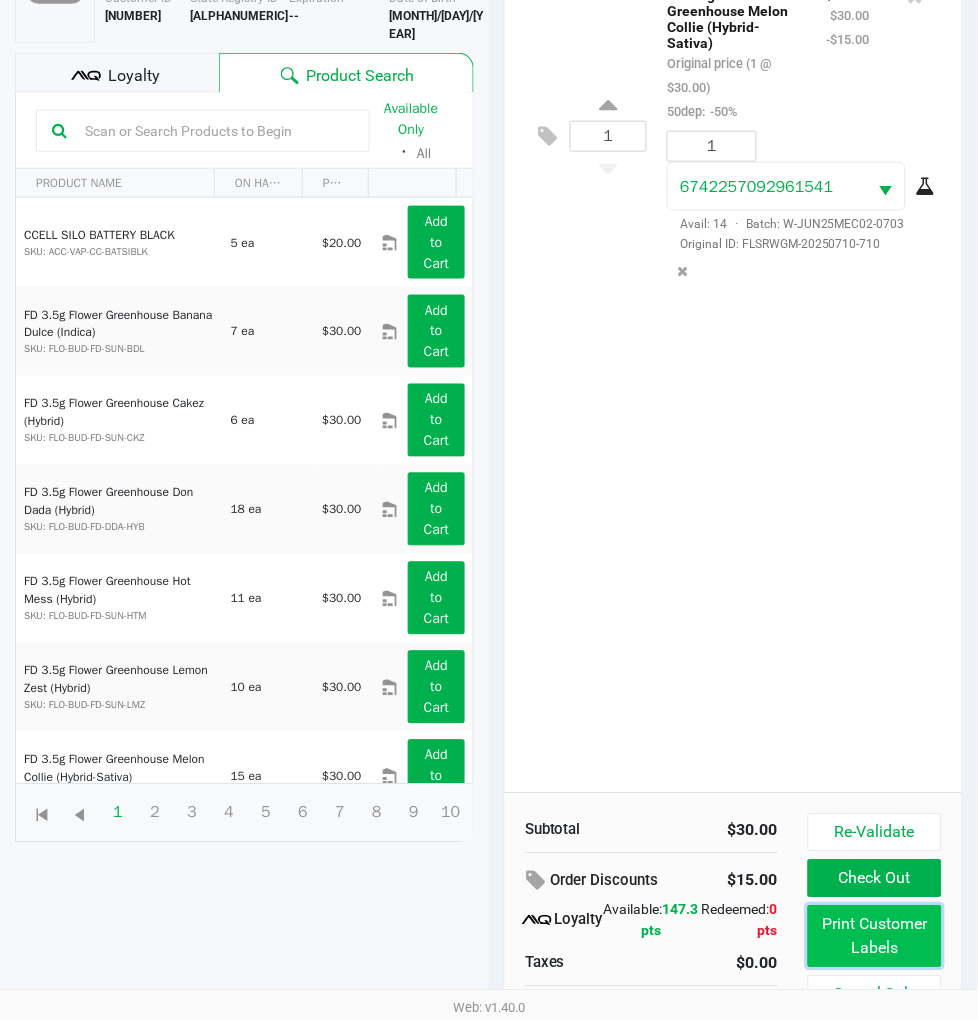 click on "Print Customer Labels" 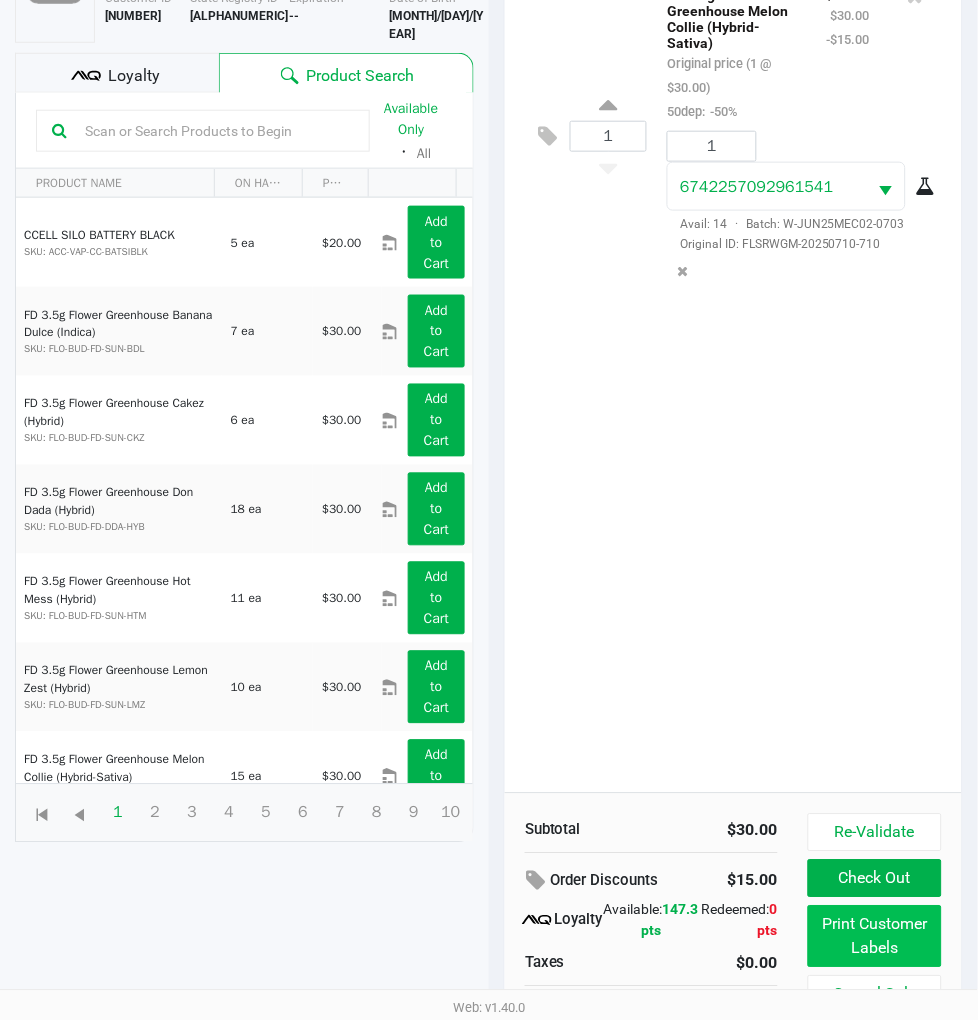 scroll, scrollTop: 0, scrollLeft: 0, axis: both 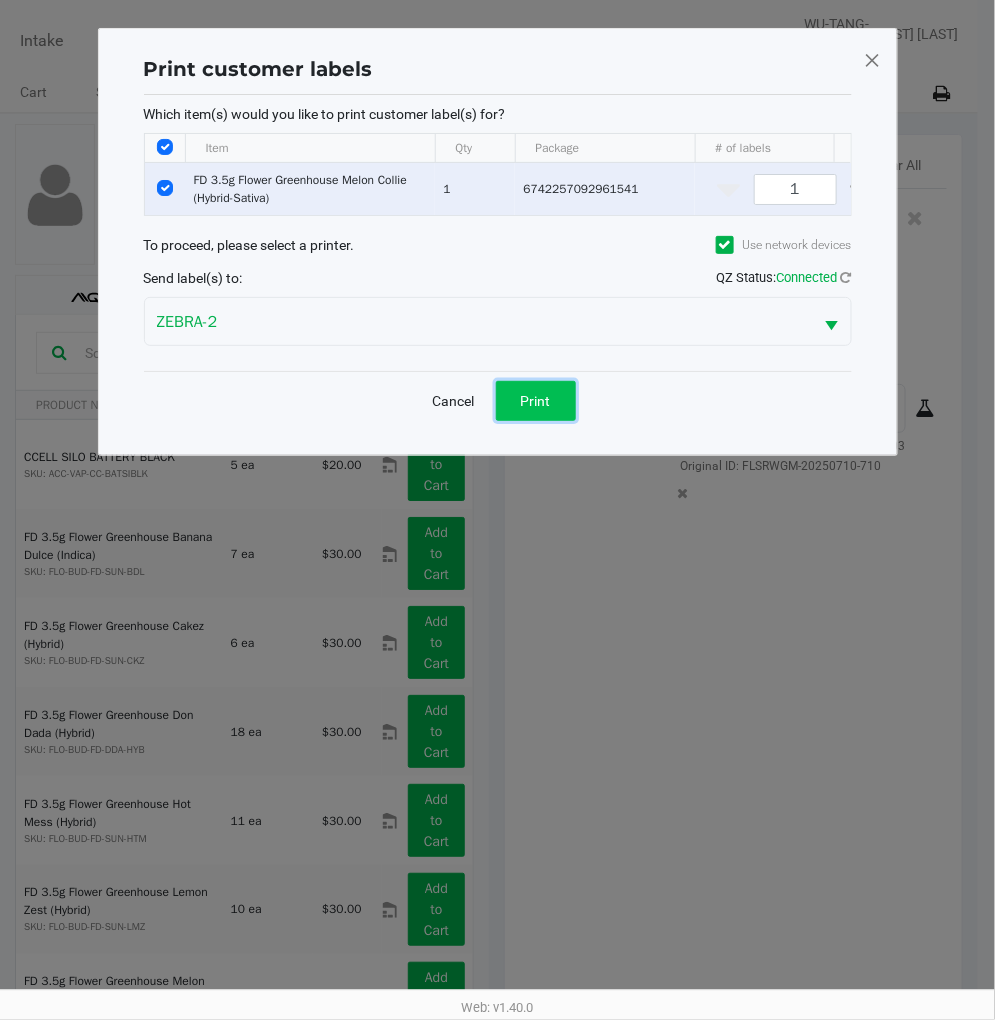 click on "Print" 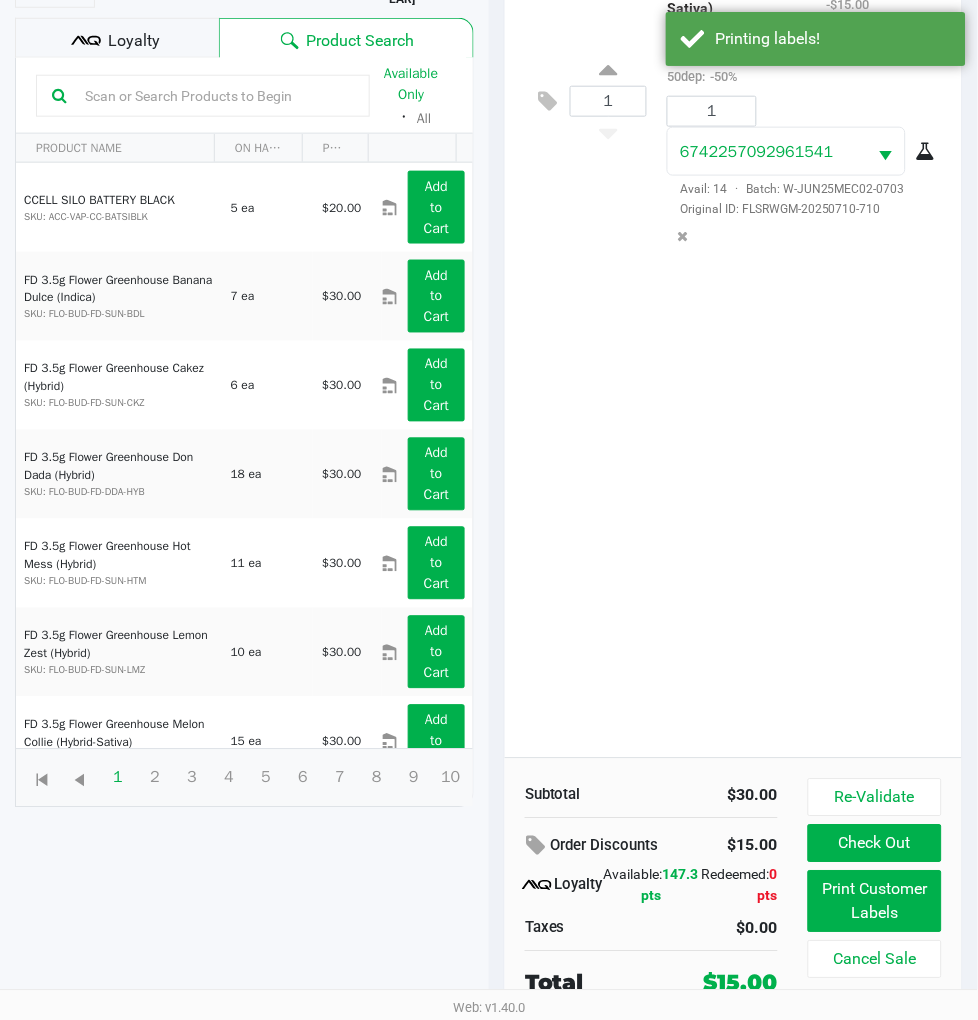 scroll, scrollTop: 258, scrollLeft: 0, axis: vertical 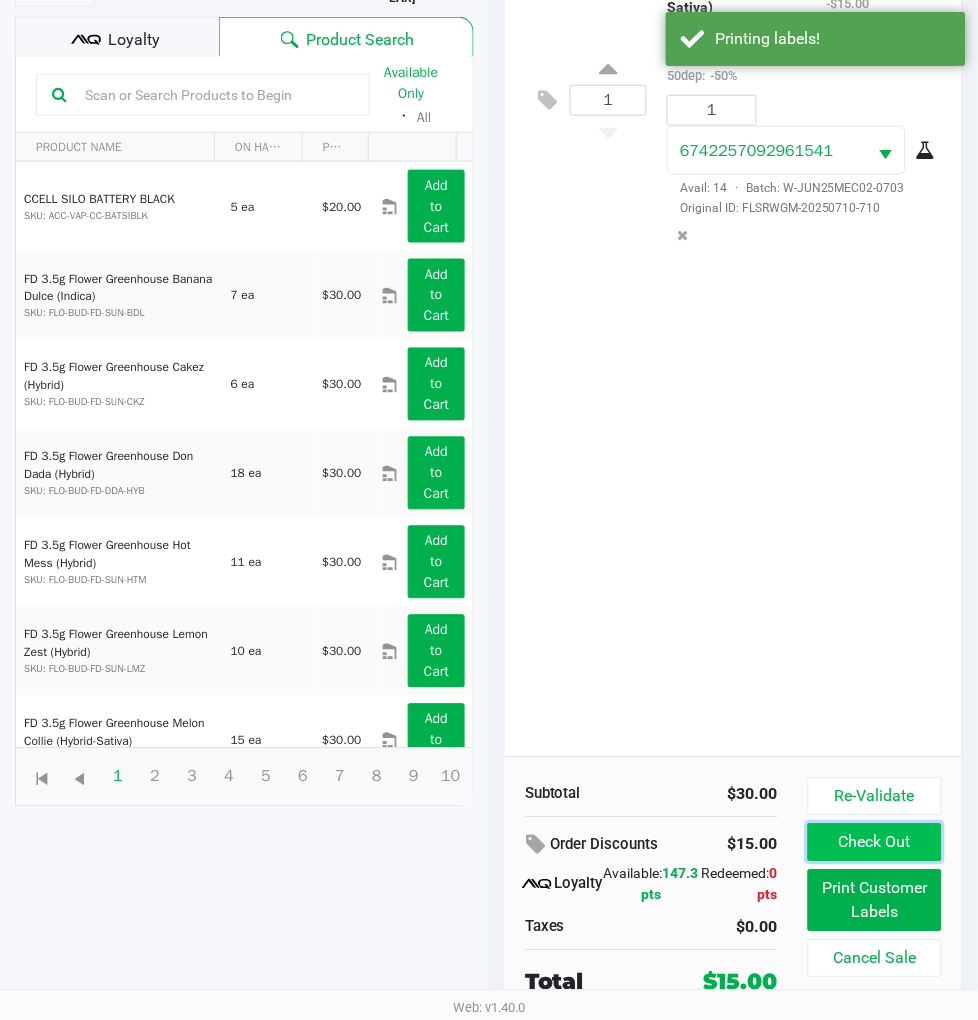 click on "Check Out" 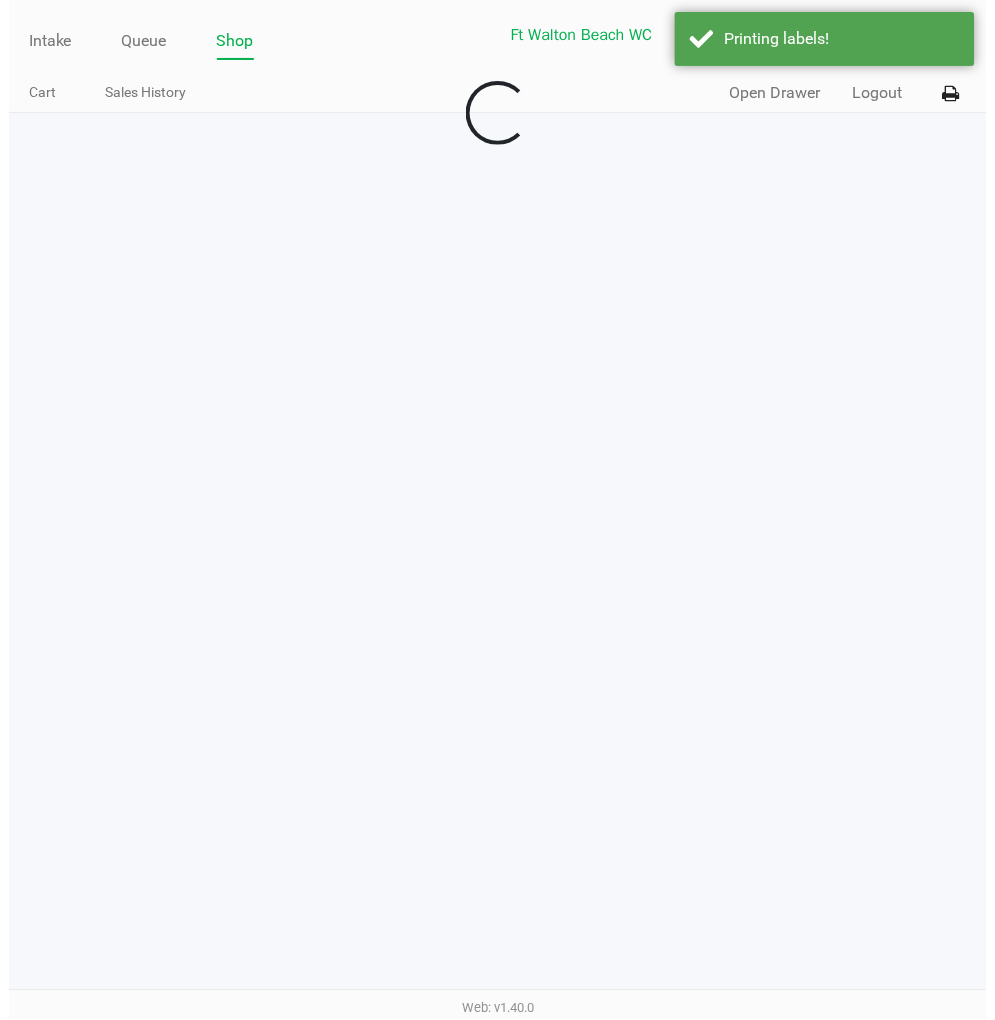 scroll, scrollTop: 0, scrollLeft: 0, axis: both 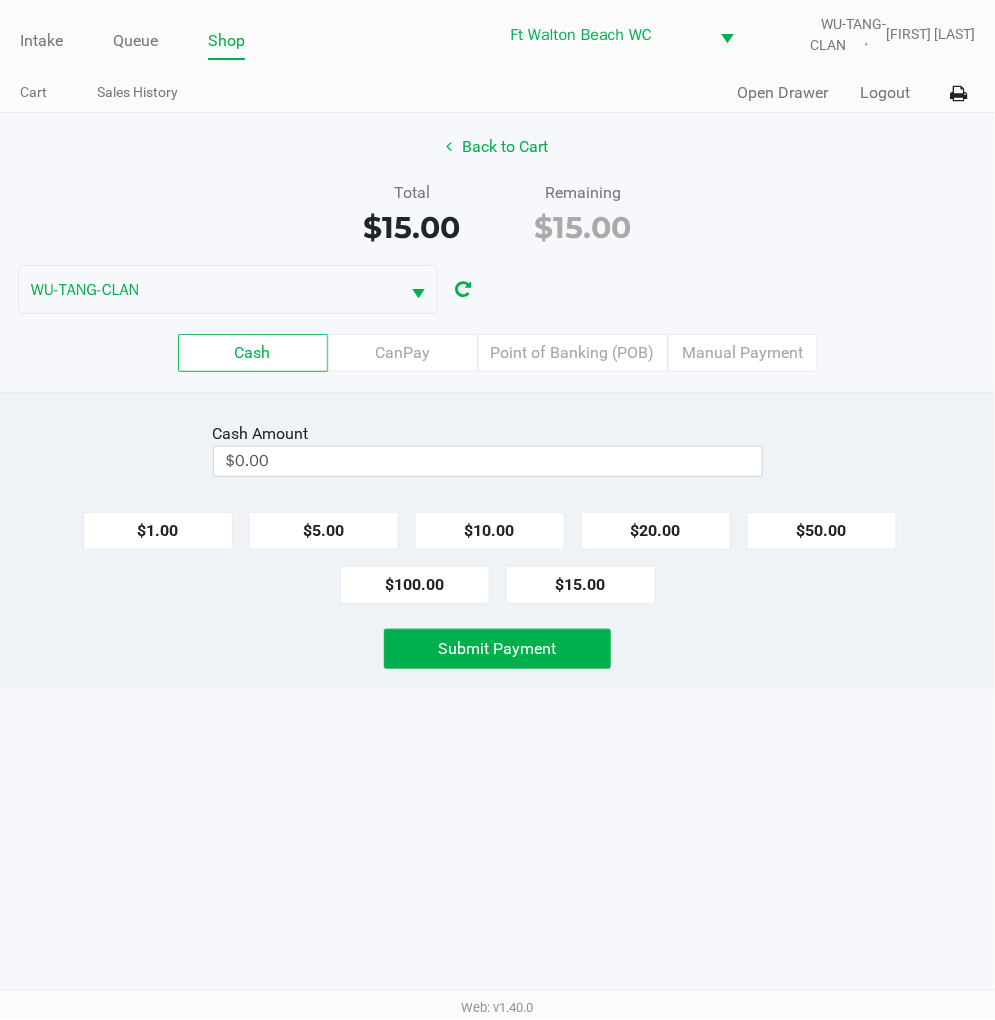 click on "$15.00" 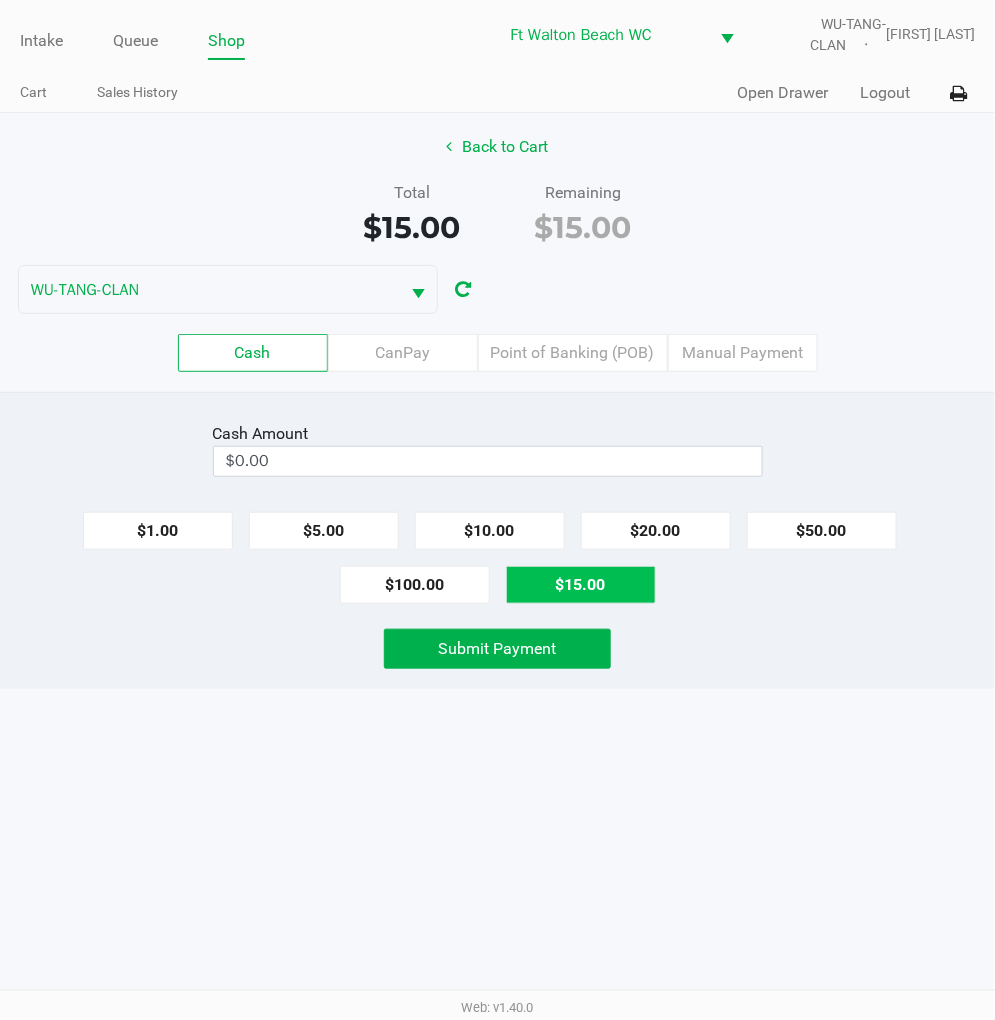 type on "$15.00" 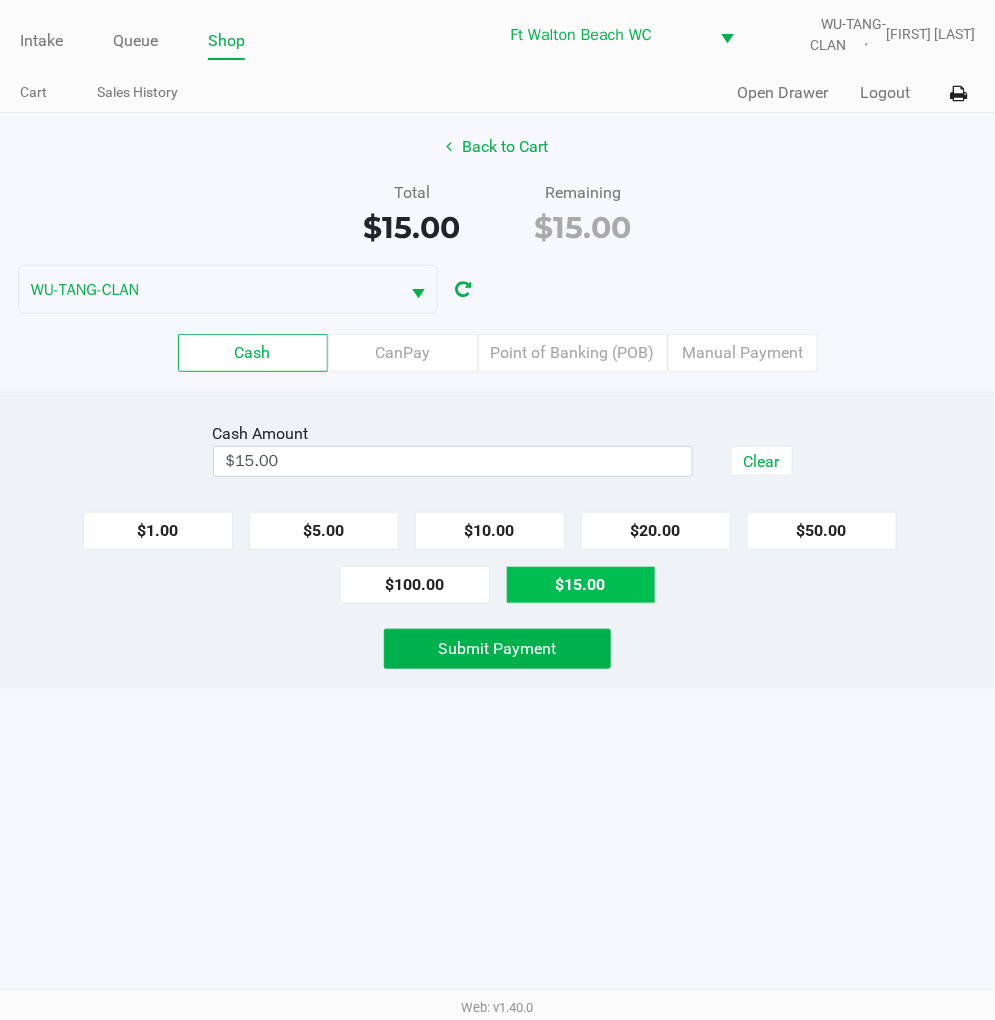 click on "Submit Payment" 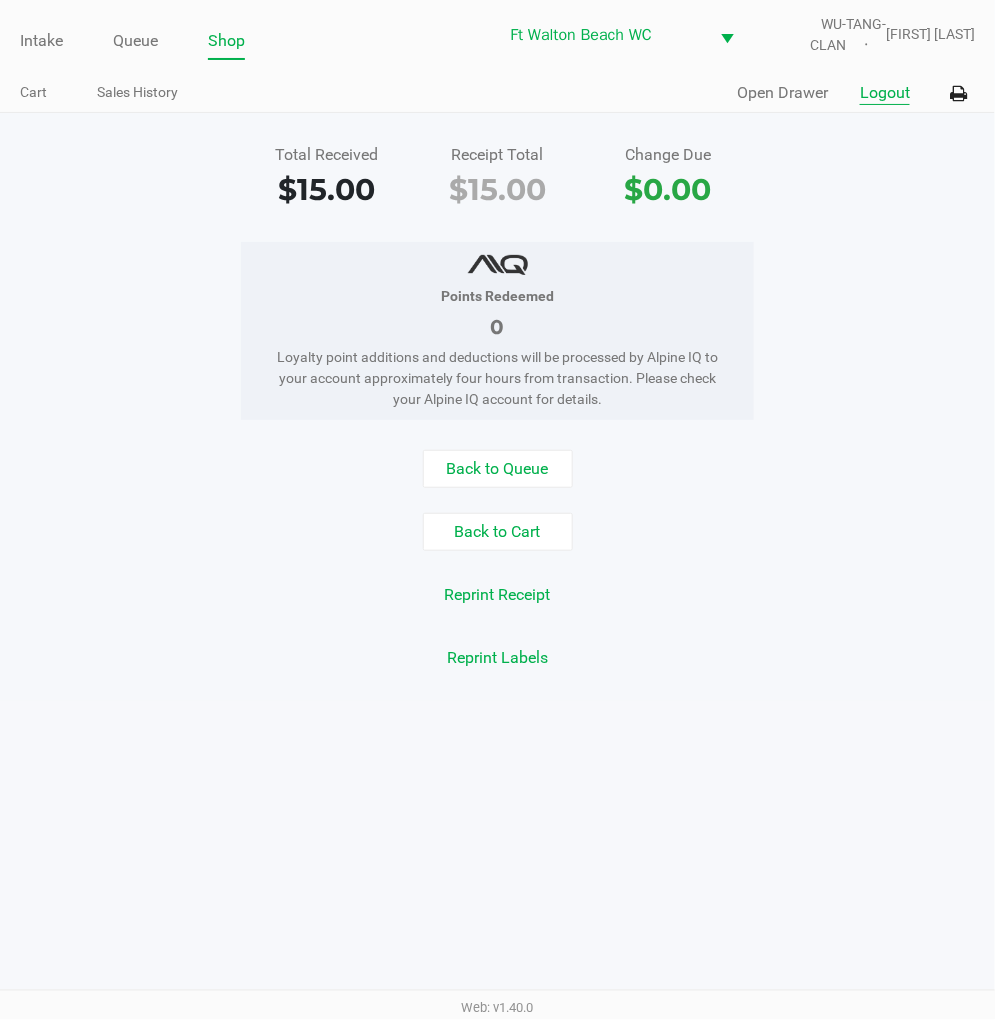 click on "Logout" 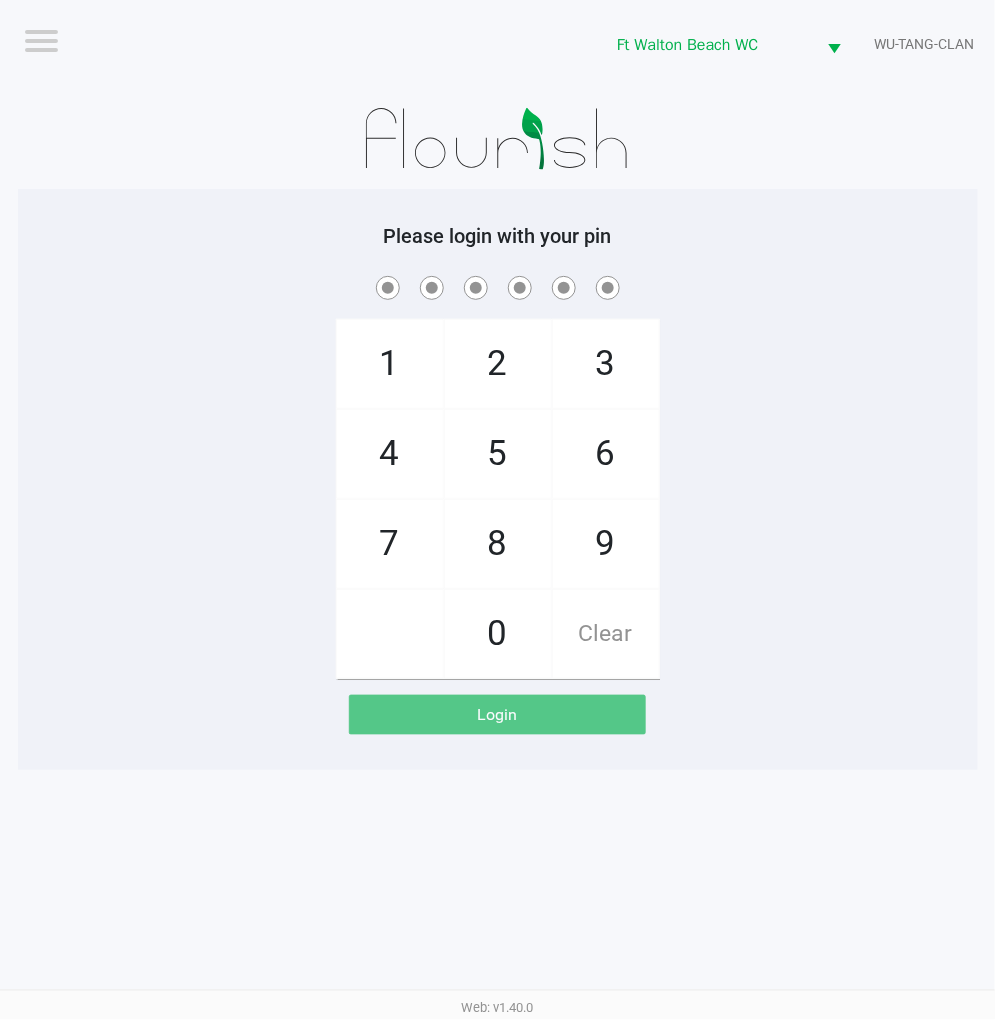 click on "1   4   7       2   5   8   0   3   6   9   Clear" 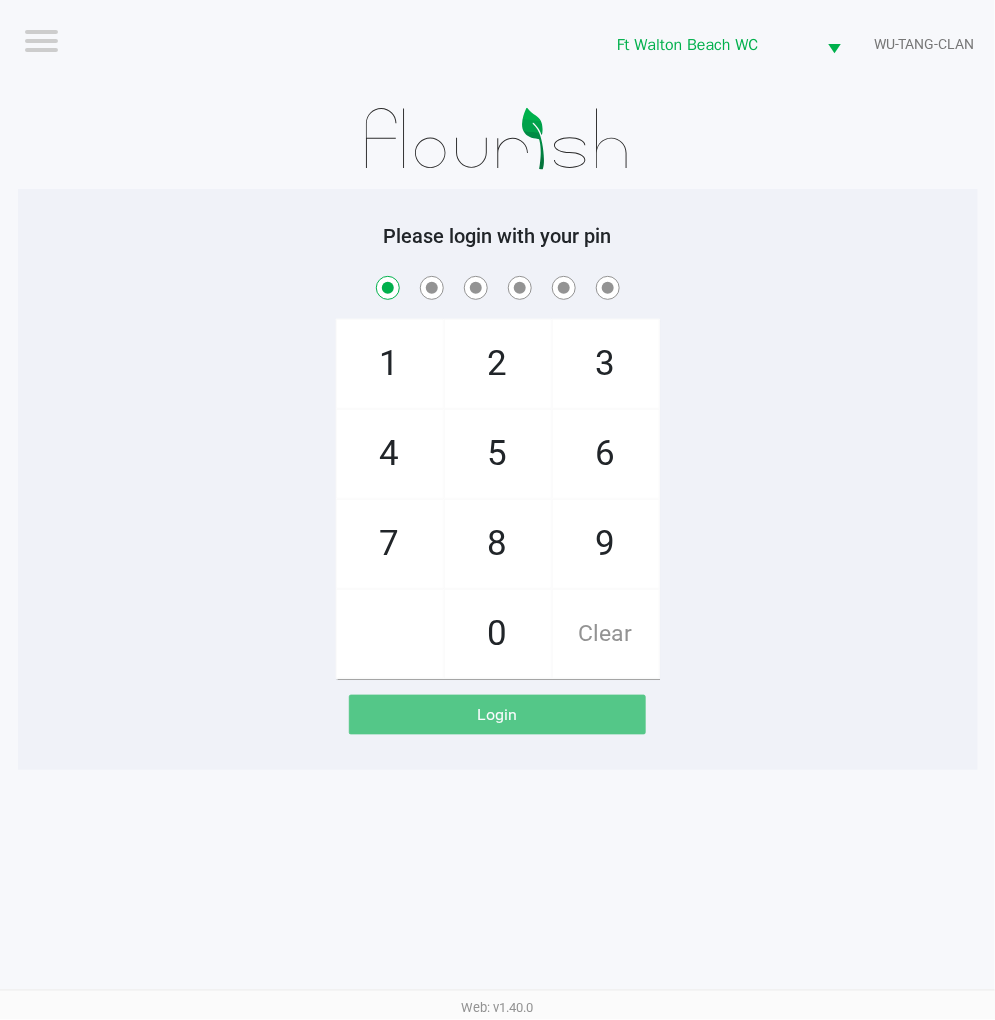 checkbox on "true" 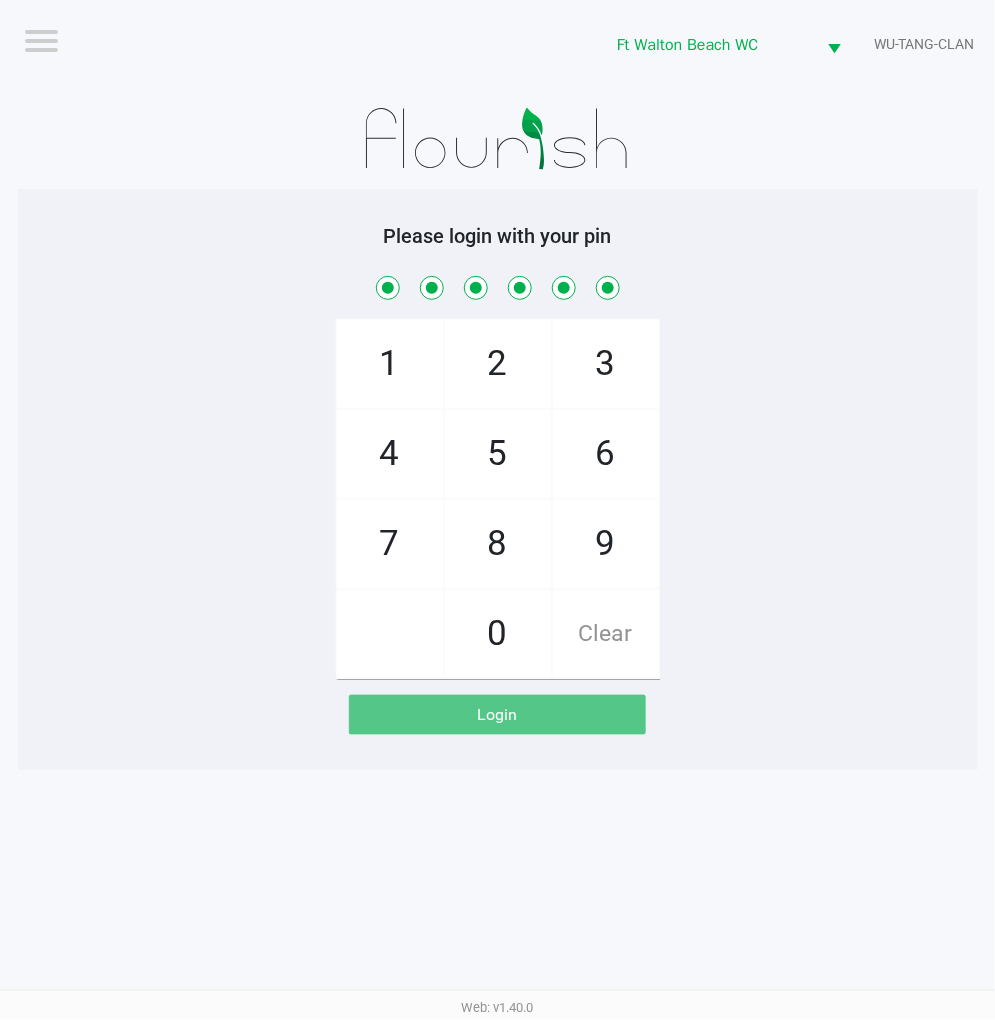 checkbox on "true" 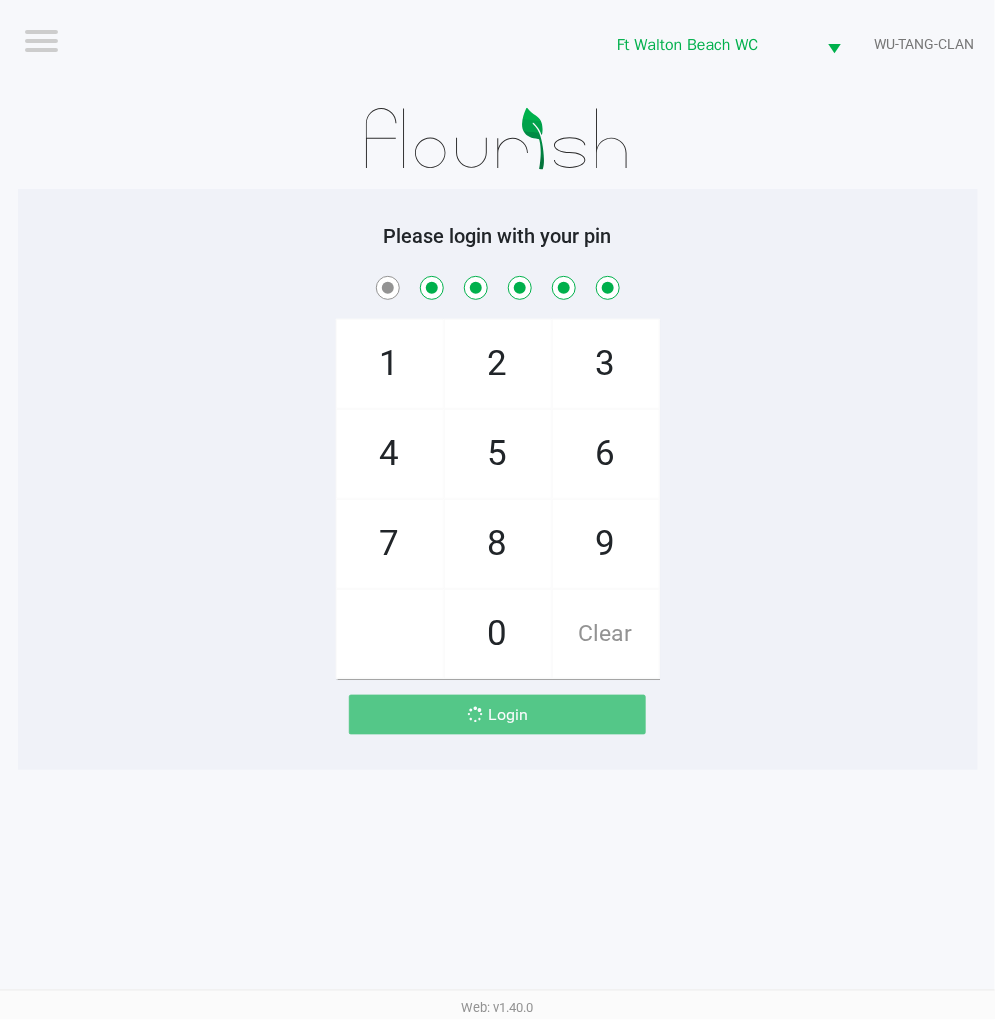 checkbox on "false" 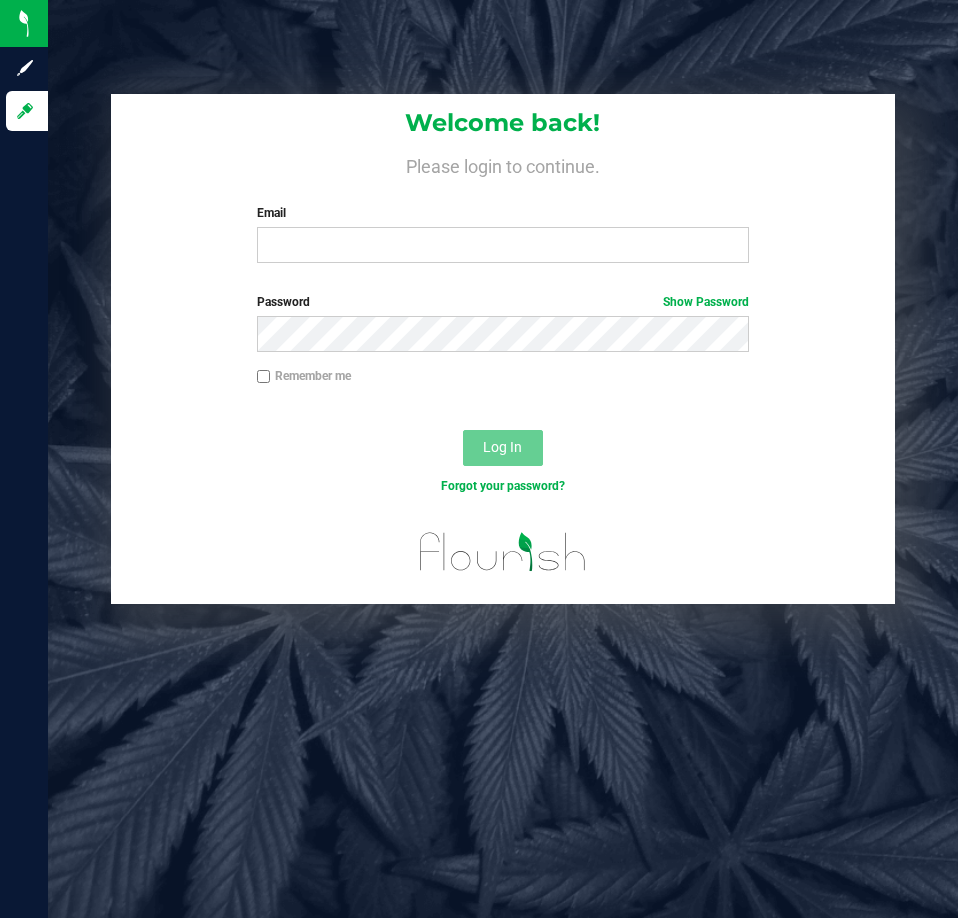 scroll, scrollTop: 0, scrollLeft: 0, axis: both 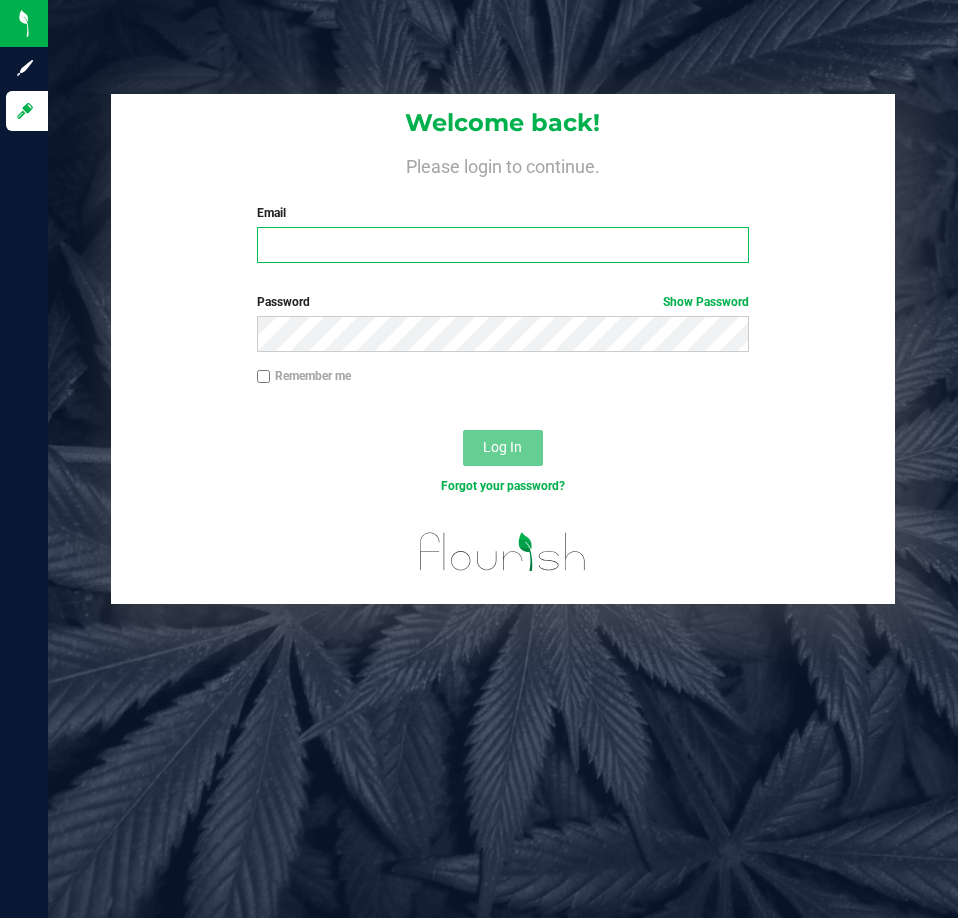 click on "Email" at bounding box center [503, 245] 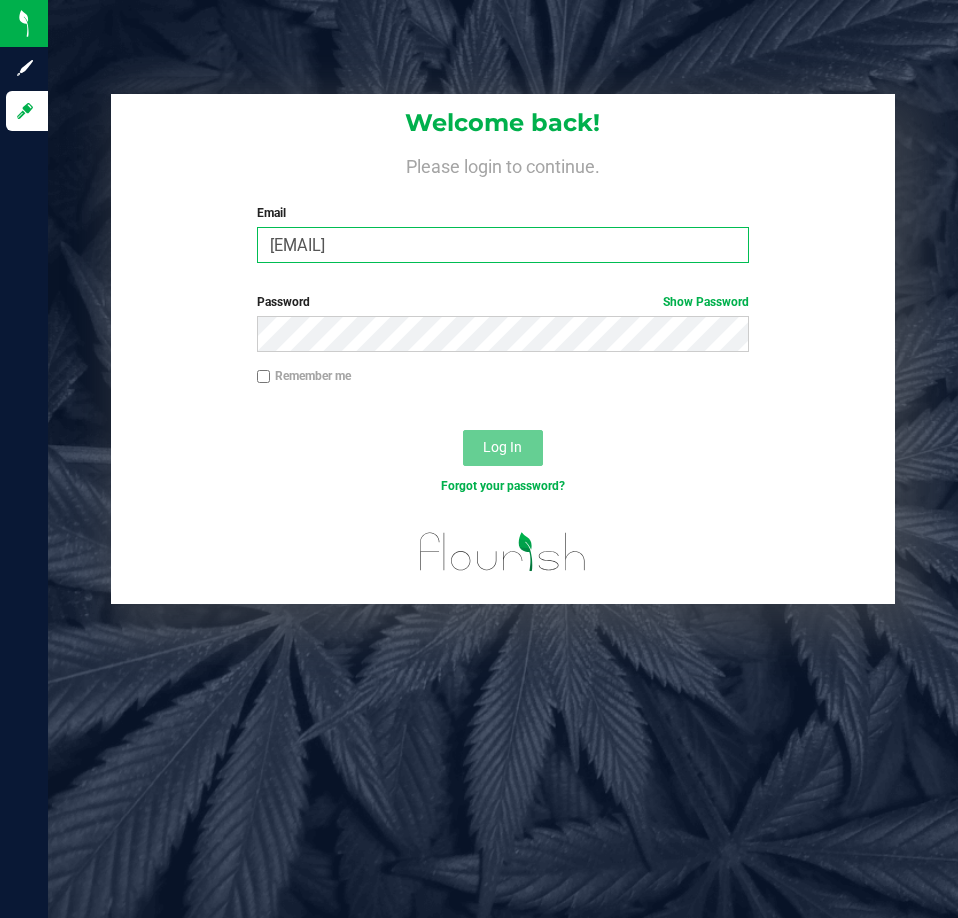 type on "[EMAIL]" 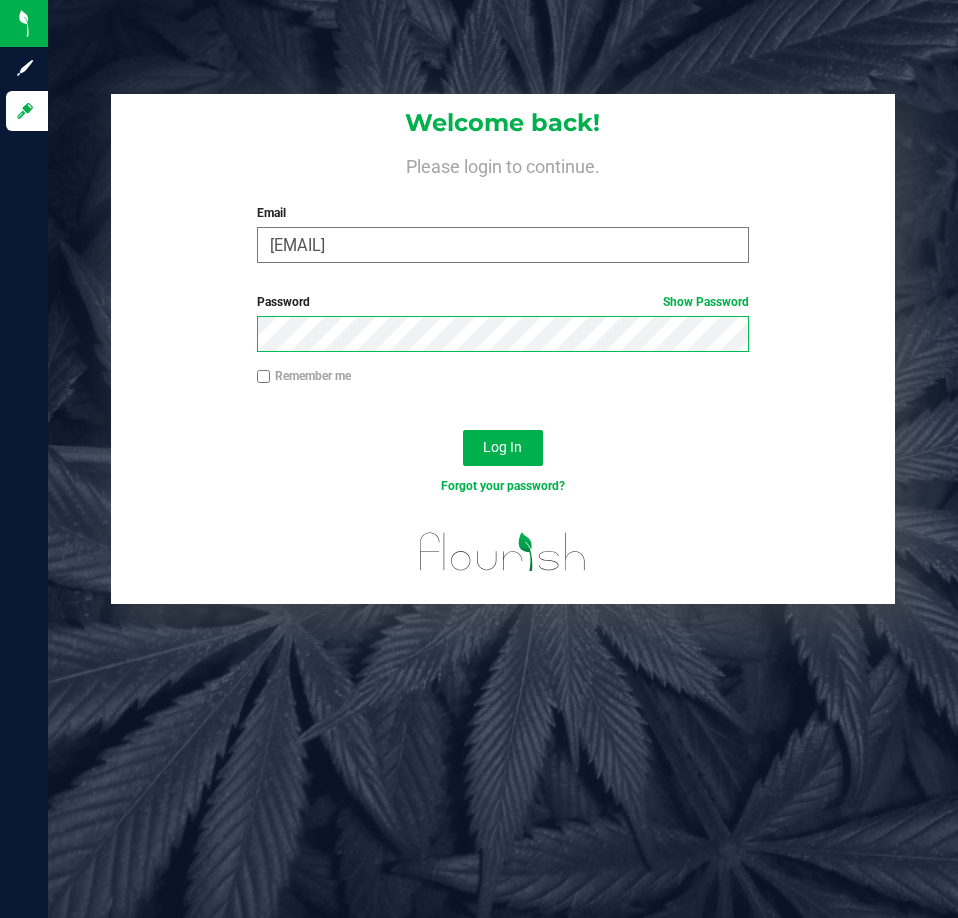 click on "Log In" at bounding box center [503, 448] 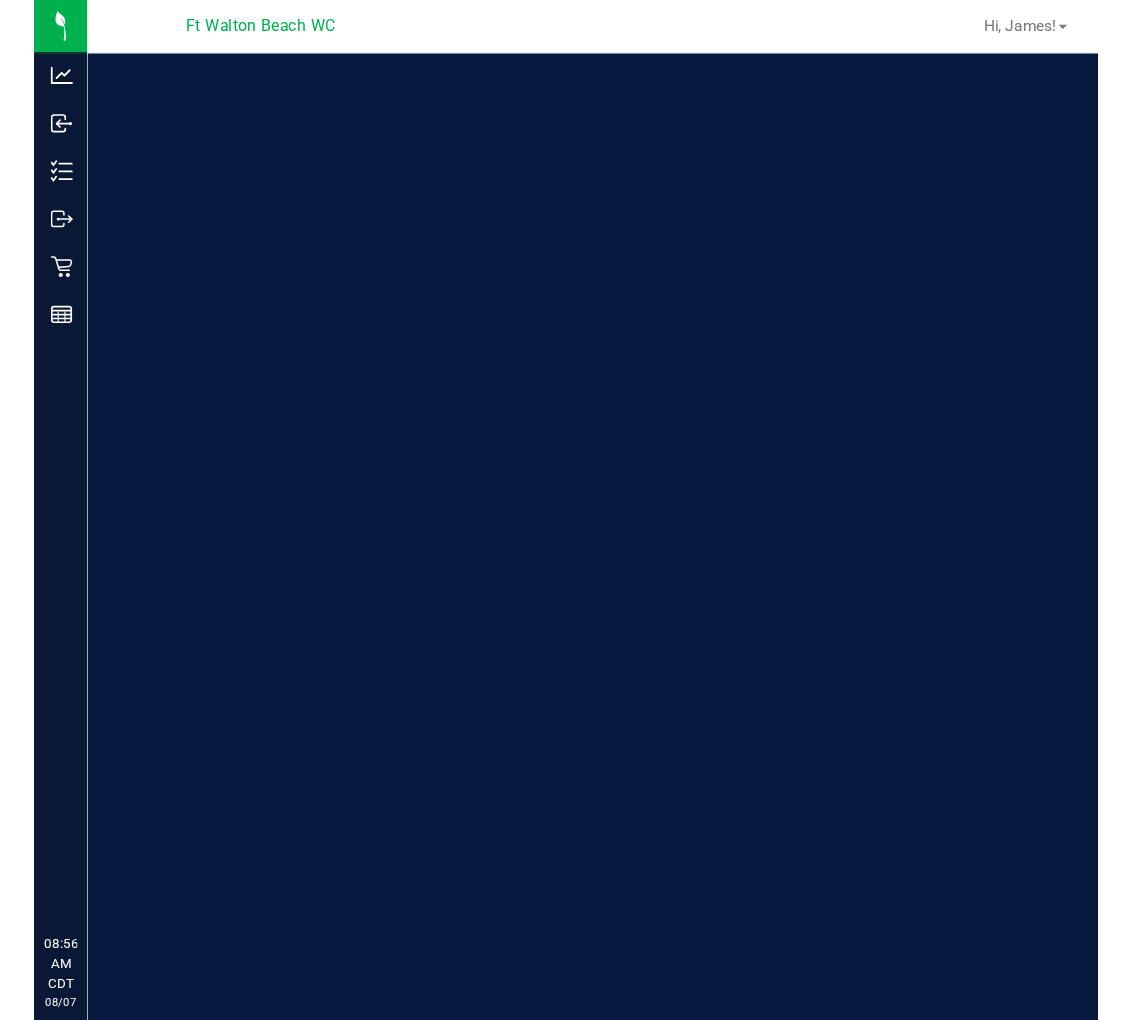 scroll, scrollTop: 0, scrollLeft: 0, axis: both 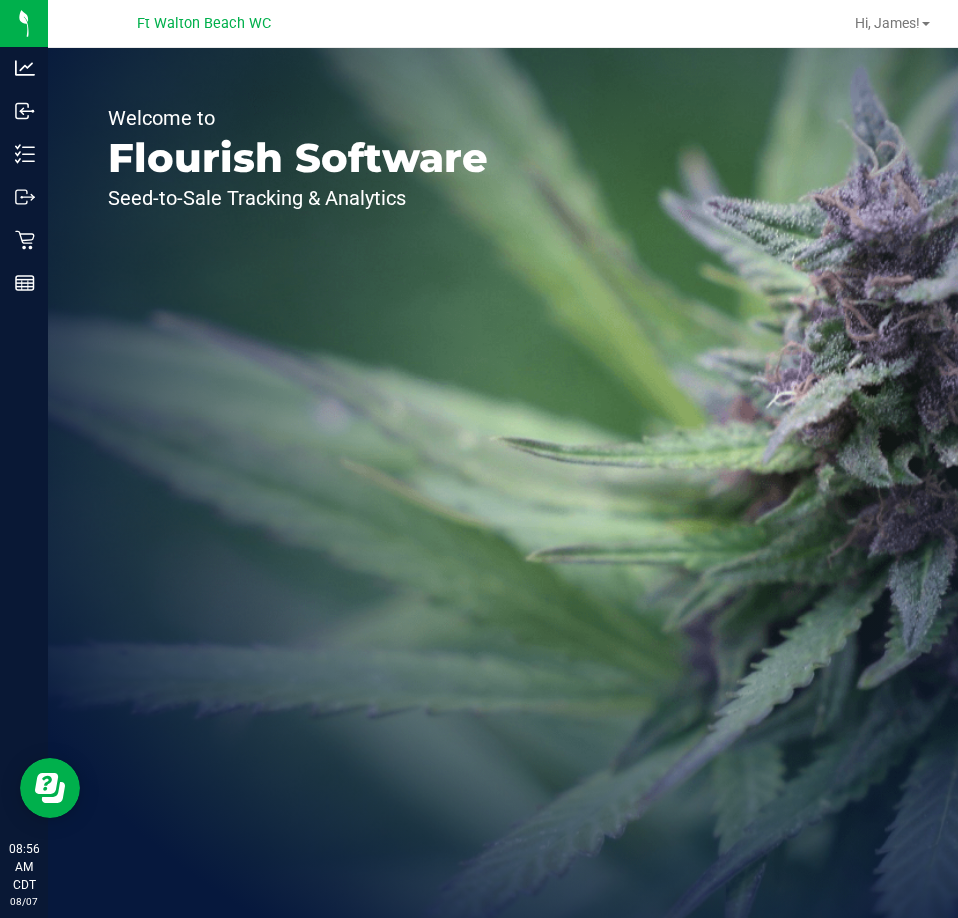 drag, startPoint x: 171, startPoint y: 17, endPoint x: 668, endPoint y: 359, distance: 603.30176 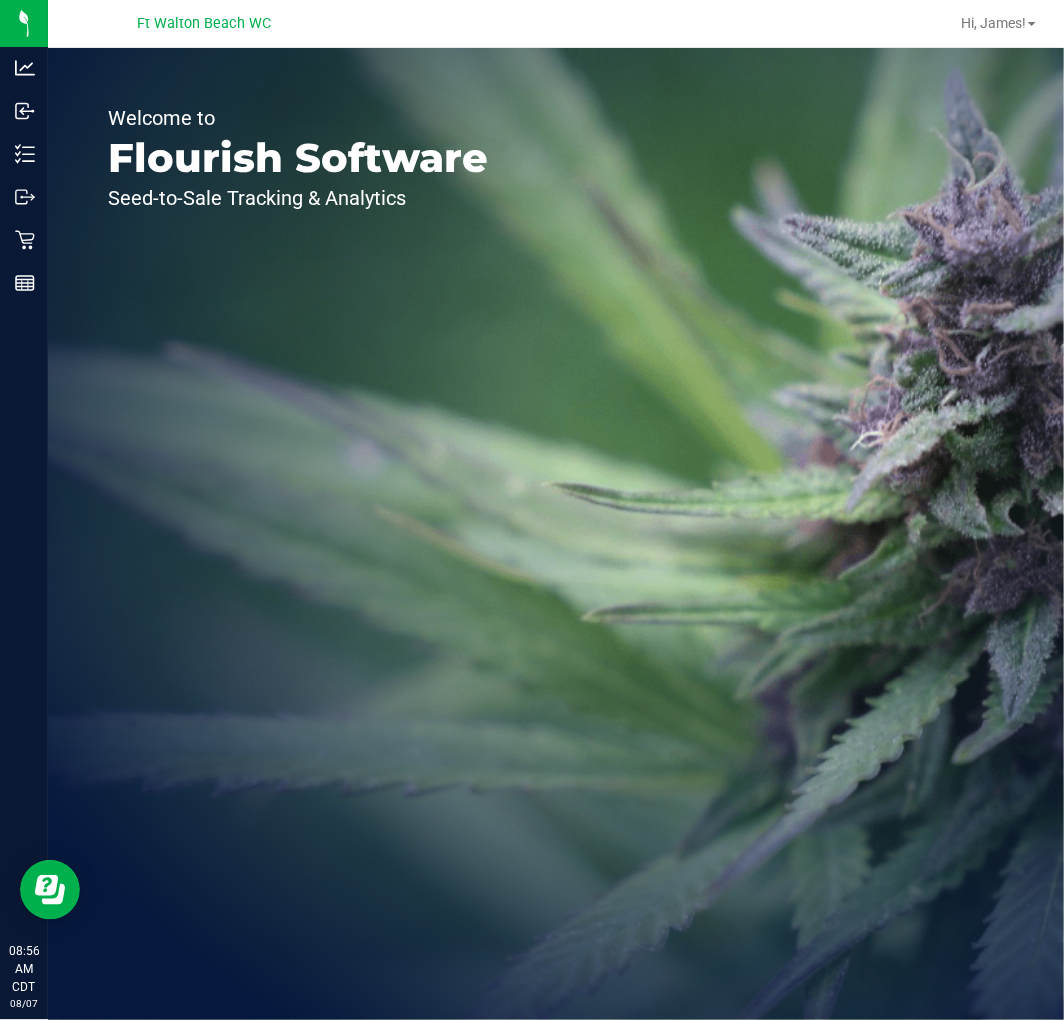drag, startPoint x: 889, startPoint y: 2, endPoint x: 185, endPoint y: 428, distance: 822.856 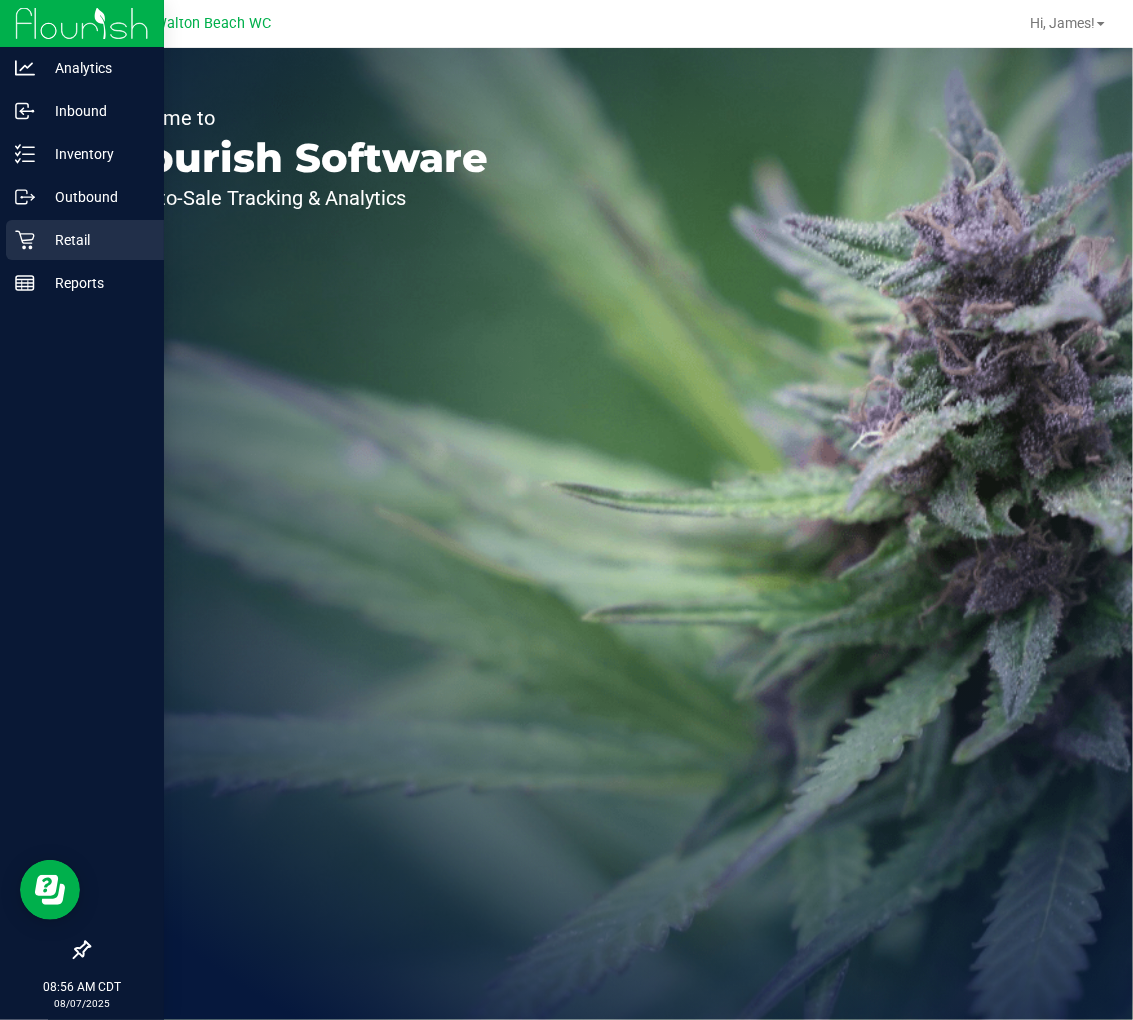 click on "Retail" at bounding box center [85, 240] 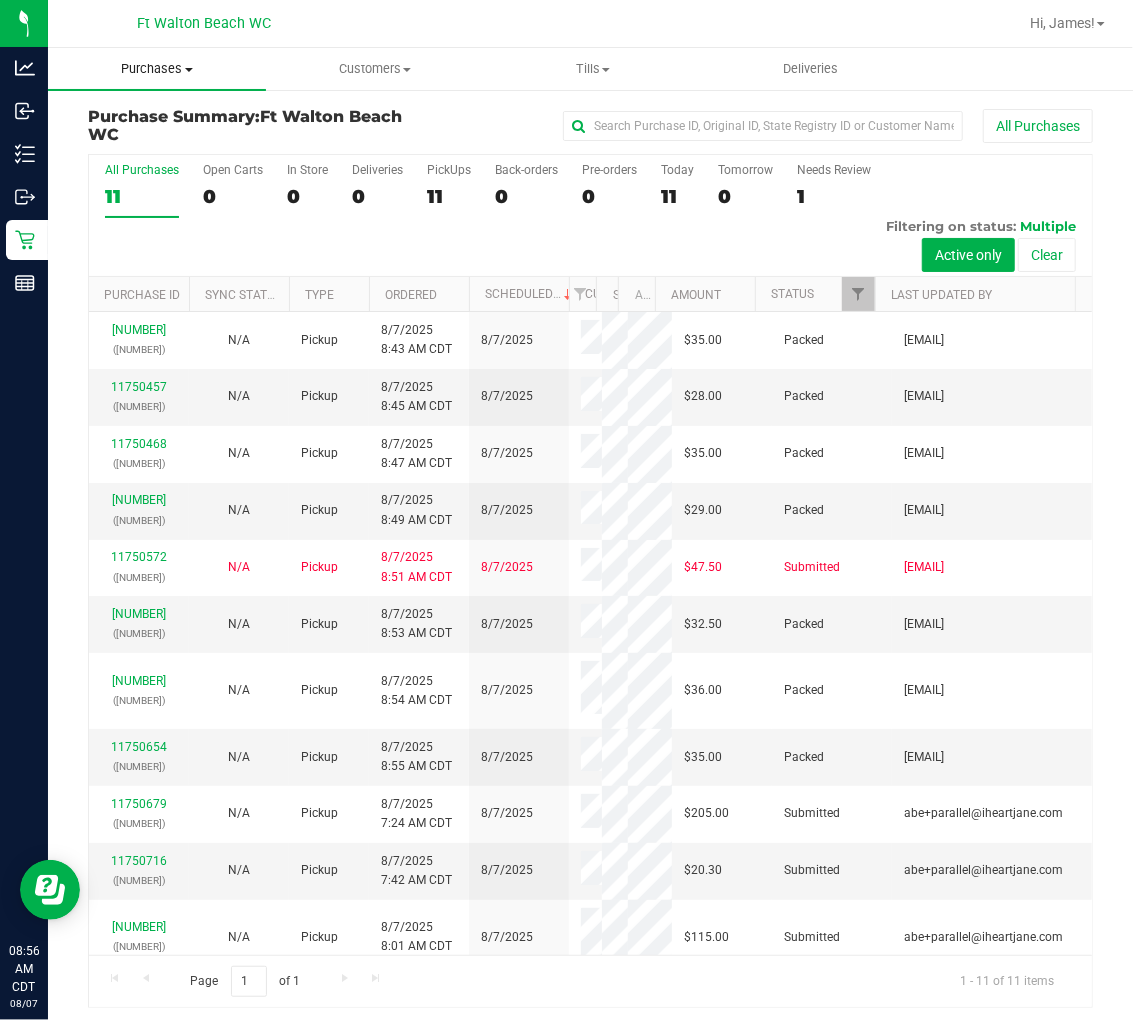 click on "Purchases" at bounding box center [157, 69] 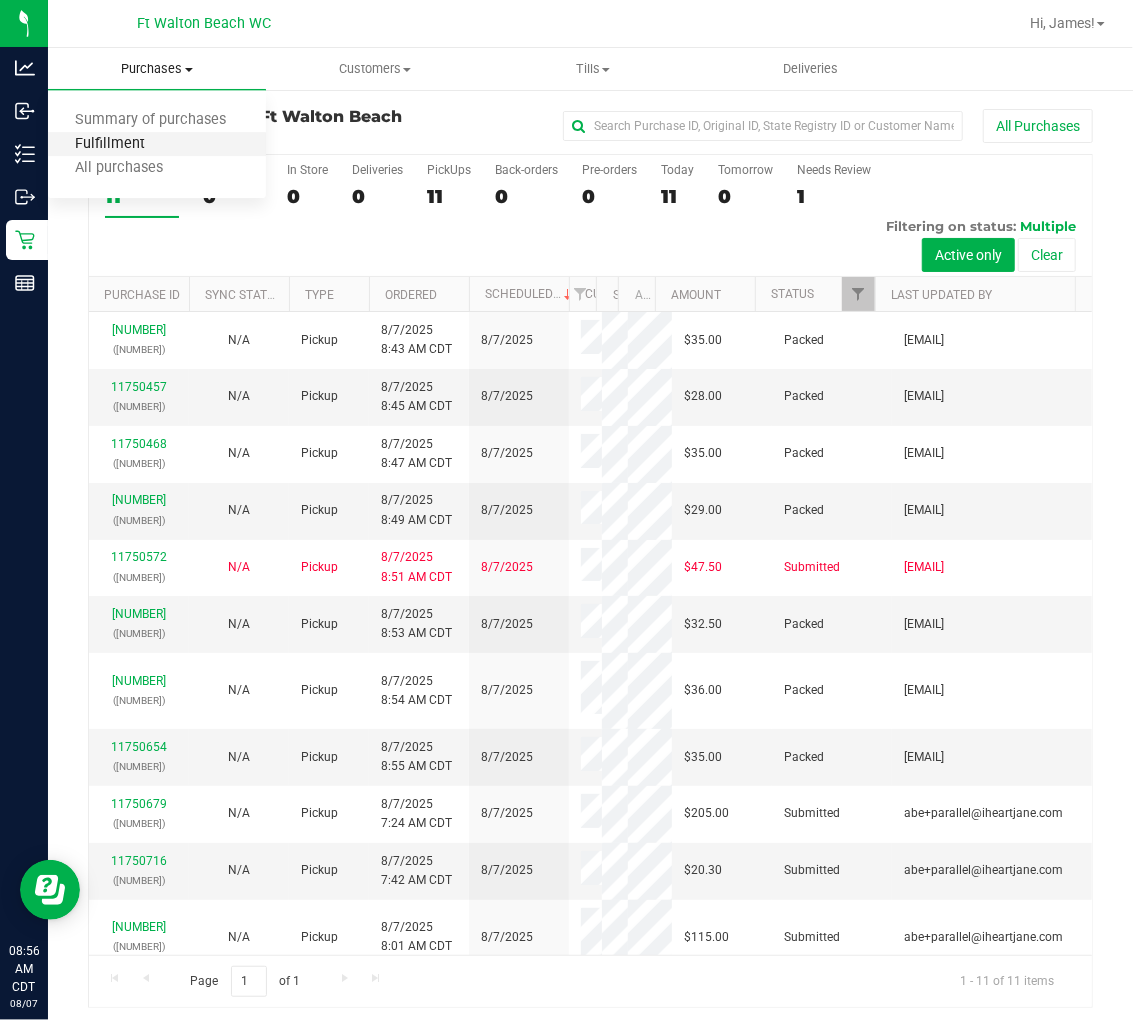 click on "Fulfillment" at bounding box center (110, 144) 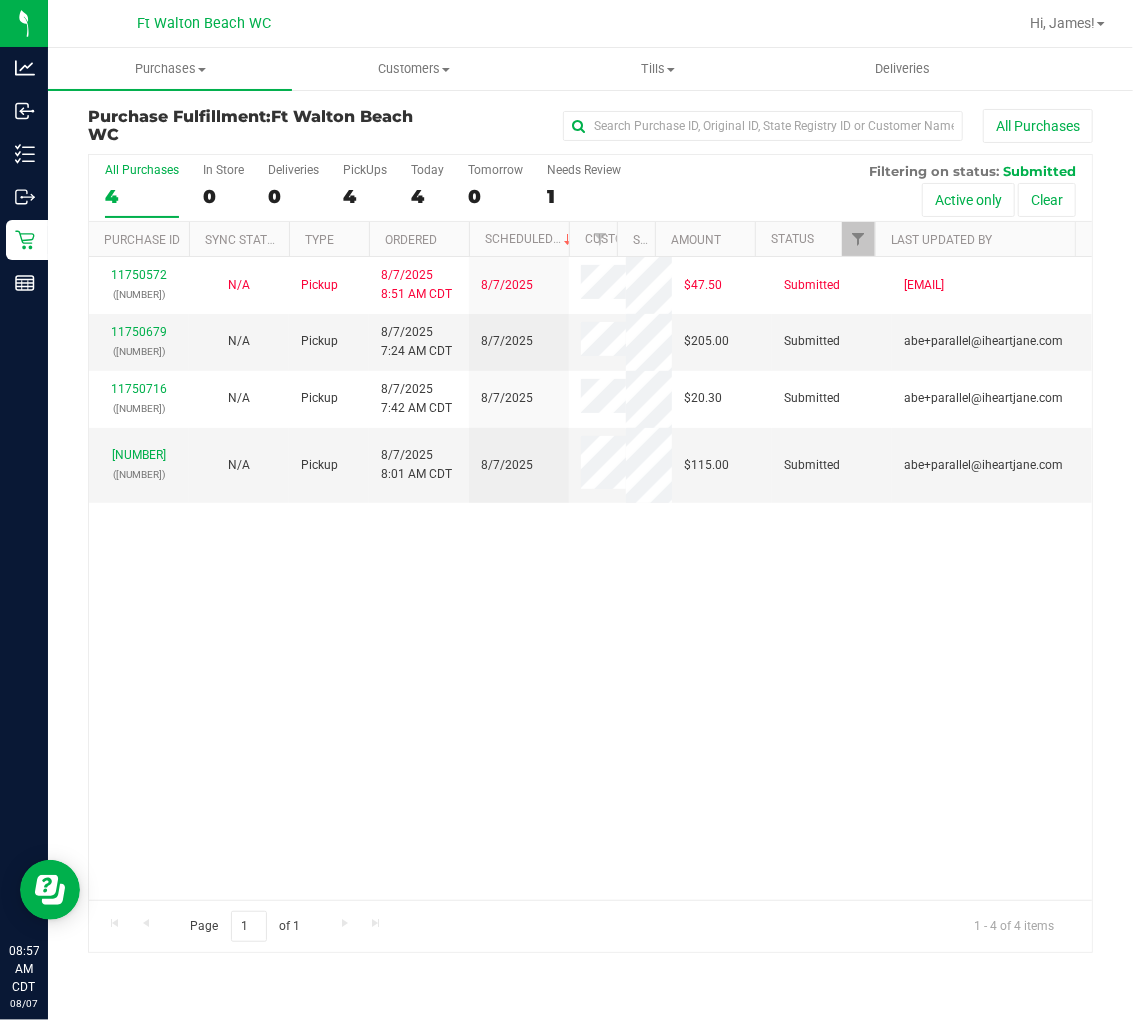 click on "11750572
(313603442)
N/A
Pickup 8/7/2025 8:51 AM CDT 8/7/2025
$47.50
Submitted amaines@liveparallel.com
11750679
(313607389)
N/A
Pickup 8/7/2025 7:24 AM CDT 8/7/2025
$205.00
Submitted abe+parallel@iheartjane.com
11750716
(313609403)
N/A
Pickup 8/7/2025 7:42 AM CDT 8/7/2025
$20.30
Submitted abe+parallel@iheartjane.com" at bounding box center [590, 578] 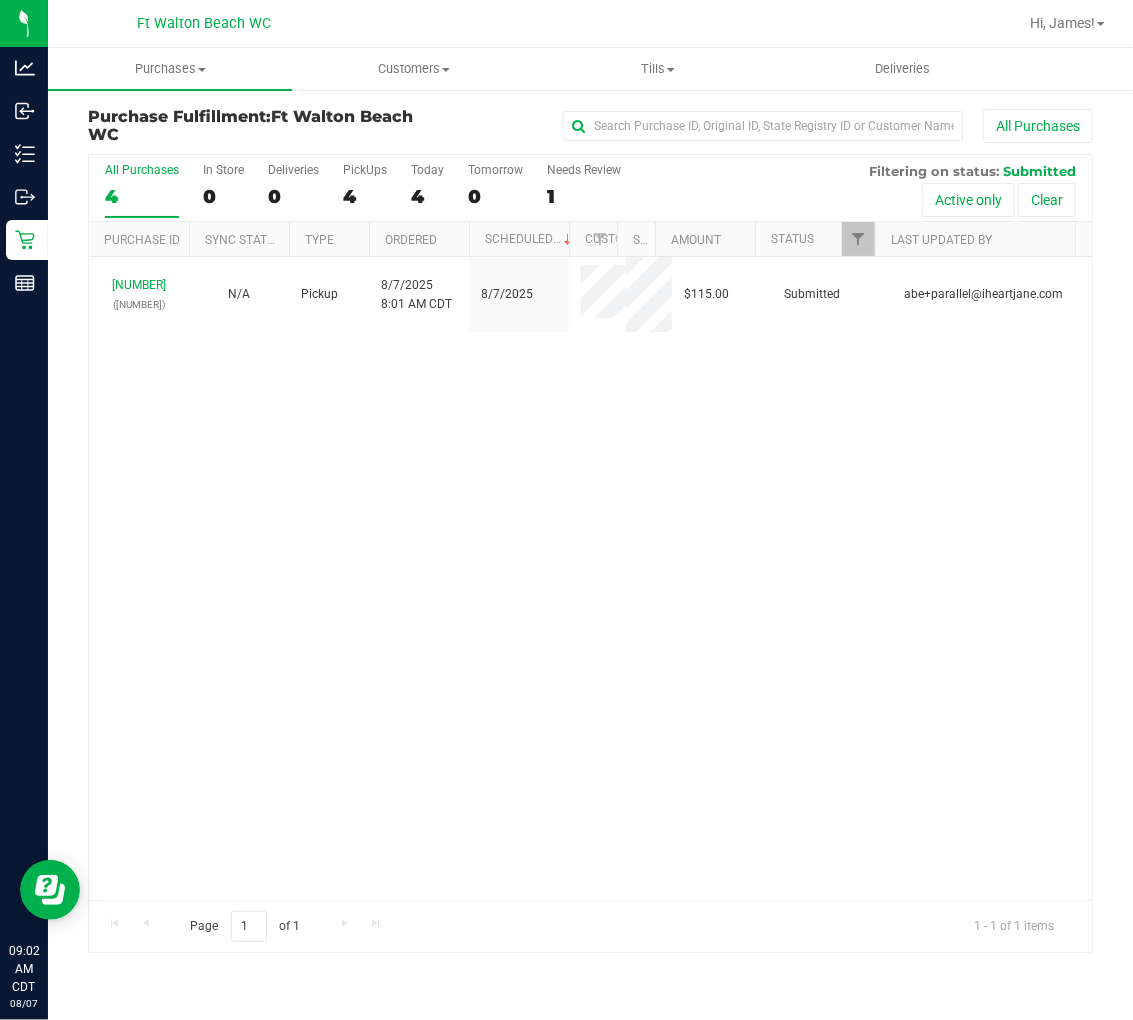 click on "All Purchases
4" at bounding box center [142, 190] 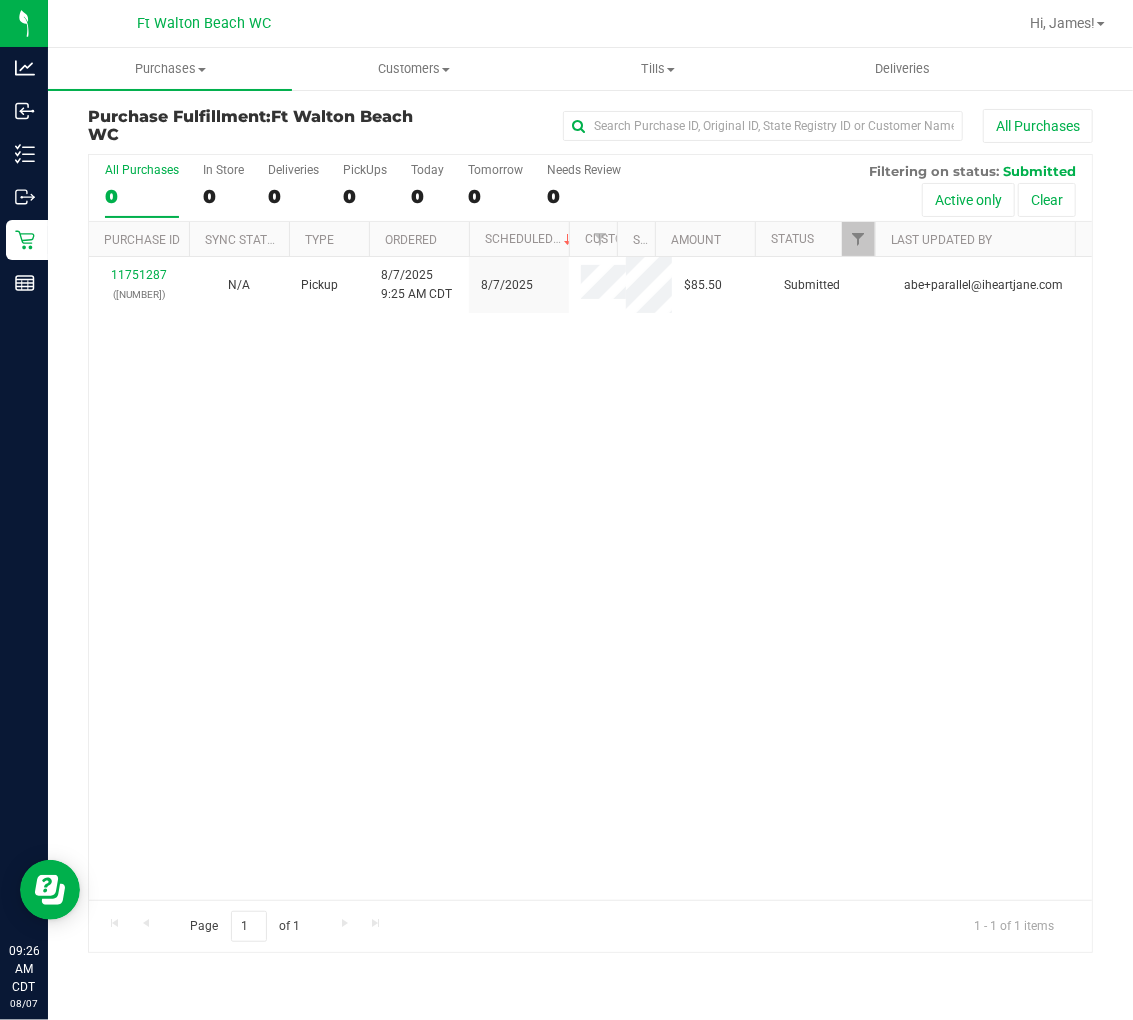 click on "All Purchases" at bounding box center (142, 170) 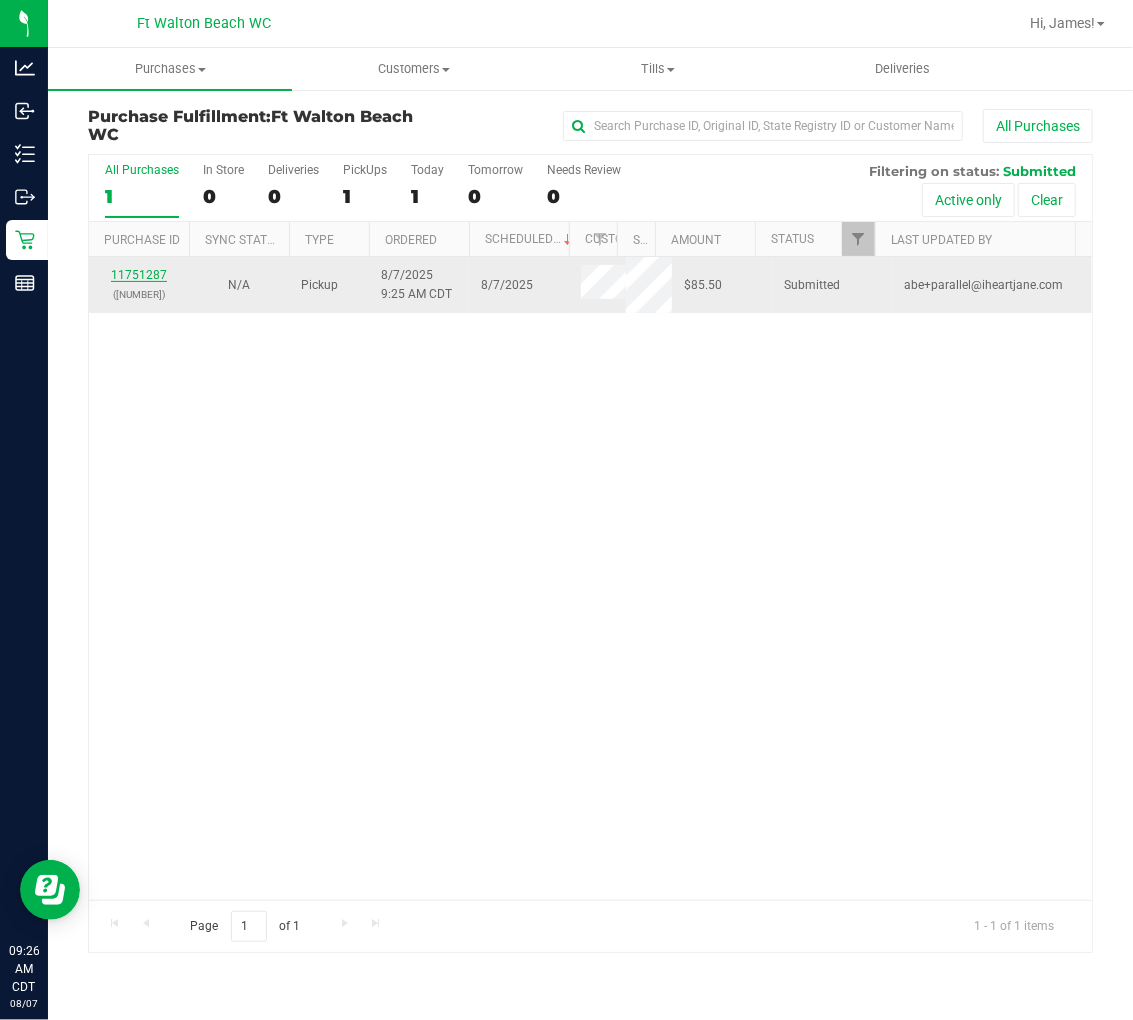 click on "11751287" at bounding box center (139, 275) 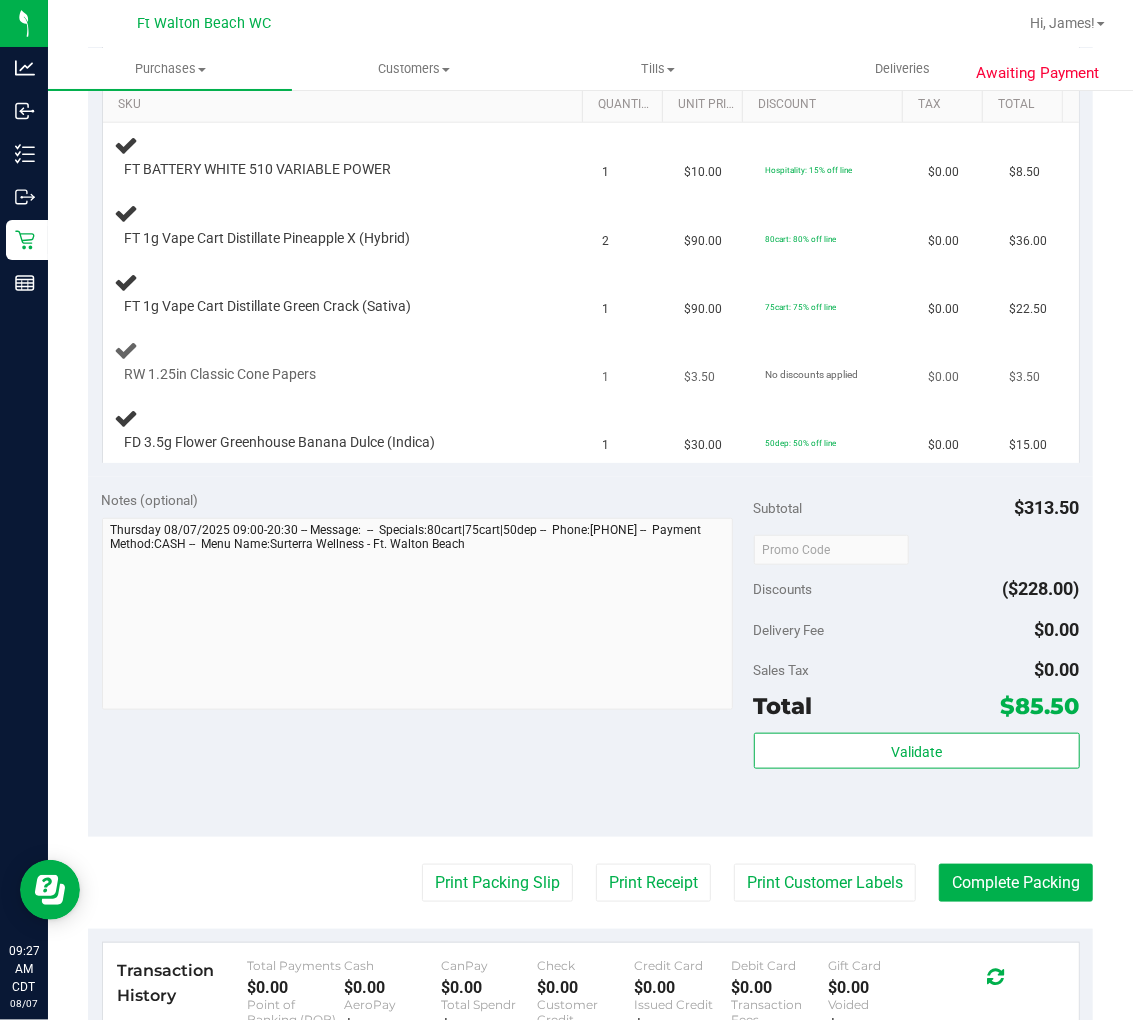 scroll, scrollTop: 333, scrollLeft: 0, axis: vertical 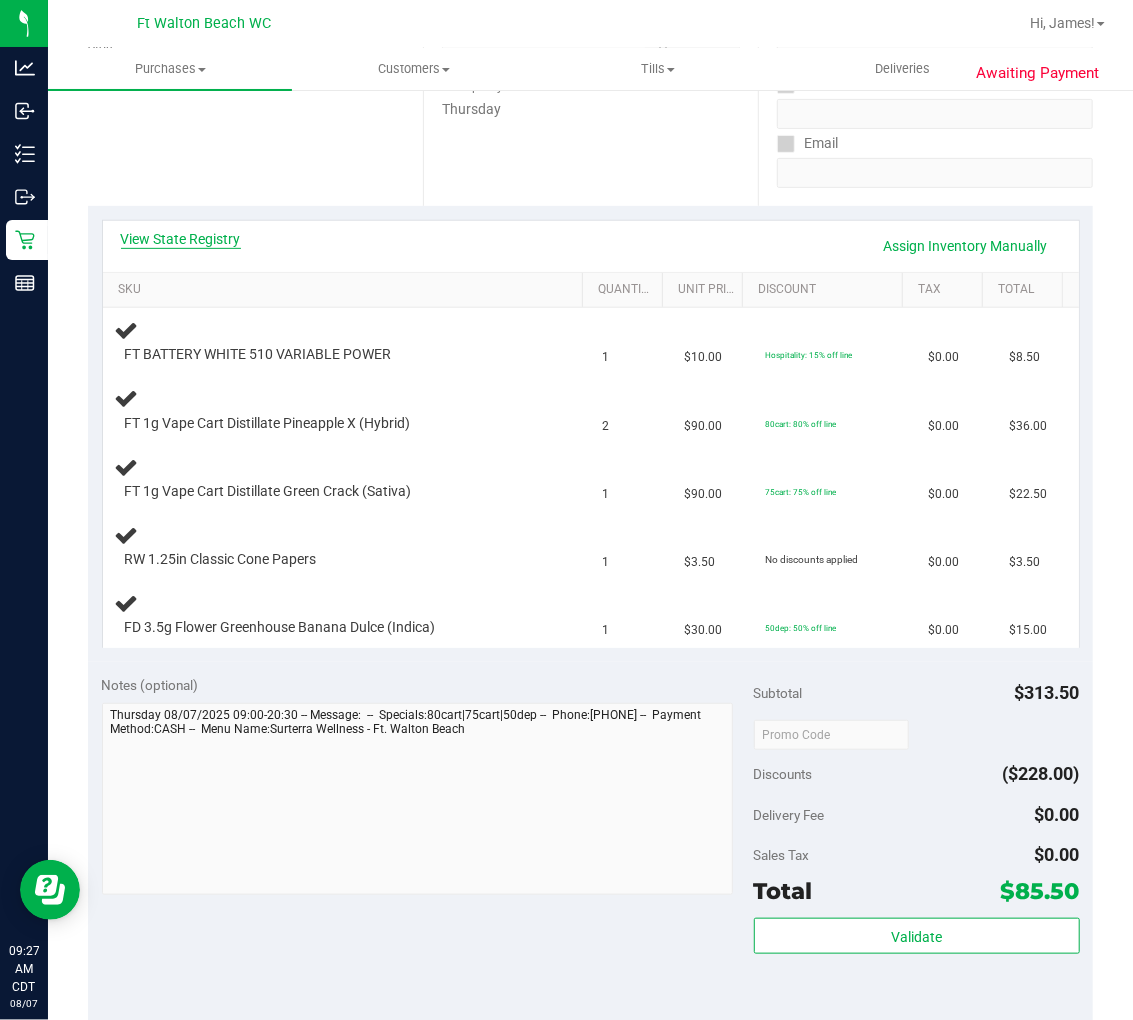 click on "View State Registry" at bounding box center [181, 239] 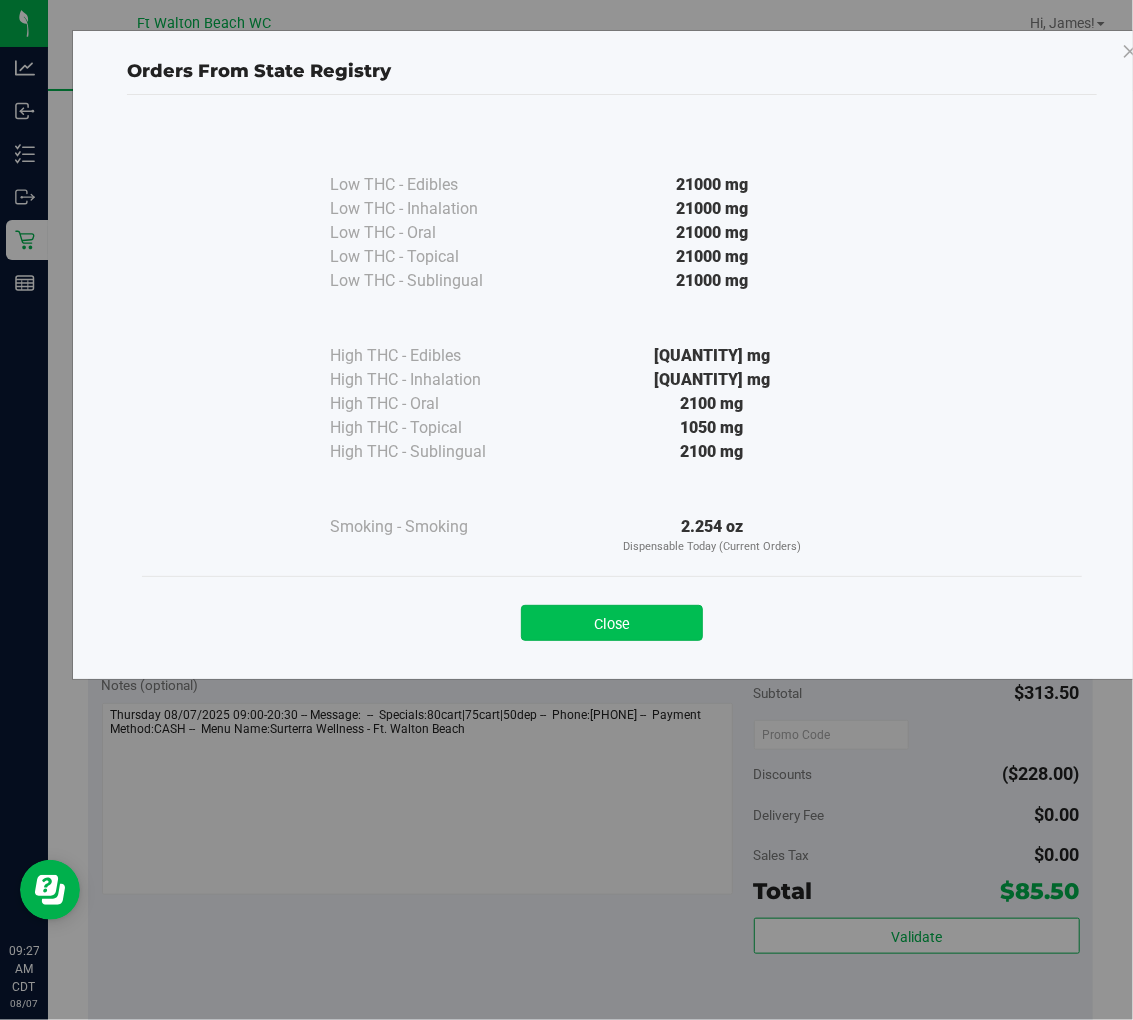 click on "Close" at bounding box center [612, 623] 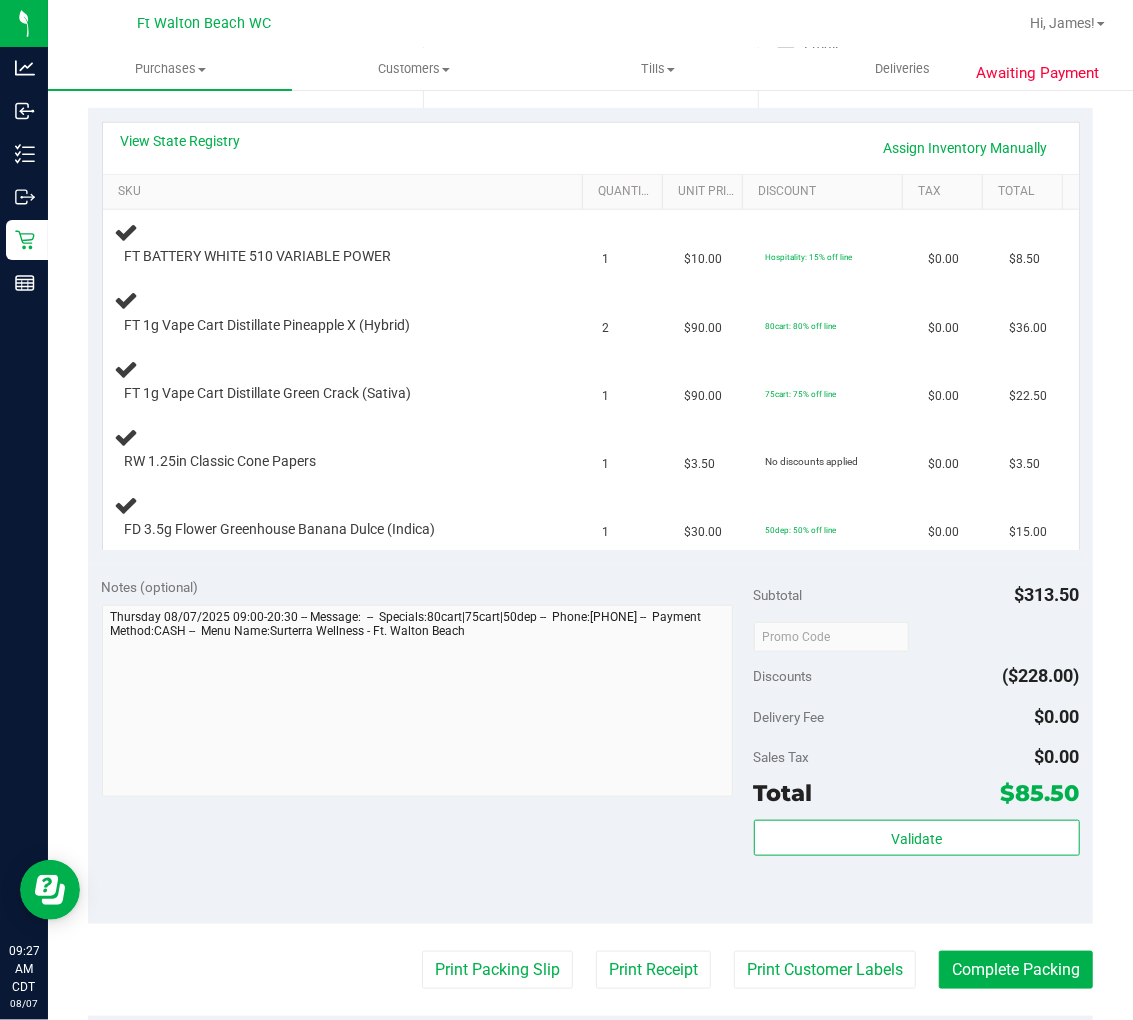scroll, scrollTop: 555, scrollLeft: 0, axis: vertical 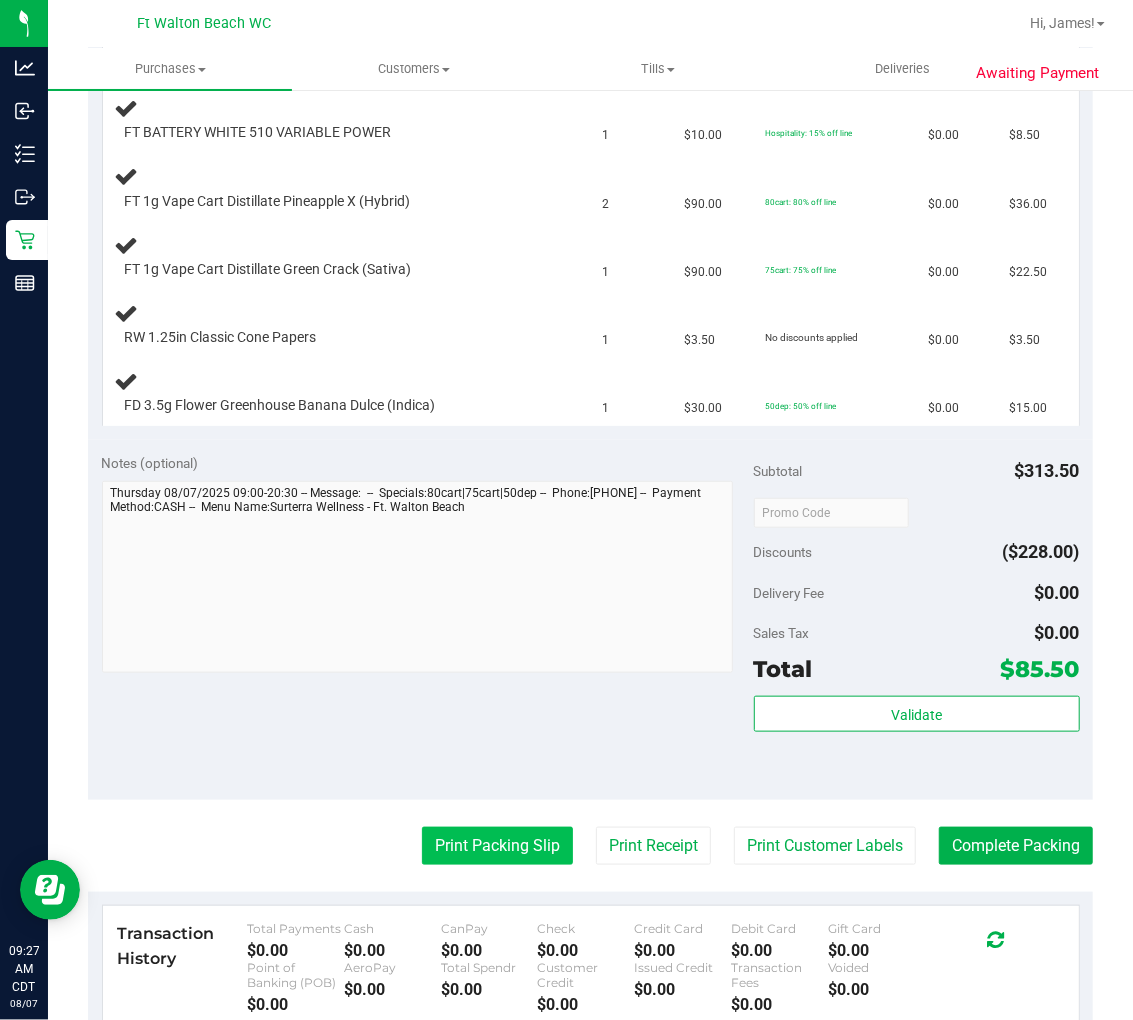 click on "Print Packing Slip" at bounding box center (497, 846) 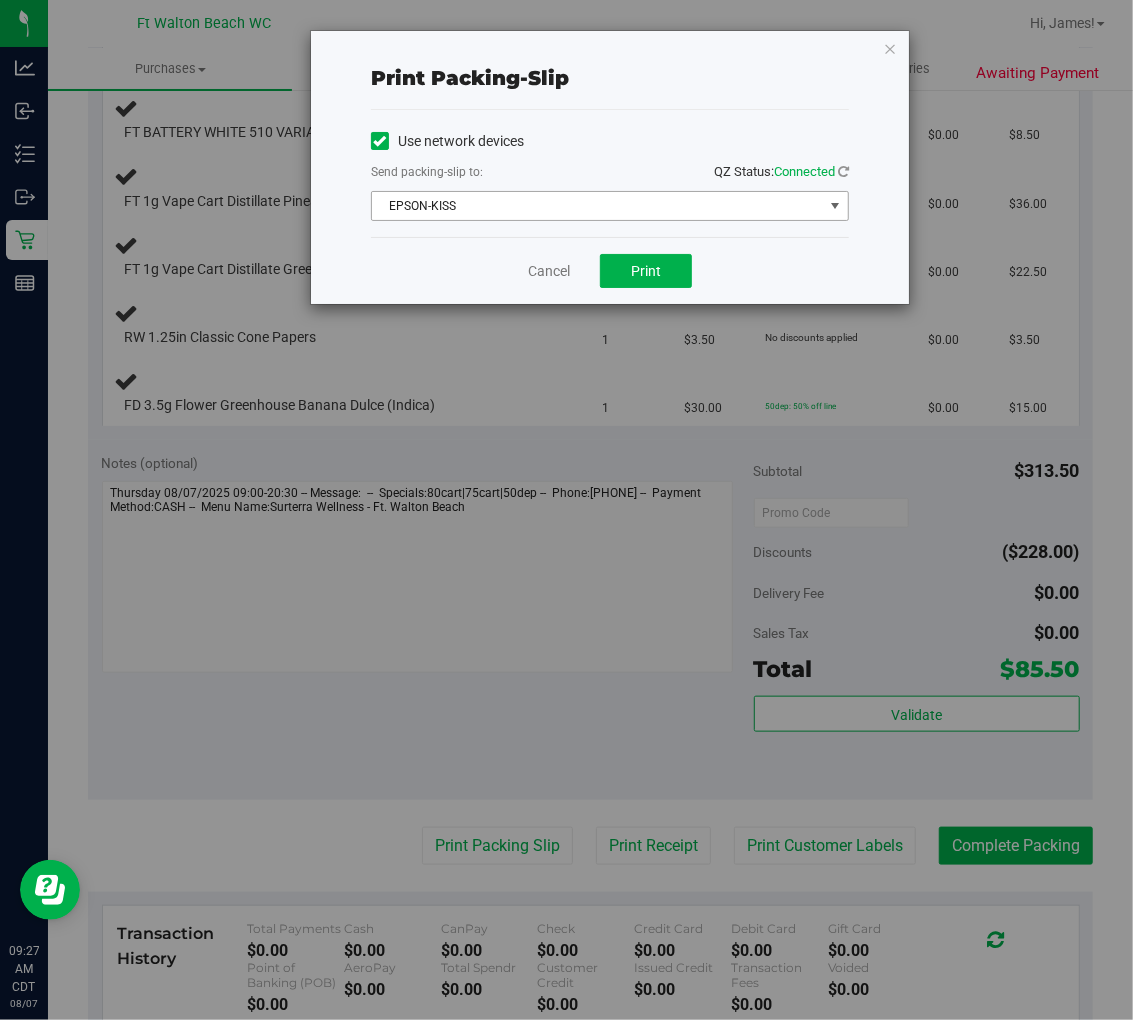 click on "EPSON-KISS" at bounding box center [597, 206] 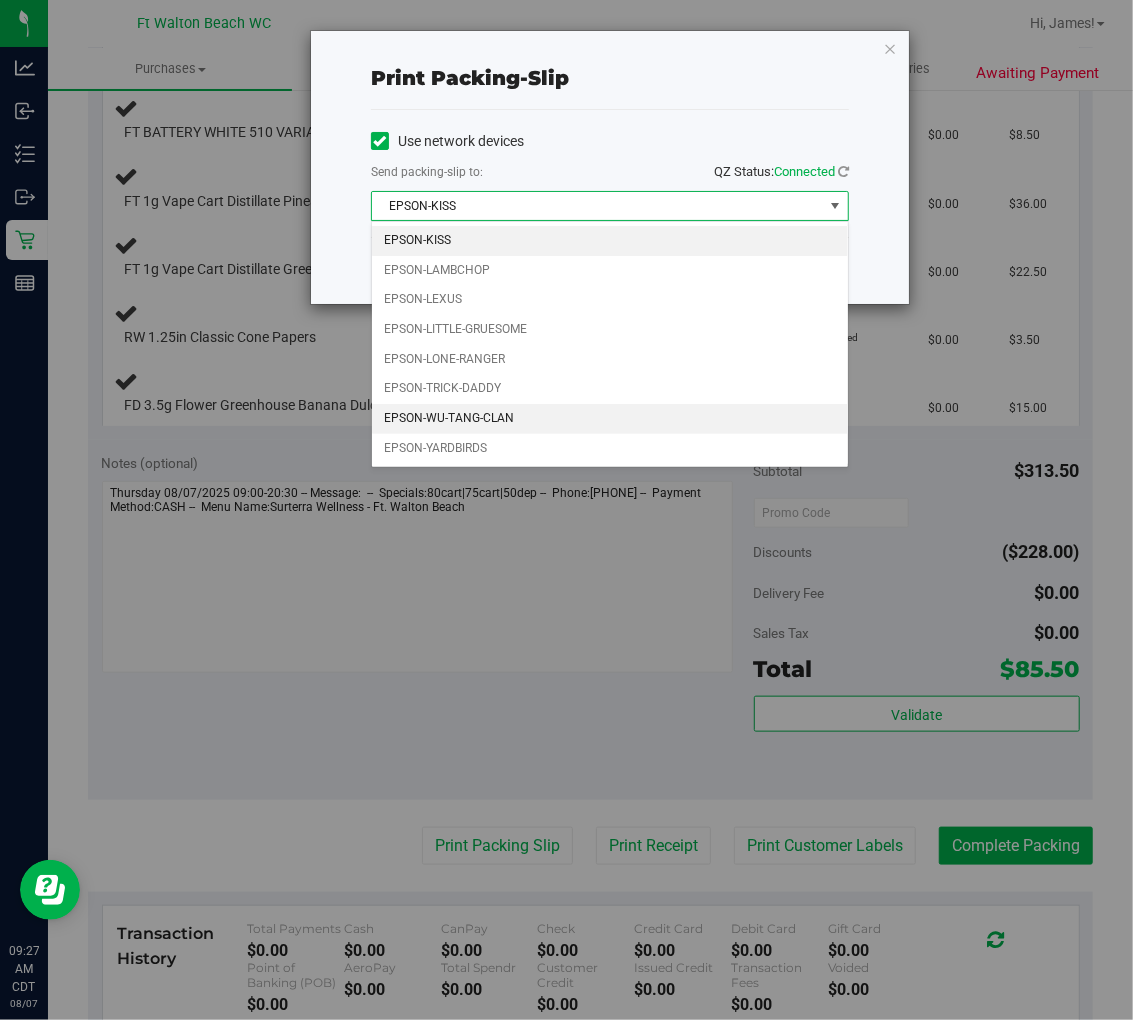 click on "EPSON-WU-TANG-CLAN" at bounding box center [610, 419] 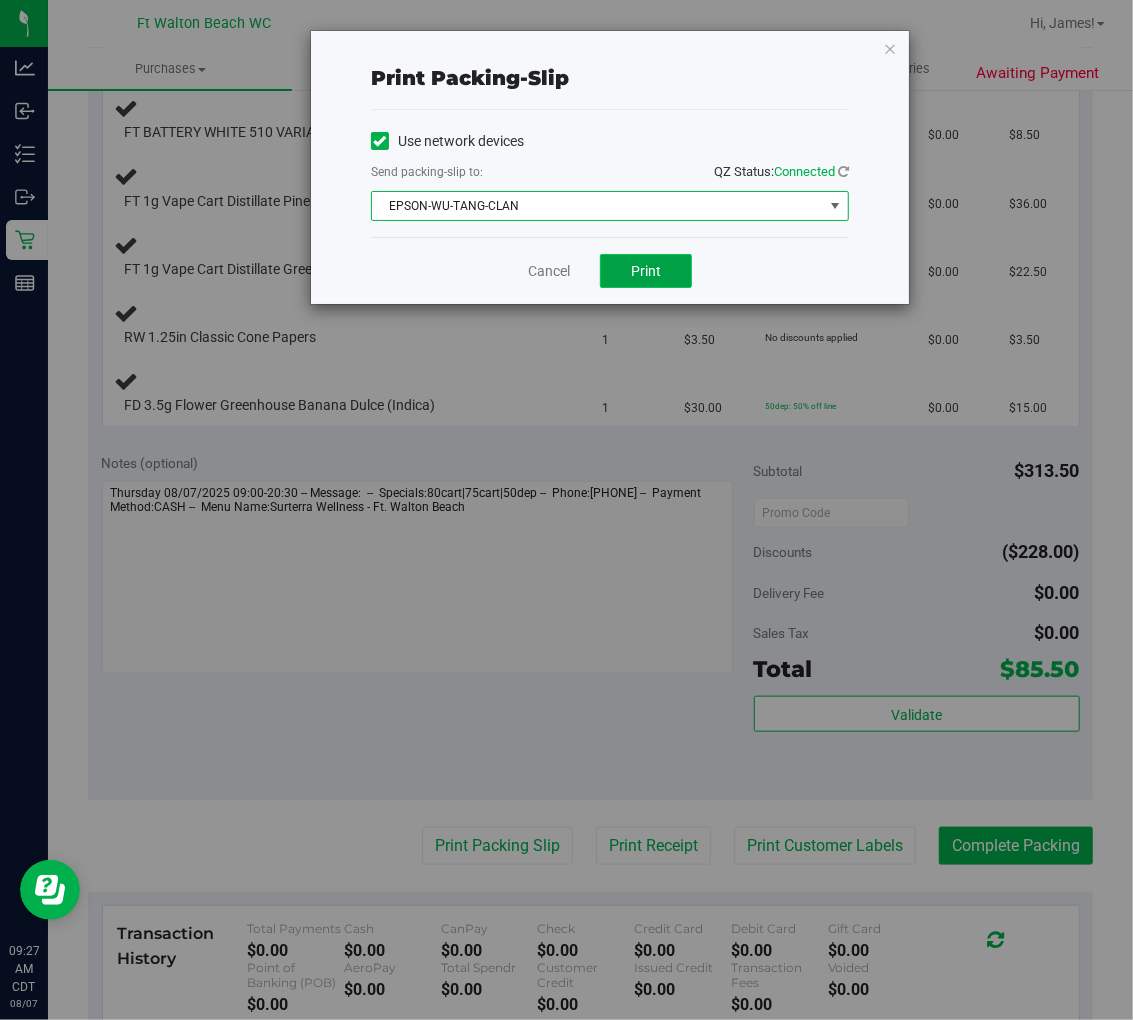 click on "Print" at bounding box center [646, 271] 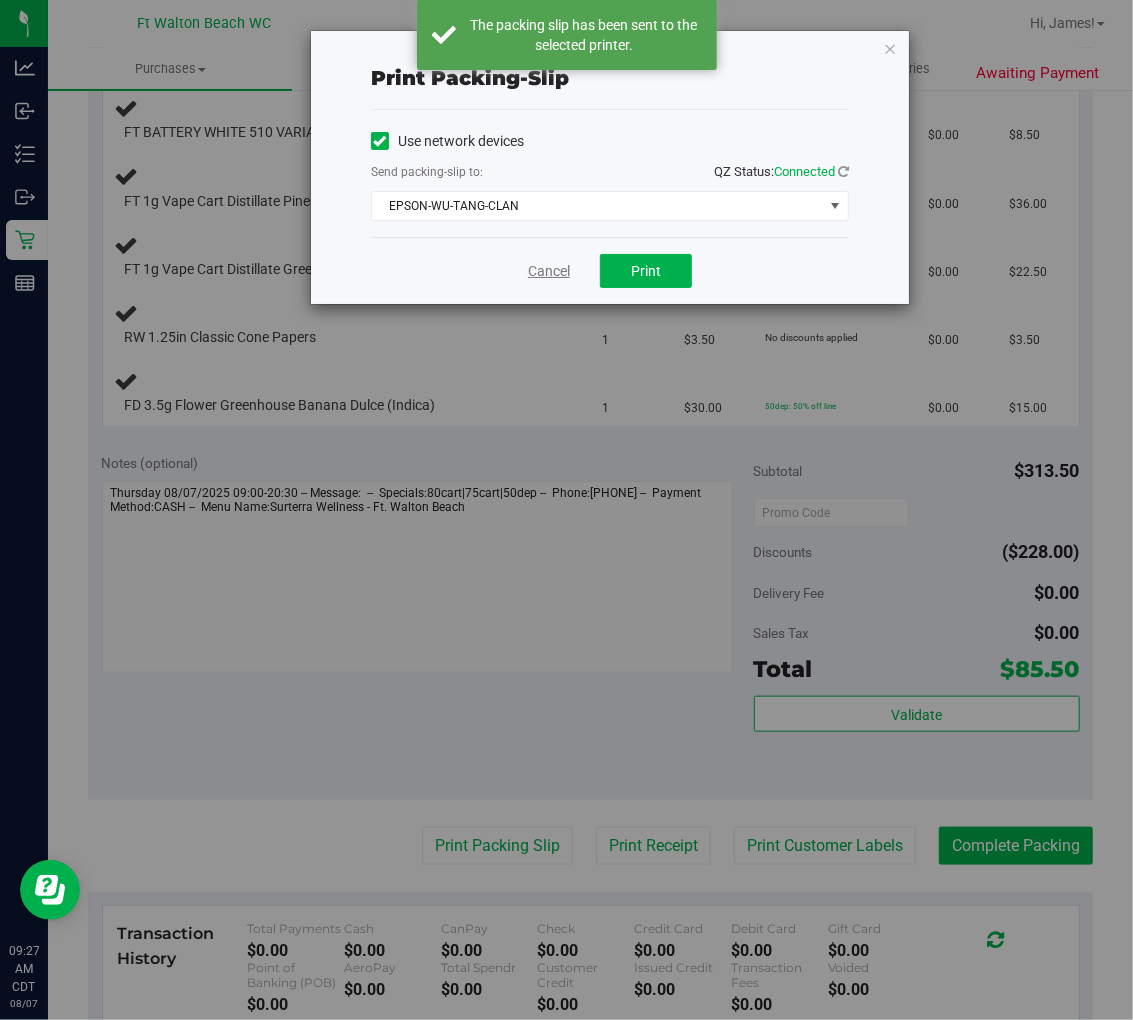 click on "Cancel" at bounding box center [549, 271] 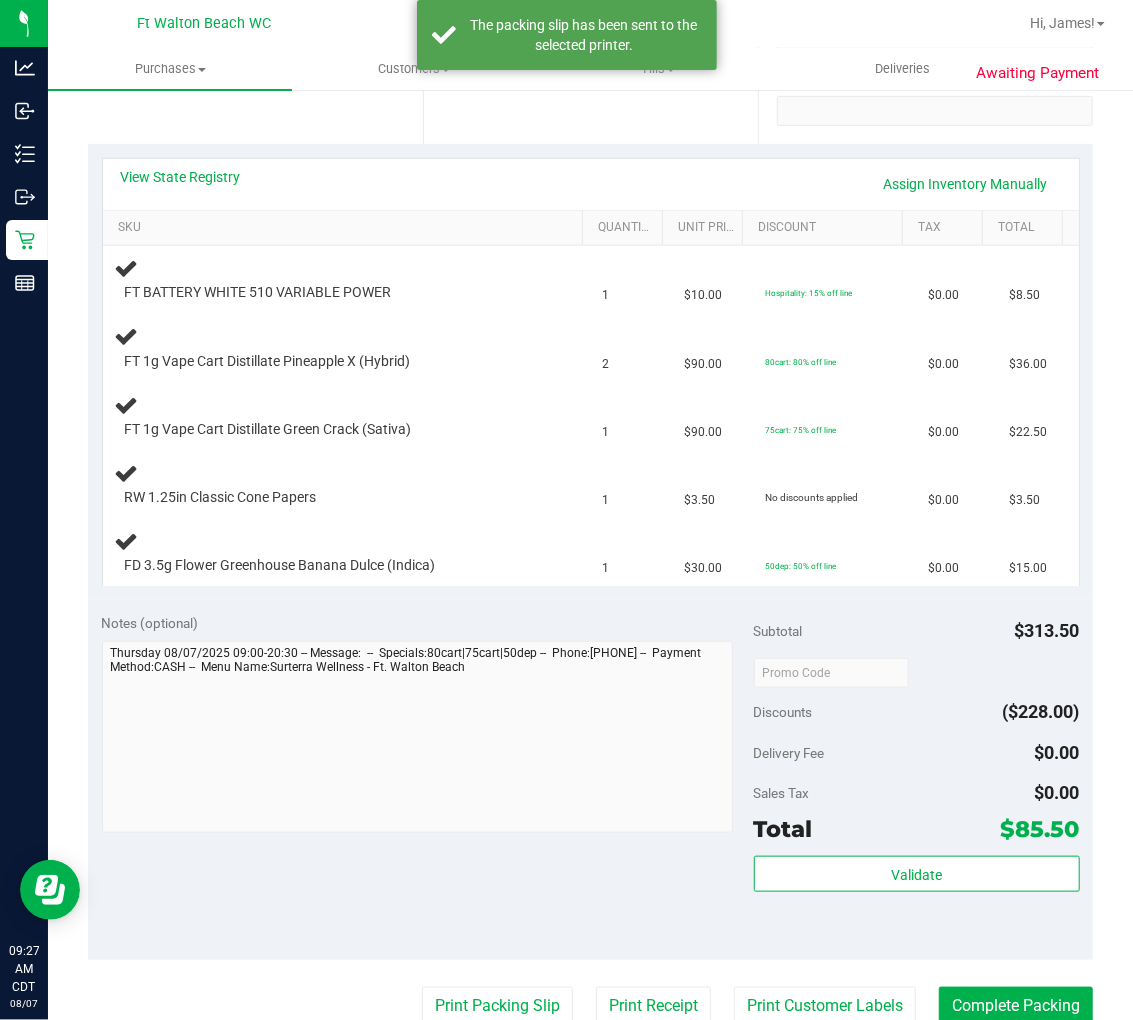 scroll, scrollTop: 333, scrollLeft: 0, axis: vertical 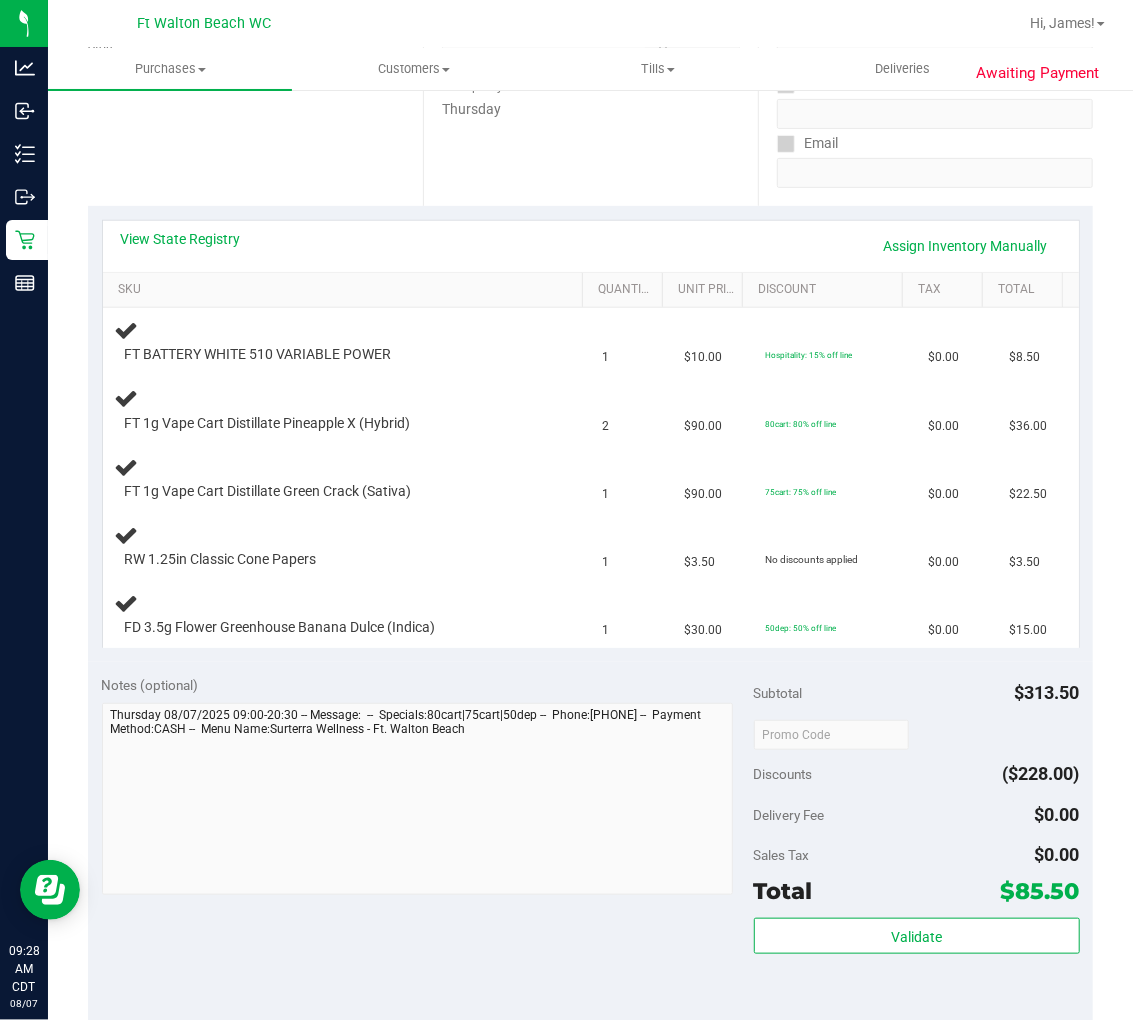 type 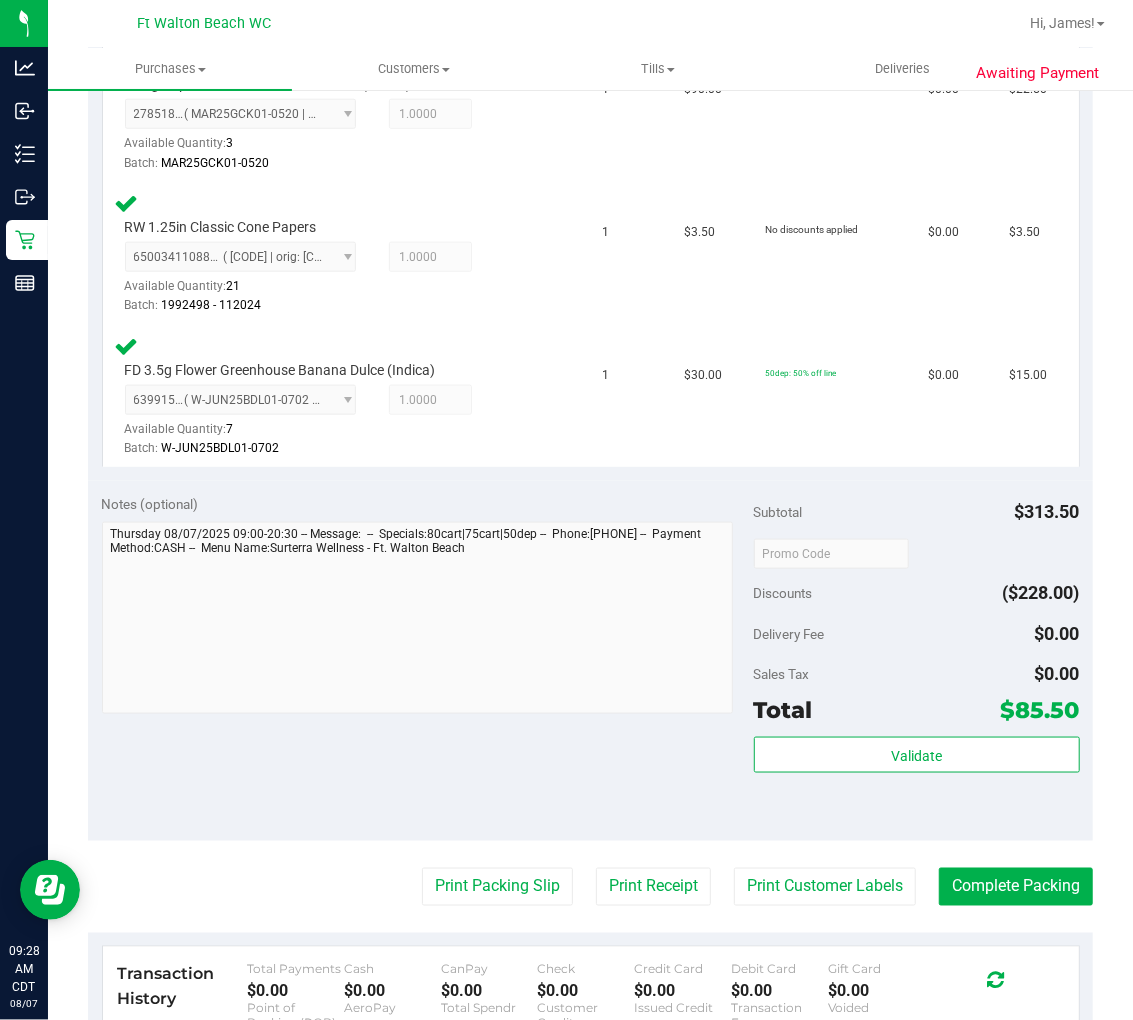 scroll, scrollTop: 888, scrollLeft: 0, axis: vertical 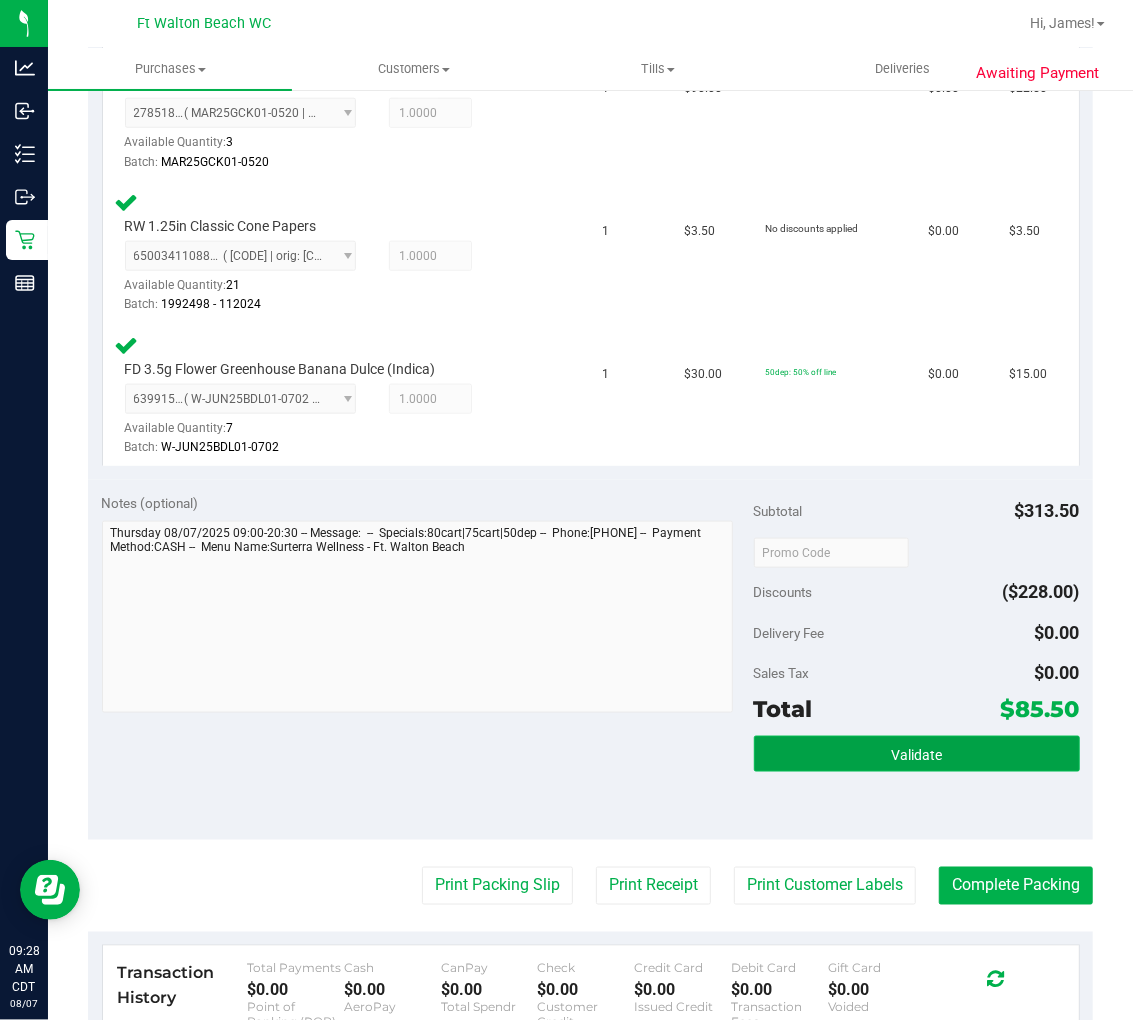 click on "Validate" at bounding box center (917, 754) 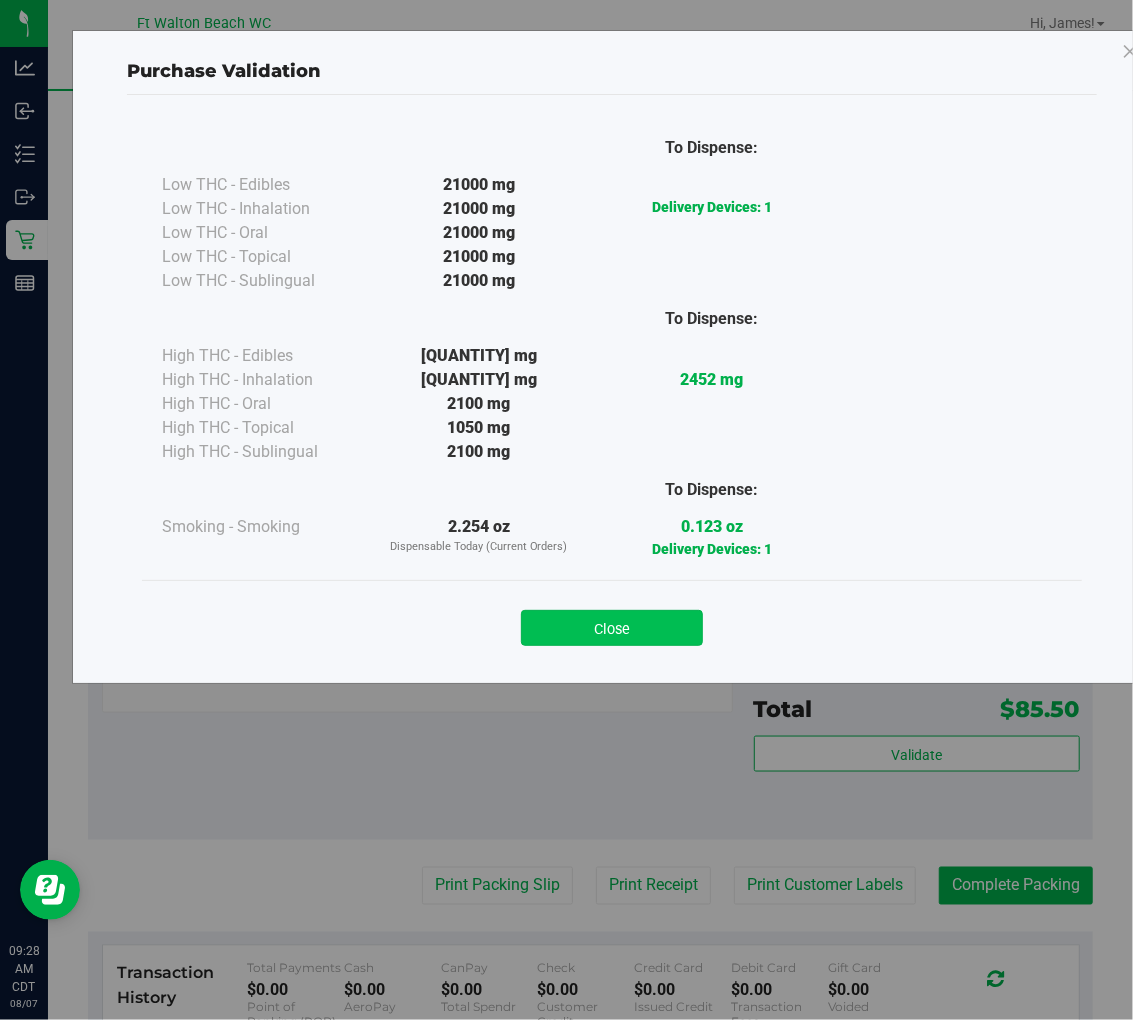click on "Close" at bounding box center (612, 628) 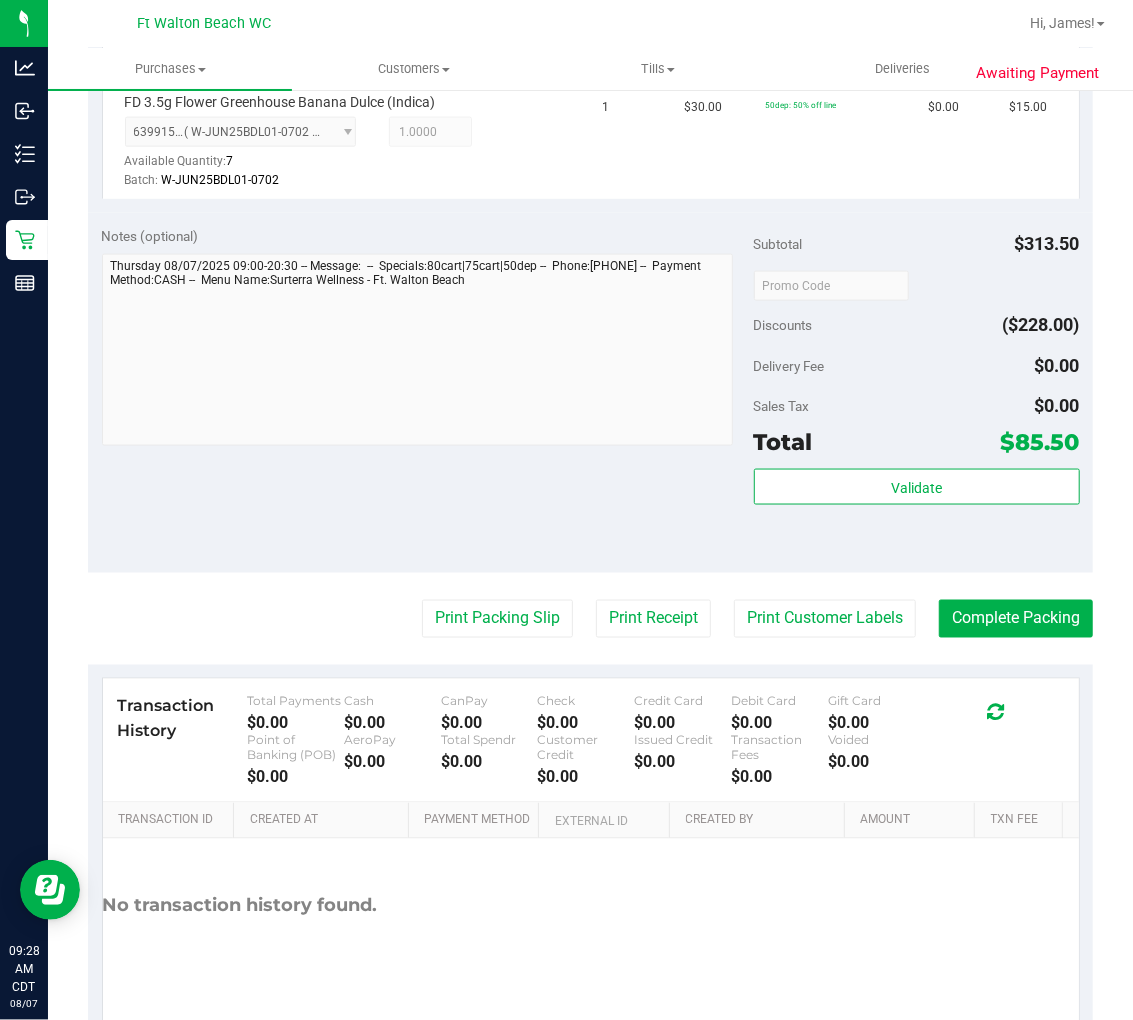 scroll, scrollTop: 1222, scrollLeft: 0, axis: vertical 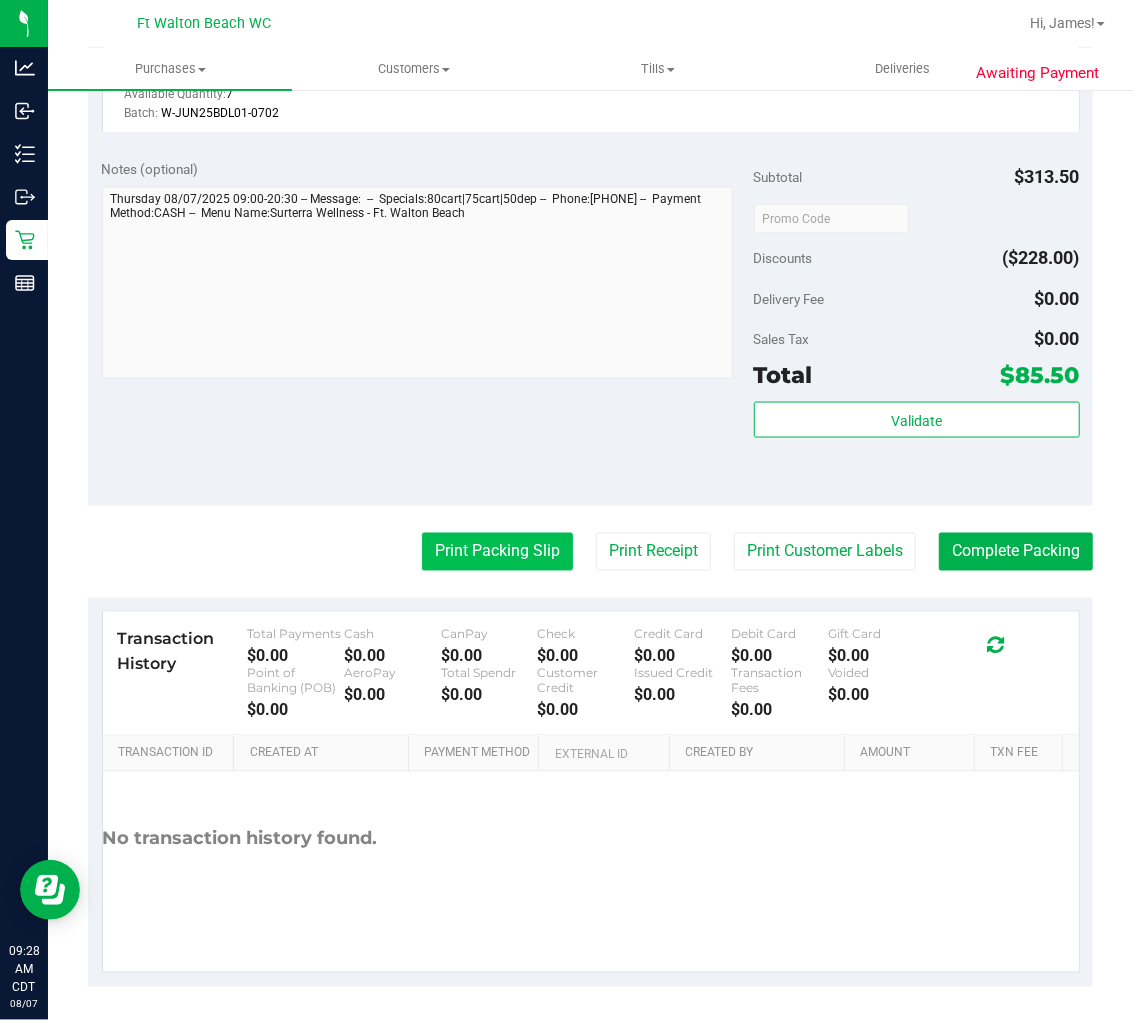 click on "Print Packing Slip" at bounding box center (497, 552) 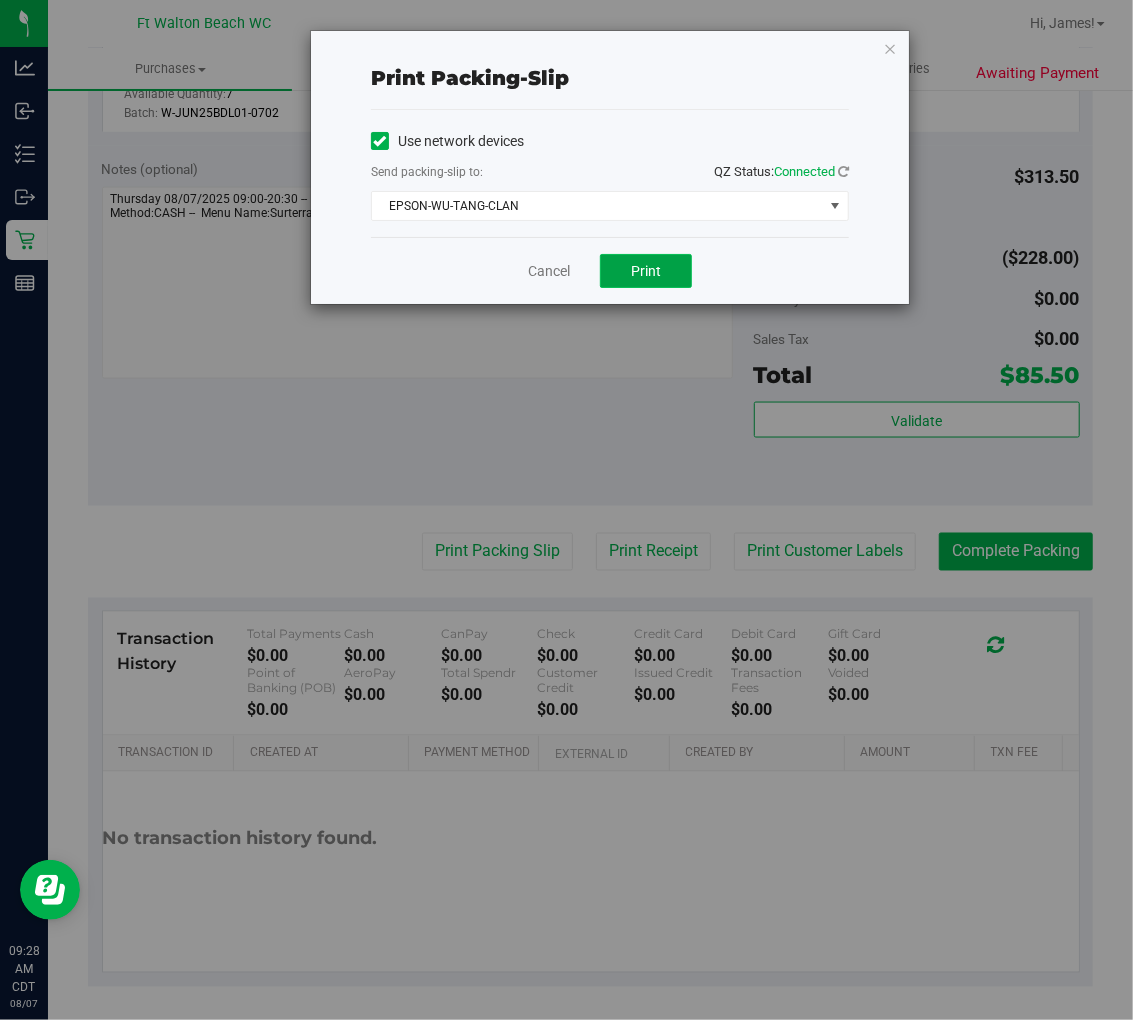 click on "Print" at bounding box center [646, 271] 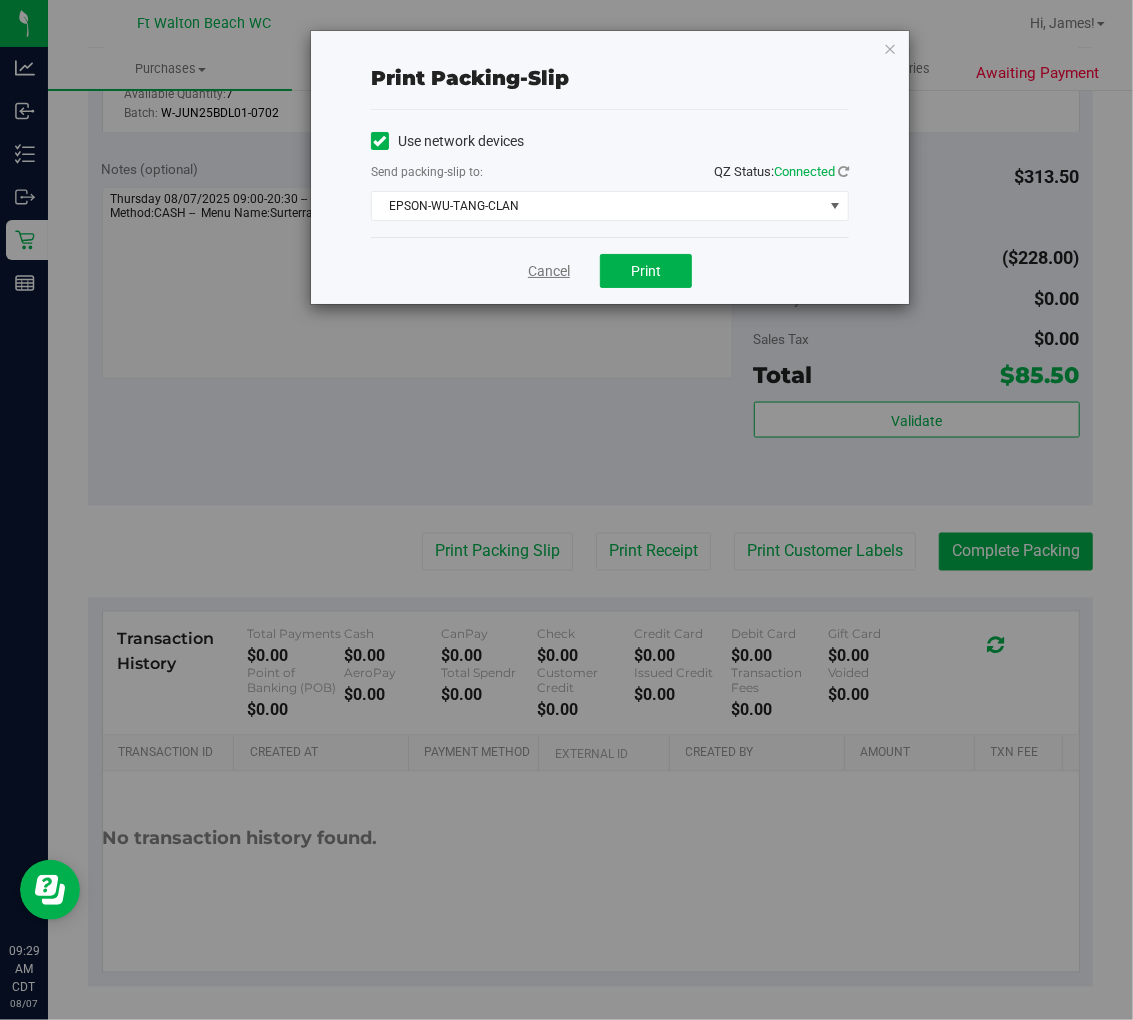 click on "Cancel" at bounding box center [549, 271] 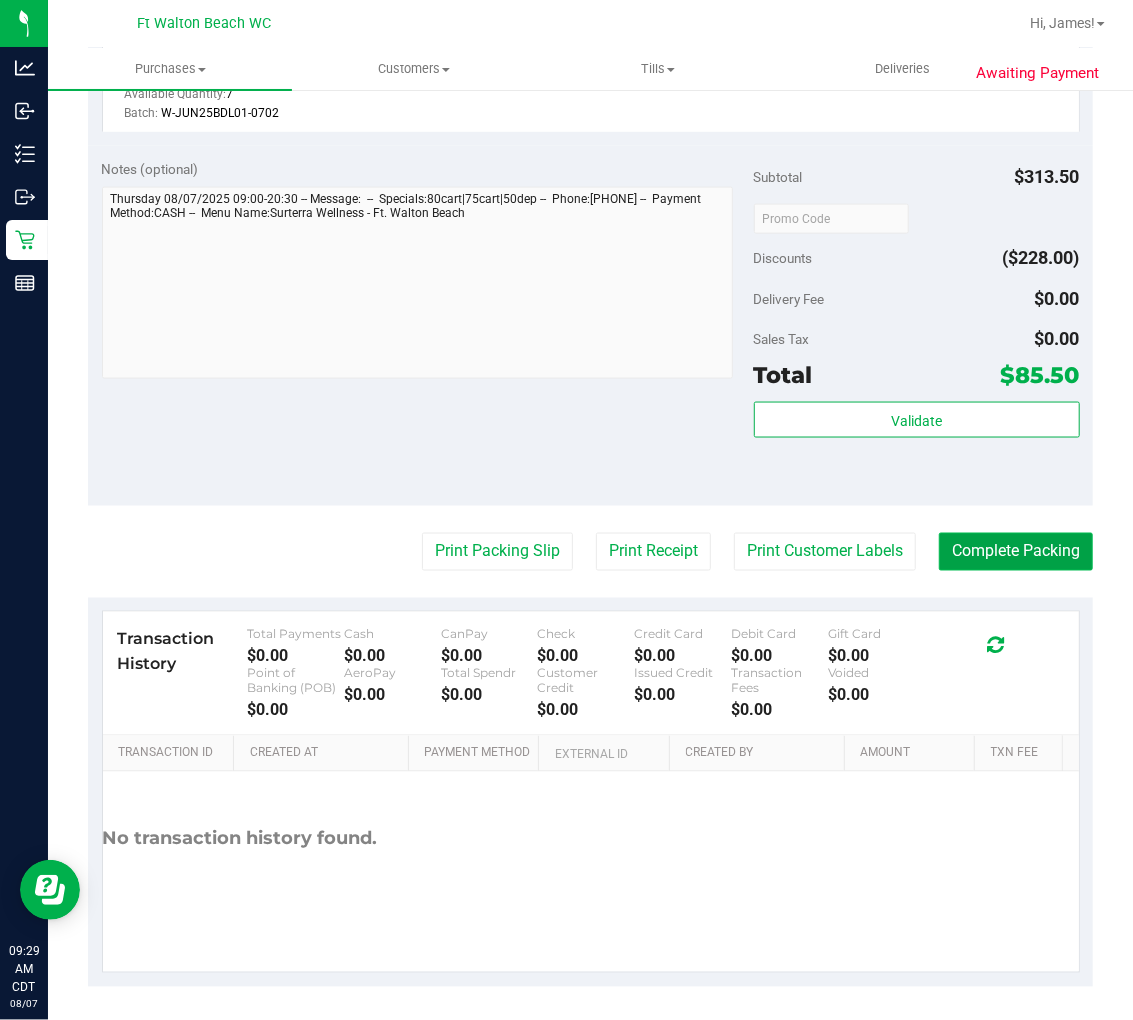 click on "Complete Packing" at bounding box center (1016, 552) 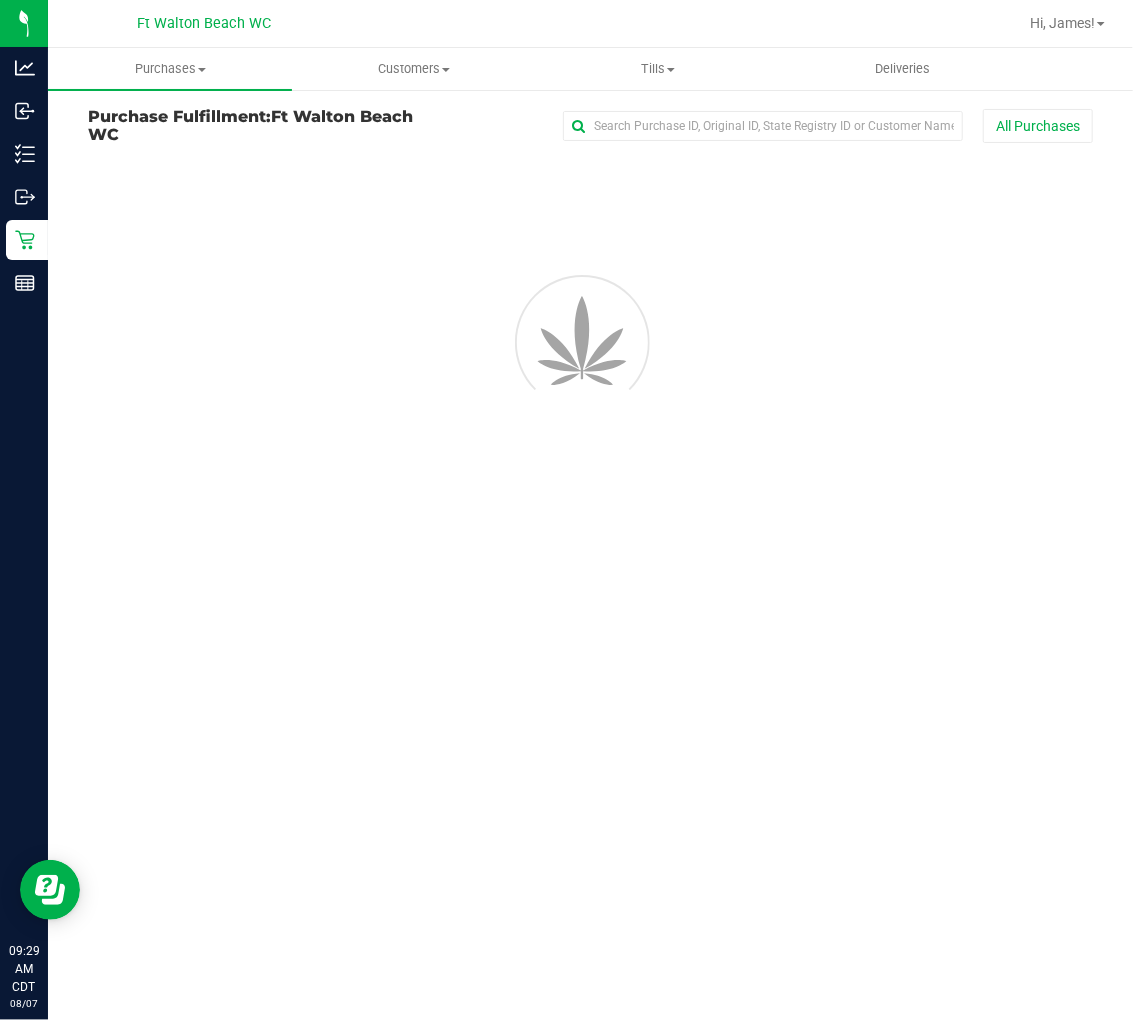 scroll, scrollTop: 0, scrollLeft: 0, axis: both 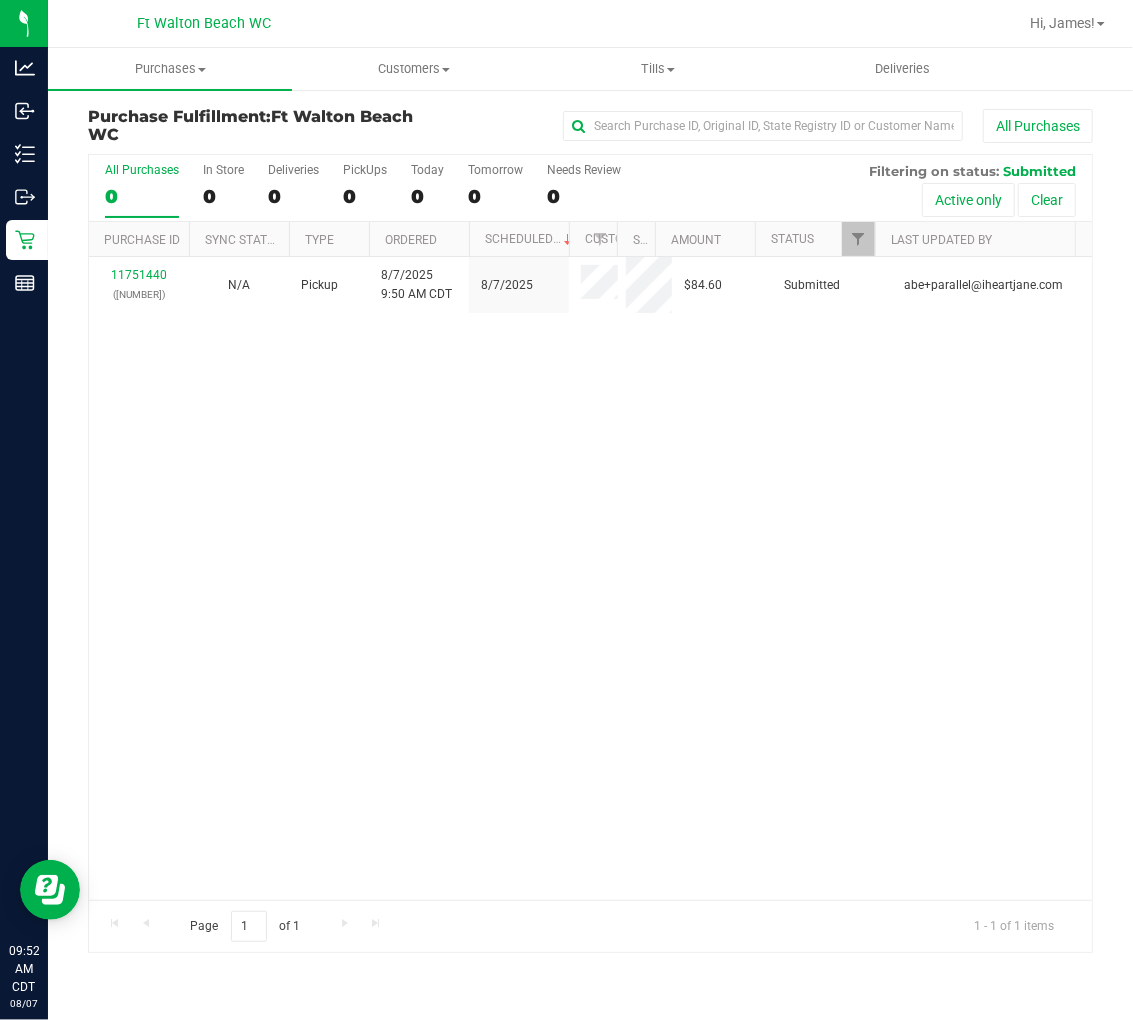click on "All Purchases
0" at bounding box center (142, 190) 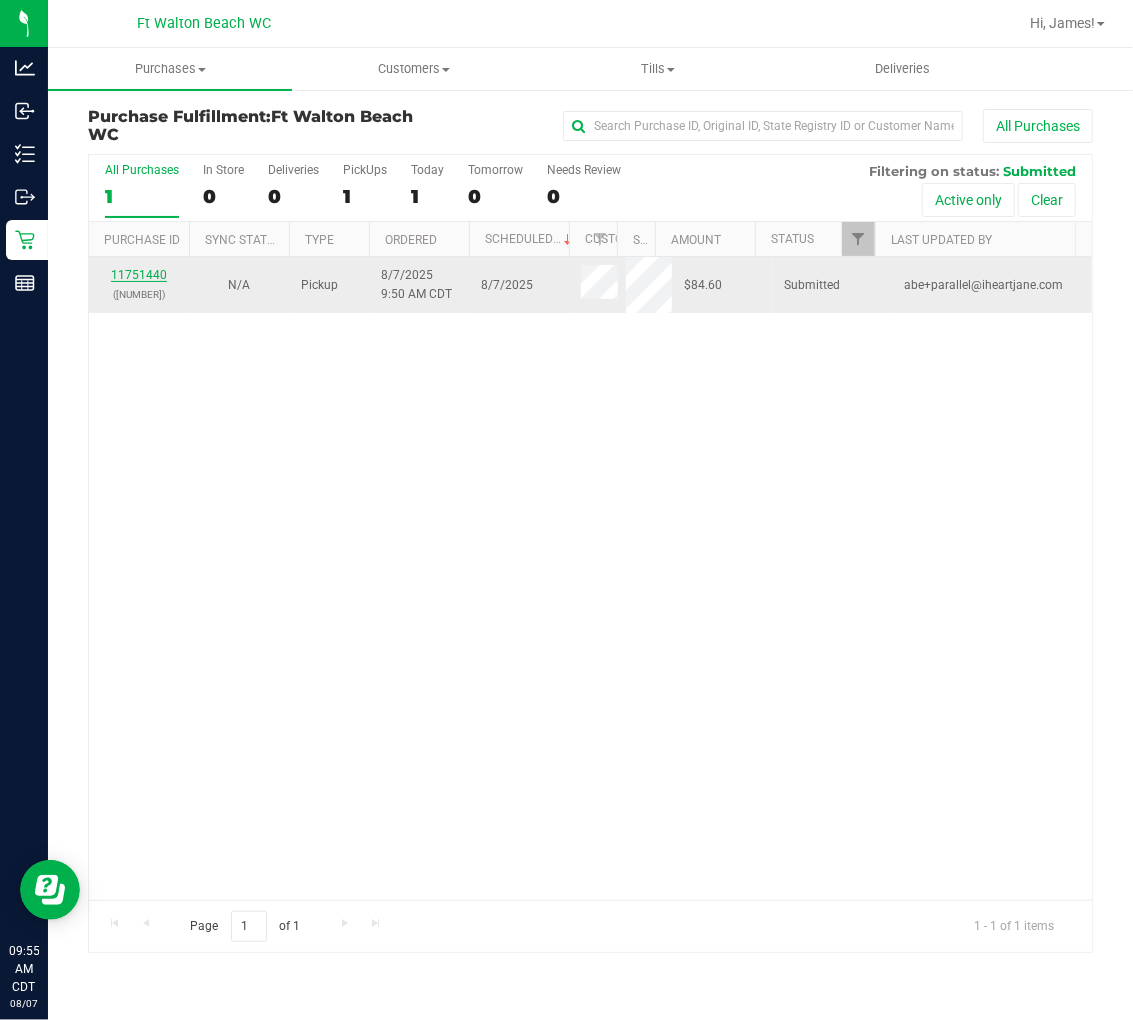 click on "11751440" at bounding box center (139, 275) 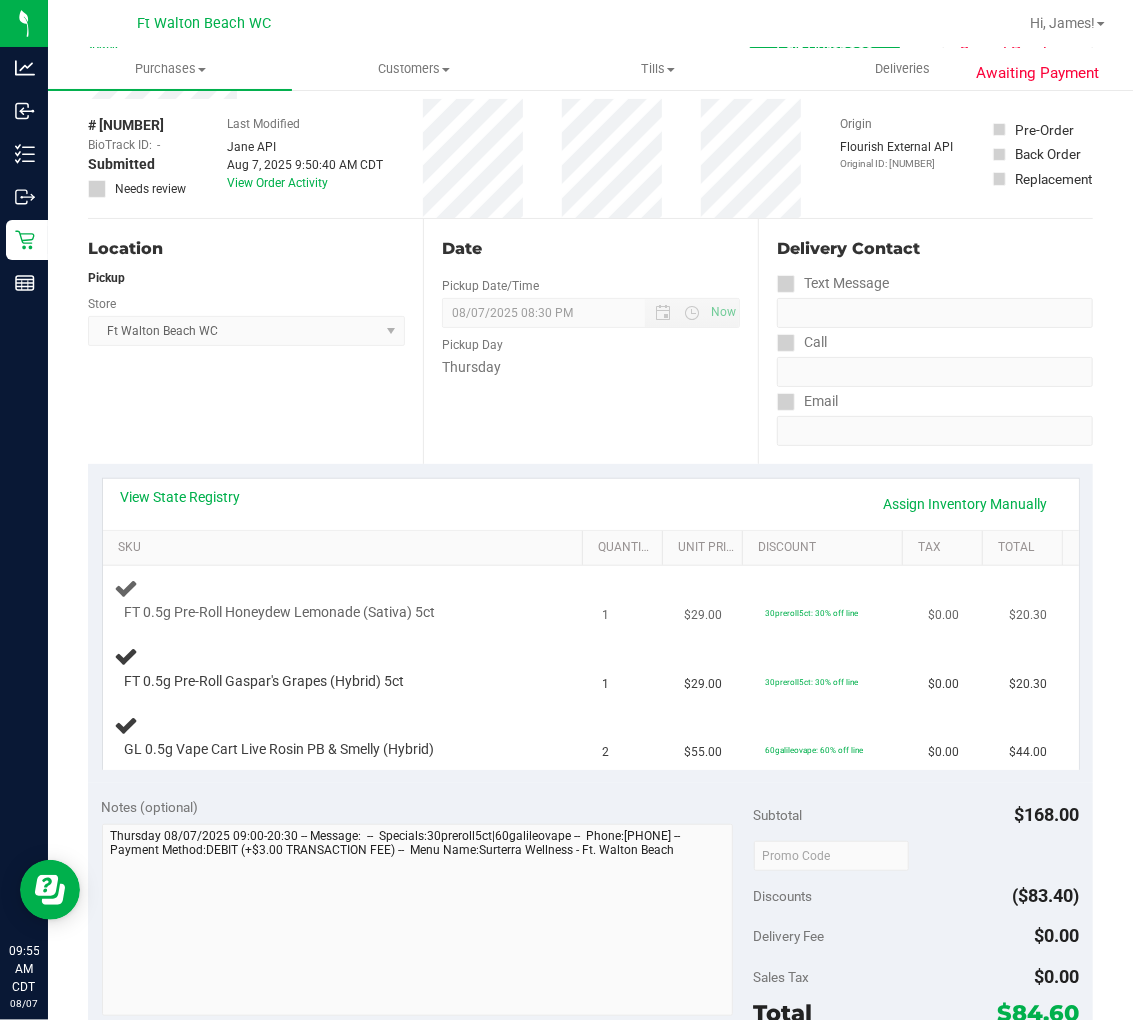 scroll, scrollTop: 111, scrollLeft: 0, axis: vertical 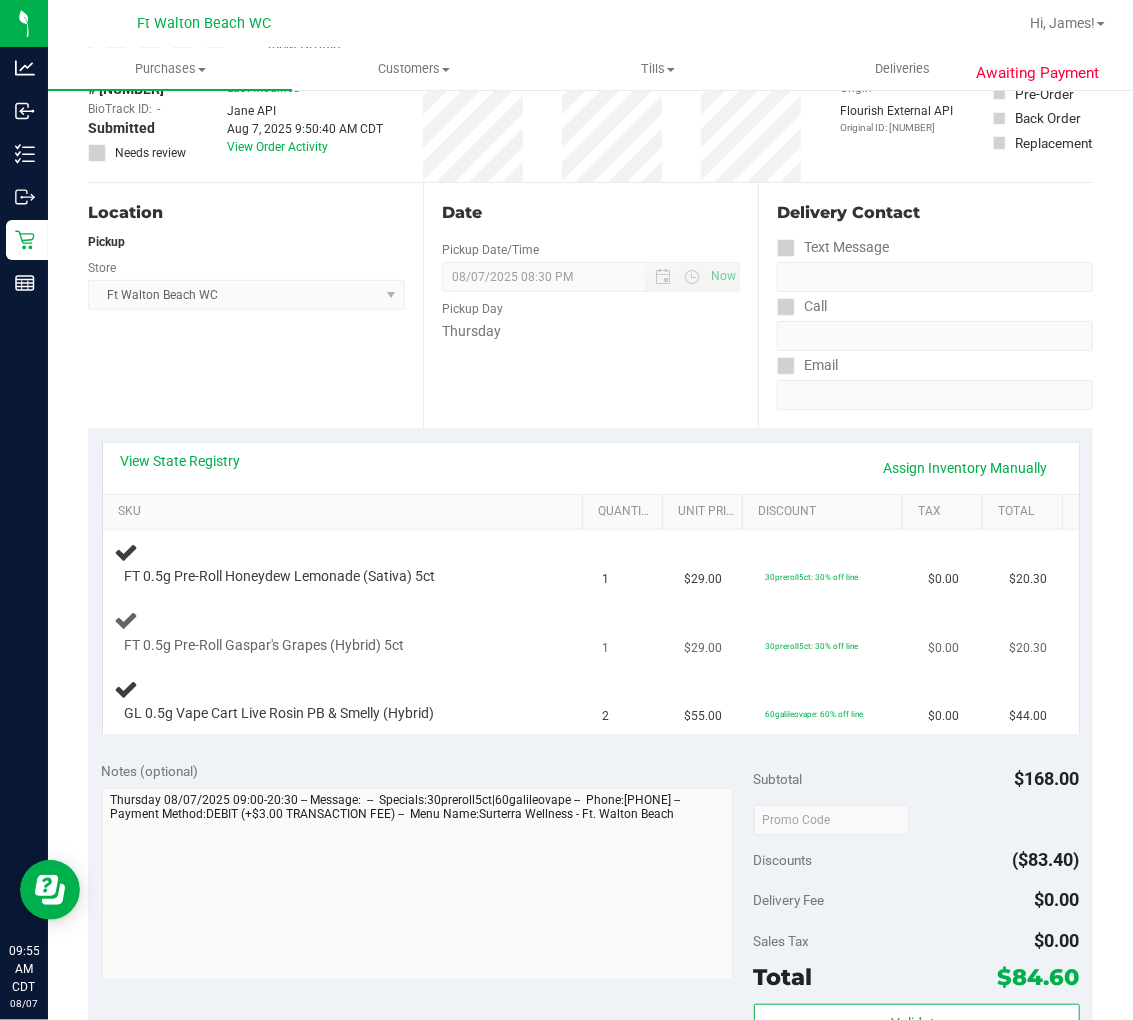 click on "FT 0.5g Pre-Roll Gaspar's Grapes (Hybrid) 5ct" at bounding box center [347, 631] 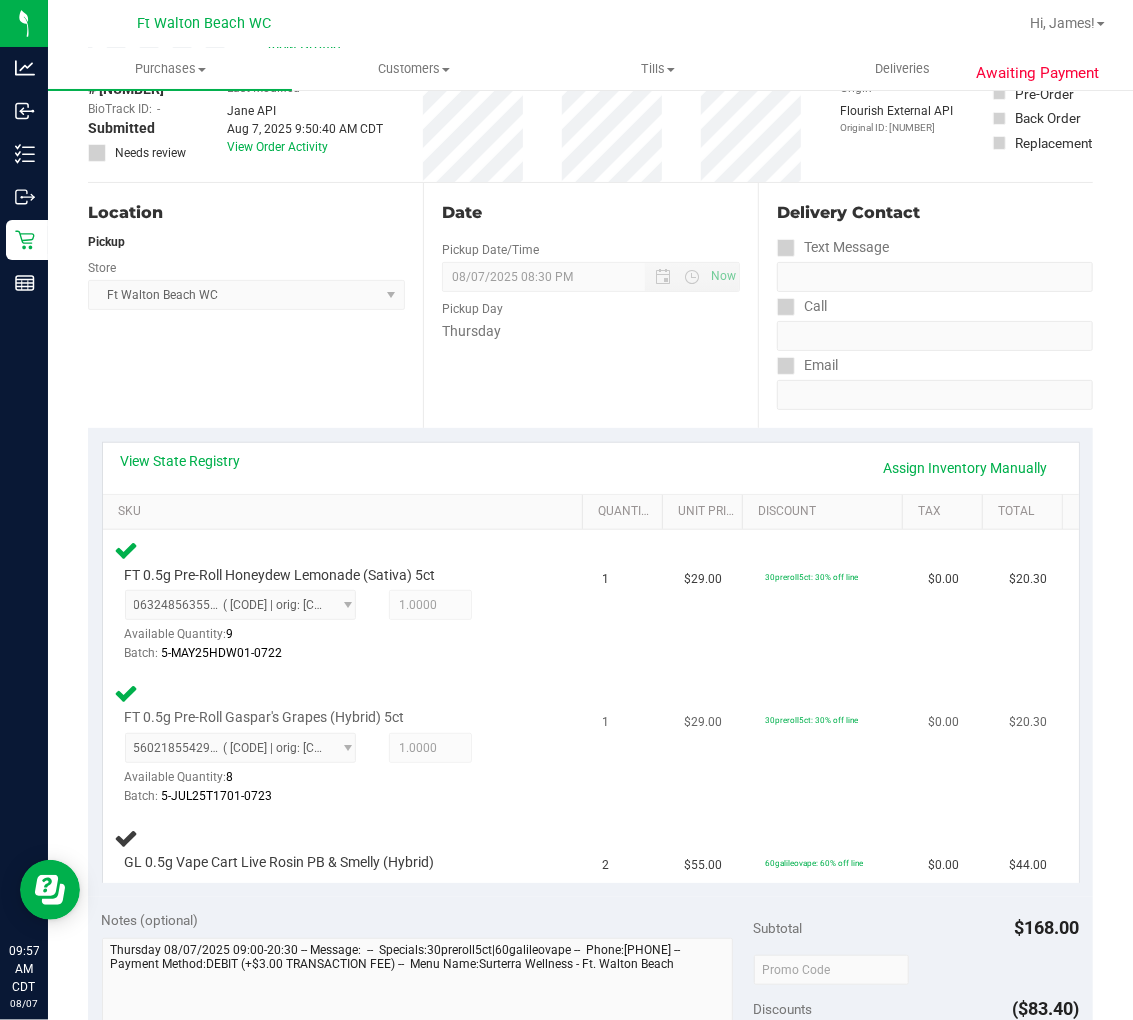 click on "FT 0.5g Pre-Roll Gaspar's Grapes (Hybrid) 5ct
5602185542995320
(
5-JUL25T1701-0723 | orig: FLSRWGM-20250727-244
)
5602185542995320
Available Quantity:  8
1.0000 1
Batch:" at bounding box center [347, 744] 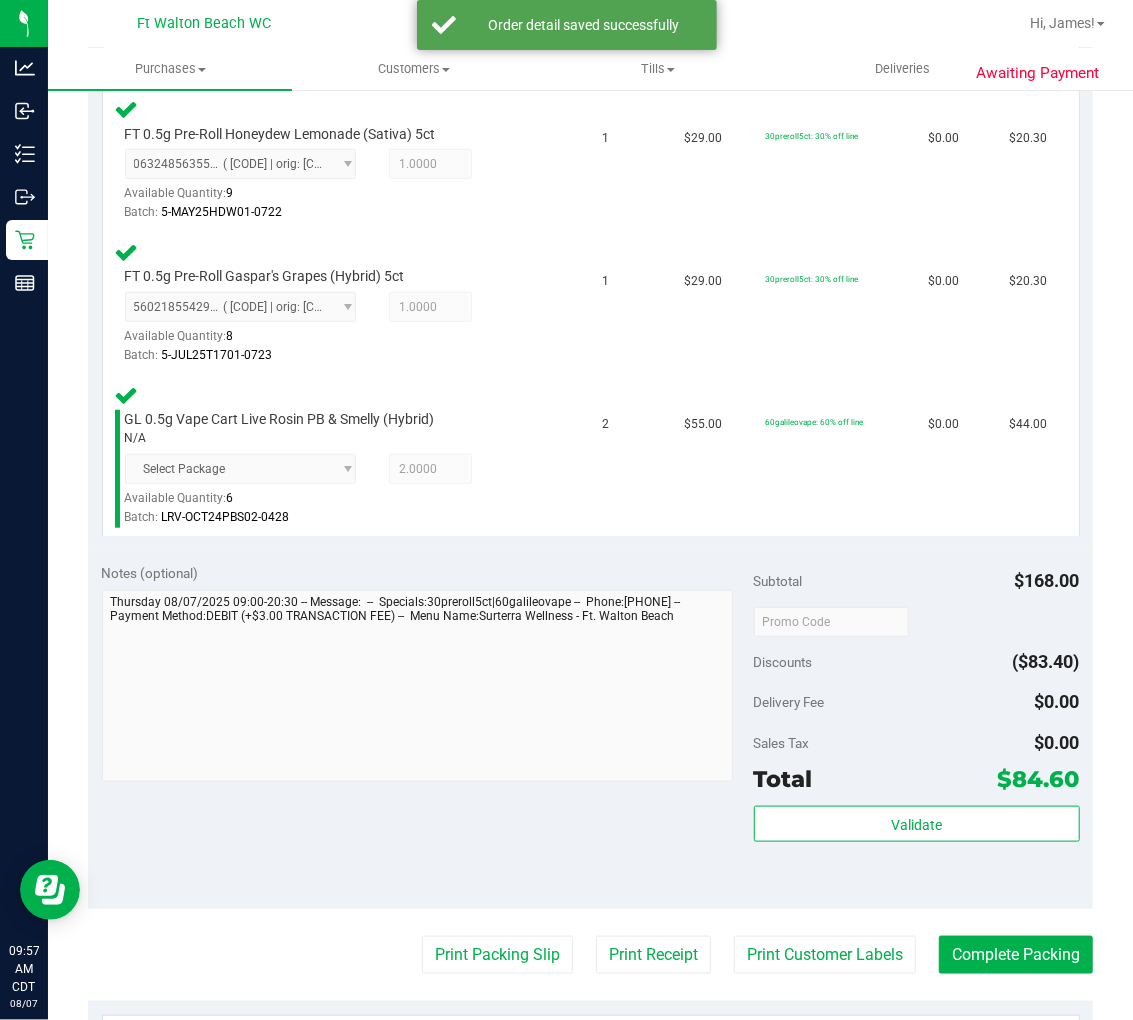 scroll, scrollTop: 555, scrollLeft: 0, axis: vertical 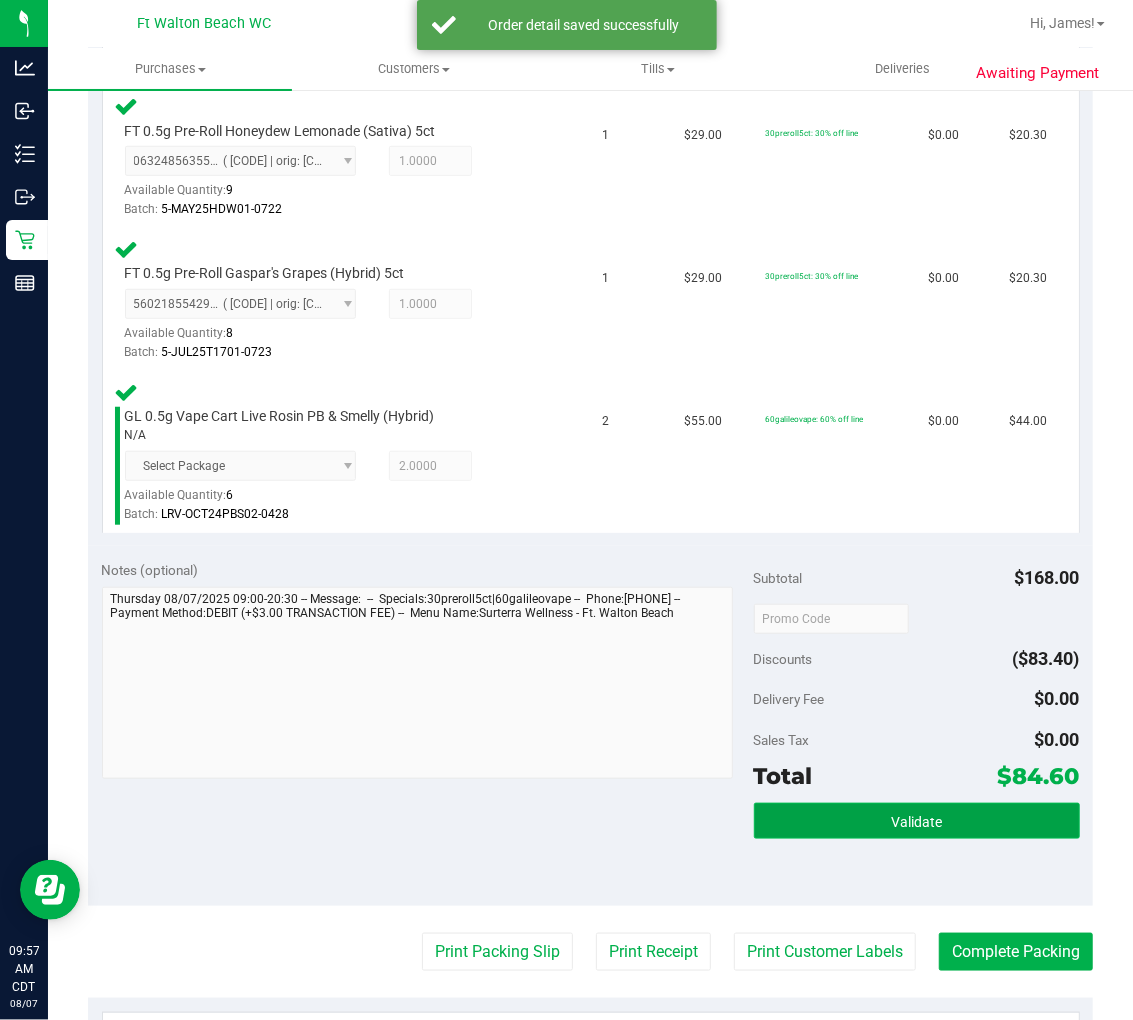 click on "Validate" at bounding box center (916, 822) 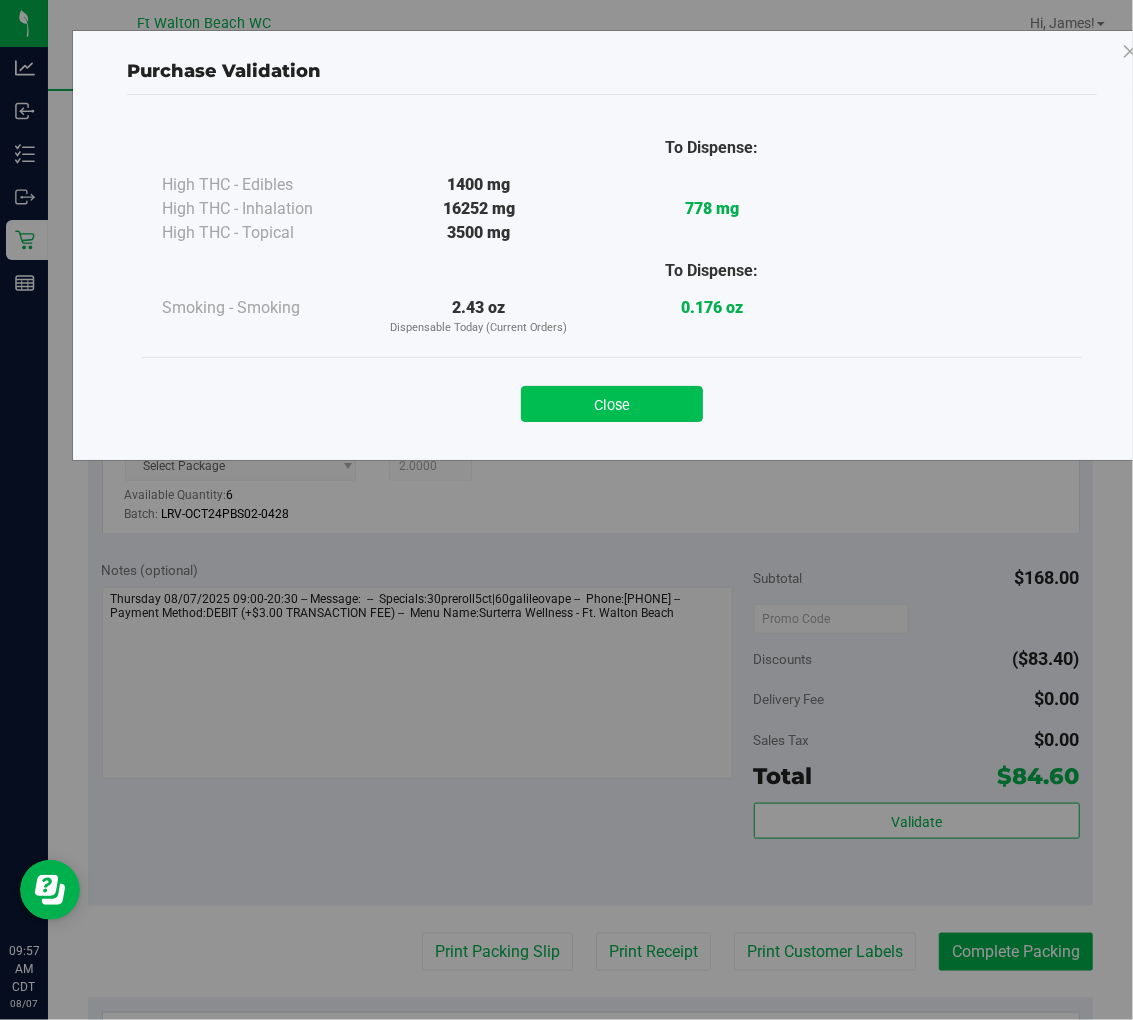 click on "Close" at bounding box center [612, 404] 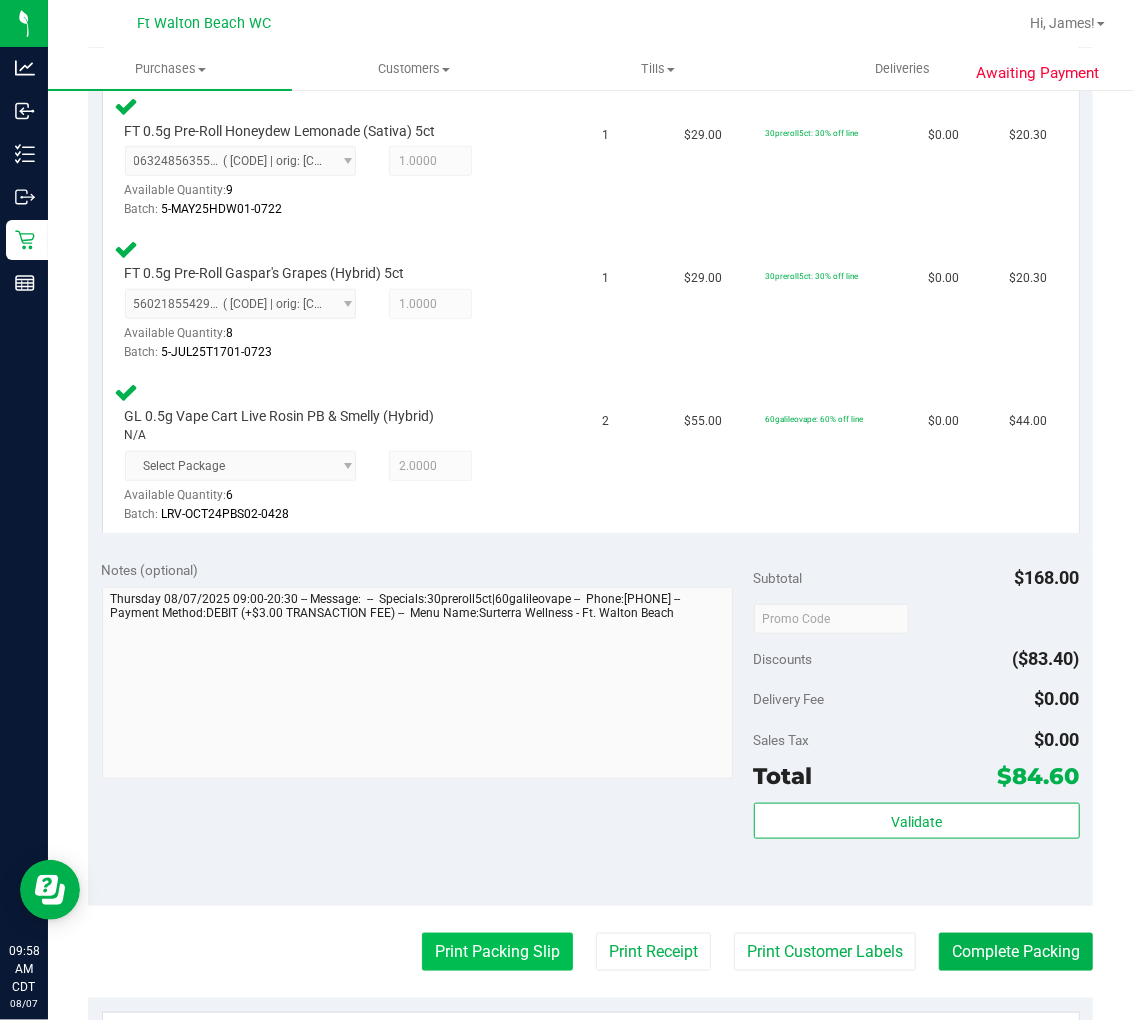 click on "Print Packing Slip" at bounding box center (497, 952) 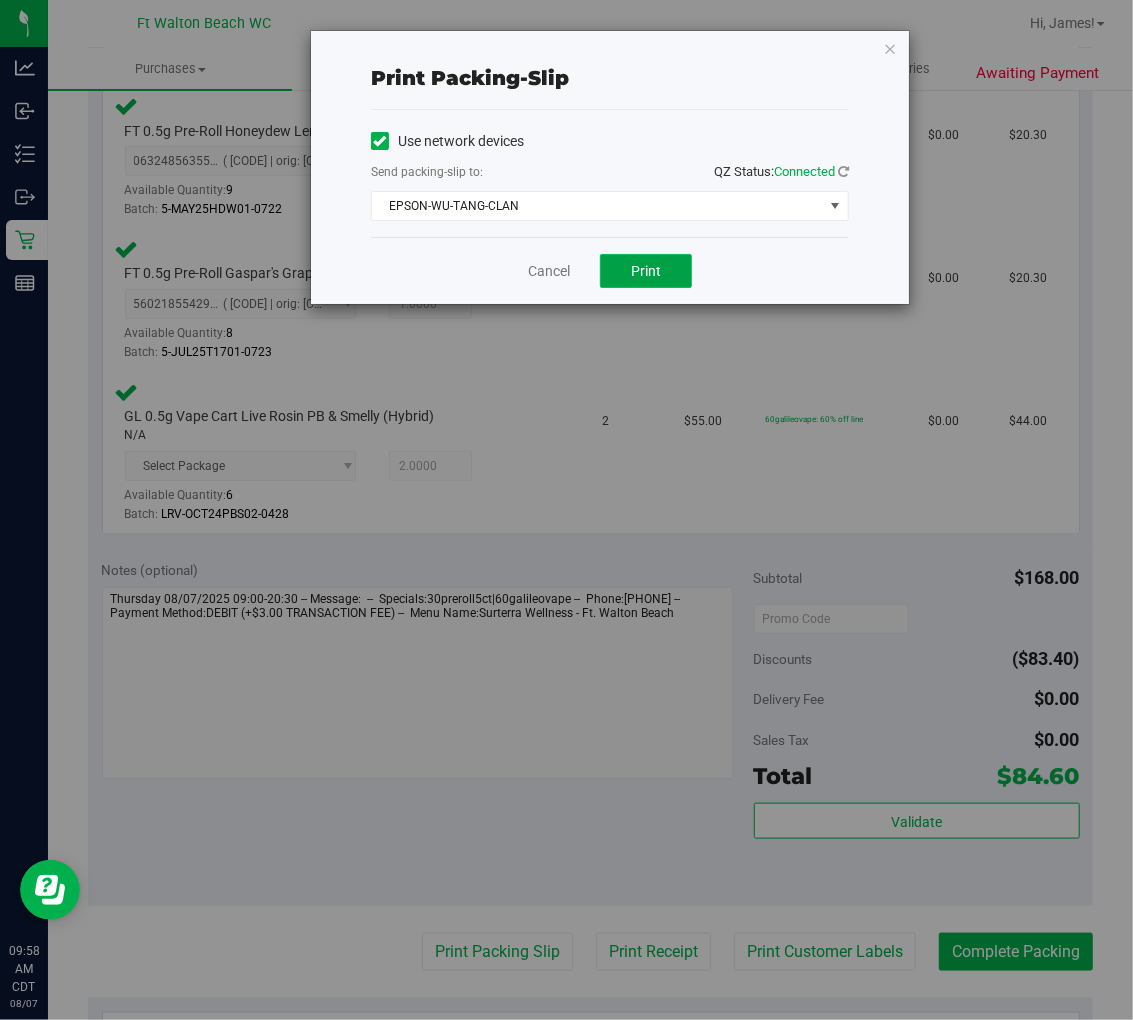click on "Print" at bounding box center (646, 271) 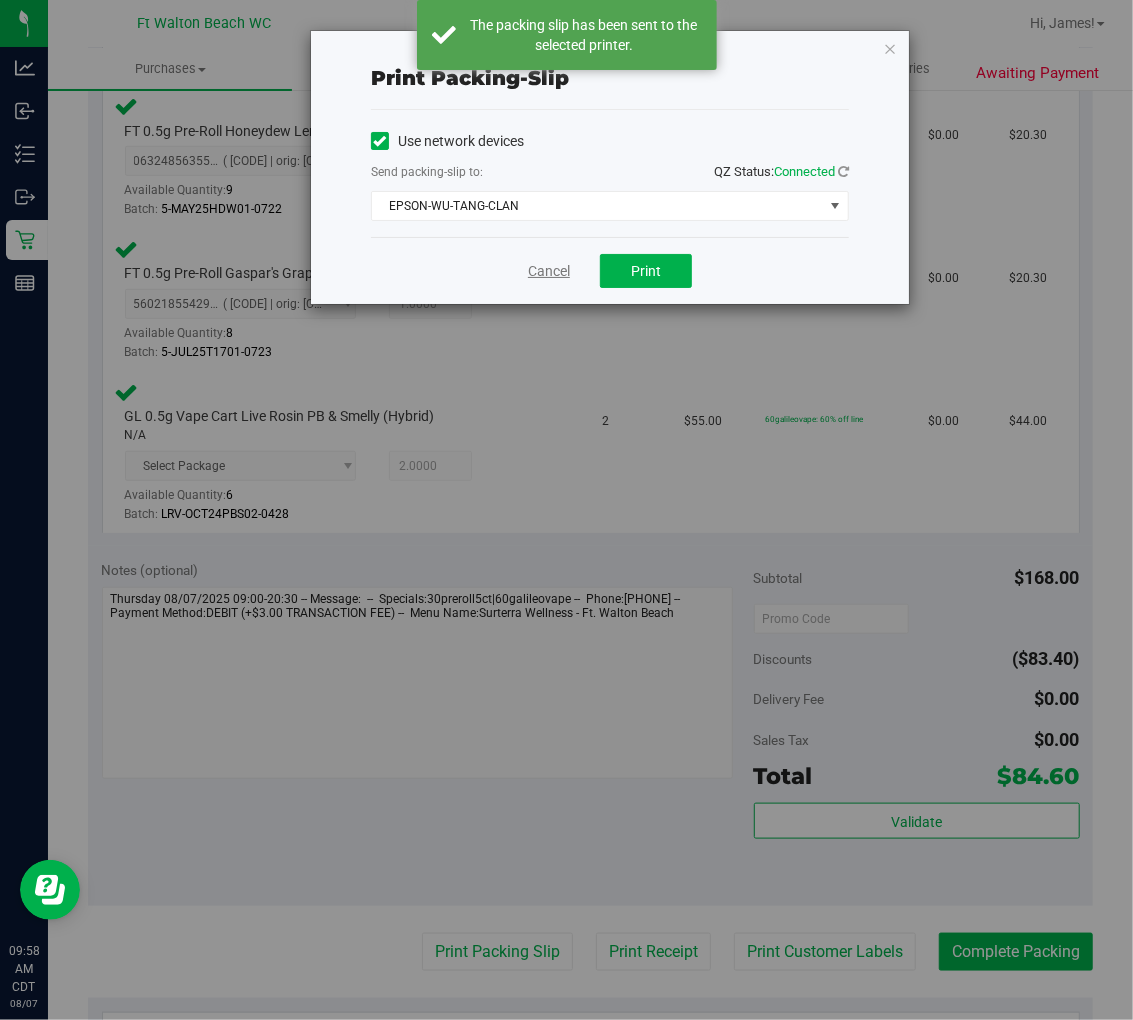 click on "Cancel" at bounding box center [549, 271] 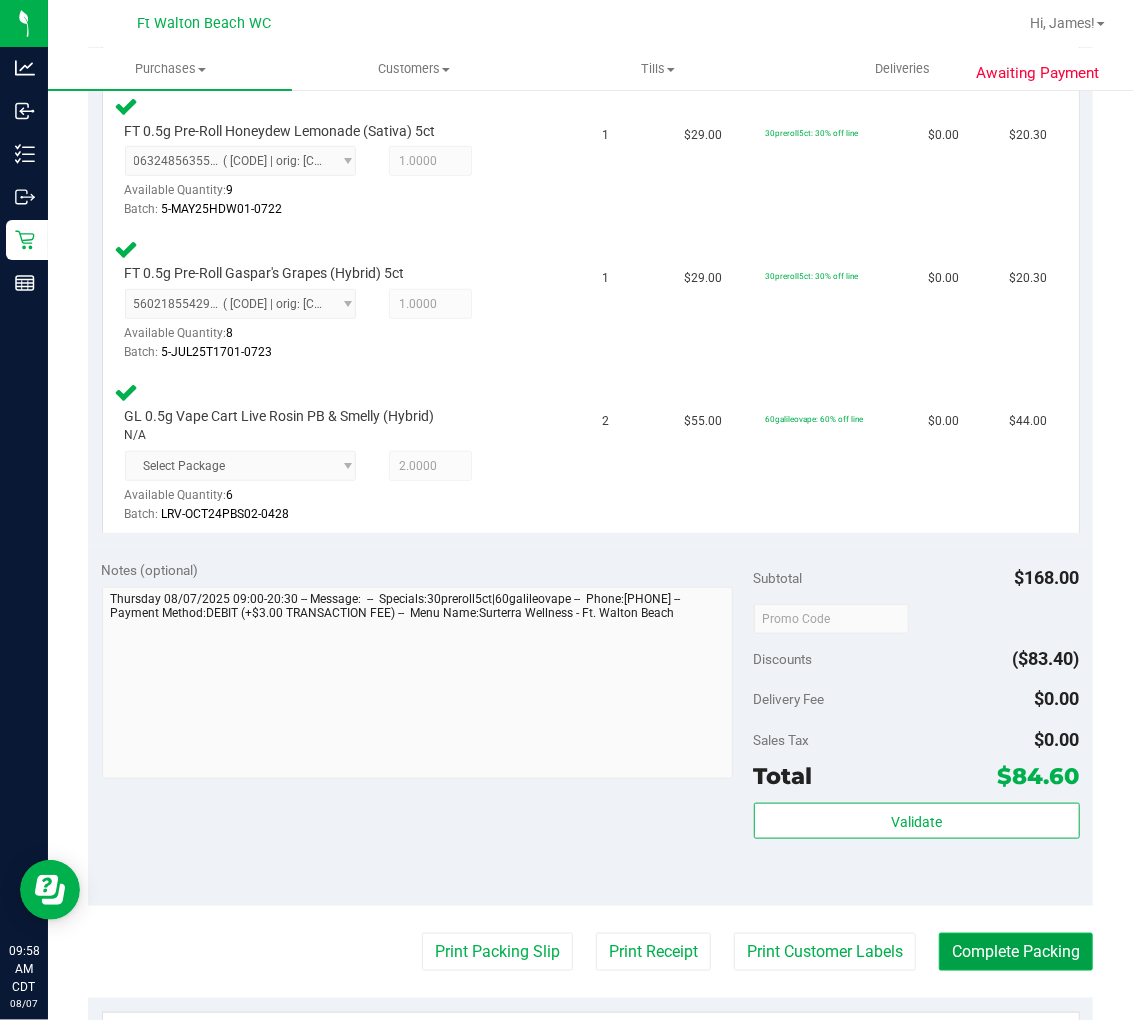 click on "Complete Packing" at bounding box center (1016, 952) 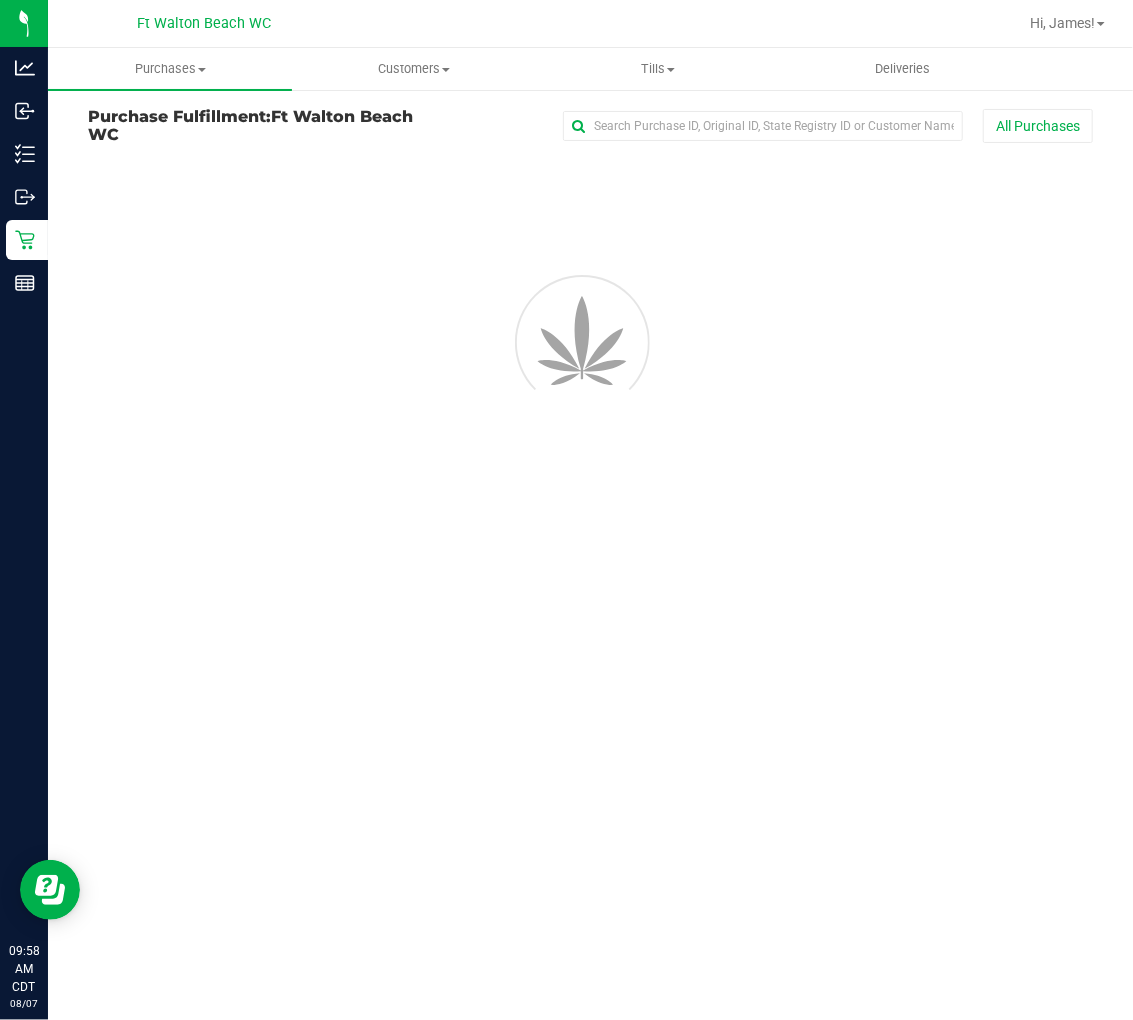 scroll, scrollTop: 0, scrollLeft: 0, axis: both 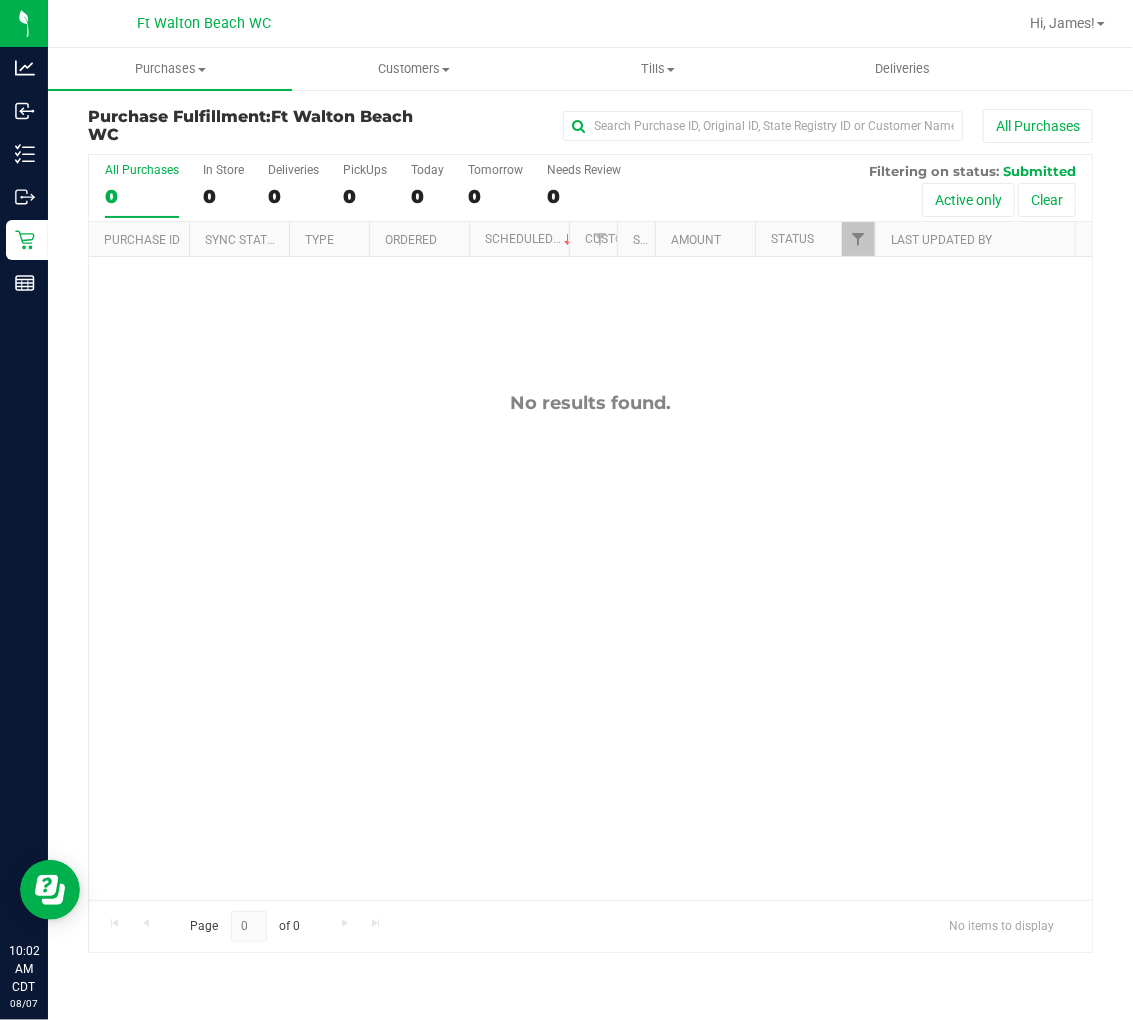 click on "No results found." at bounding box center (590, 646) 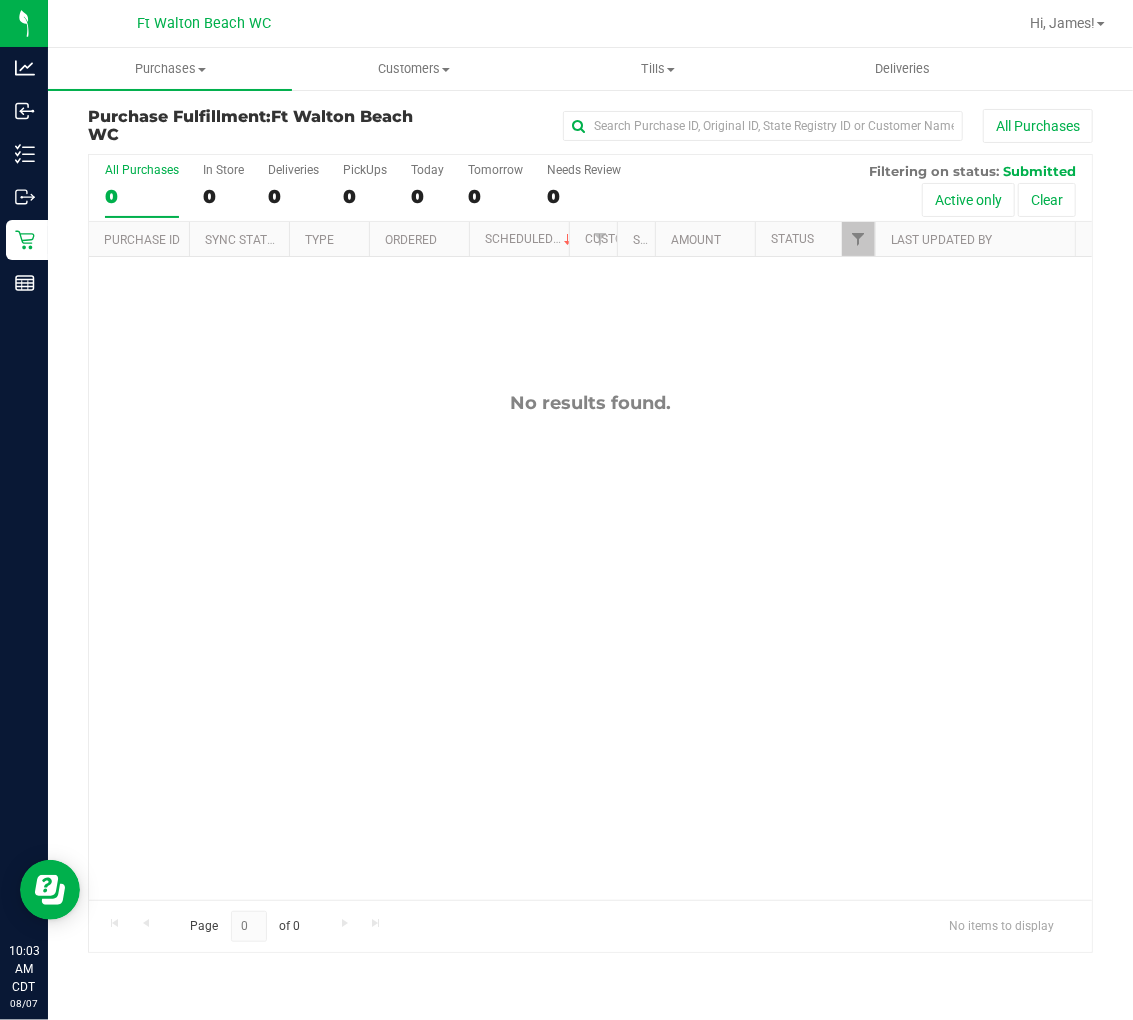 click on "No results found." at bounding box center (590, 646) 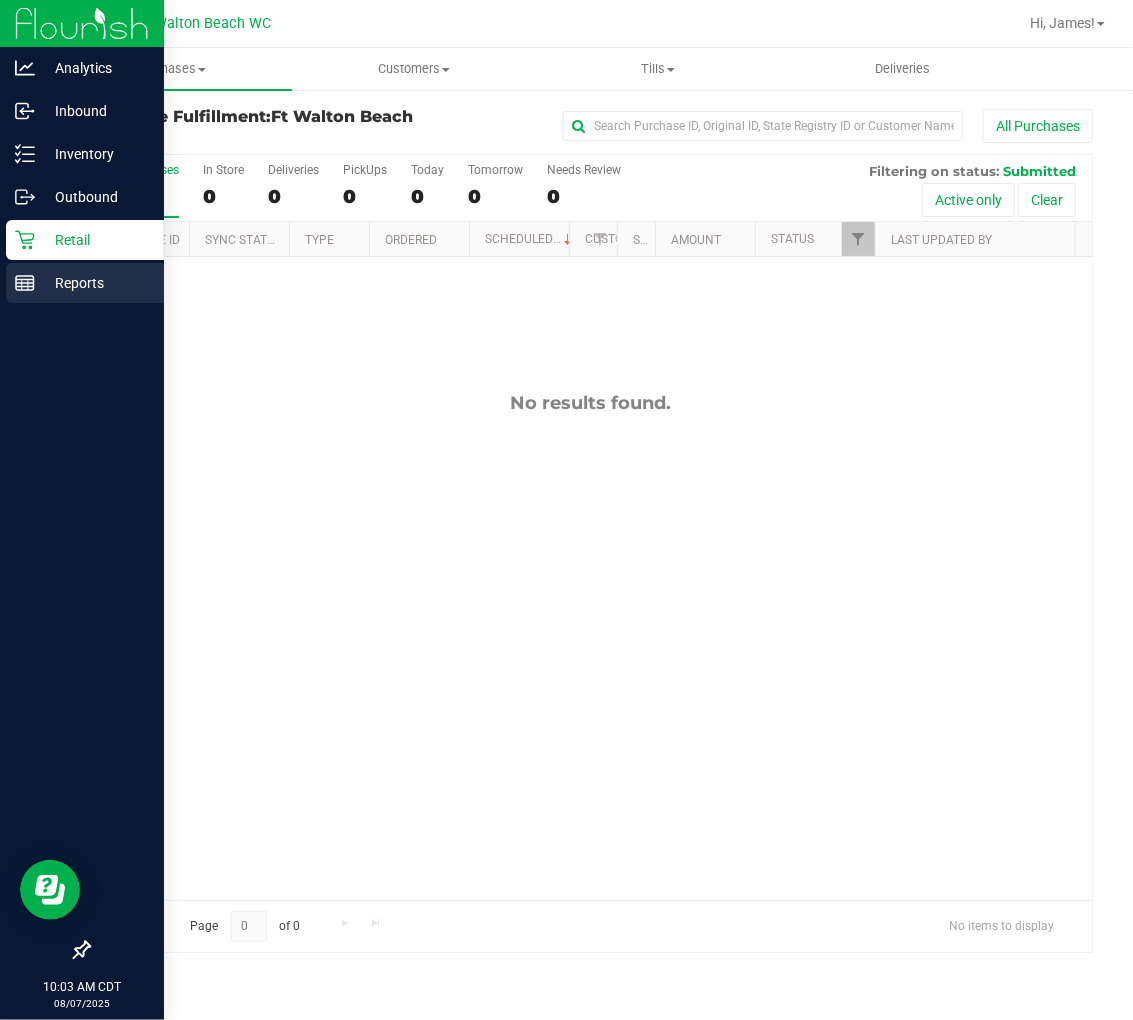click on "Reports" at bounding box center [95, 283] 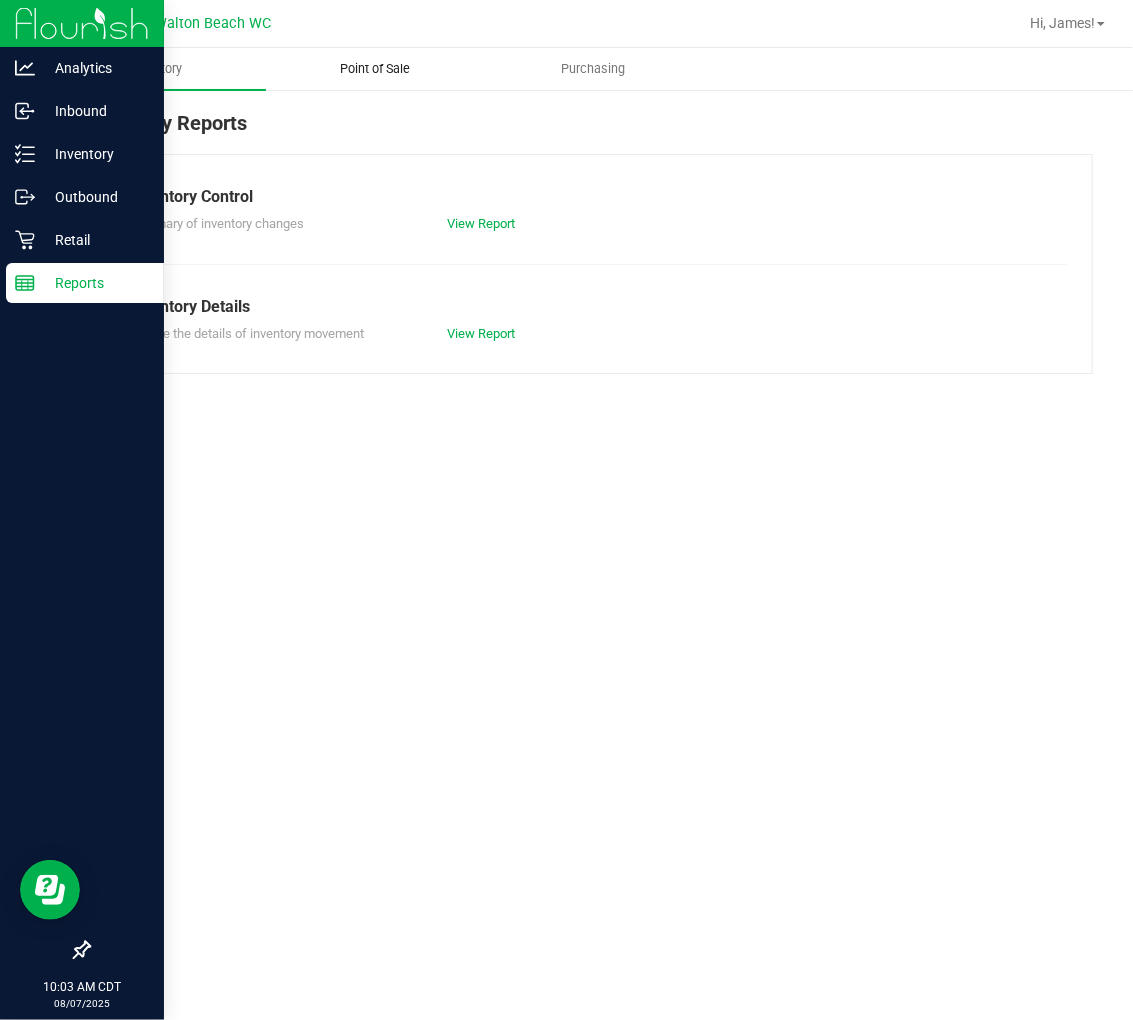 click on "Point of Sale" at bounding box center (375, 69) 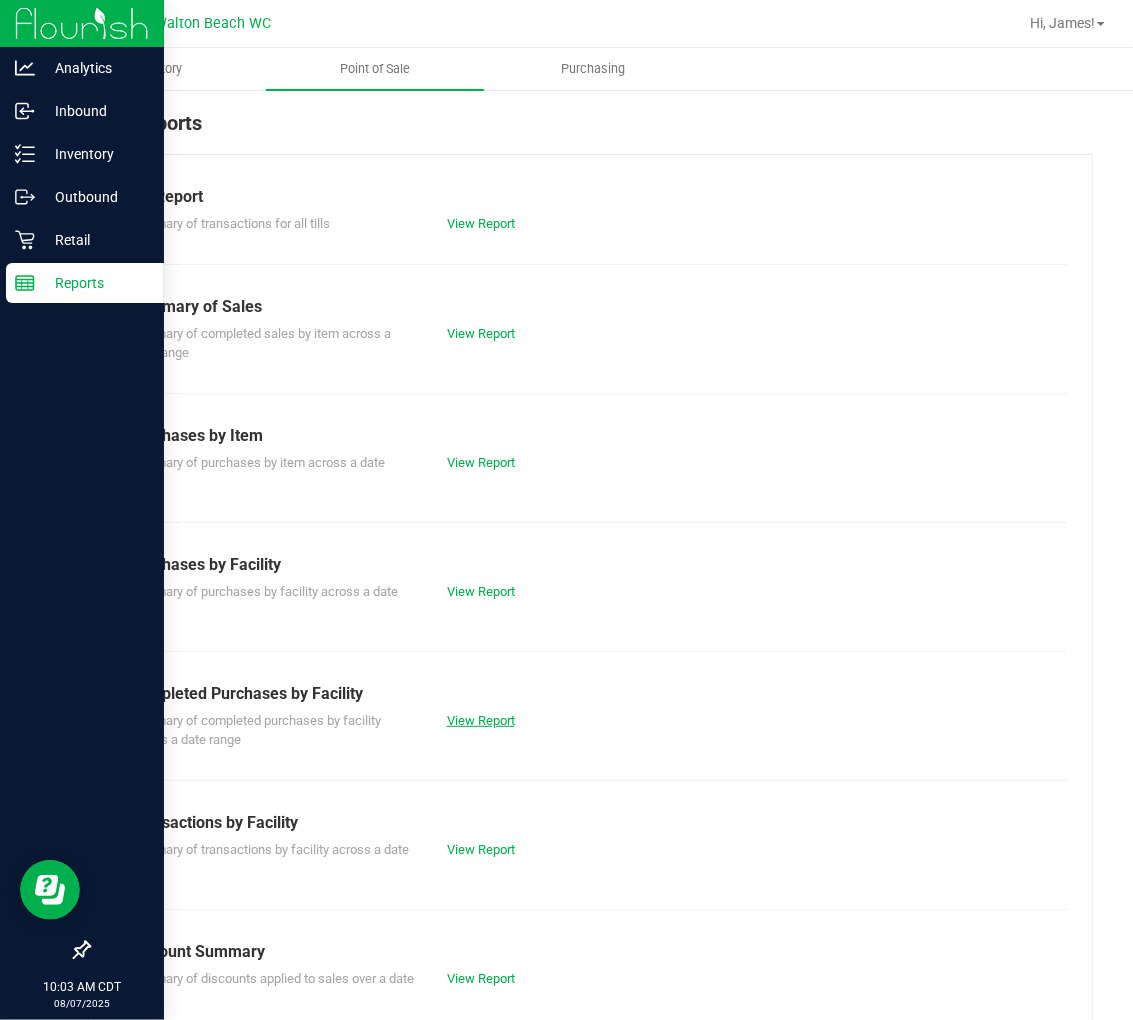 click on "View Report" at bounding box center (481, 720) 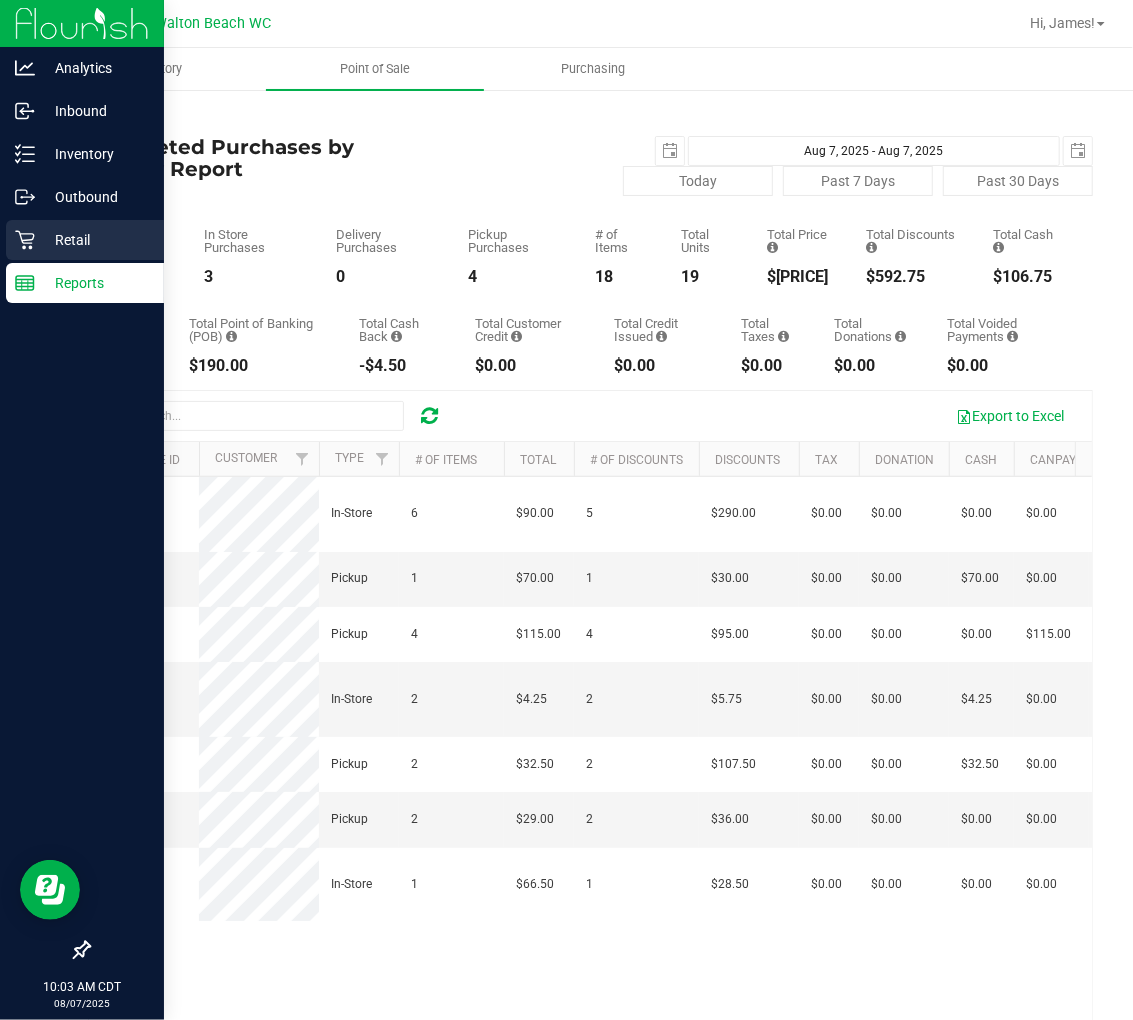 click on "Retail" at bounding box center [95, 240] 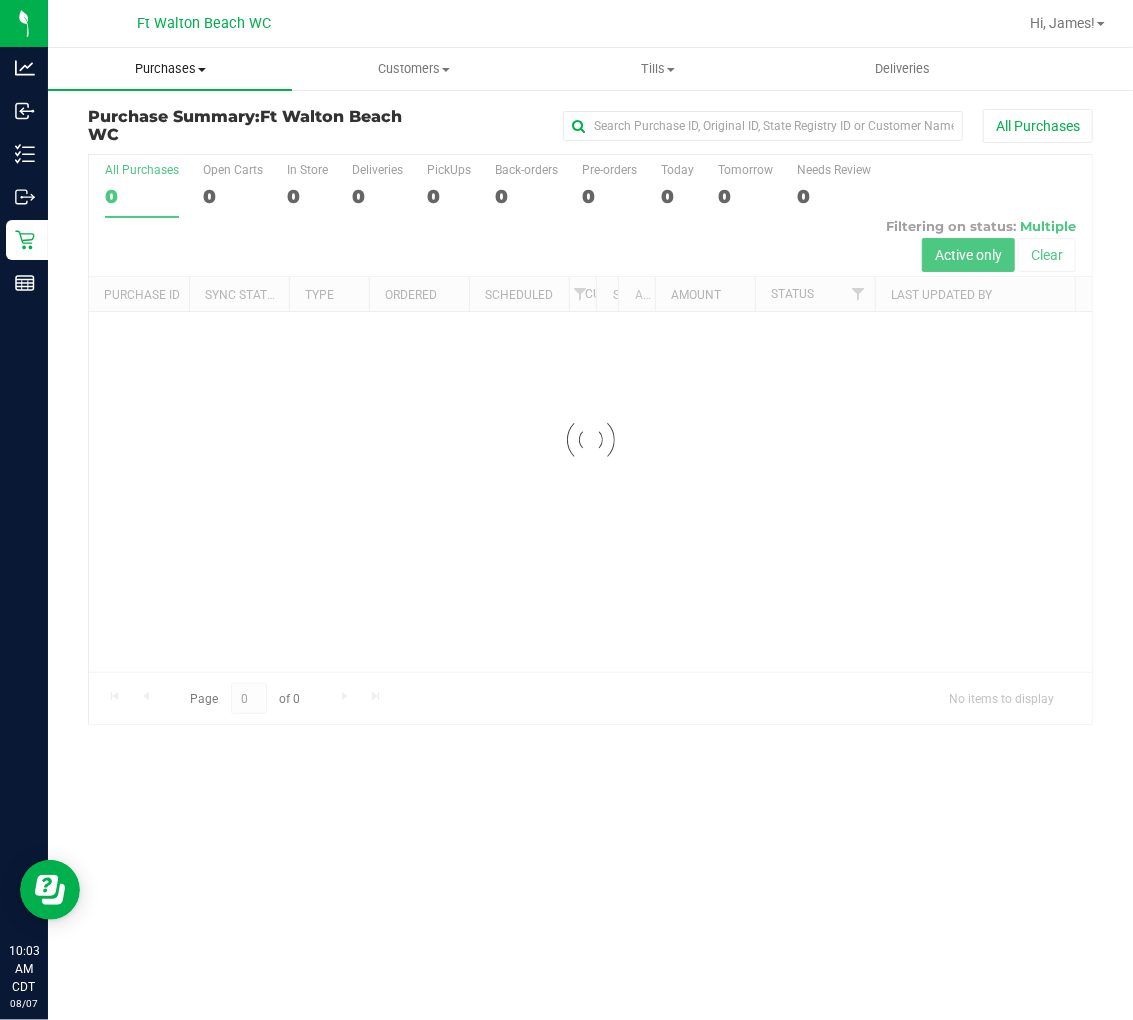 click on "Purchases" at bounding box center (170, 69) 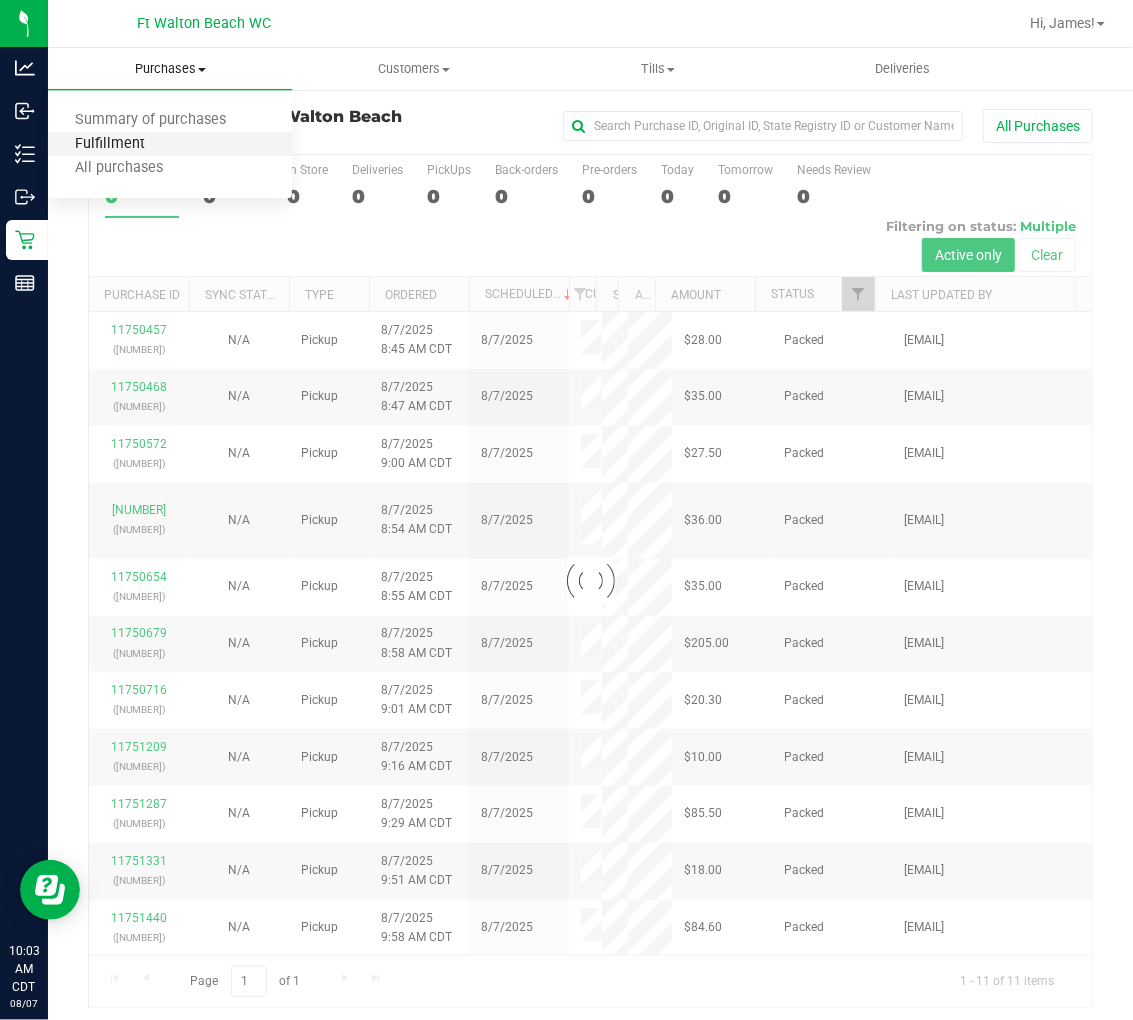 click on "Fulfillment" at bounding box center [110, 144] 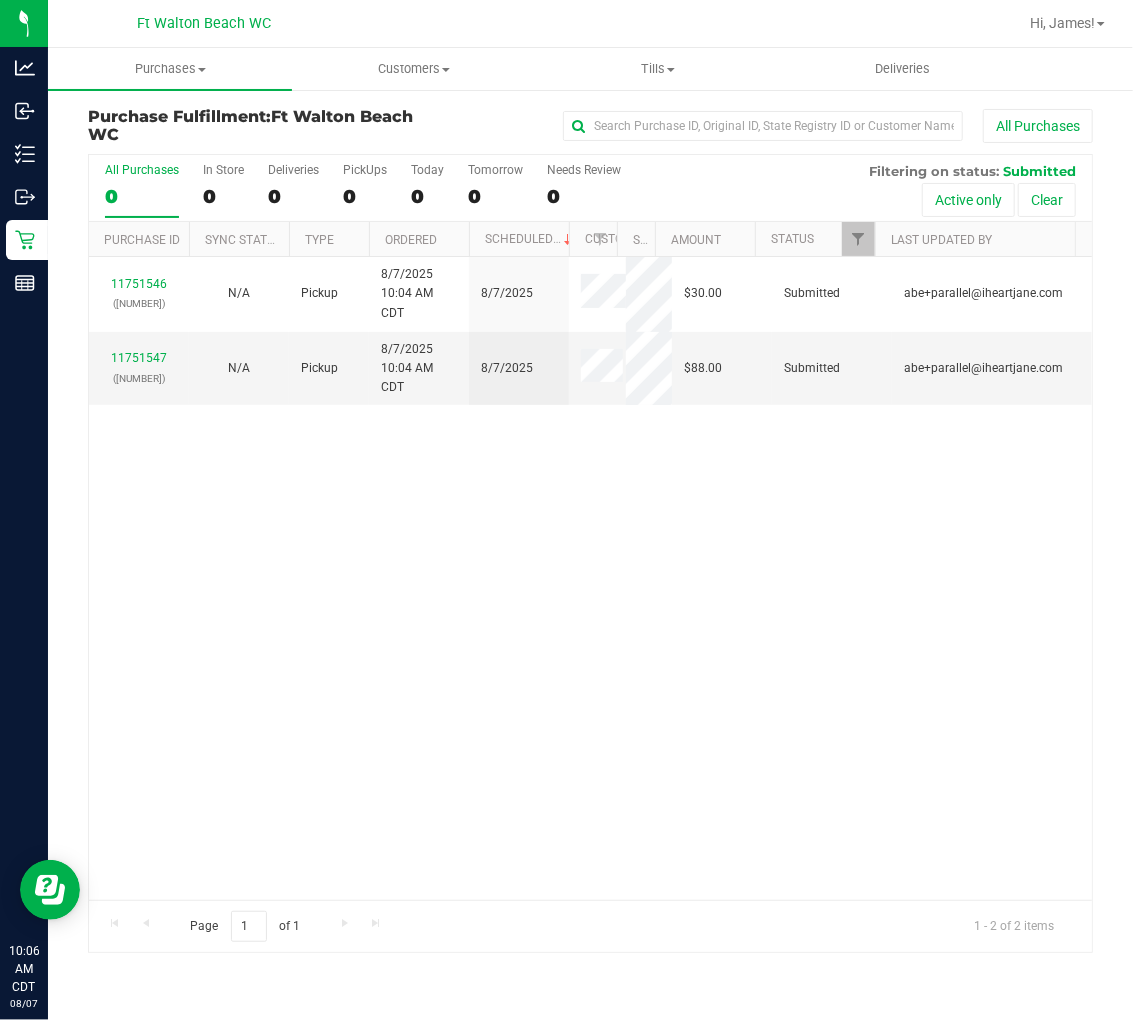 click on "0" at bounding box center [142, 196] 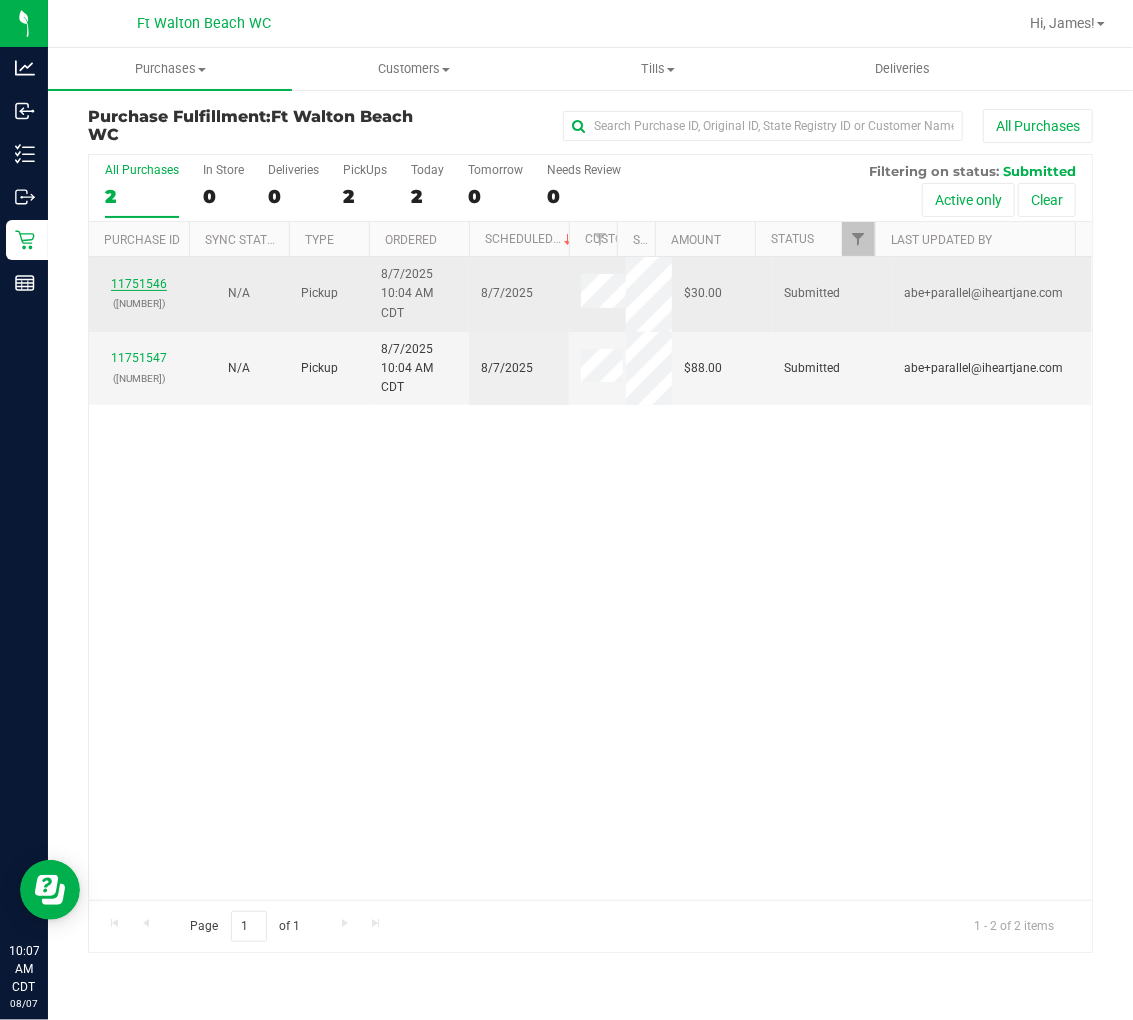 click on "11751546" at bounding box center [139, 284] 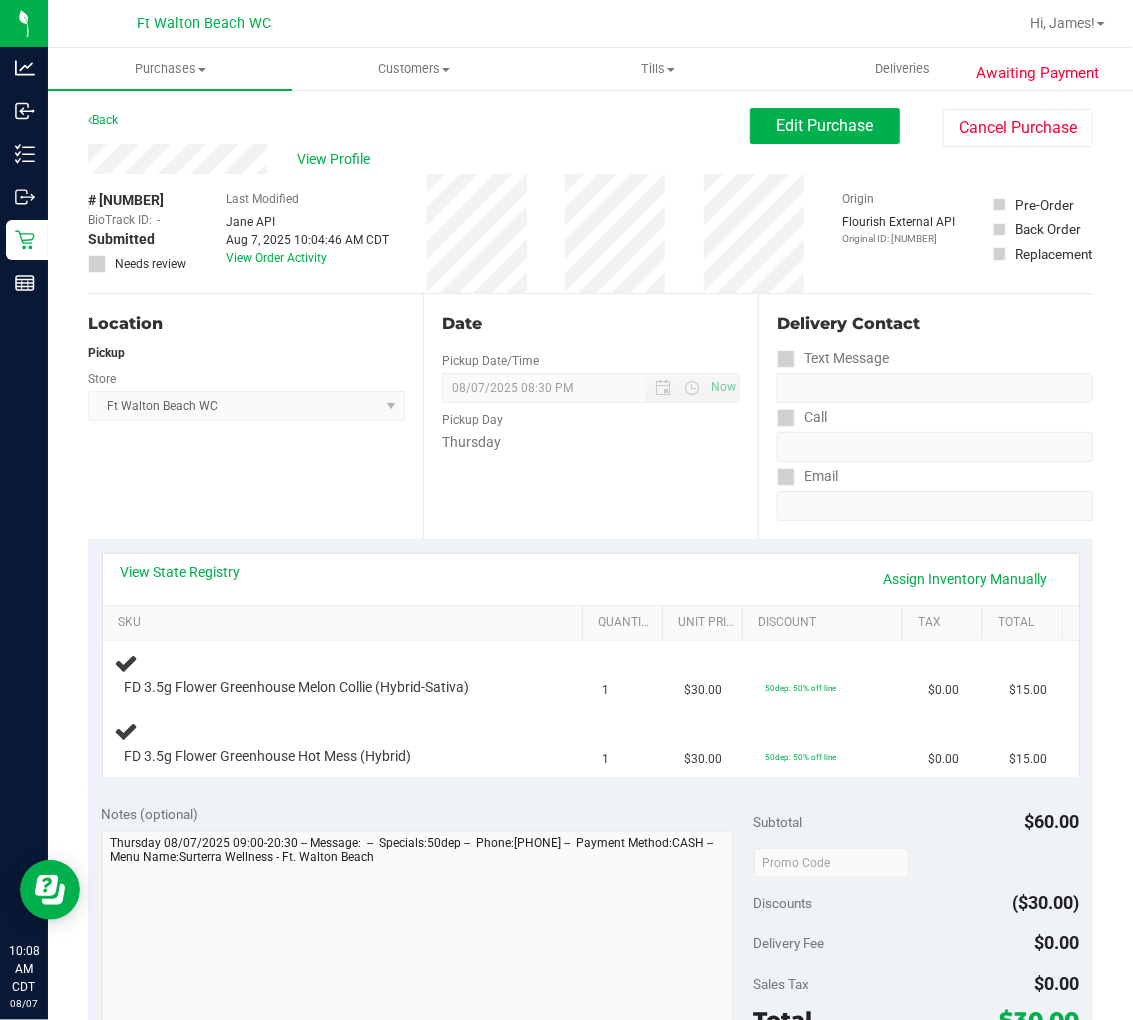 click on "Location
Pickup
Store
Ft Walton Beach WC Select Store Bonita Springs WC Boynton Beach WC Bradenton WC Brandon WC Brooksville WC Call Center Clermont WC Crestview WC Deerfield Beach WC Delray Beach WC Deltona WC Ft Walton Beach WC Ft. Lauderdale WC Ft. Myers WC Gainesville WC Jax Atlantic WC JAX DC REP Jax WC Key West WC Lakeland WC Largo WC Lehigh Acres DC REP Merritt Island WC Miami 72nd WC Miami Beach WC Miami Dadeland WC Miramar DC REP New Port Richey WC North Palm Beach WC North Port WC Ocala WC Orange Park WC Orlando Colonial WC Orlando DC REP Orlando WC Oviedo WC Palm Bay WC Palm Coast WC Panama City WC Pensacola WC Port Orange WC Port St. Lucie WC Sebring WC South Tampa WC St. Pete WC Summerfield WC Tallahassee DC REP Tallahassee WC Tampa DC Testing Tampa Warehouse Tampa WC TX Austin DC TX Plano Retail WPB DC" at bounding box center (255, 416) 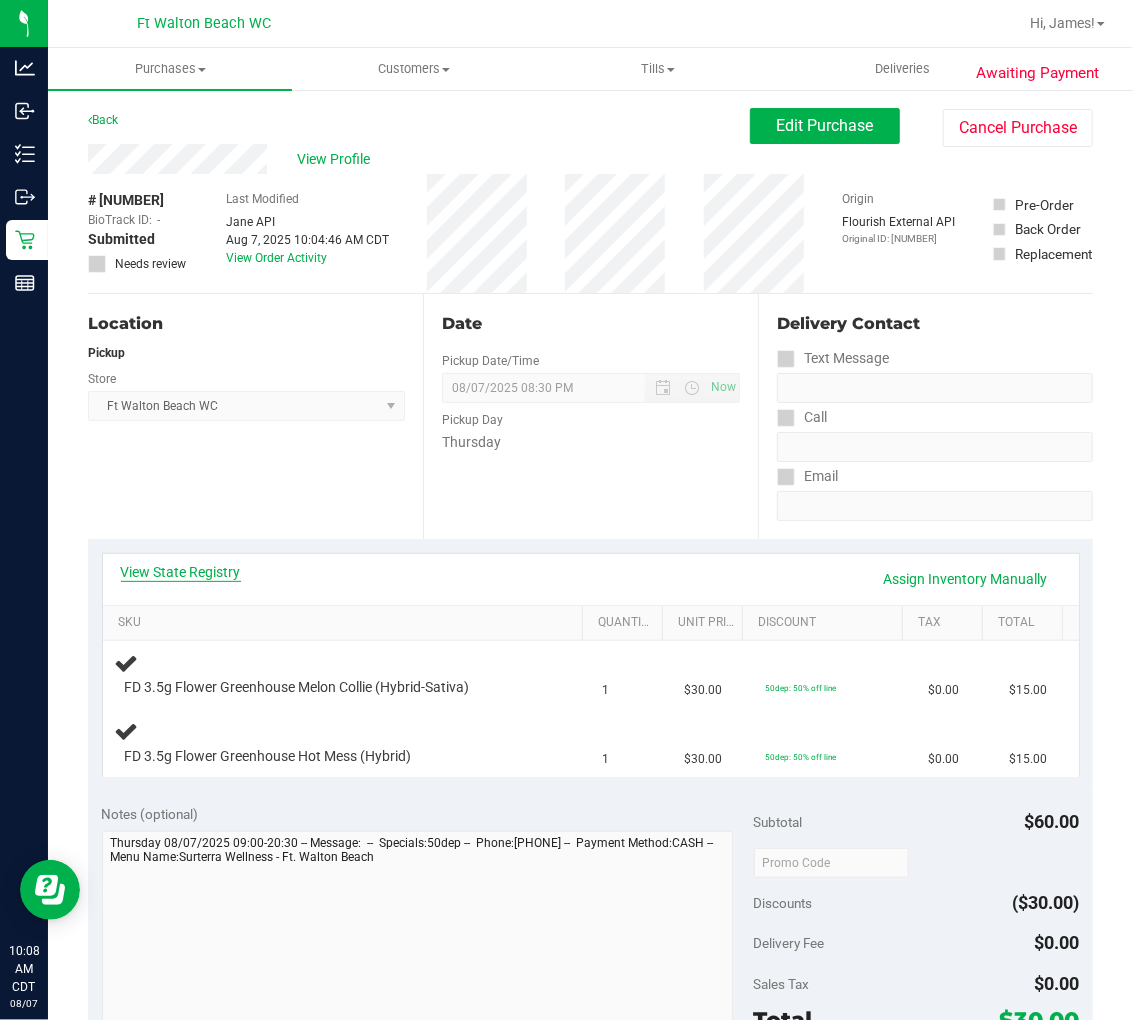 click on "View State Registry" at bounding box center [181, 572] 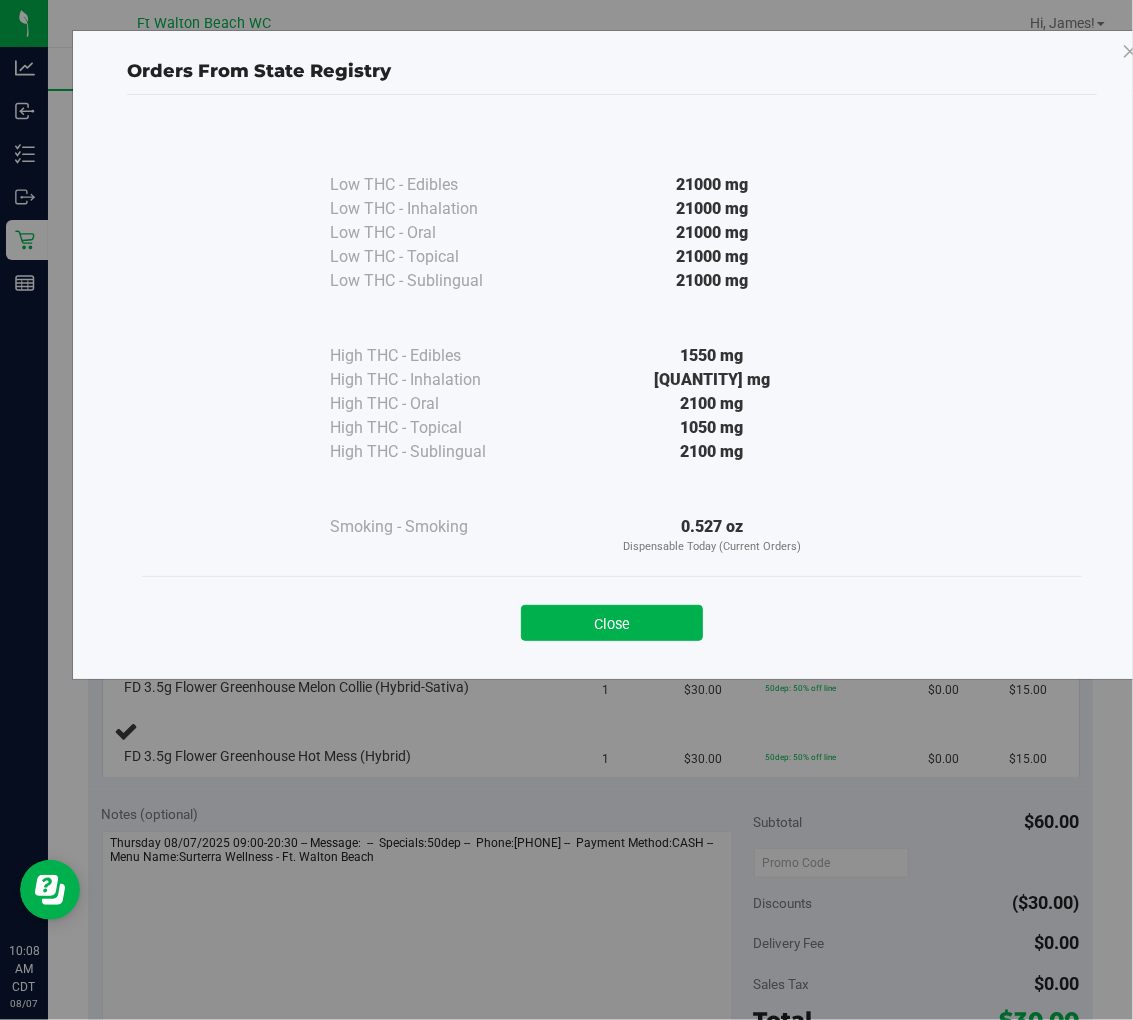 click on "Close" at bounding box center (612, 617) 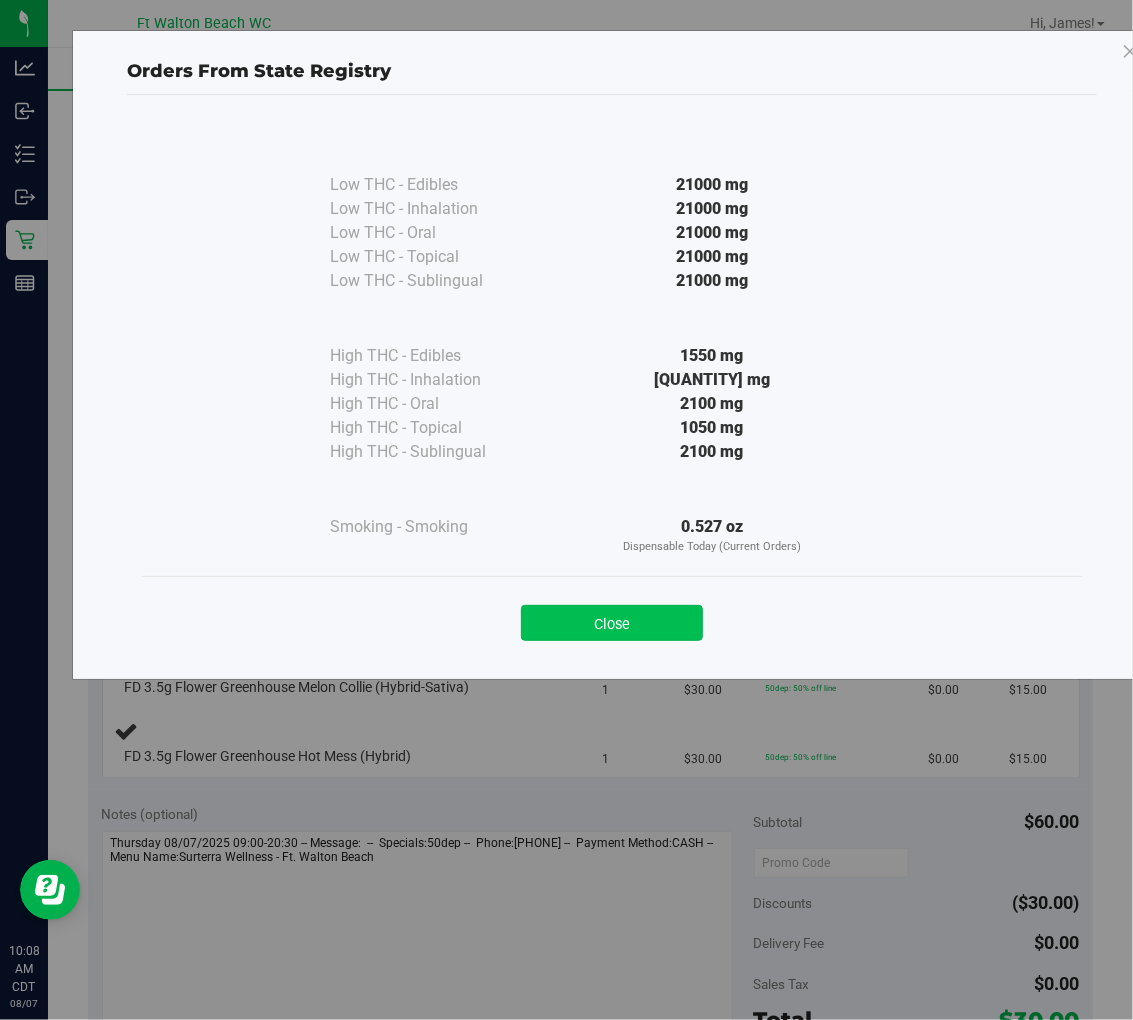 click on "Close" at bounding box center (612, 623) 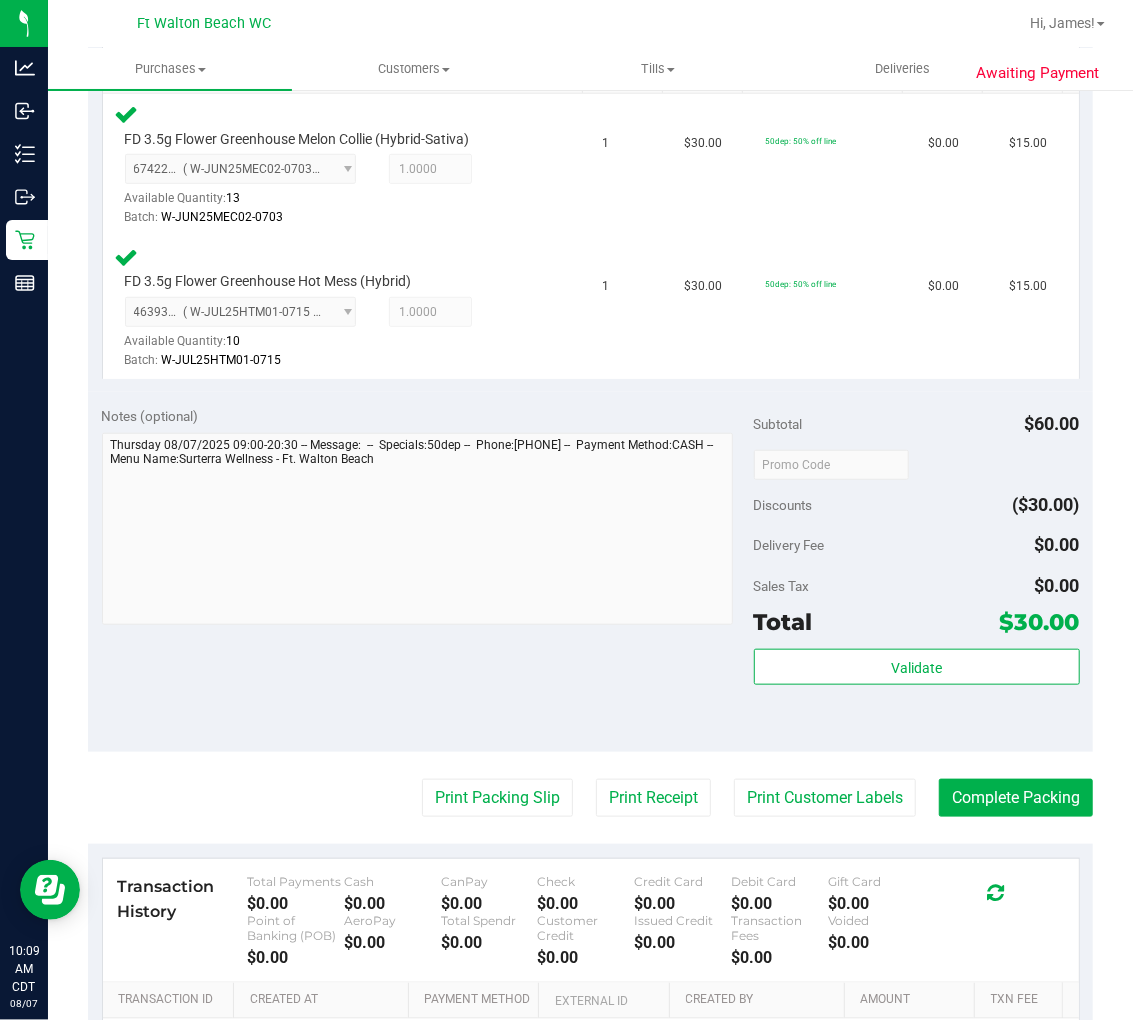 scroll, scrollTop: 666, scrollLeft: 0, axis: vertical 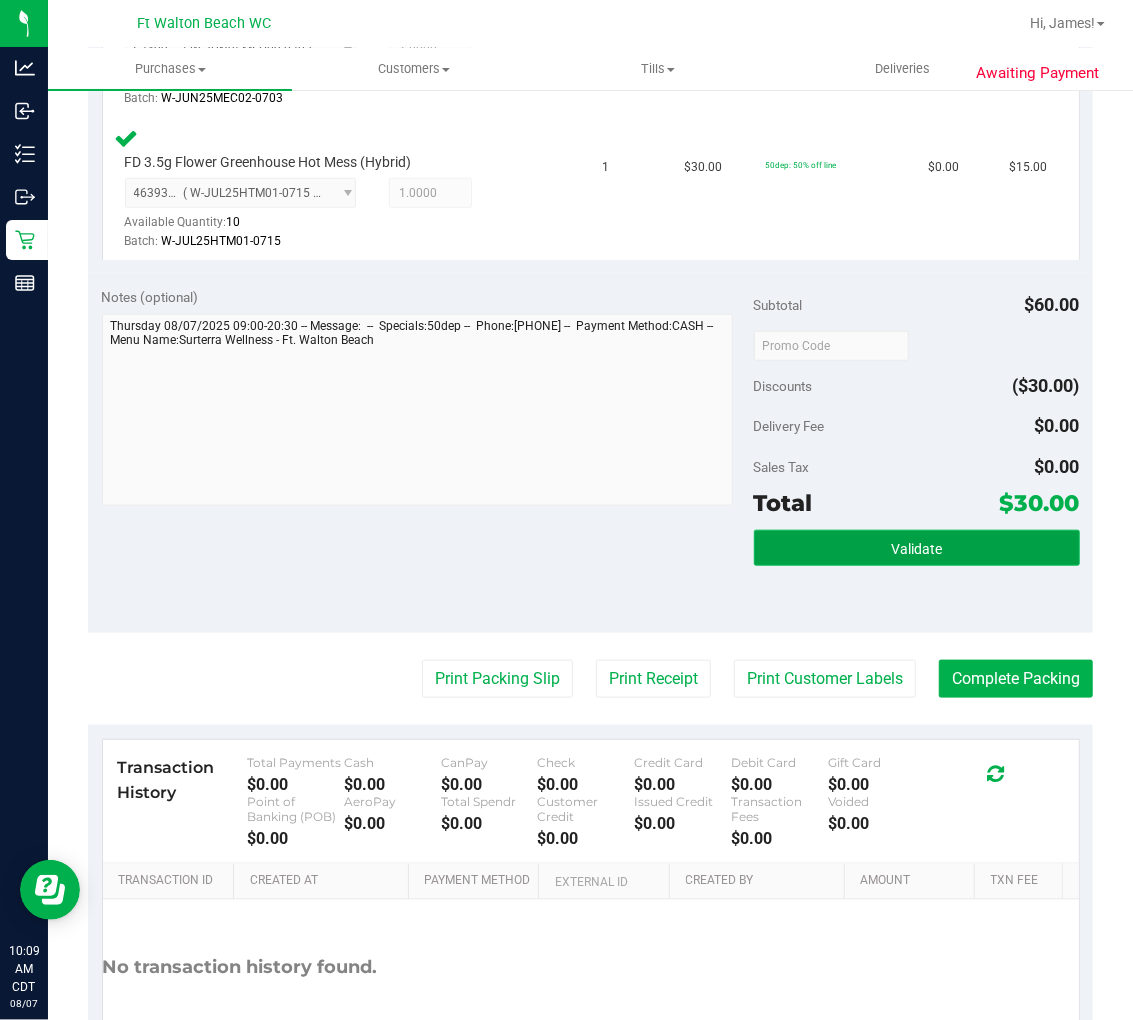 click on "Validate" at bounding box center (917, 548) 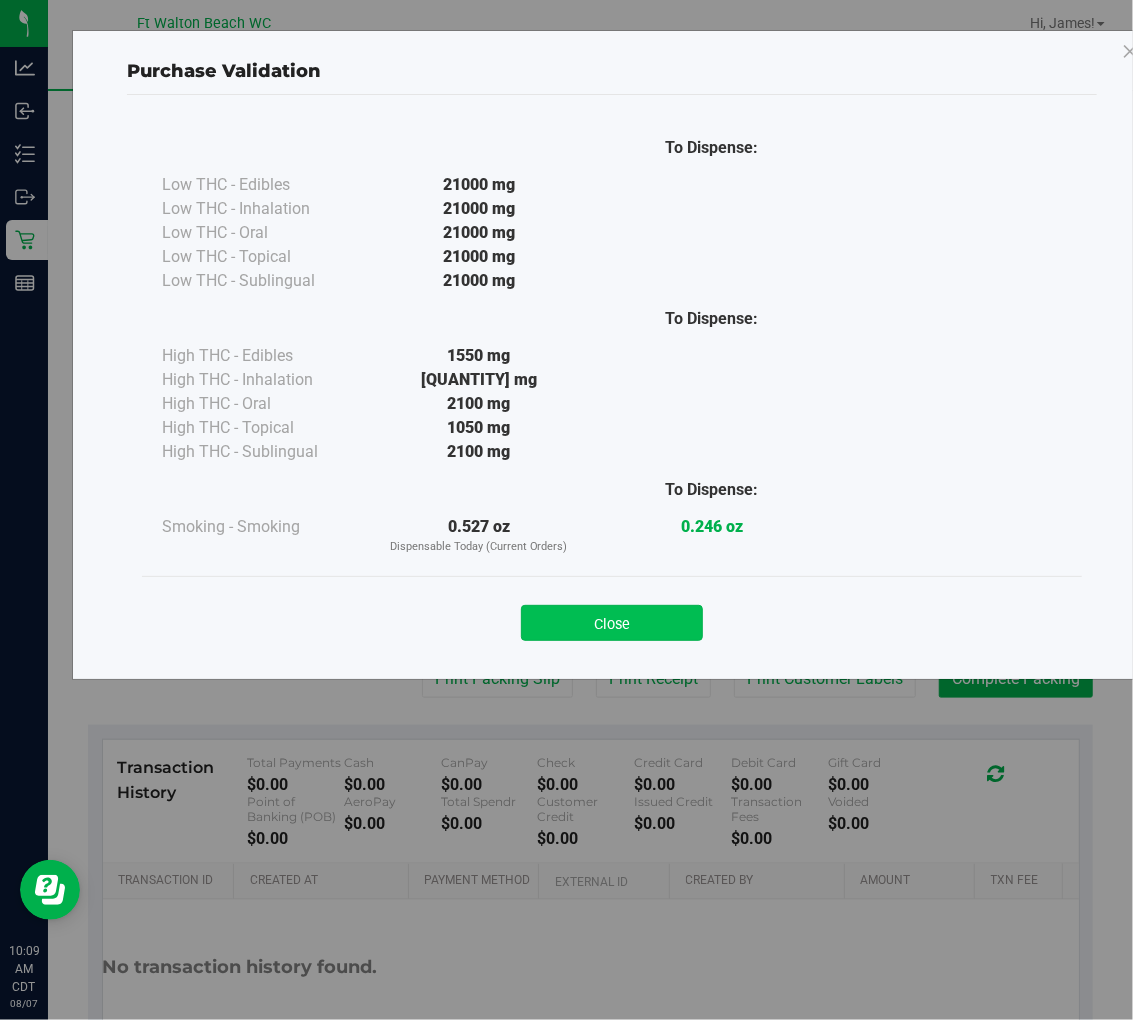 click on "Close" at bounding box center [612, 623] 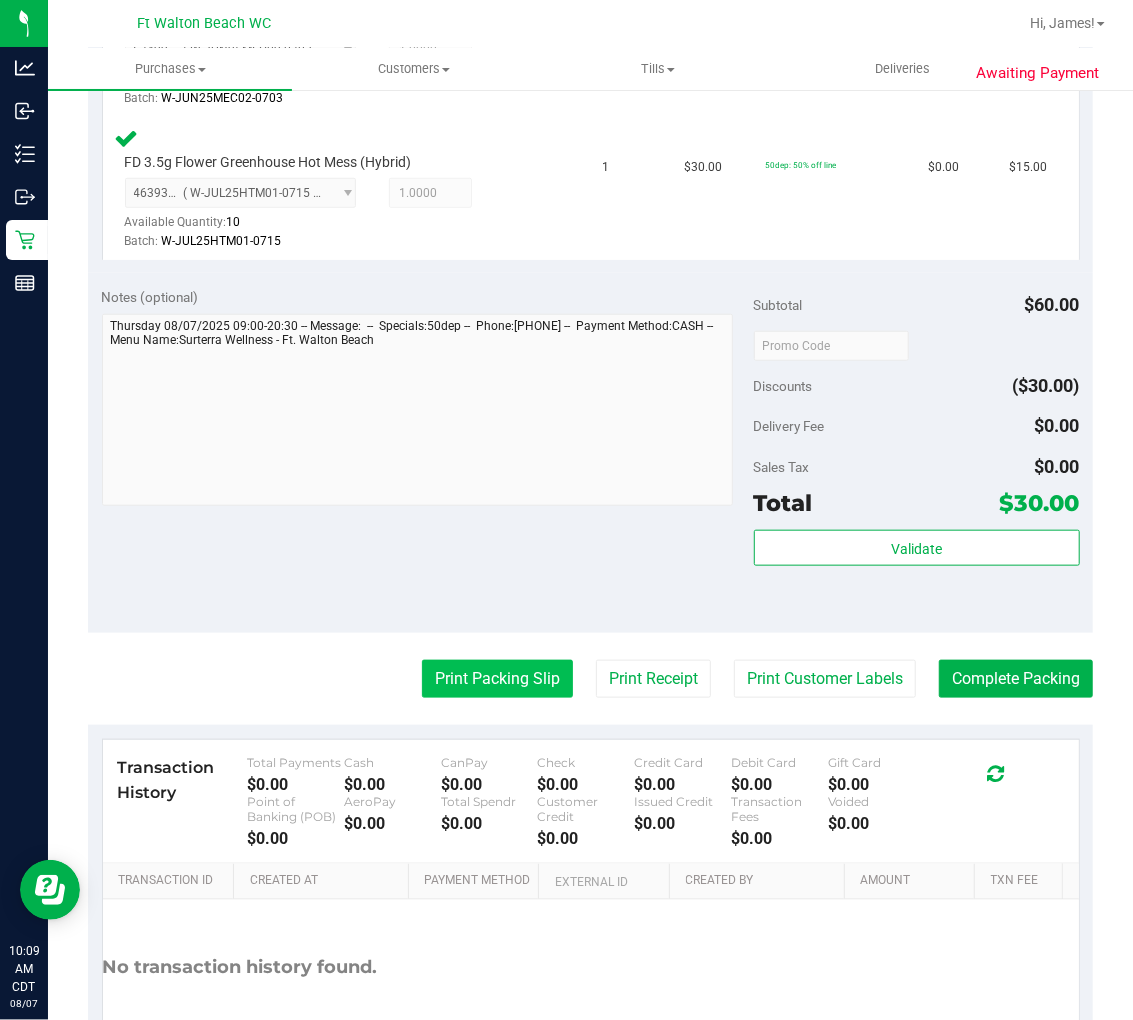 click on "Print Packing Slip" at bounding box center [497, 679] 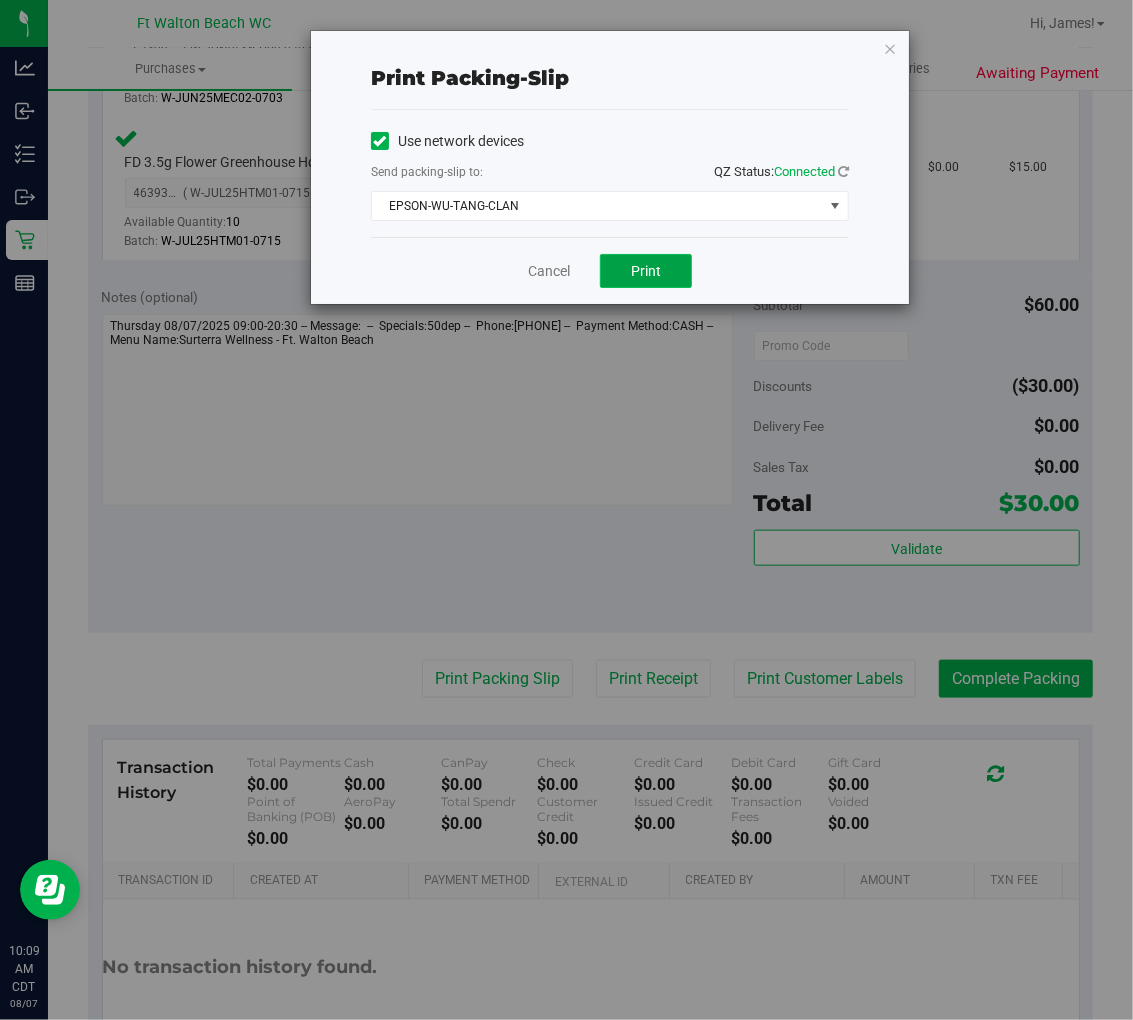 click on "Print" at bounding box center [646, 271] 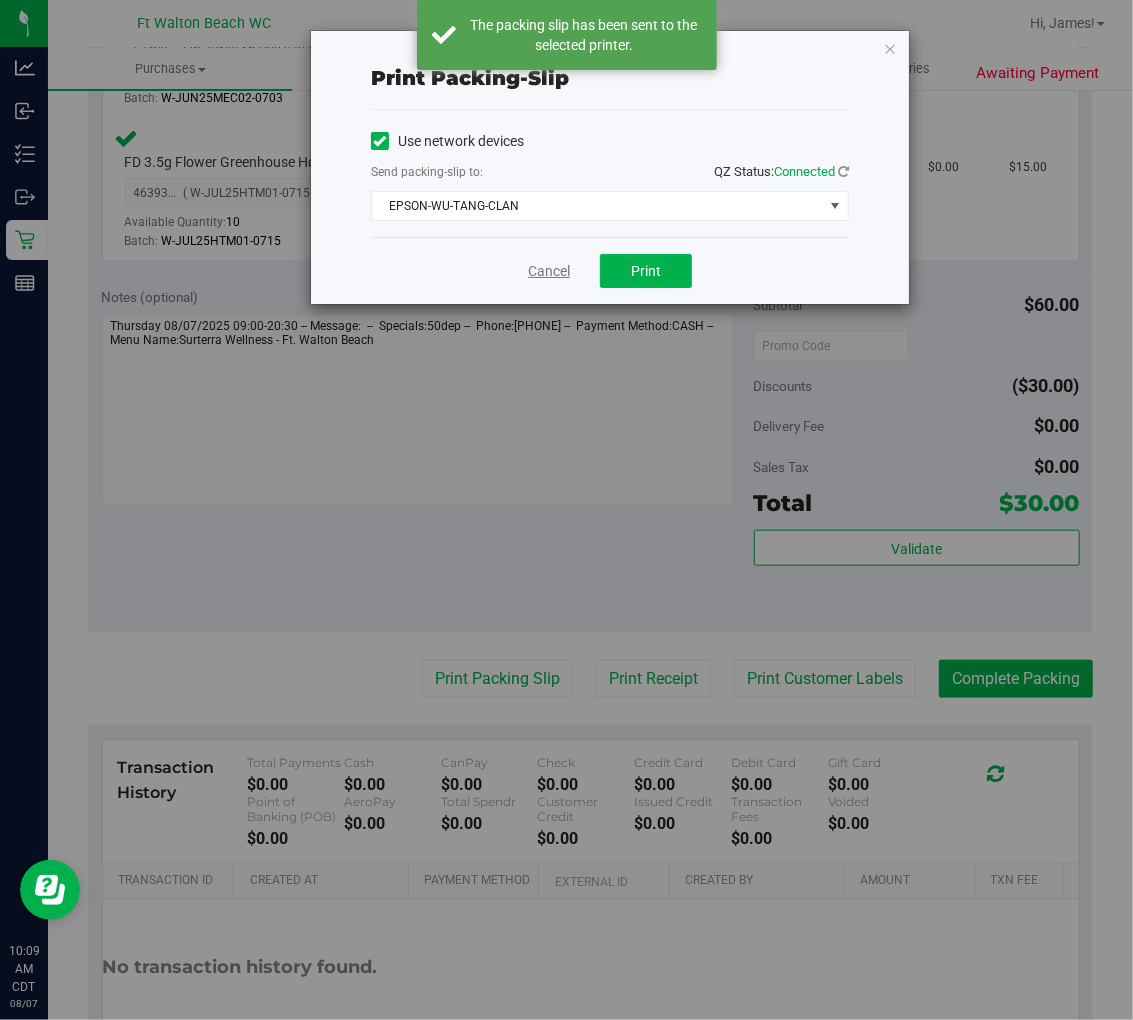 click on "Cancel" at bounding box center (549, 271) 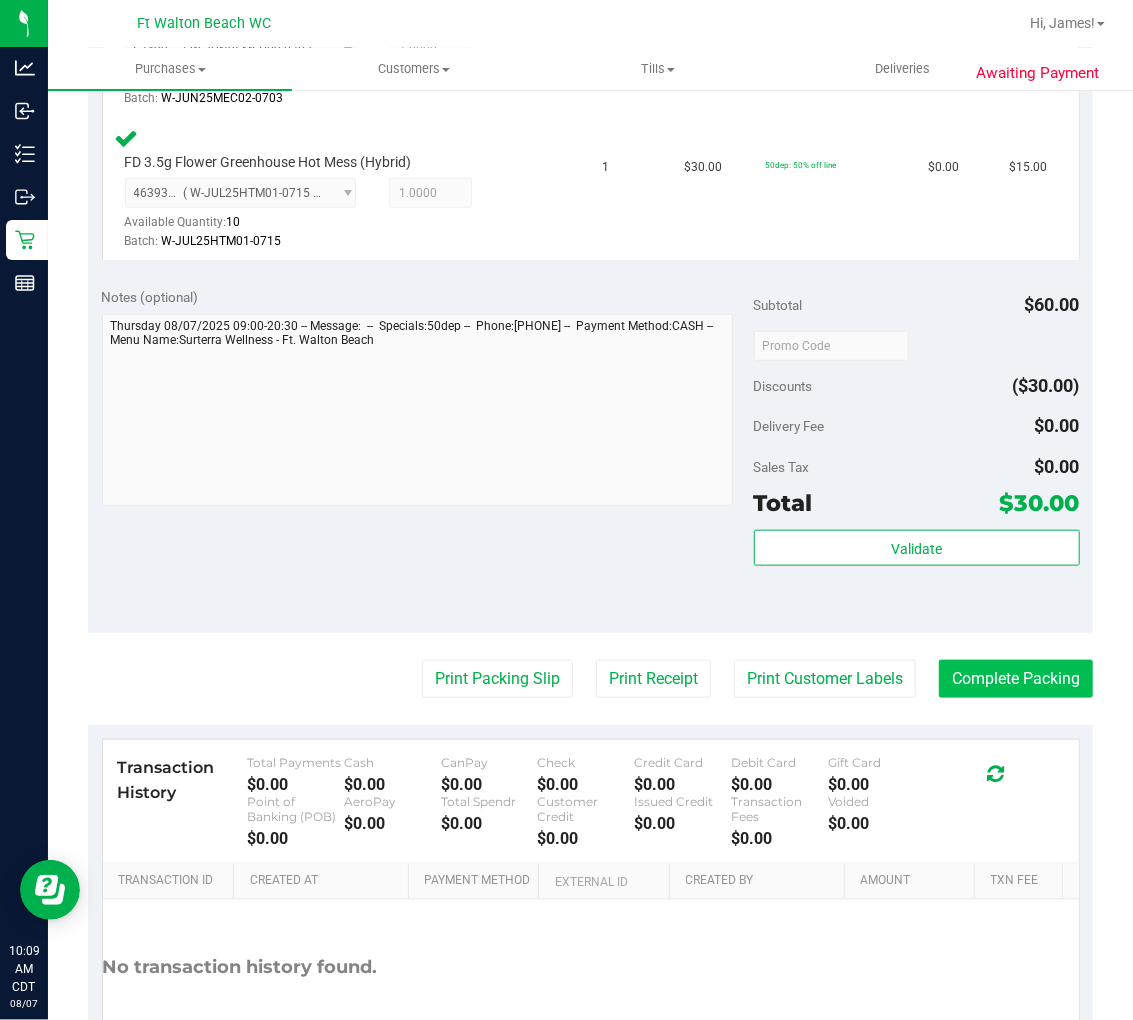 click on "Complete Packing" at bounding box center [1016, 679] 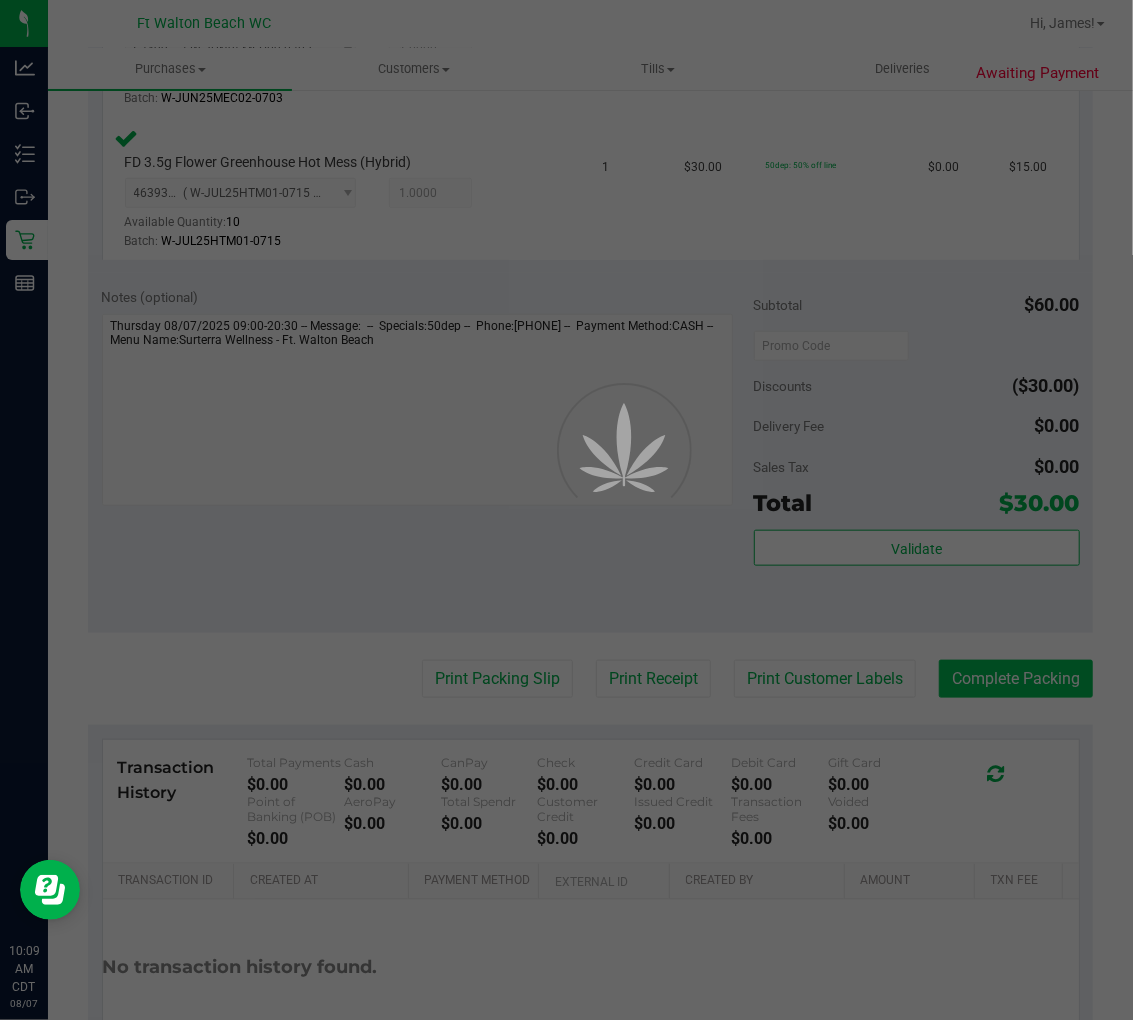 scroll, scrollTop: 0, scrollLeft: 0, axis: both 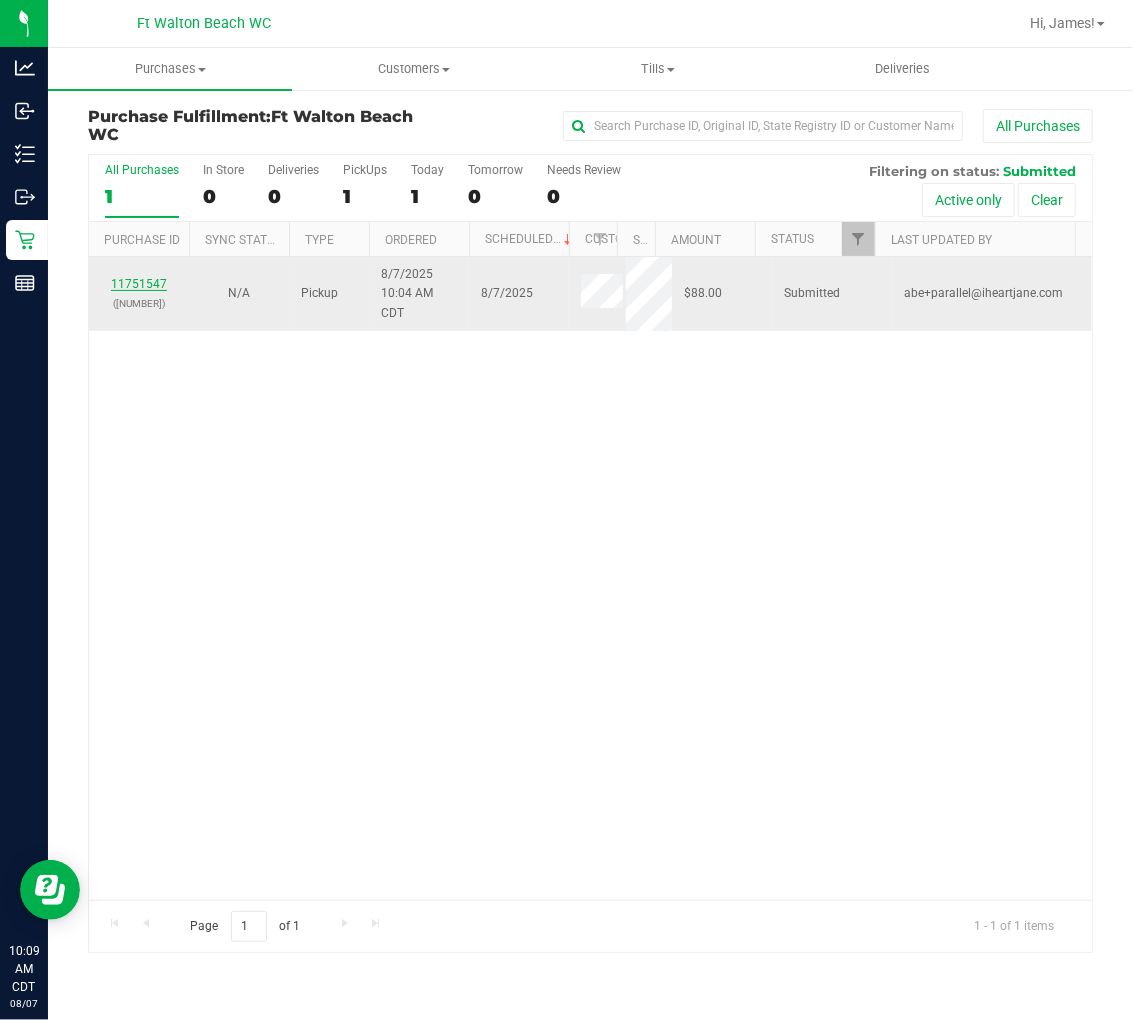 click on "11751547" at bounding box center (139, 284) 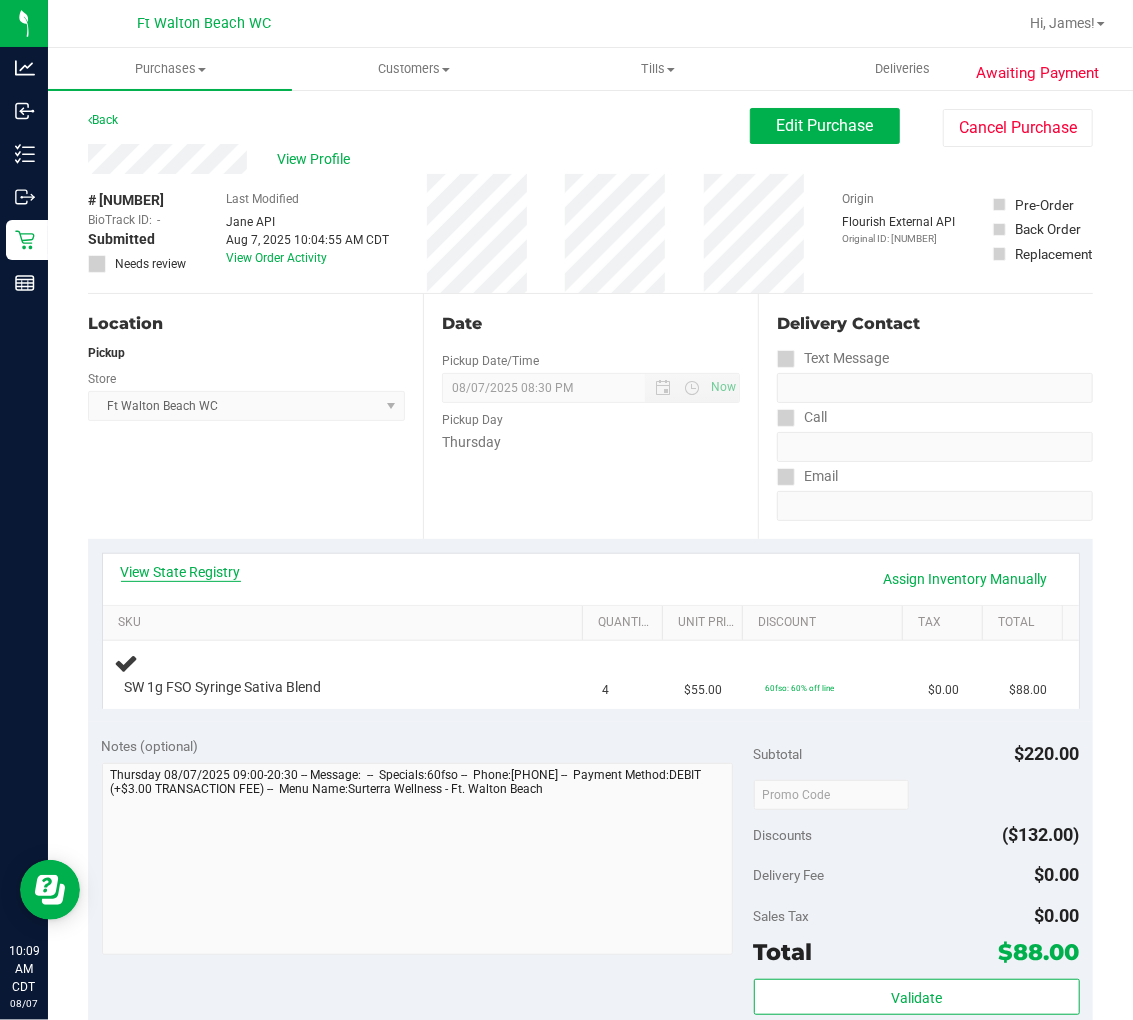 click on "View State Registry" at bounding box center [181, 572] 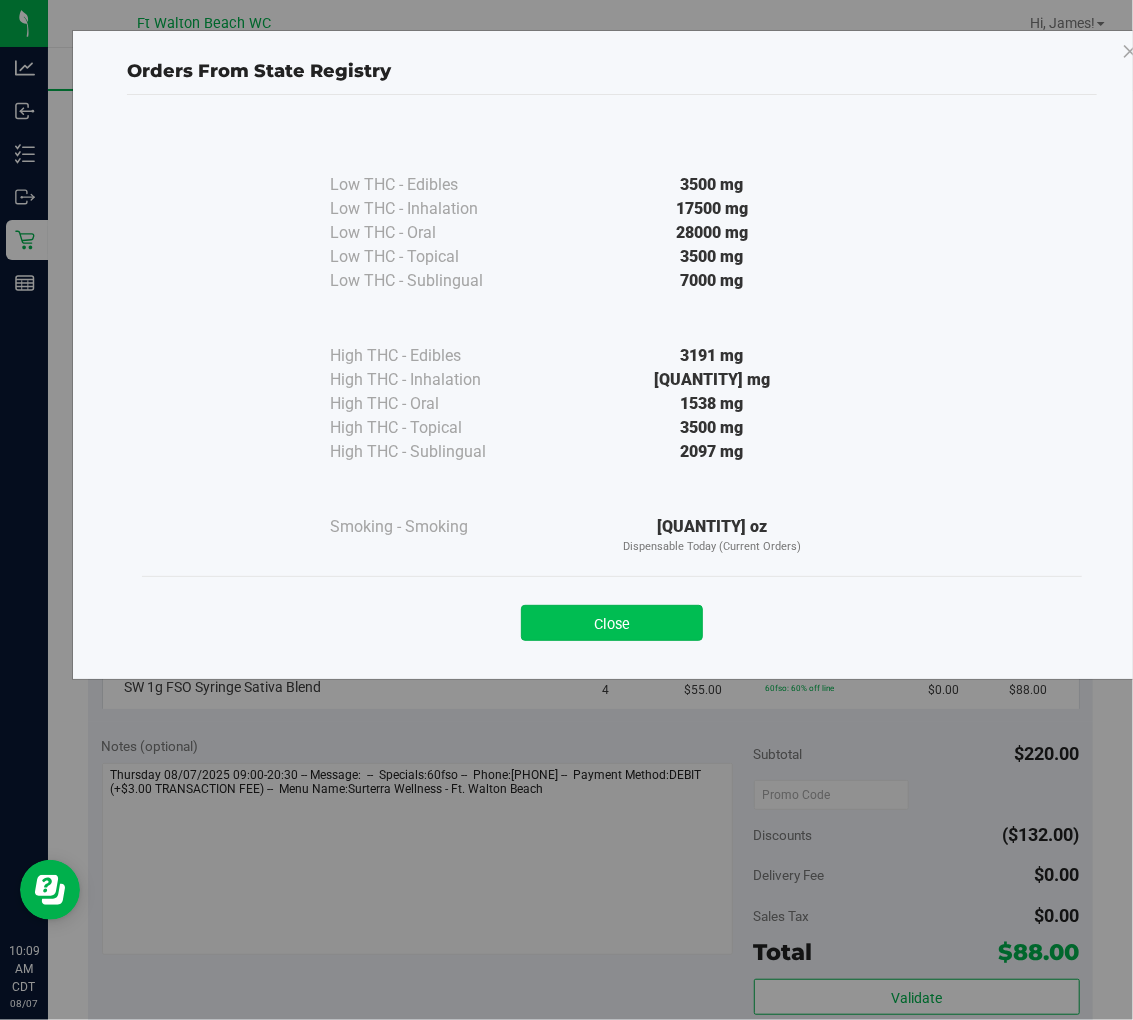 click on "Close" at bounding box center [612, 623] 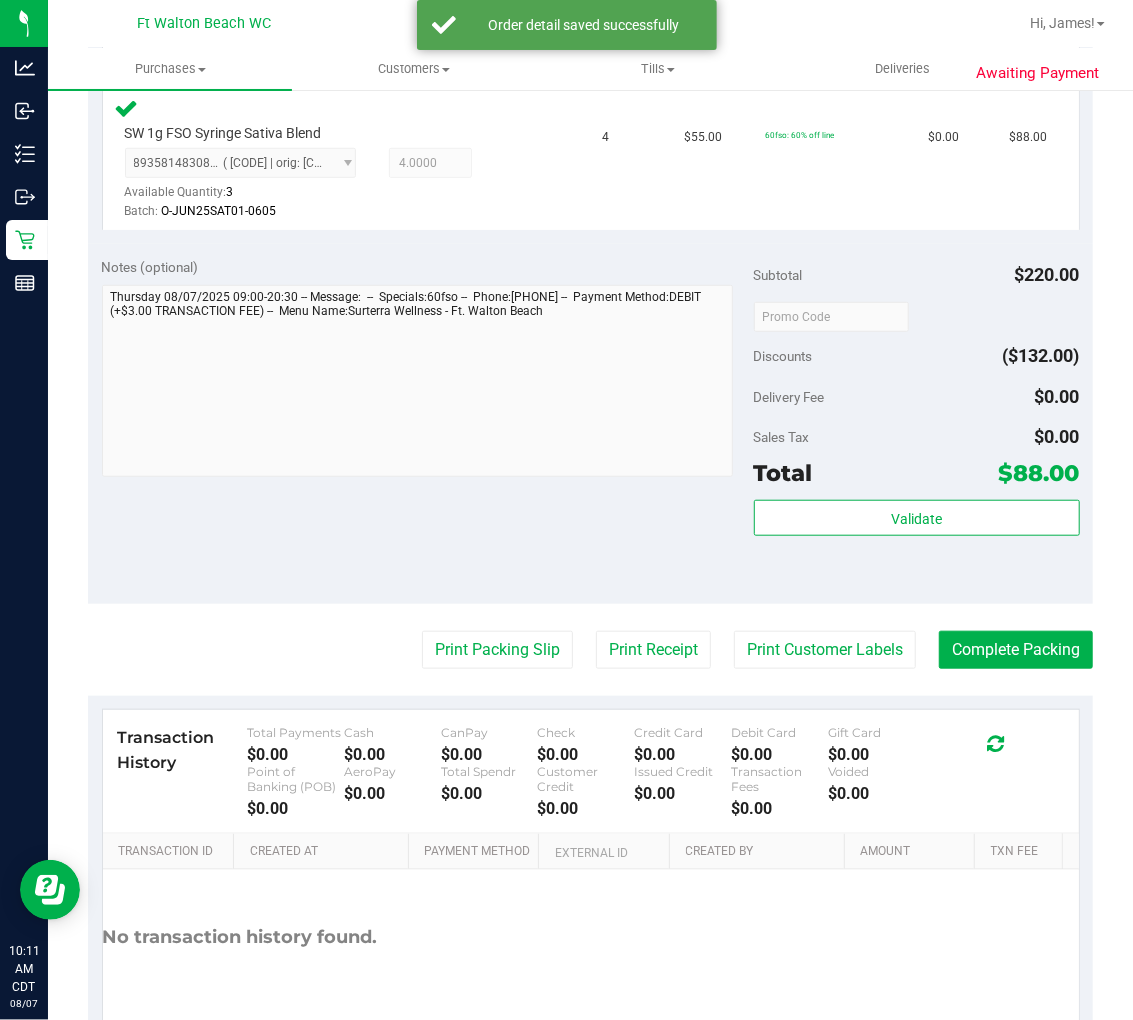 scroll, scrollTop: 555, scrollLeft: 0, axis: vertical 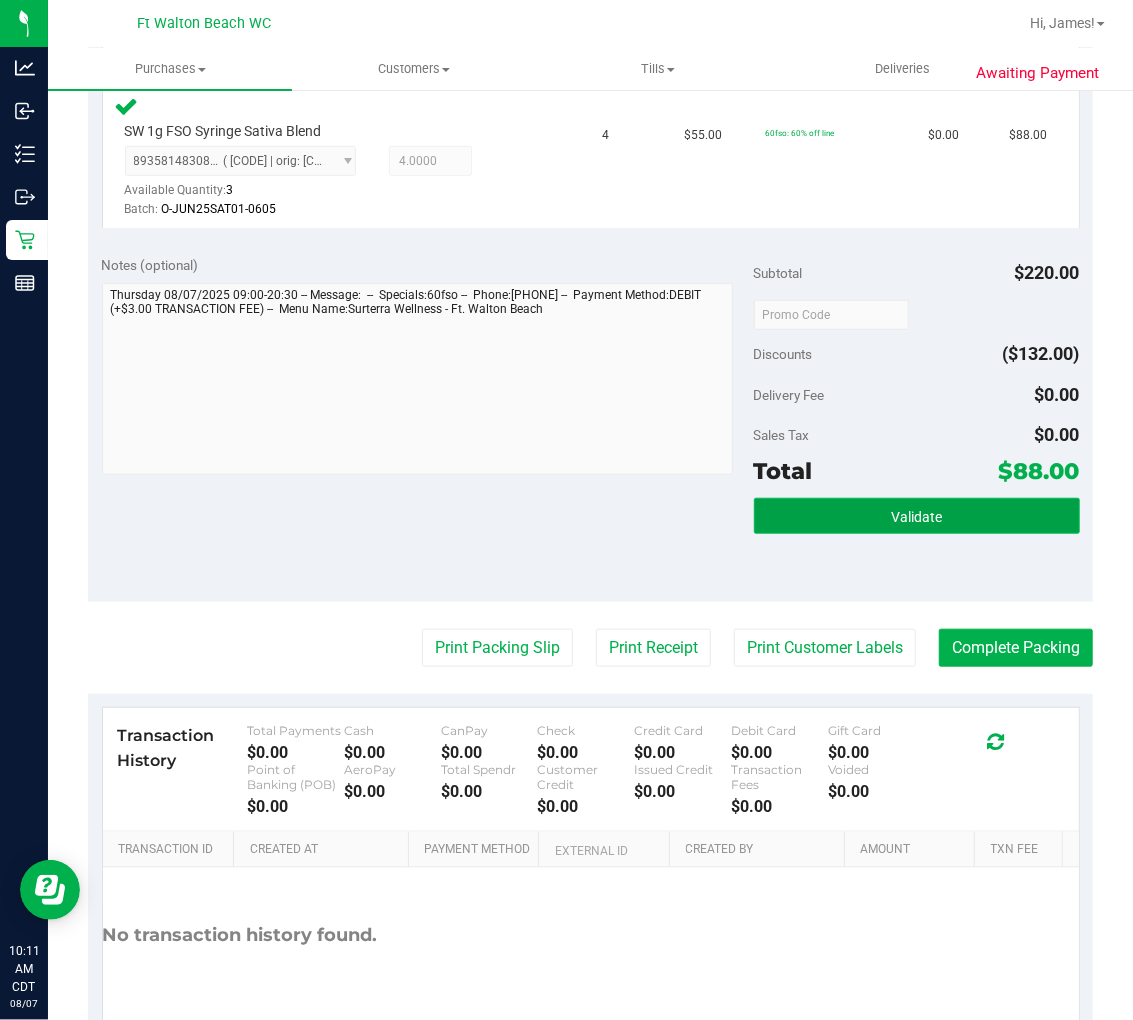 click on "Validate" at bounding box center [917, 516] 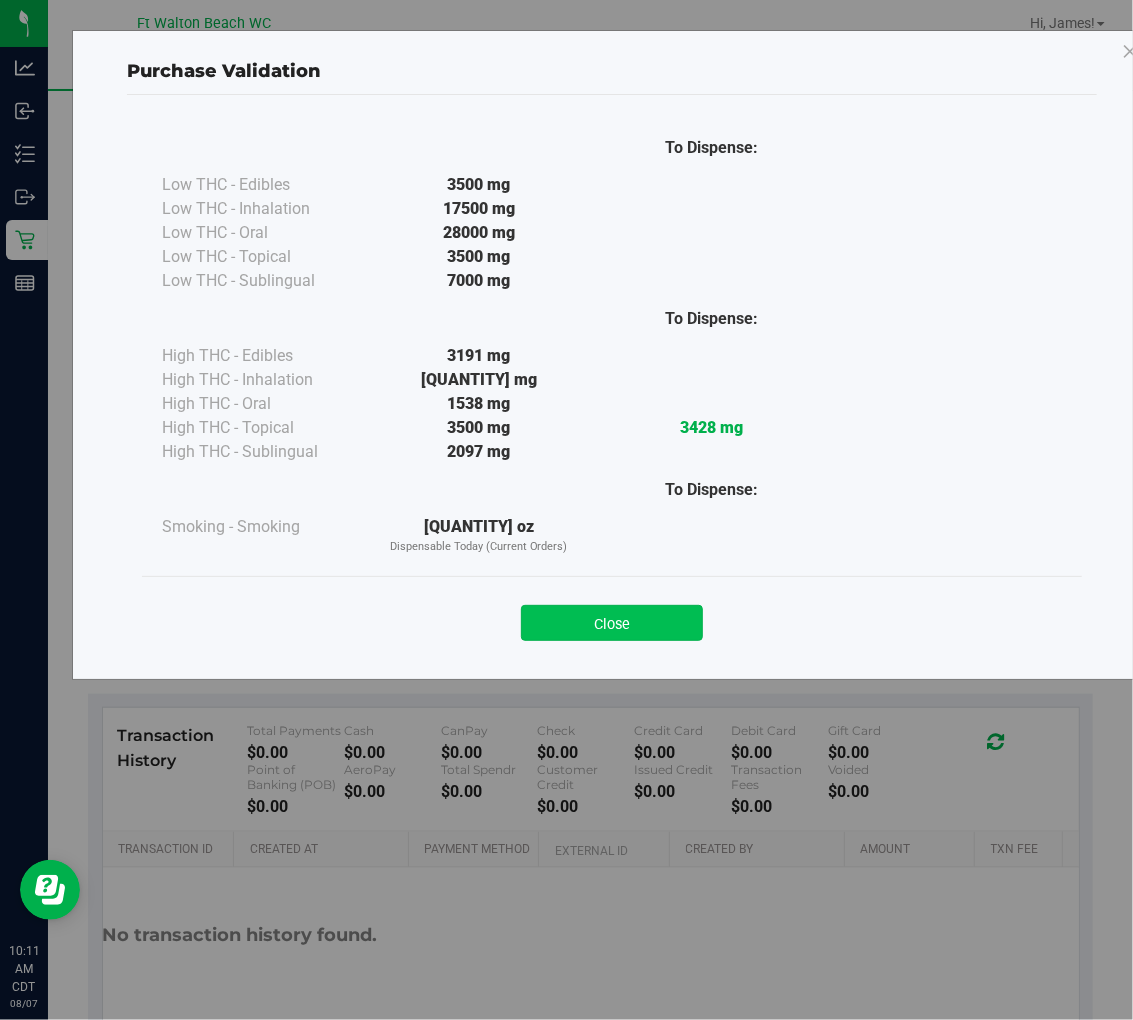 click on "Close" at bounding box center [612, 623] 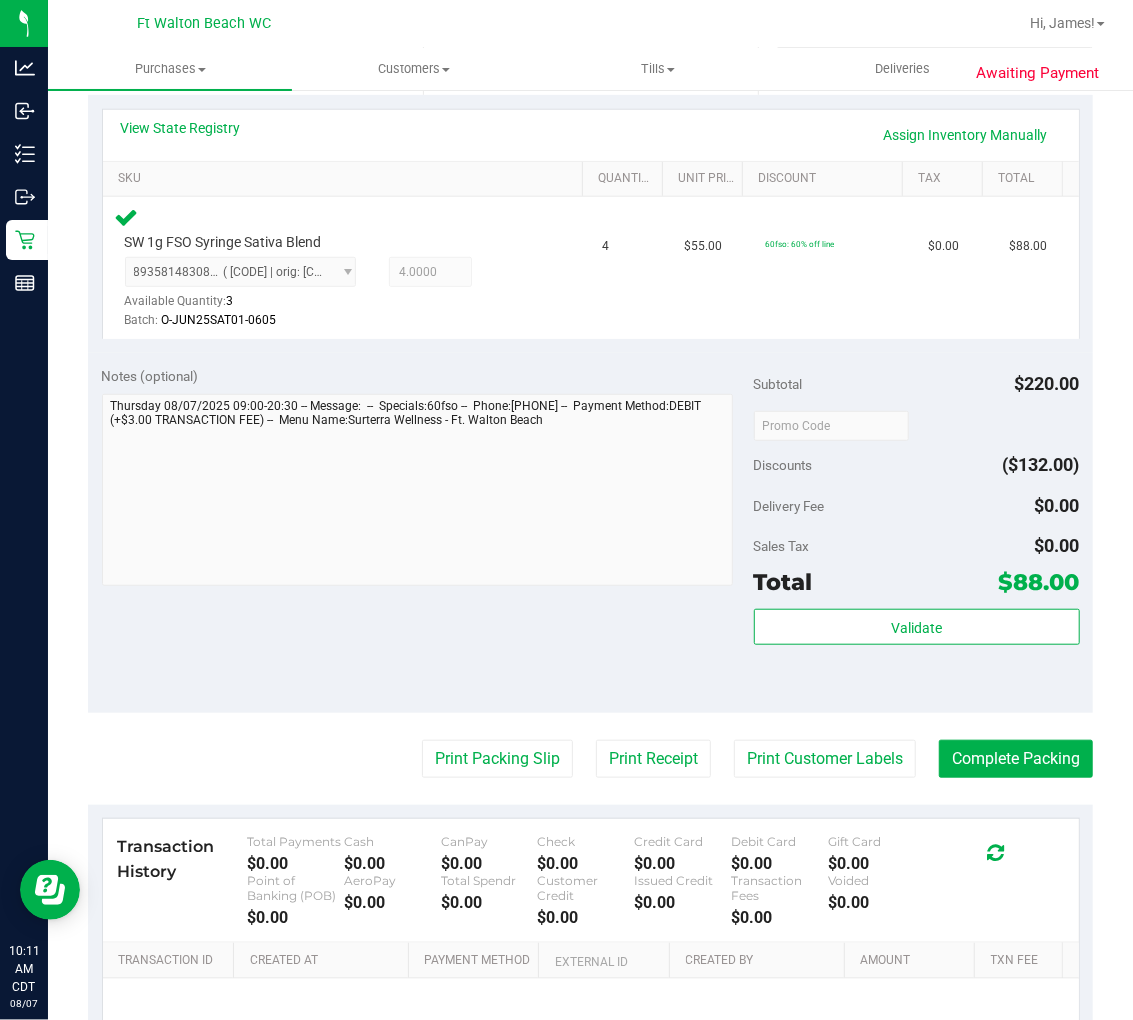 scroll, scrollTop: 333, scrollLeft: 0, axis: vertical 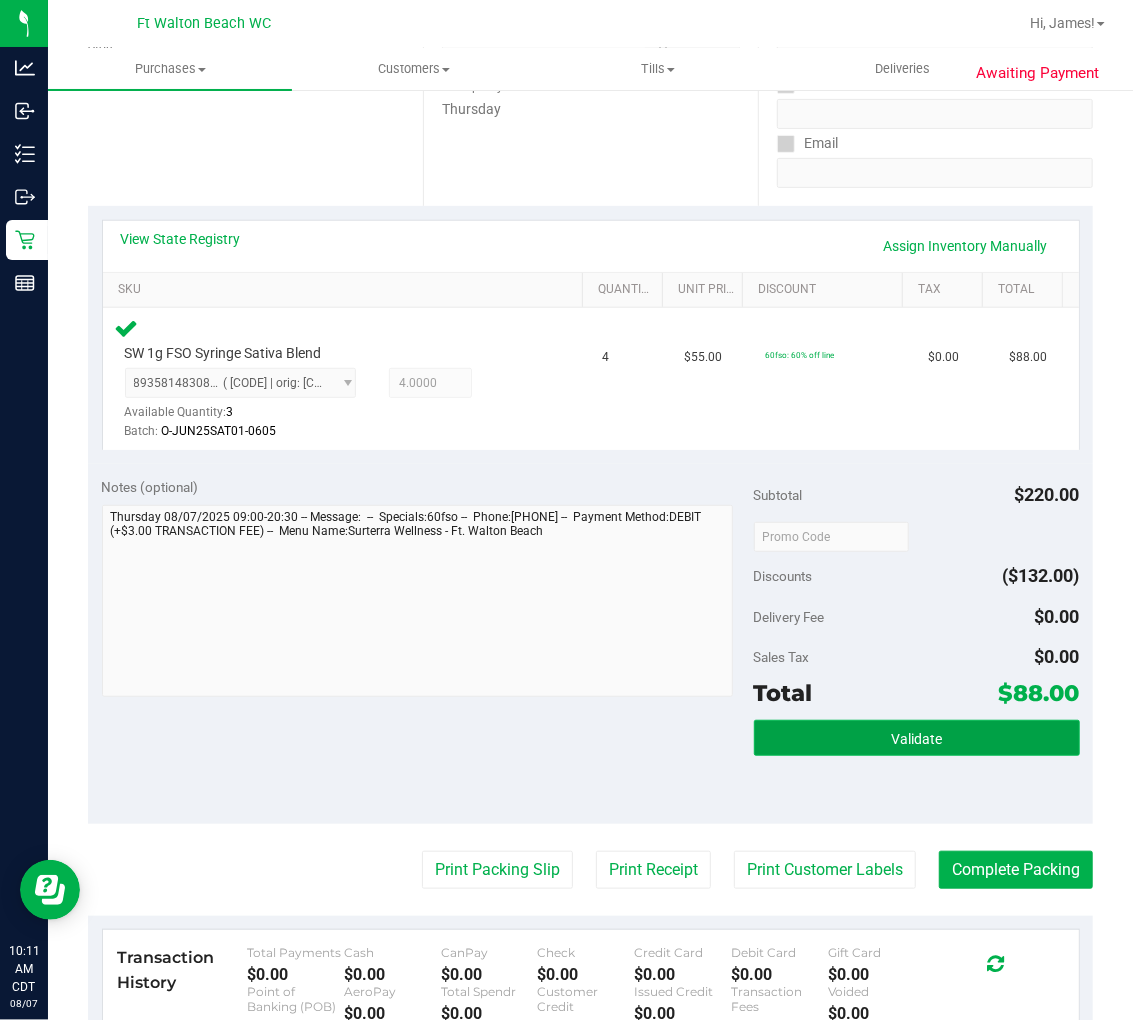 click on "Validate" at bounding box center [917, 738] 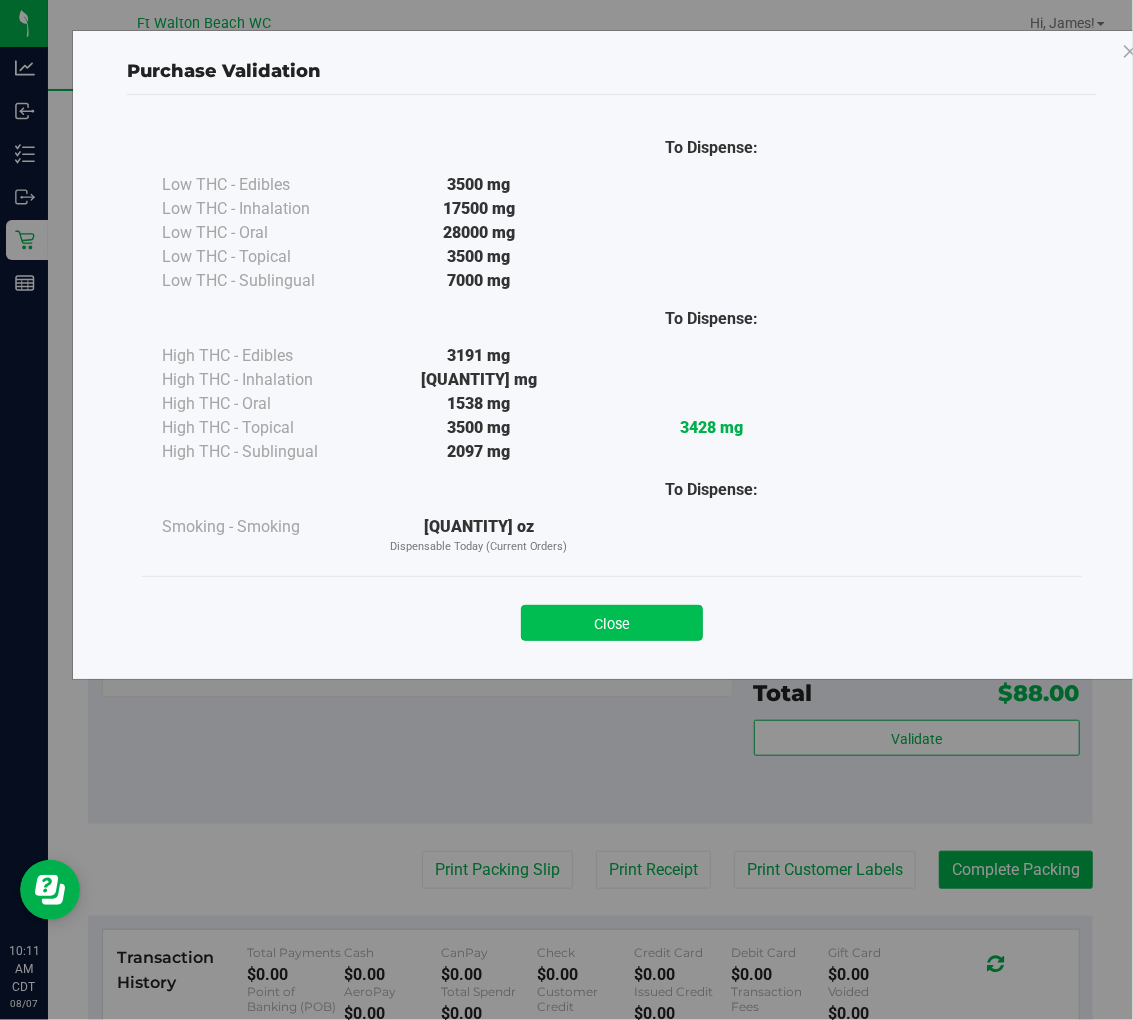 click on "Close" at bounding box center (612, 623) 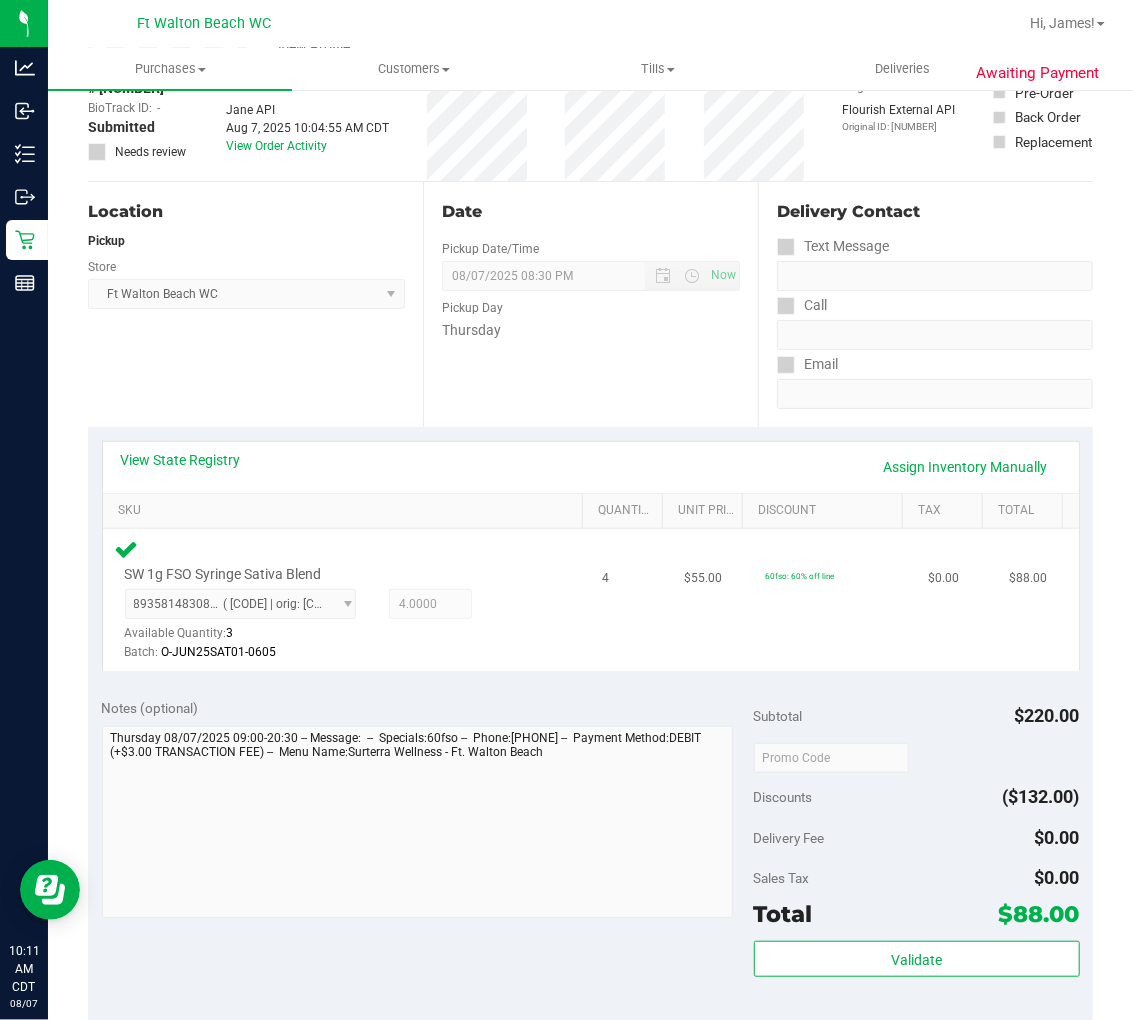 scroll, scrollTop: 111, scrollLeft: 0, axis: vertical 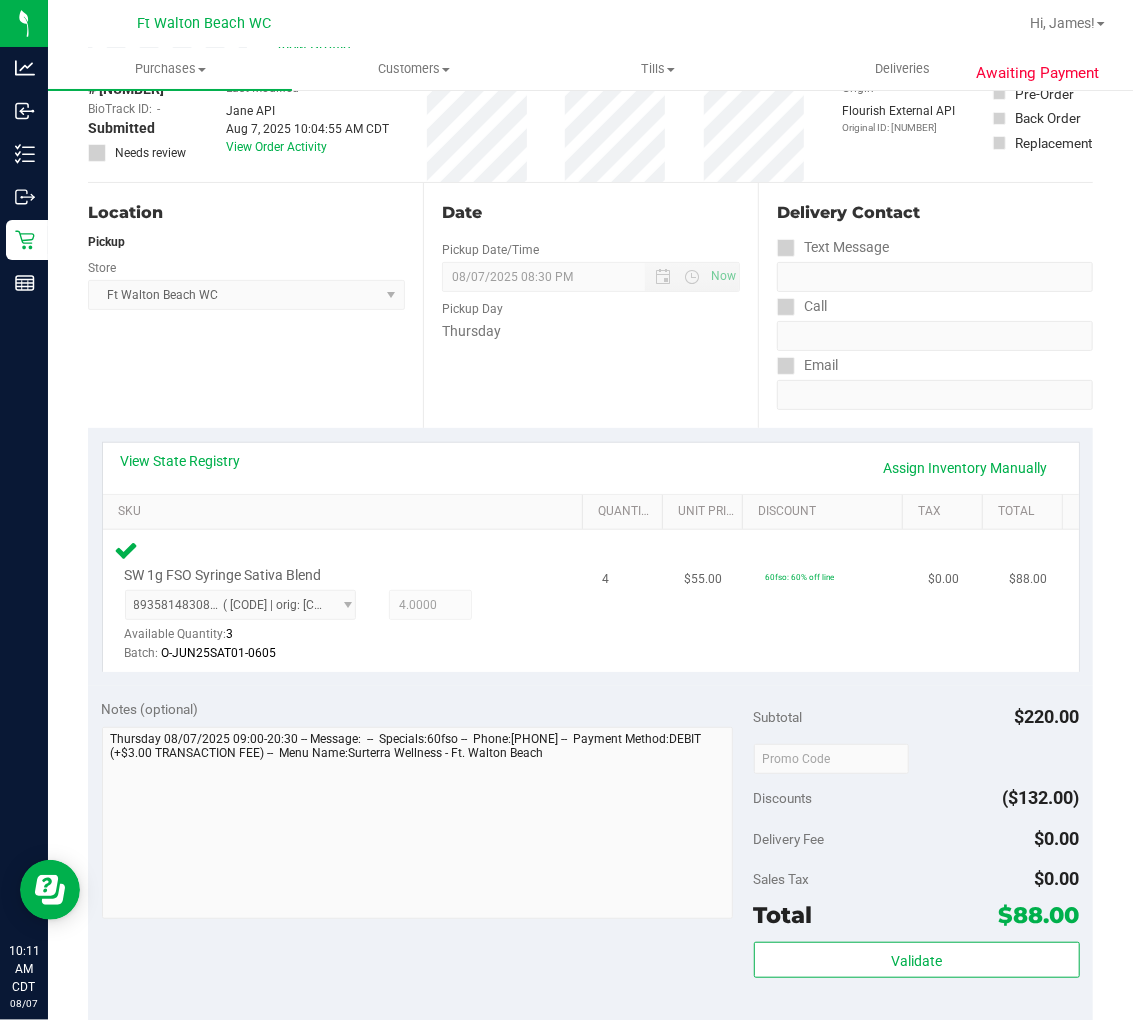 click on "8935814830803568
(
O-JUN25SAT01-0605 | orig: FLSRWGM-20250612-2349
)
8935814830803568
Available Quantity:  3
4.0000 4
Batch:
O-JUN25SAT01-0605" at bounding box center [334, 626] 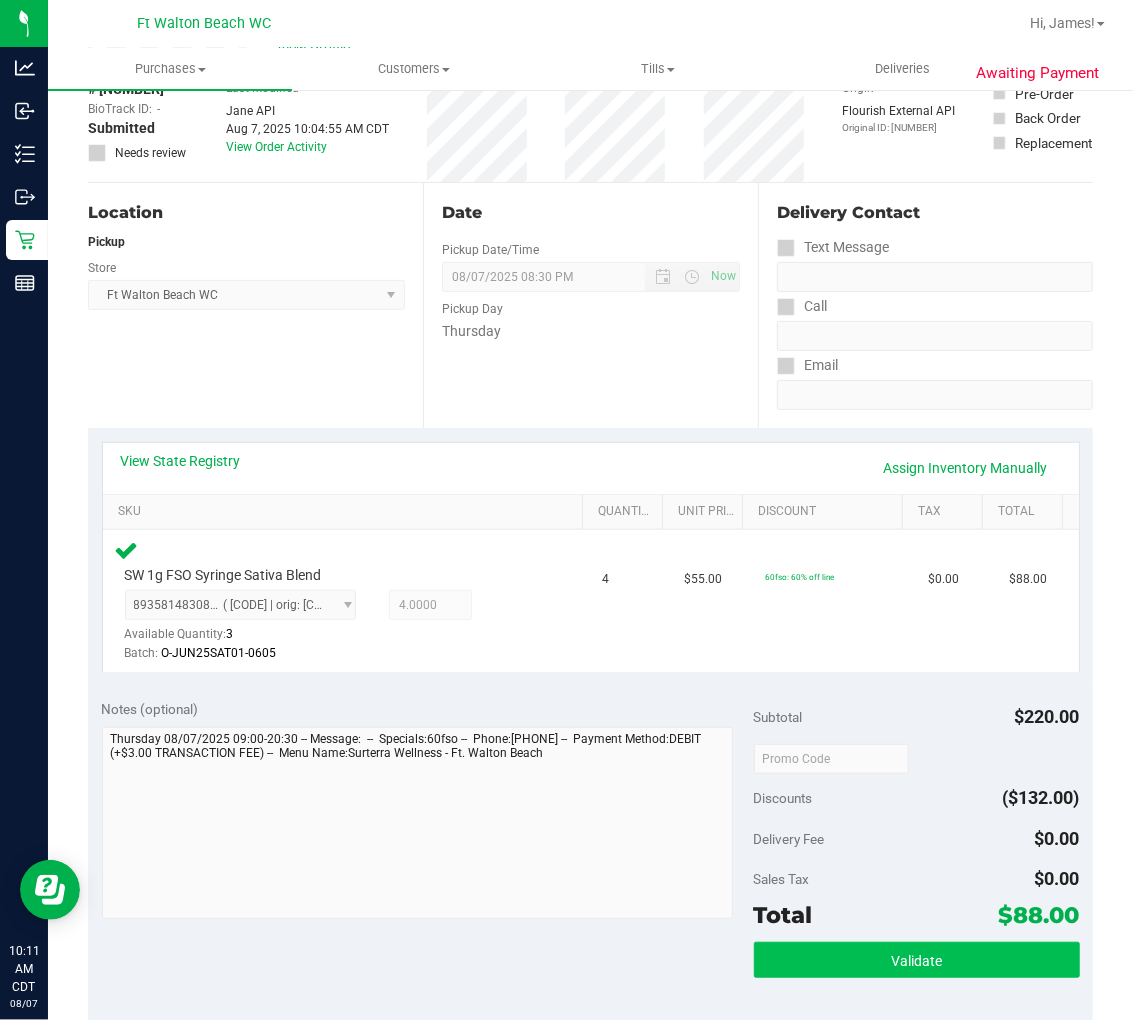 click on "Validate" at bounding box center (916, 961) 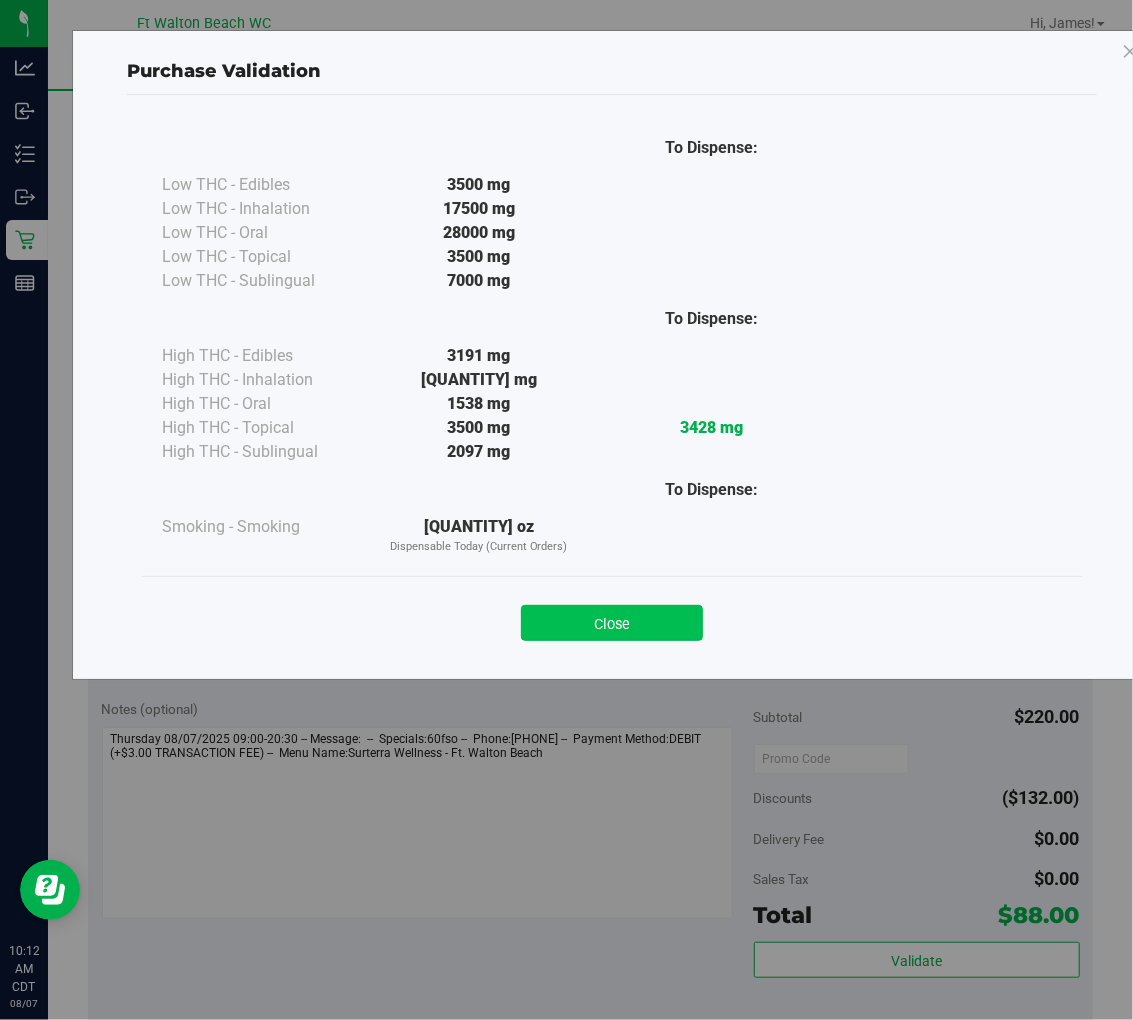 click on "Close" at bounding box center (612, 623) 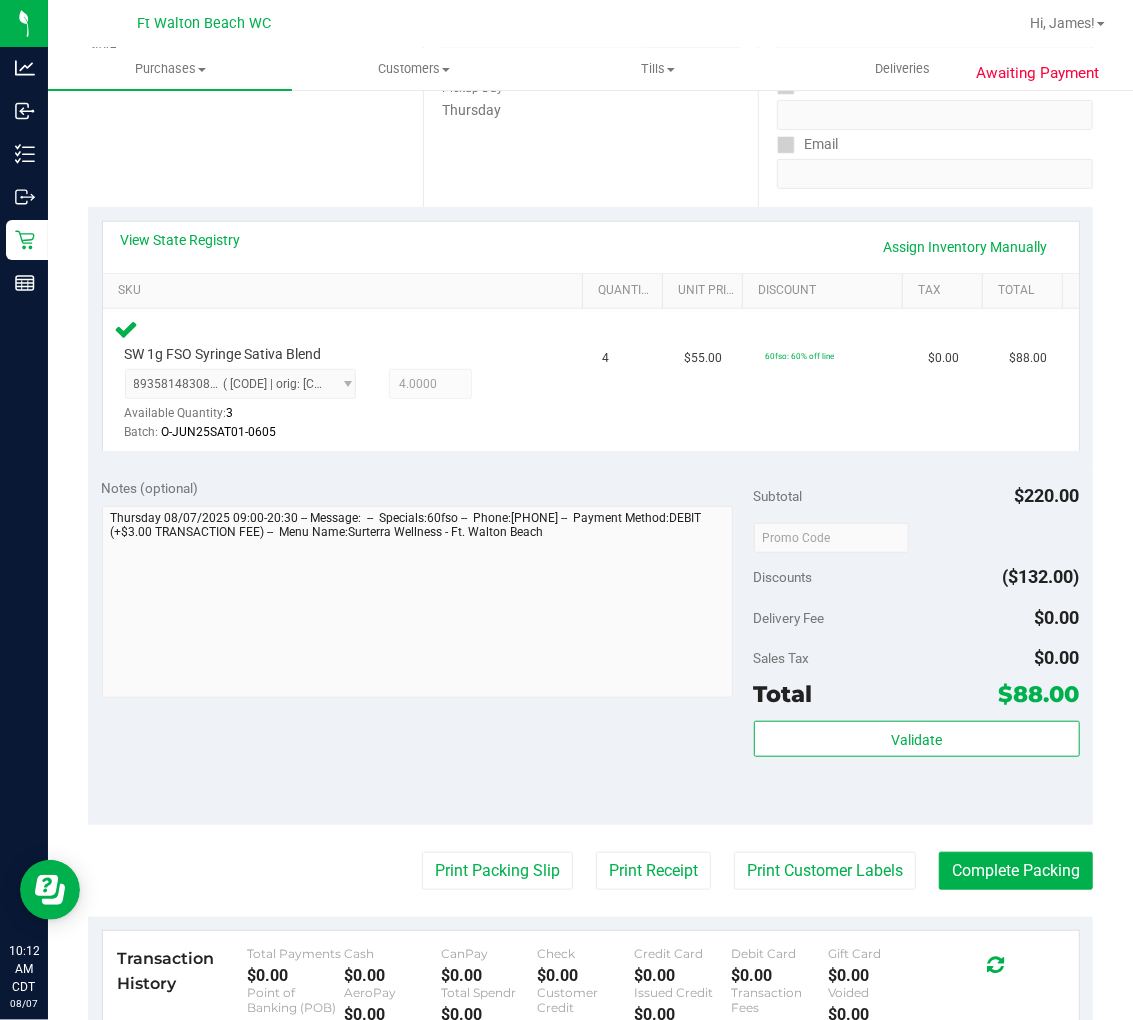 scroll, scrollTop: 333, scrollLeft: 0, axis: vertical 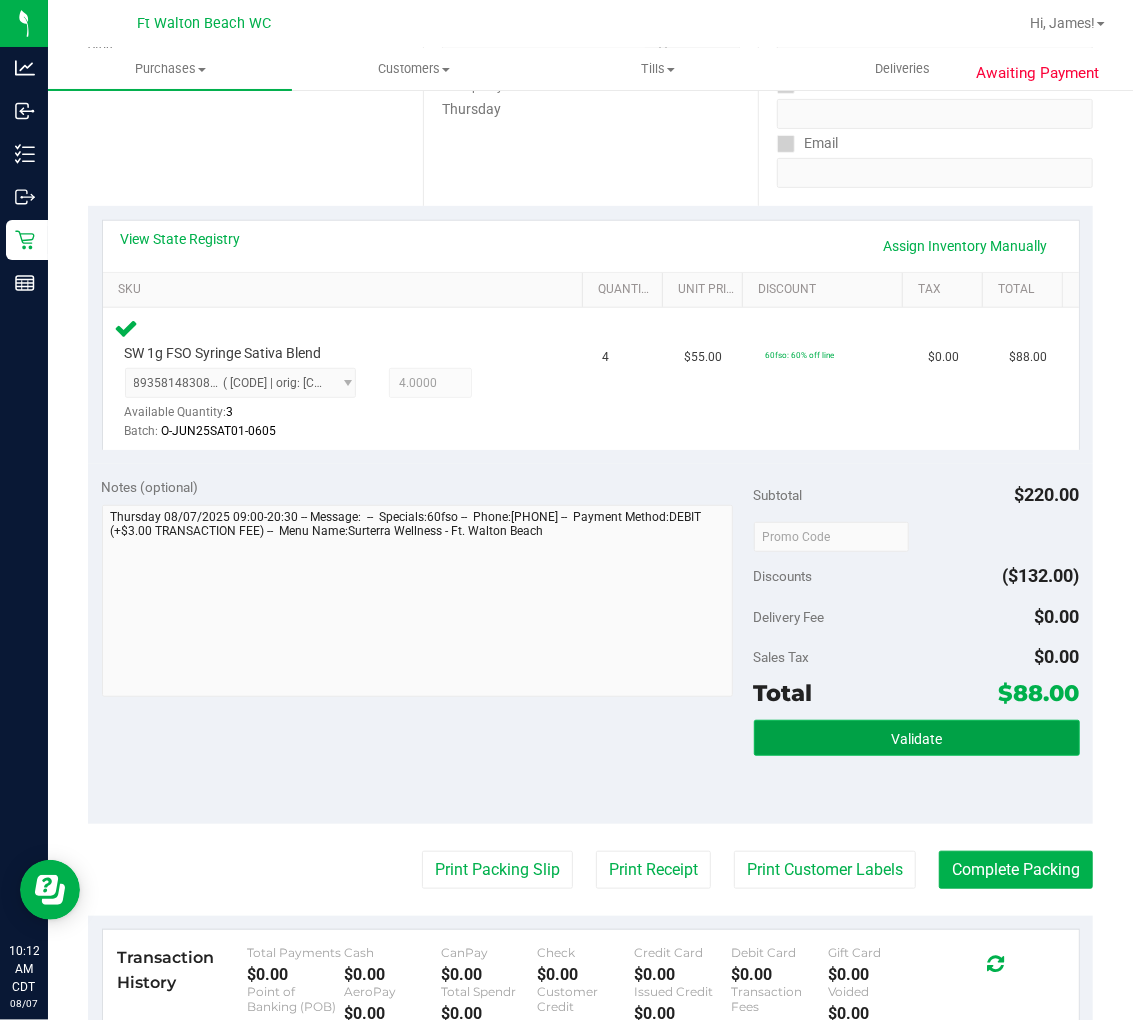 click on "Validate" at bounding box center [917, 738] 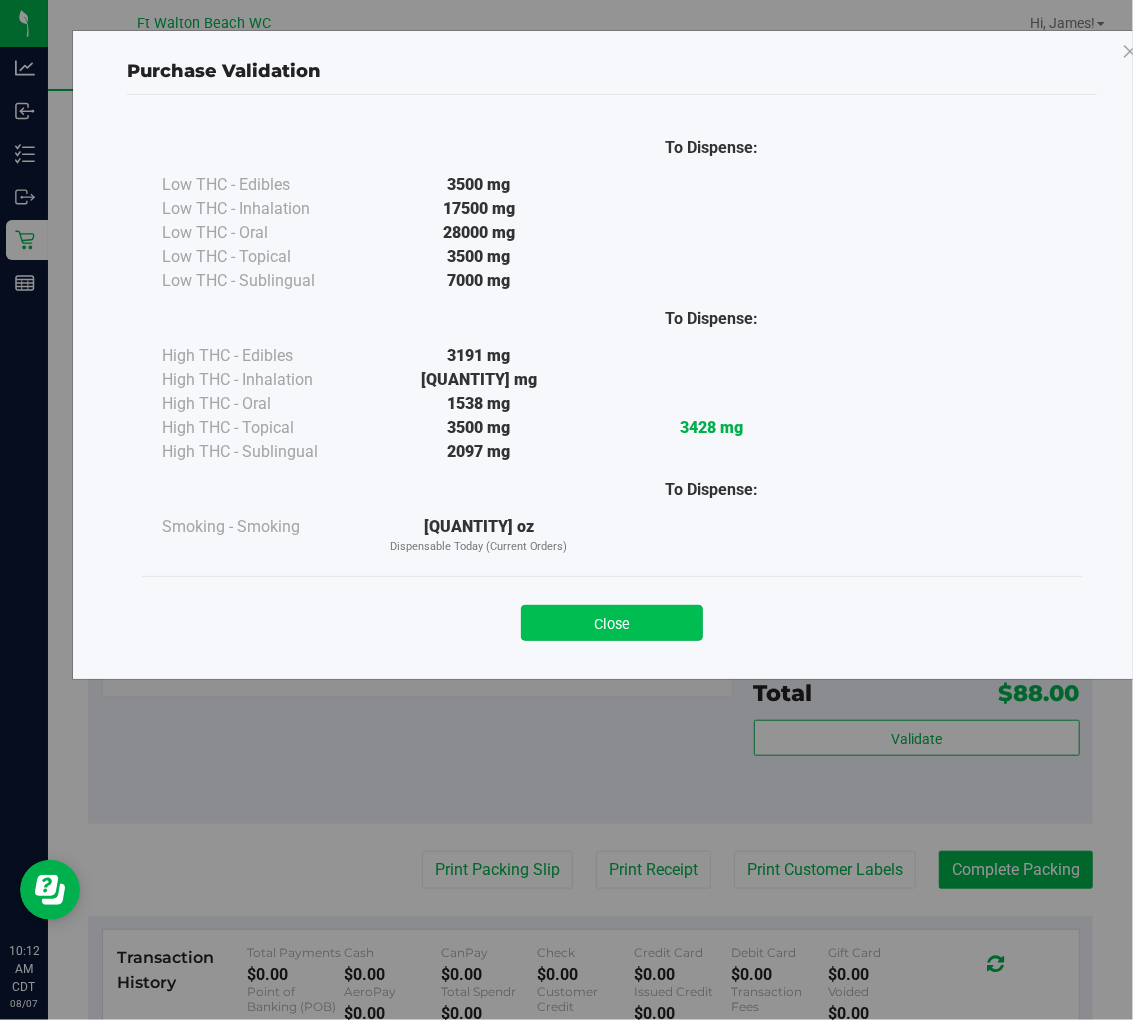 click on "Close" at bounding box center [612, 623] 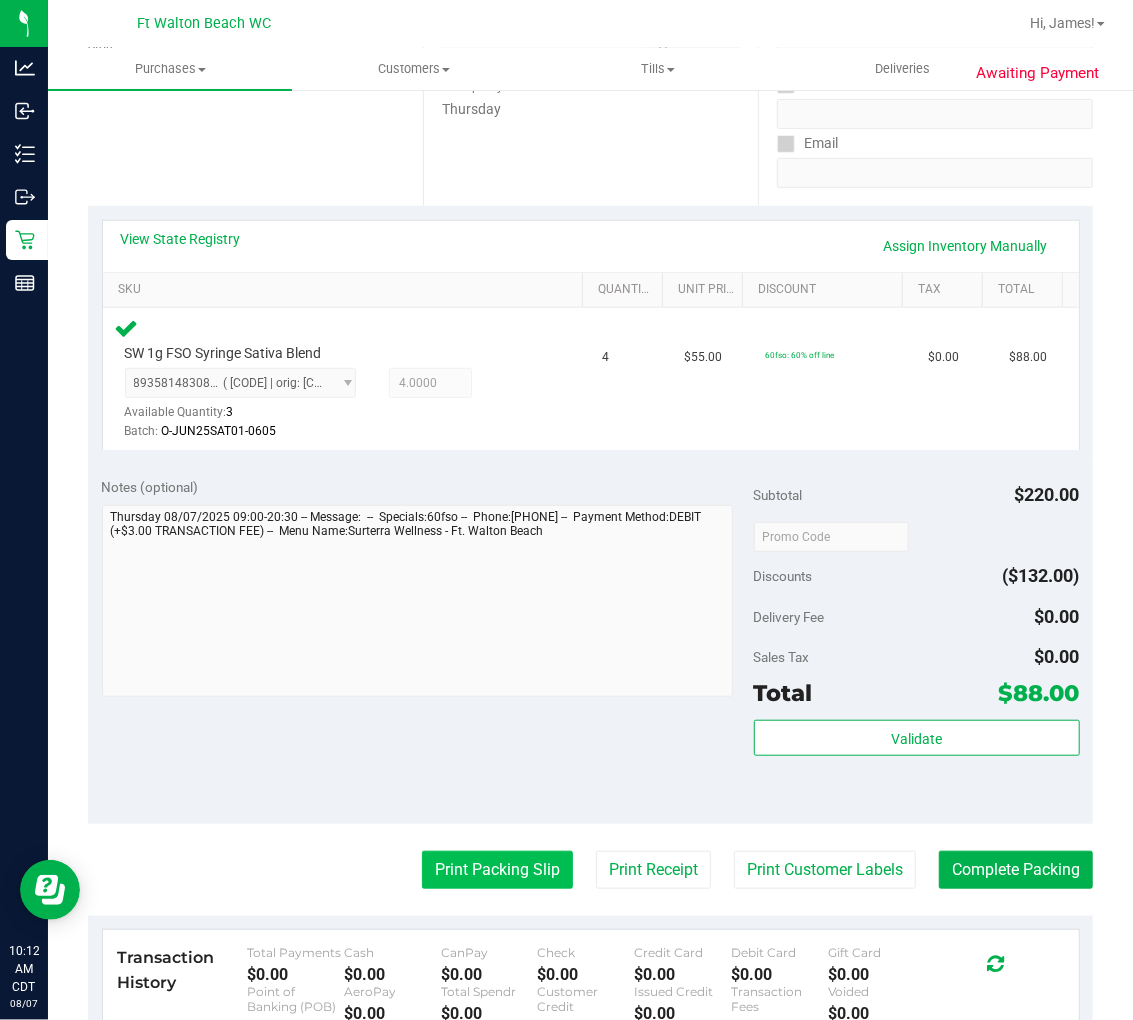 click on "Print Packing Slip" at bounding box center [497, 870] 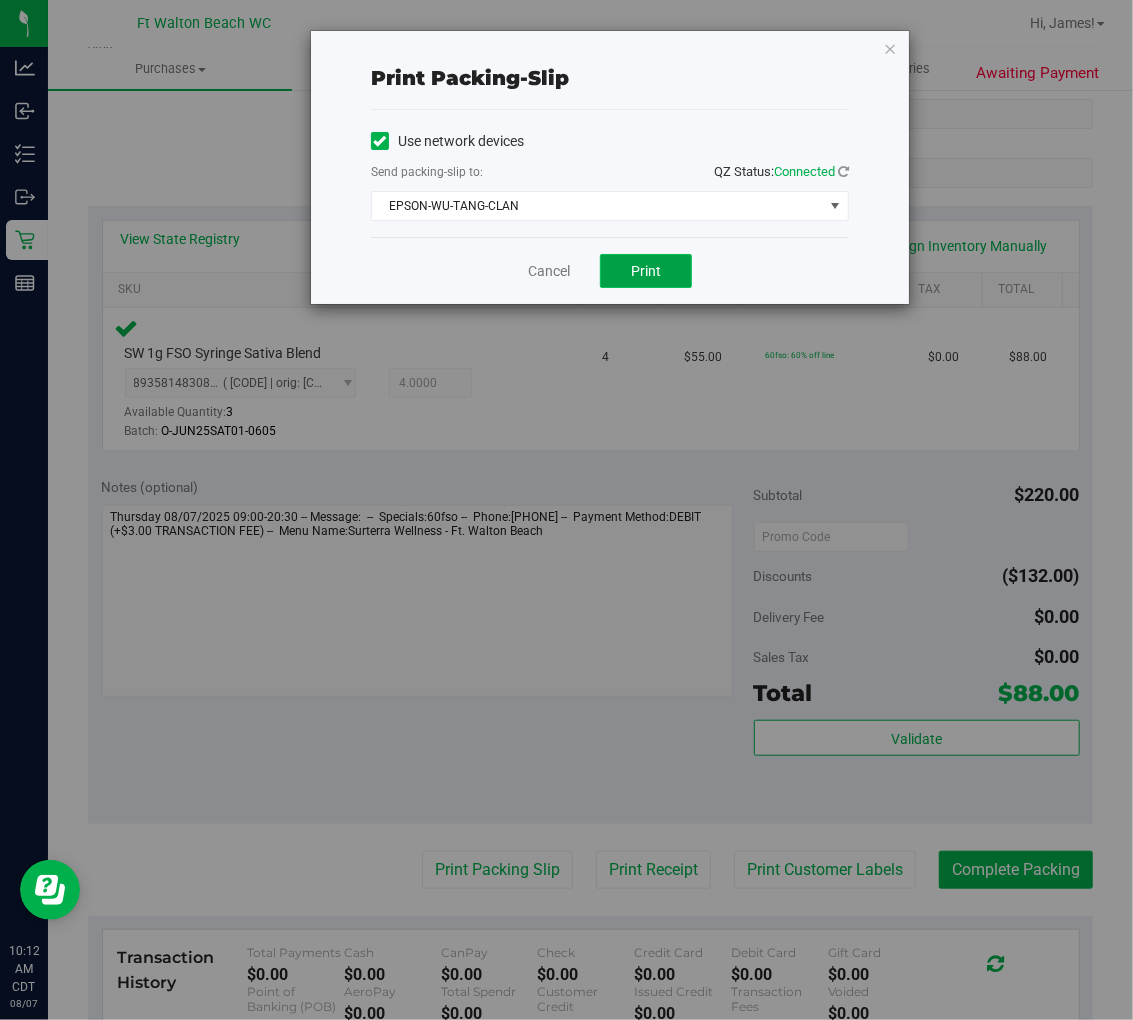 click on "Print" at bounding box center (646, 271) 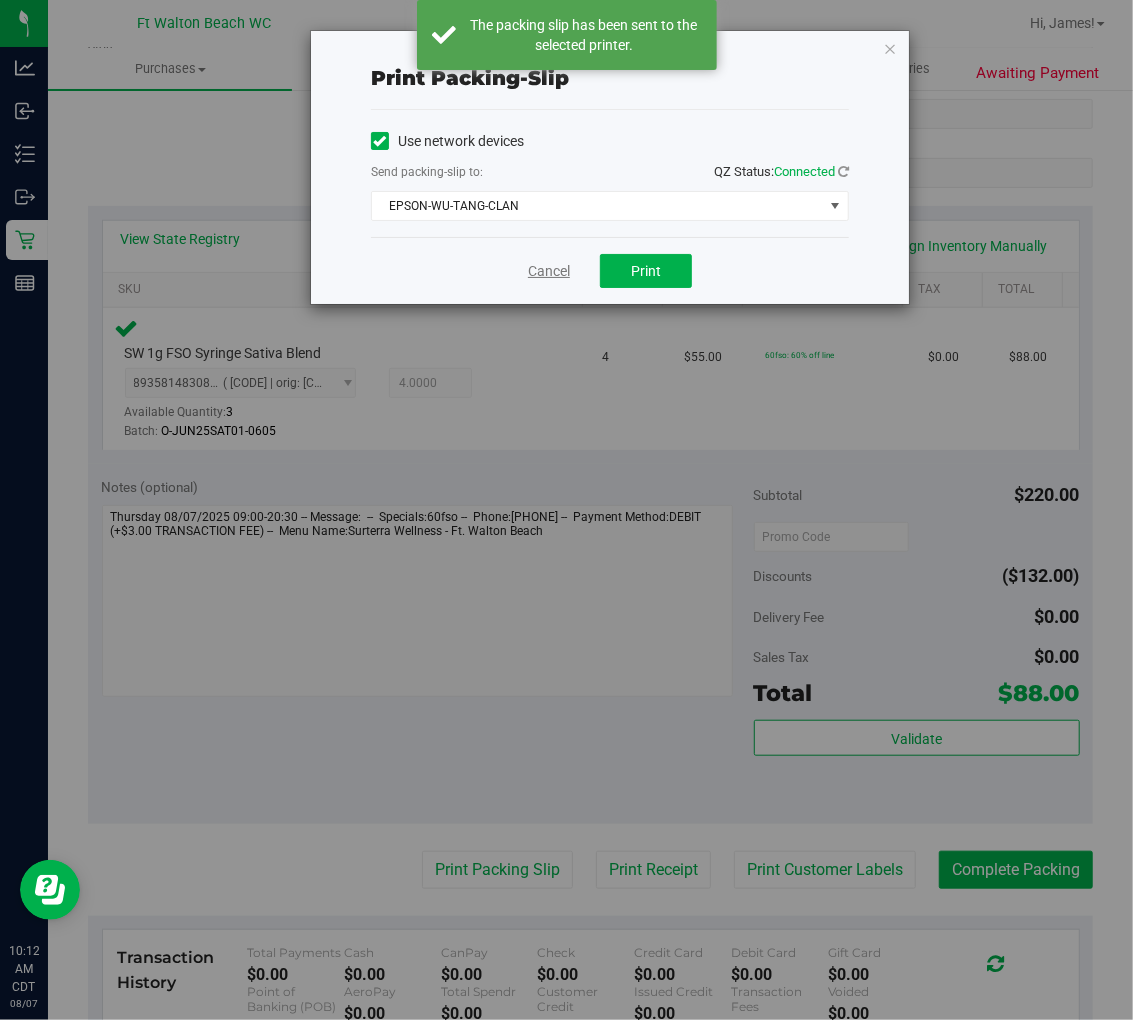 click on "Cancel" at bounding box center [549, 271] 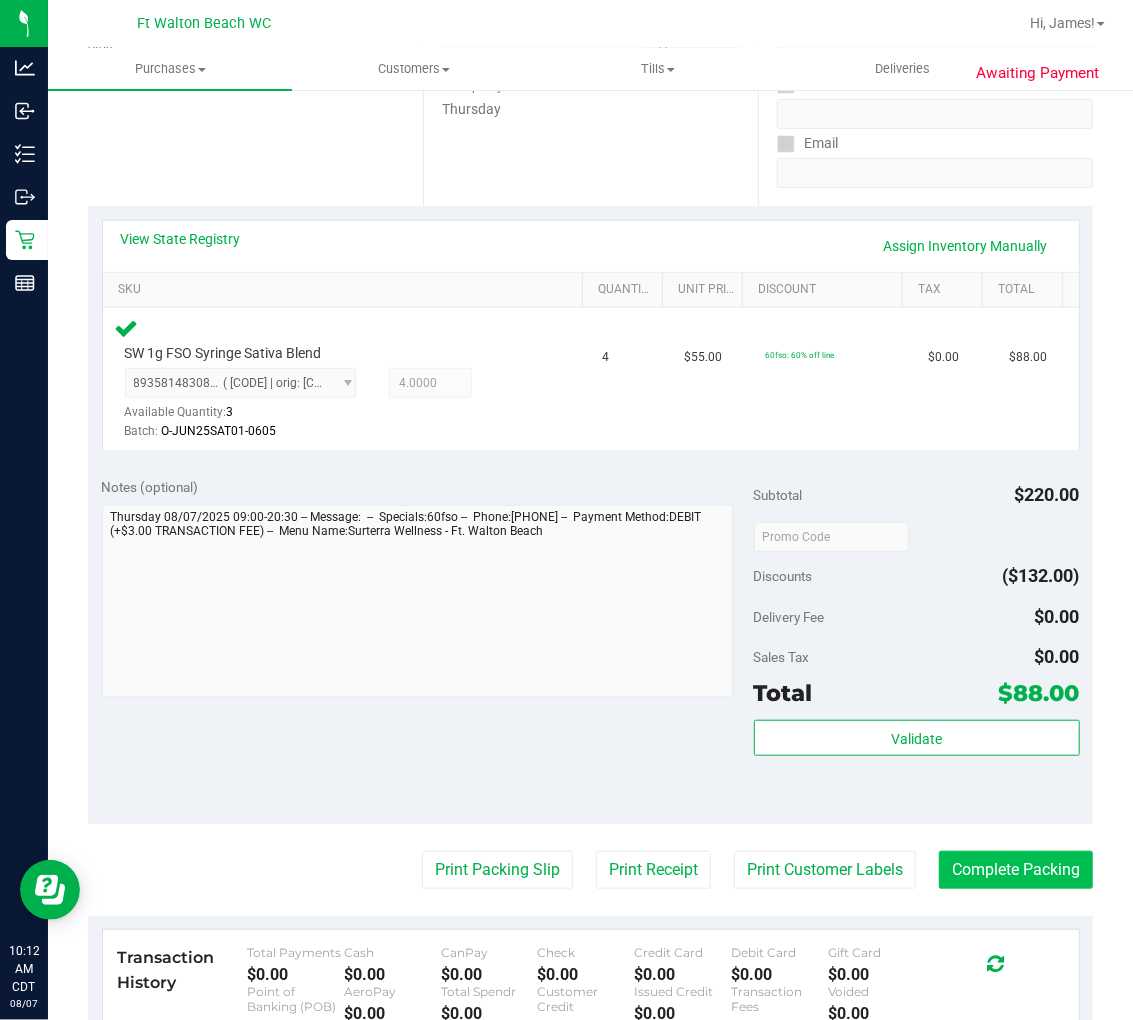 click on "Complete Packing" at bounding box center [1016, 870] 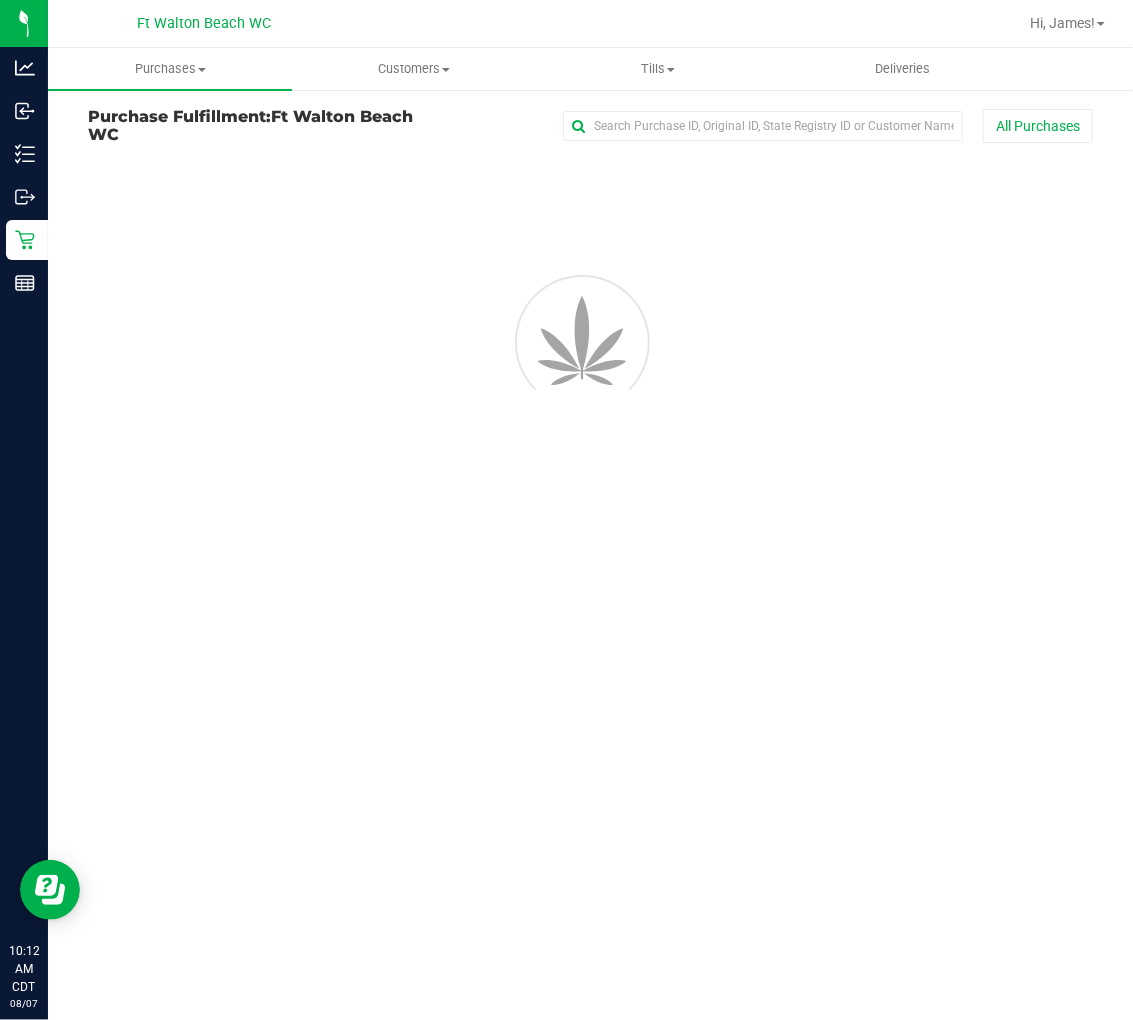 scroll, scrollTop: 0, scrollLeft: 0, axis: both 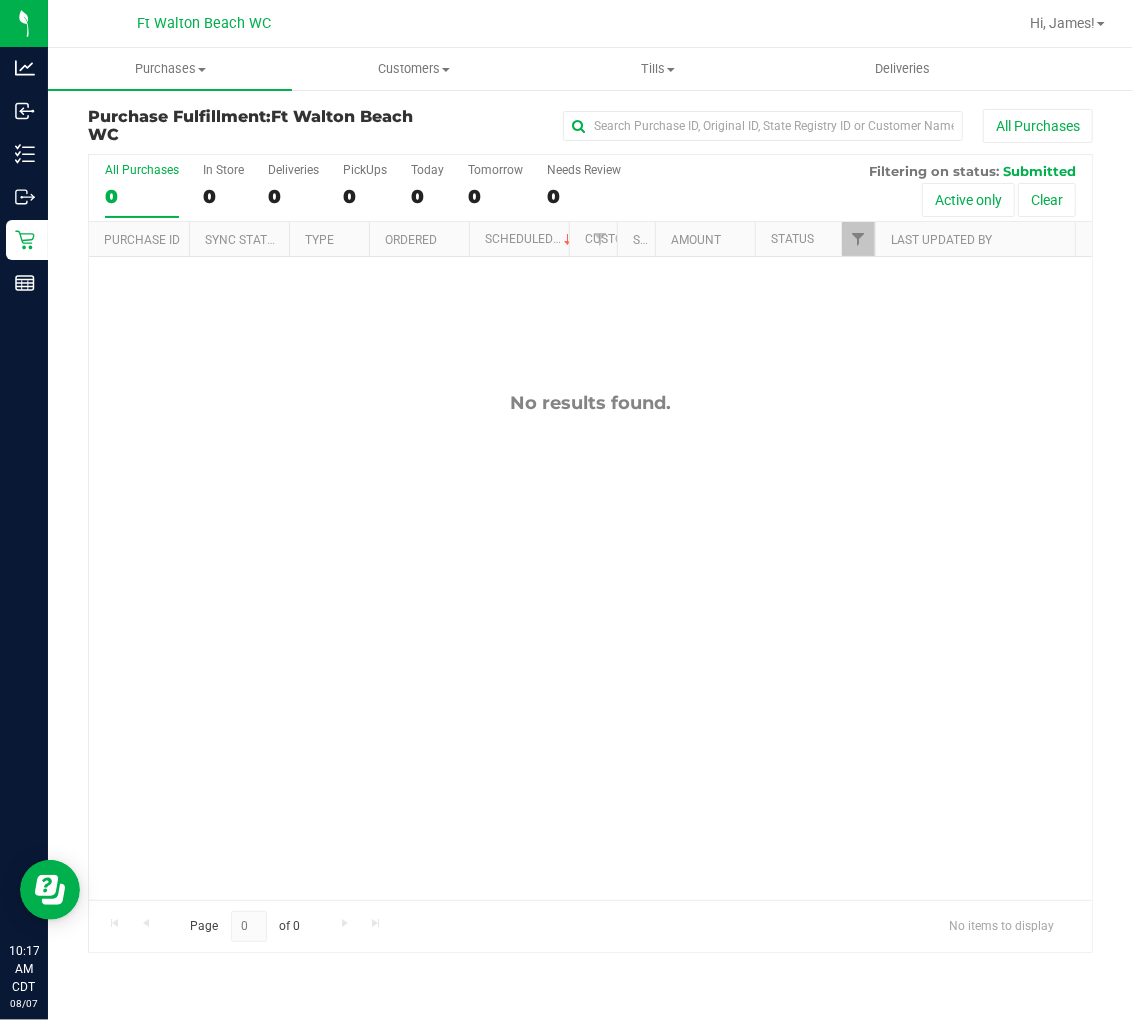 click on "No results found." at bounding box center (590, 646) 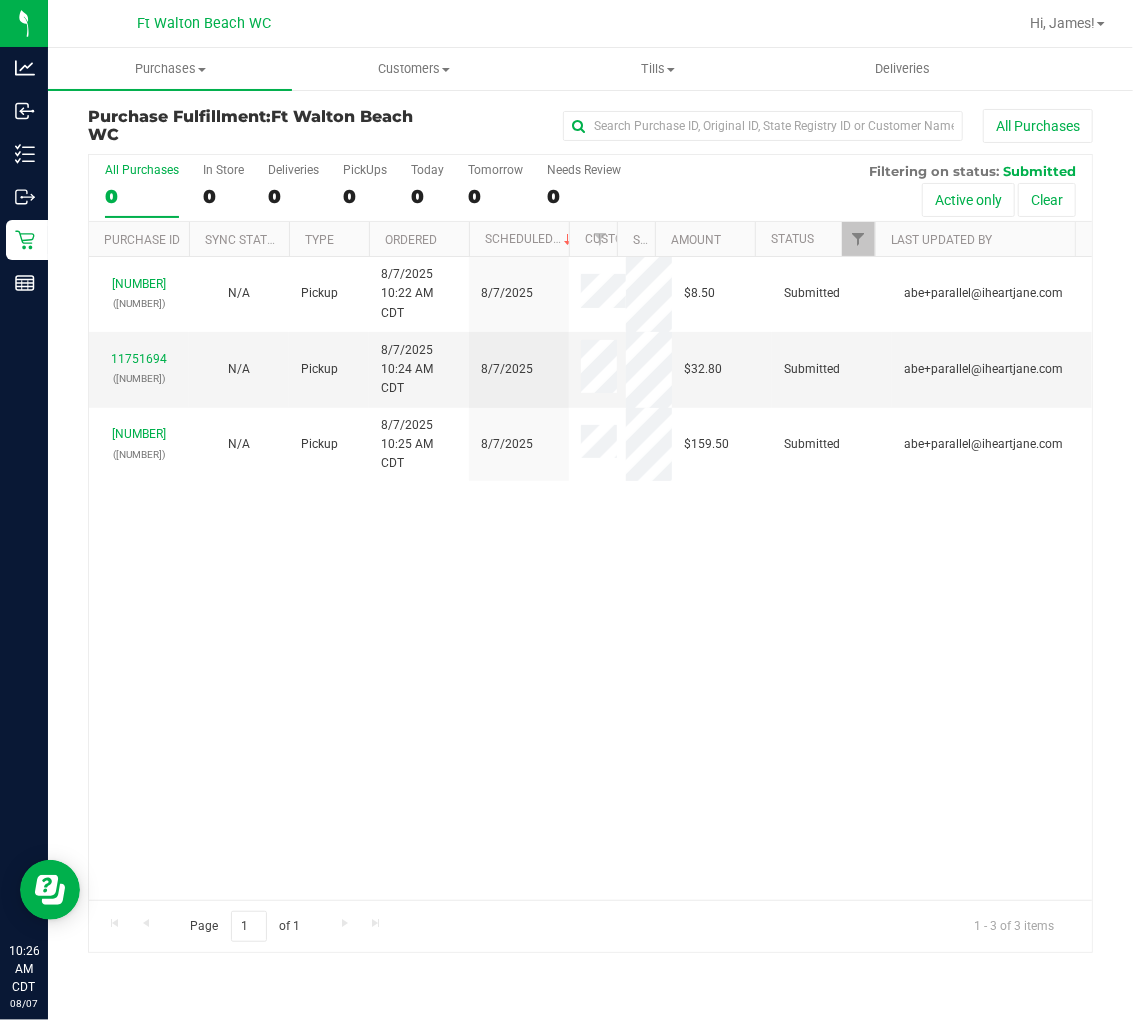 click on "All Purchases
0" at bounding box center (142, 190) 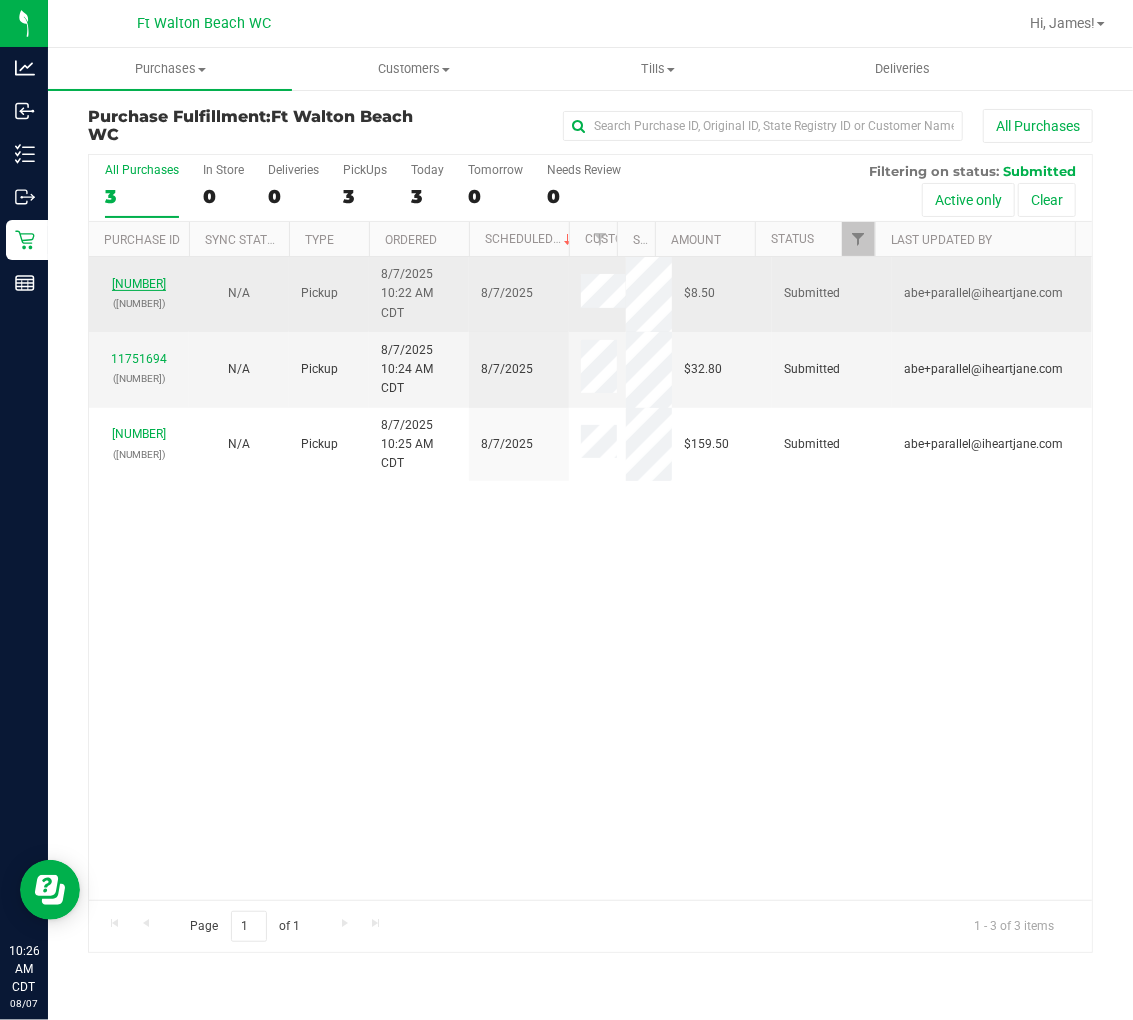 click on "11751676" at bounding box center (139, 284) 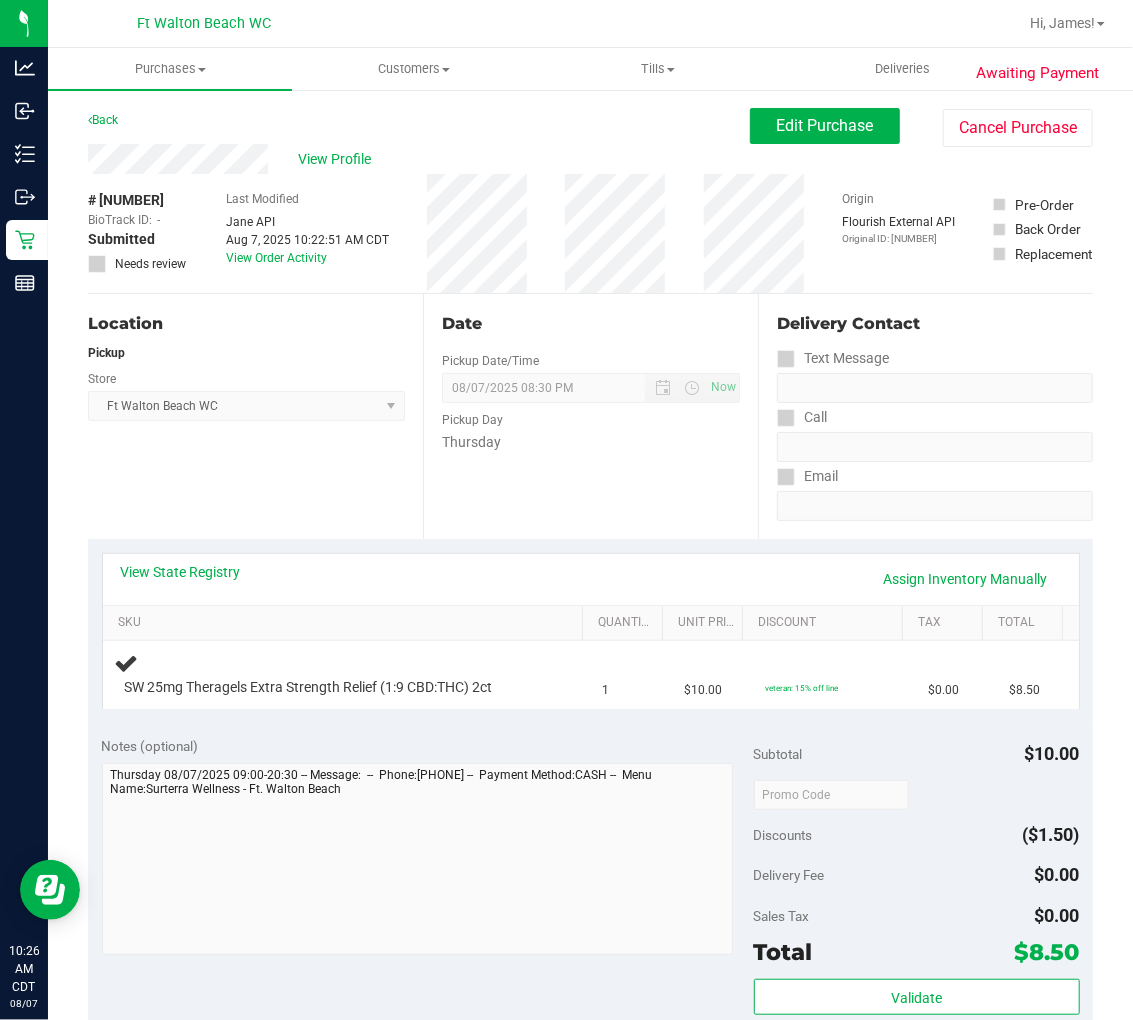 click on "Location
Pickup
Store
Ft Walton Beach WC Select Store Bonita Springs WC Boynton Beach WC Bradenton WC Brandon WC Brooksville WC Call Center Clermont WC Crestview WC Deerfield Beach WC Delray Beach WC Deltona WC Ft Walton Beach WC Ft. Lauderdale WC Ft. Myers WC Gainesville WC Jax Atlantic WC JAX DC REP Jax WC Key West WC Lakeland WC Largo WC Lehigh Acres DC REP Merritt Island WC Miami 72nd WC Miami Beach WC Miami Dadeland WC Miramar DC REP New Port Richey WC North Palm Beach WC North Port WC Ocala WC Orange Park WC Orlando Colonial WC Orlando DC REP Orlando WC Oviedo WC Palm Bay WC Palm Coast WC Panama City WC Pensacola WC Port Orange WC Port St. Lucie WC Sebring WC South Tampa WC St. Pete WC Summerfield WC Tallahassee DC REP Tallahassee WC Tampa DC Testing Tampa Warehouse Tampa WC TX Austin DC TX Plano Retail WPB DC" at bounding box center (255, 416) 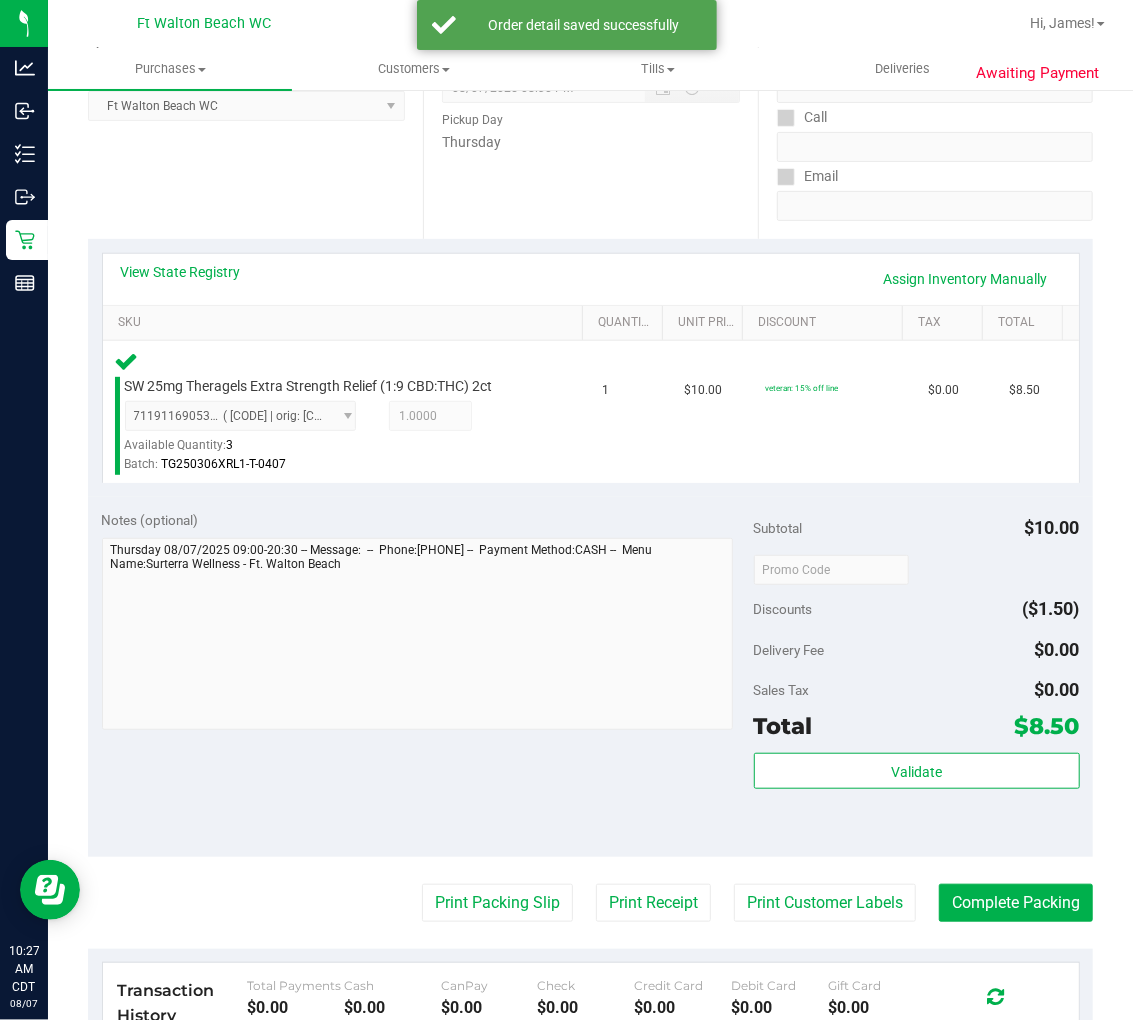 scroll, scrollTop: 333, scrollLeft: 0, axis: vertical 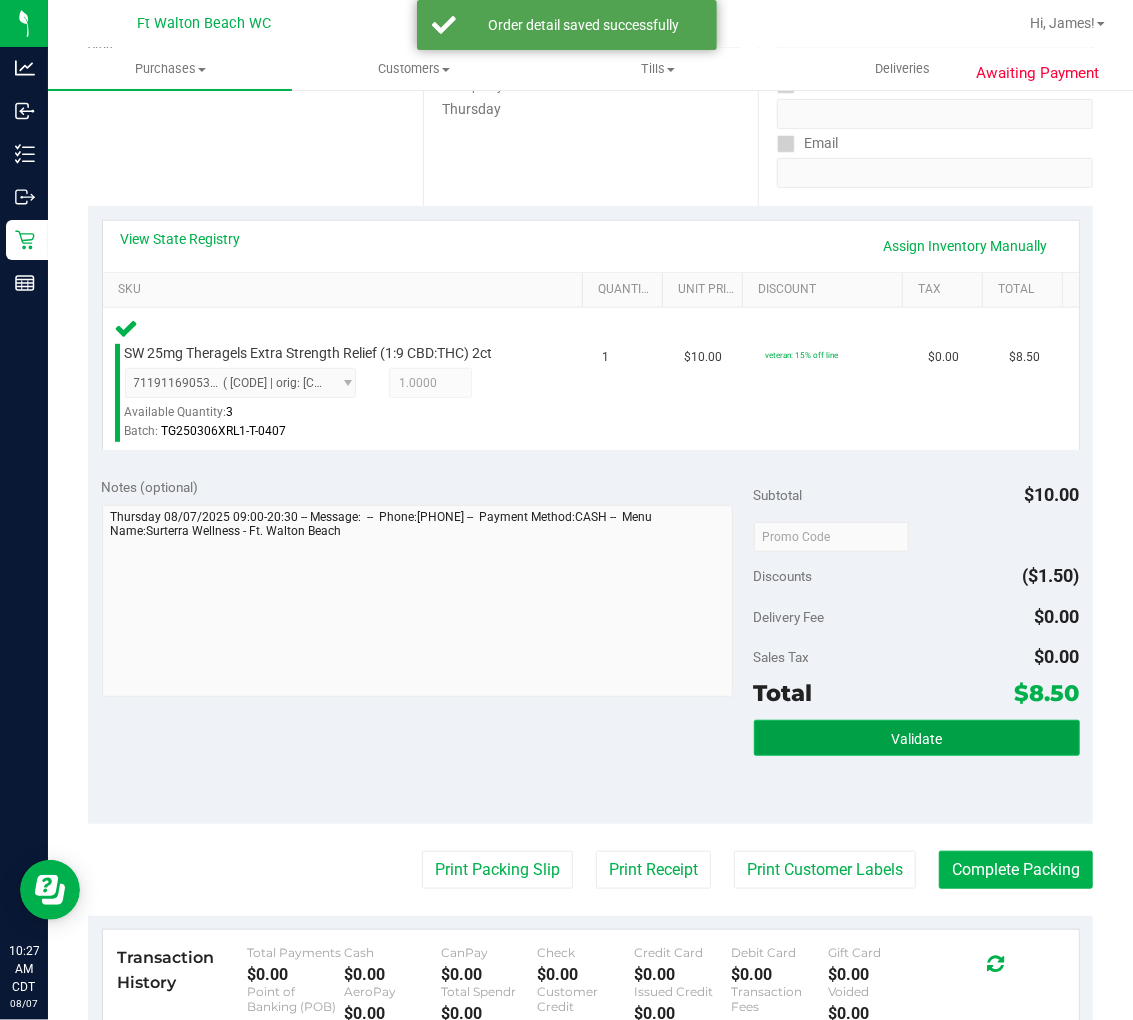 click on "Validate" at bounding box center (917, 738) 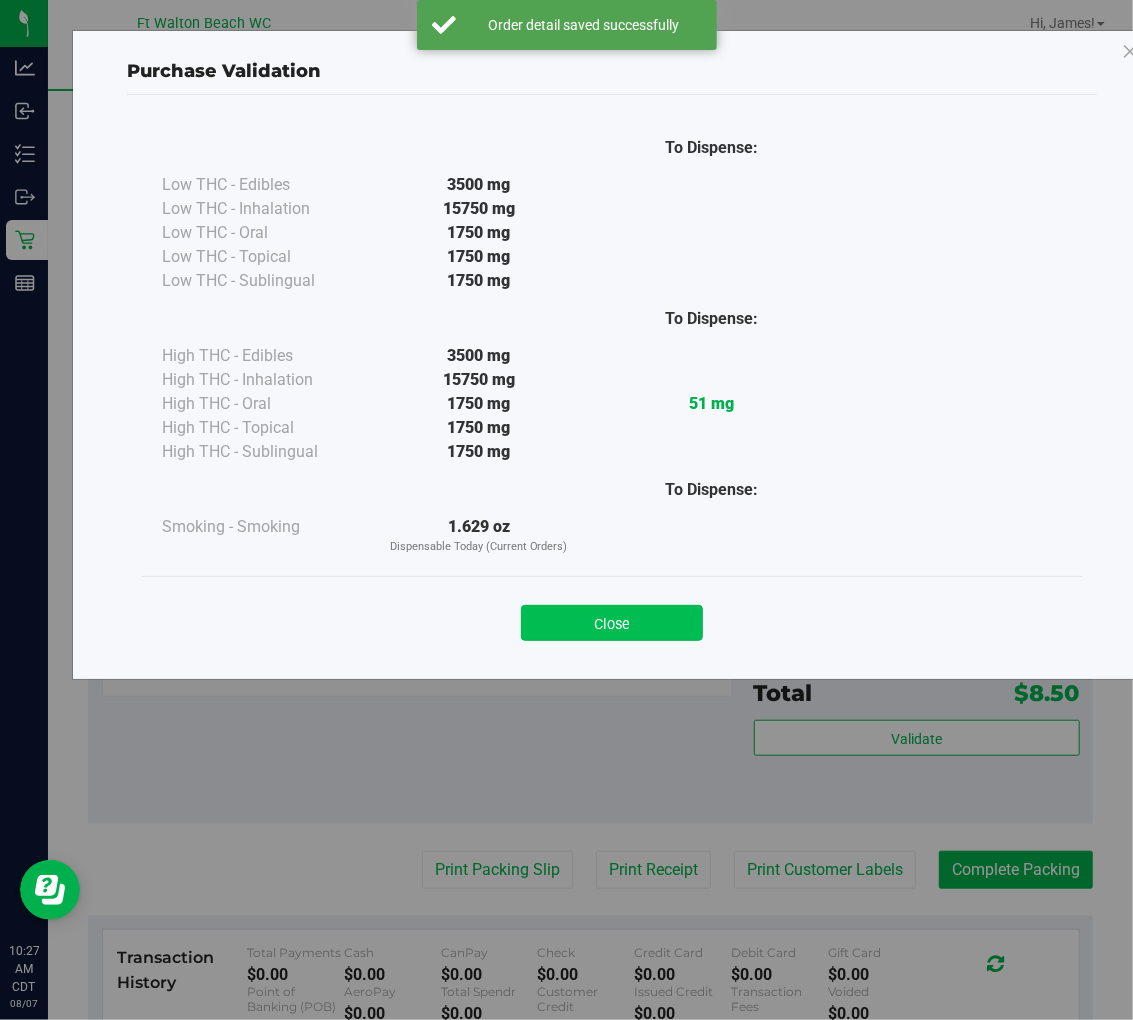 click on "Close" at bounding box center [612, 623] 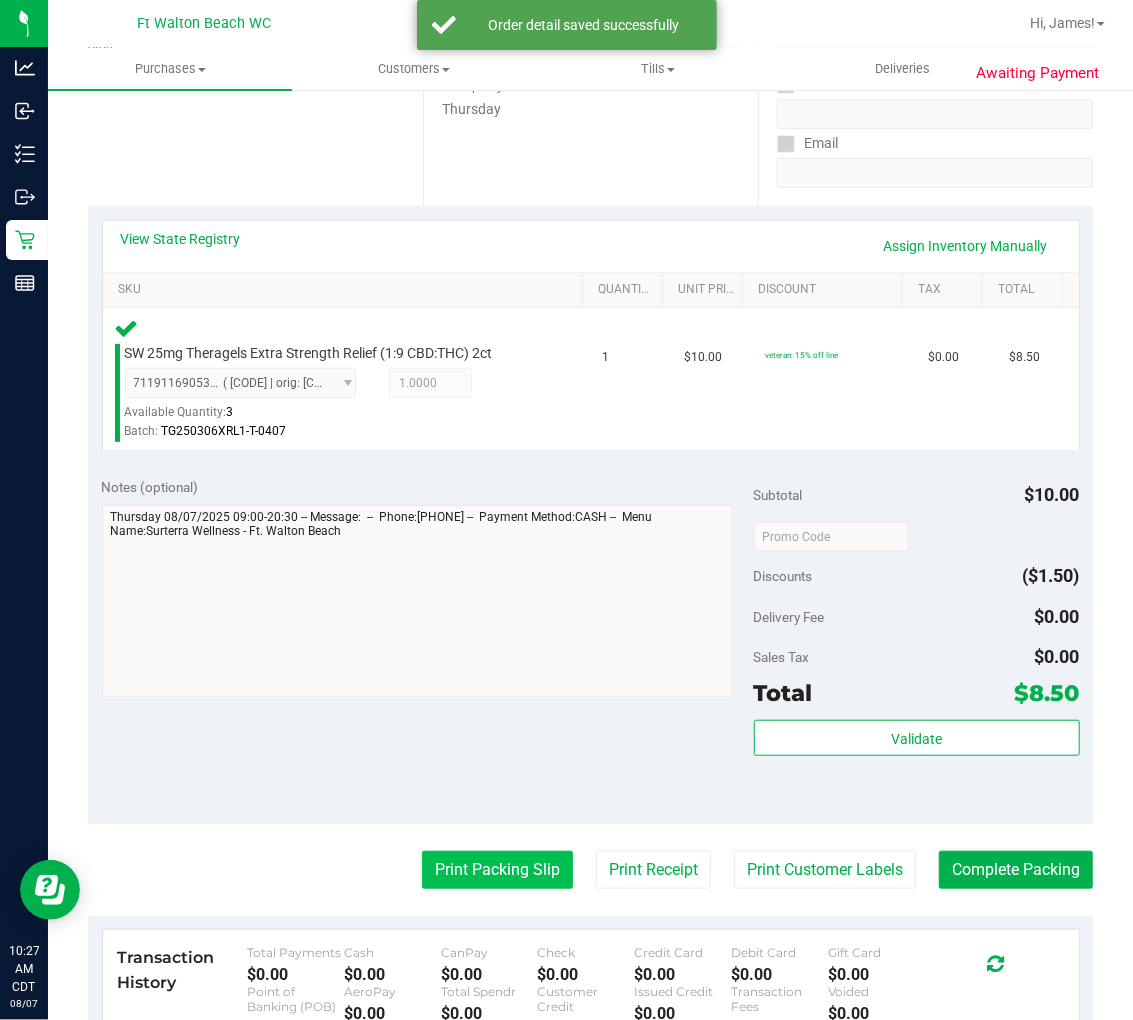 click on "Print Packing Slip" at bounding box center [497, 870] 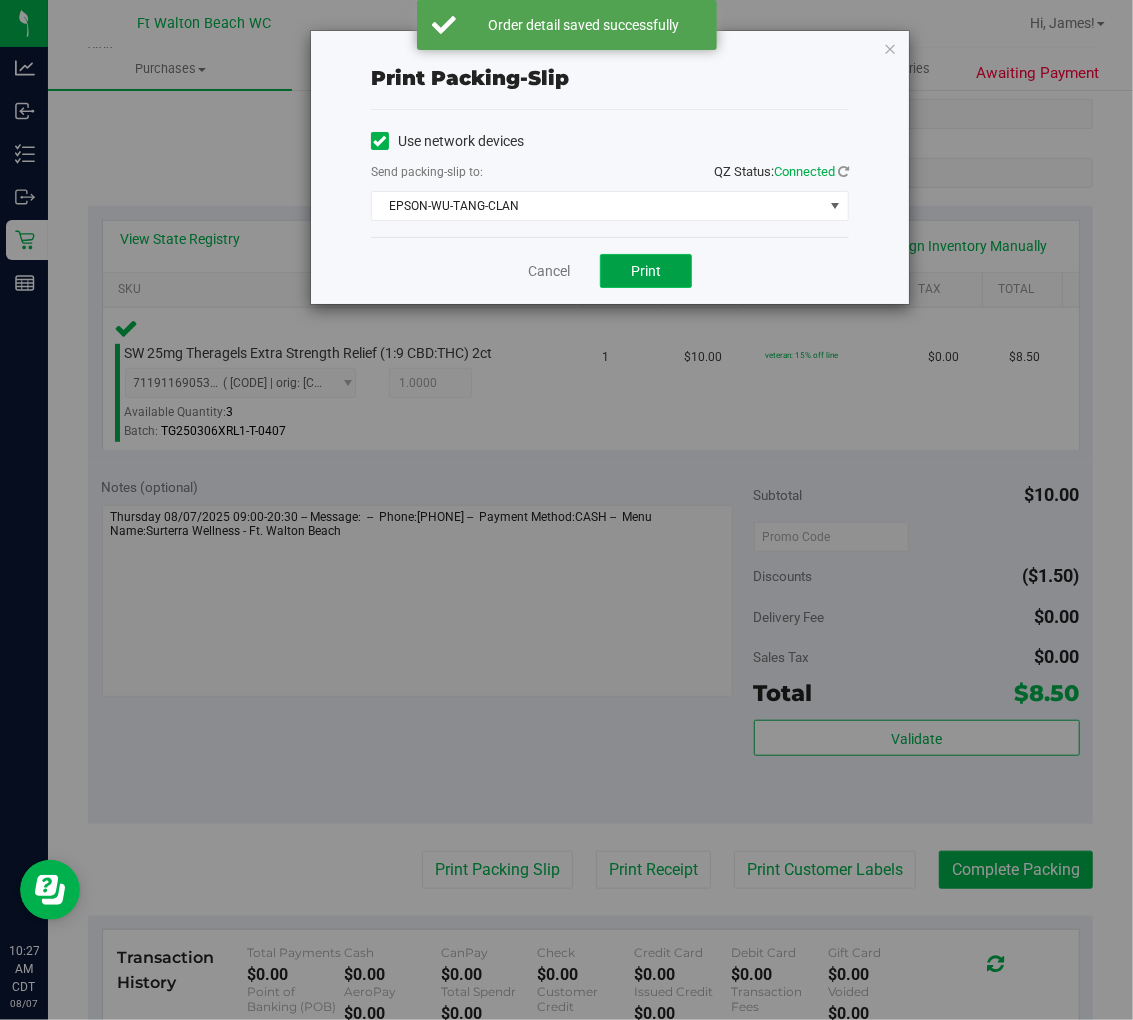 click on "Print" at bounding box center [646, 271] 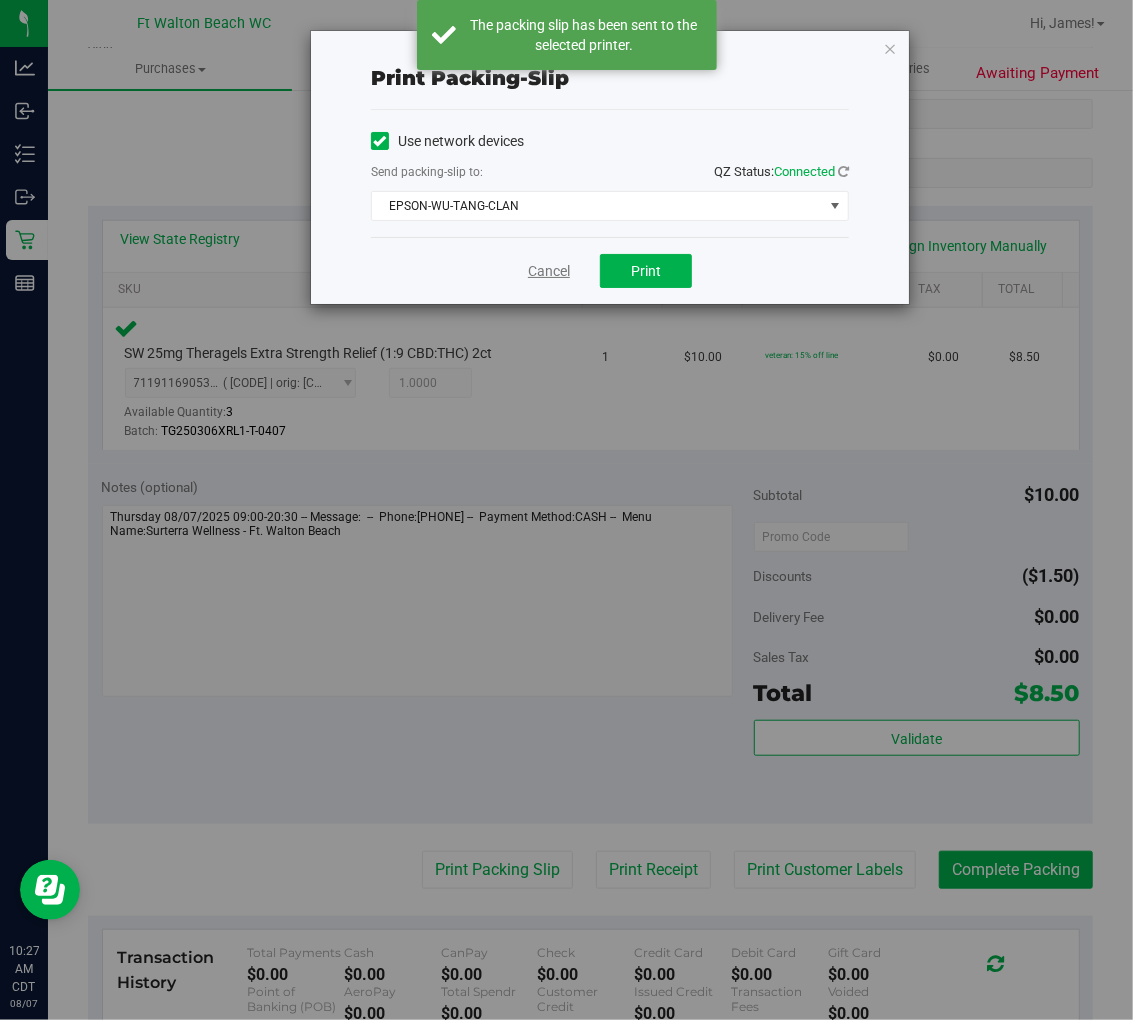 click on "Cancel" at bounding box center (549, 271) 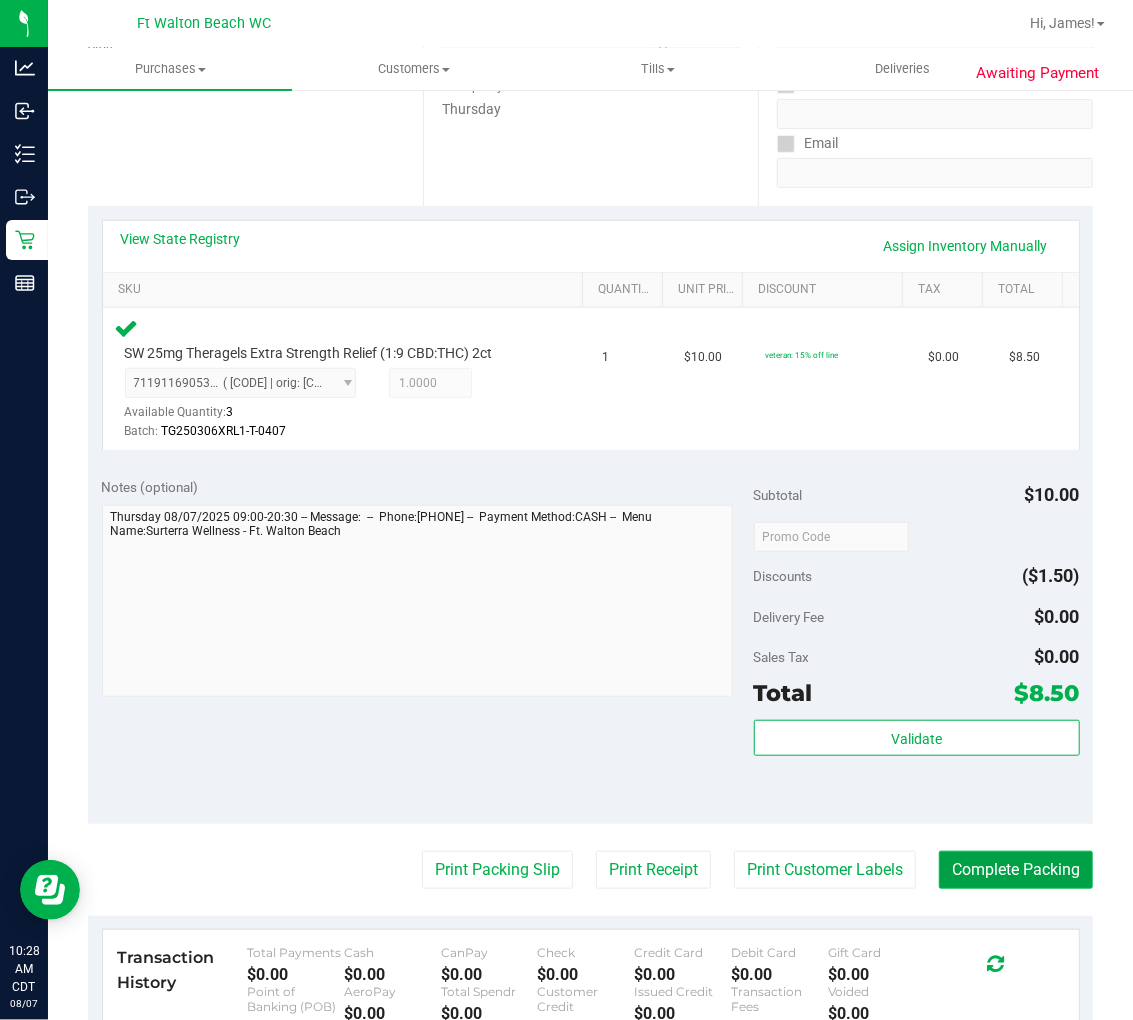click on "Complete Packing" at bounding box center [1016, 870] 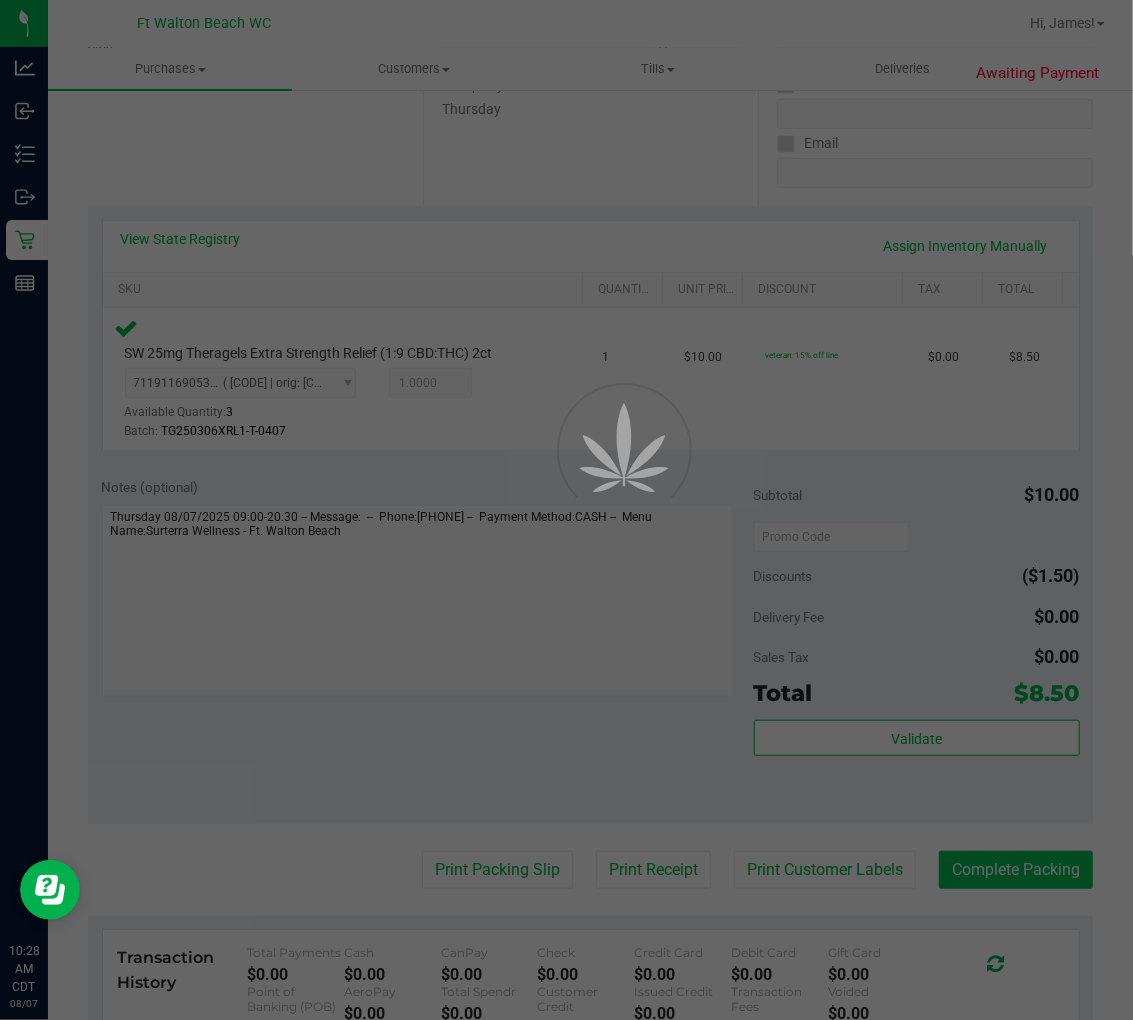 scroll, scrollTop: 0, scrollLeft: 0, axis: both 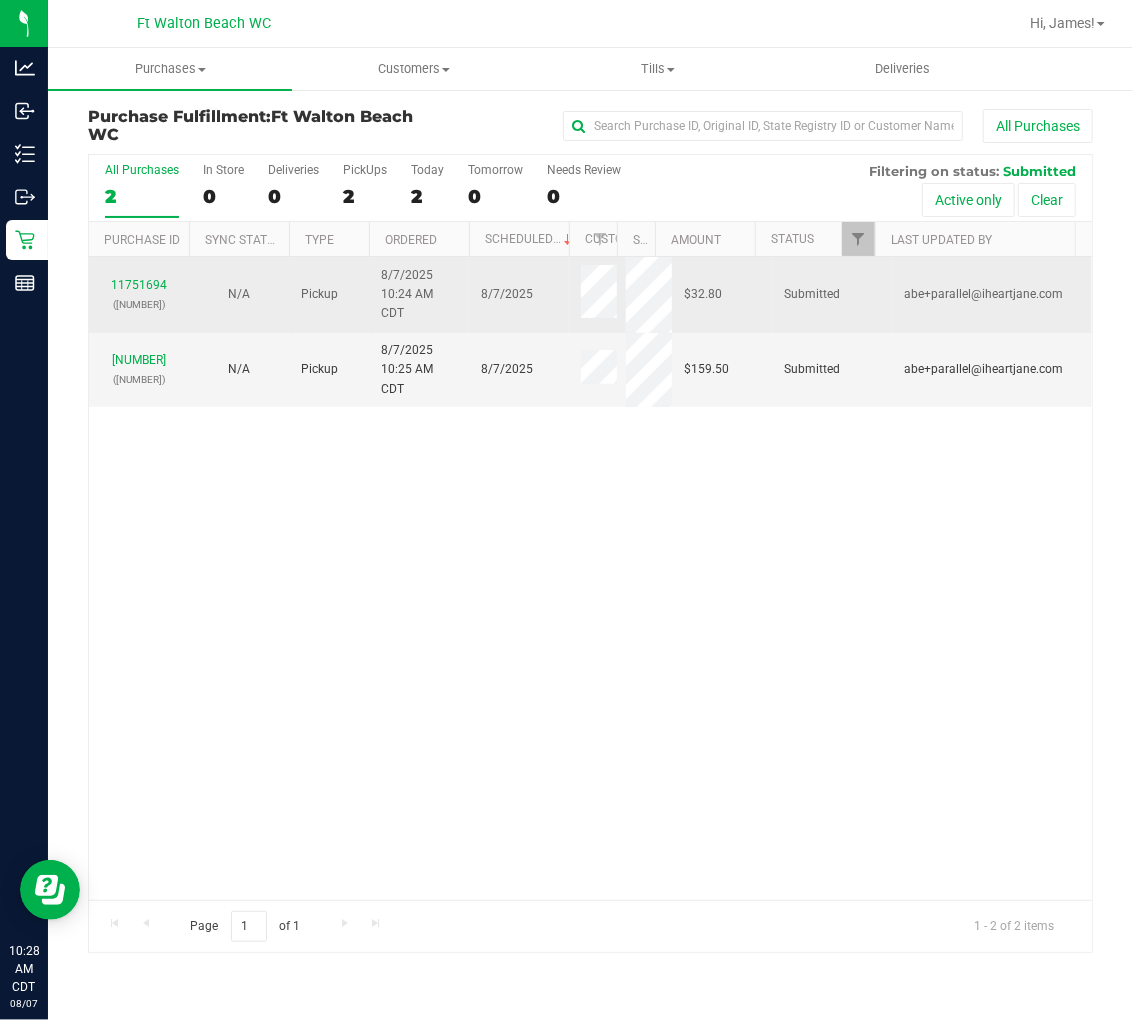 click on "11751694
(313634892)" at bounding box center (139, 295) 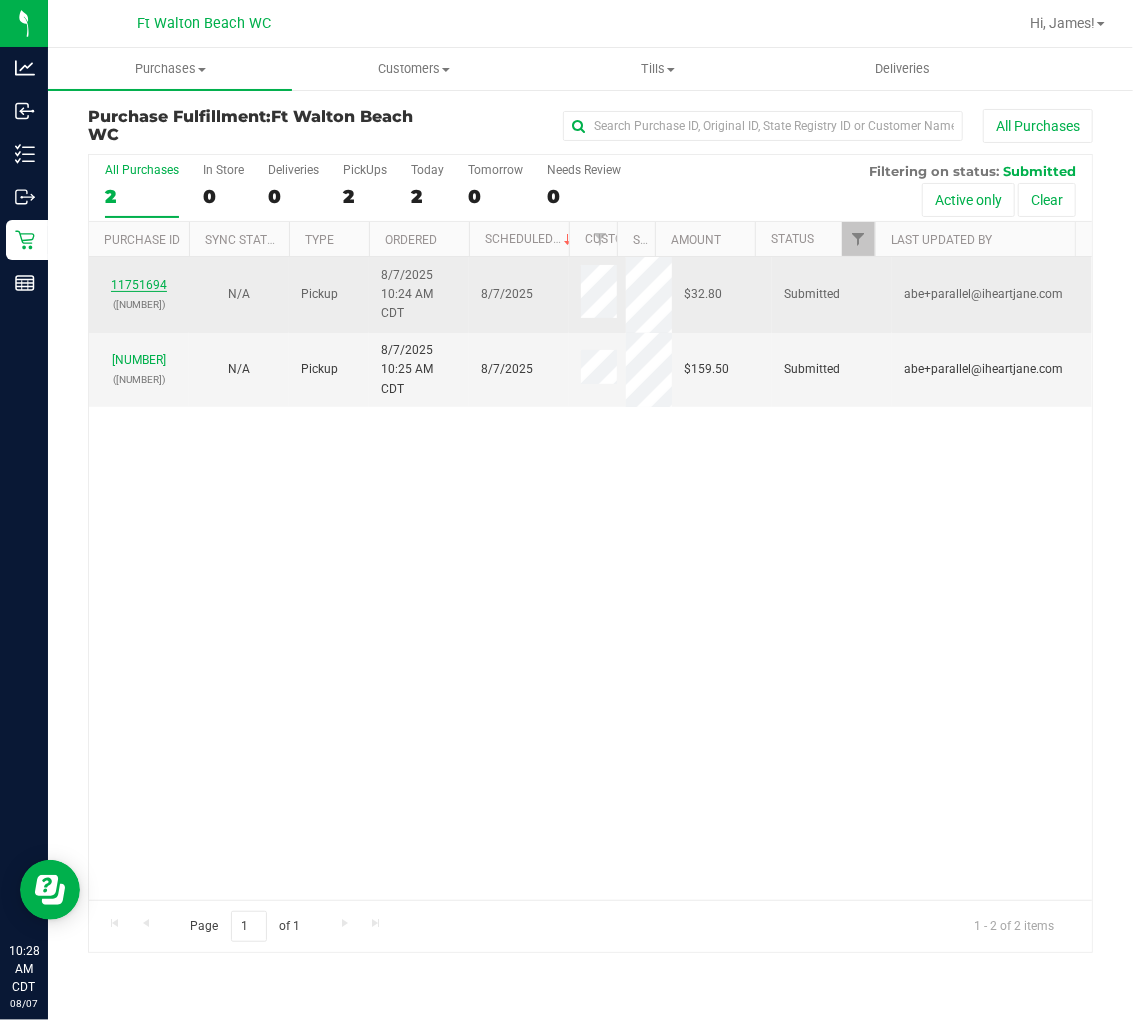 click on "11751694" at bounding box center [139, 285] 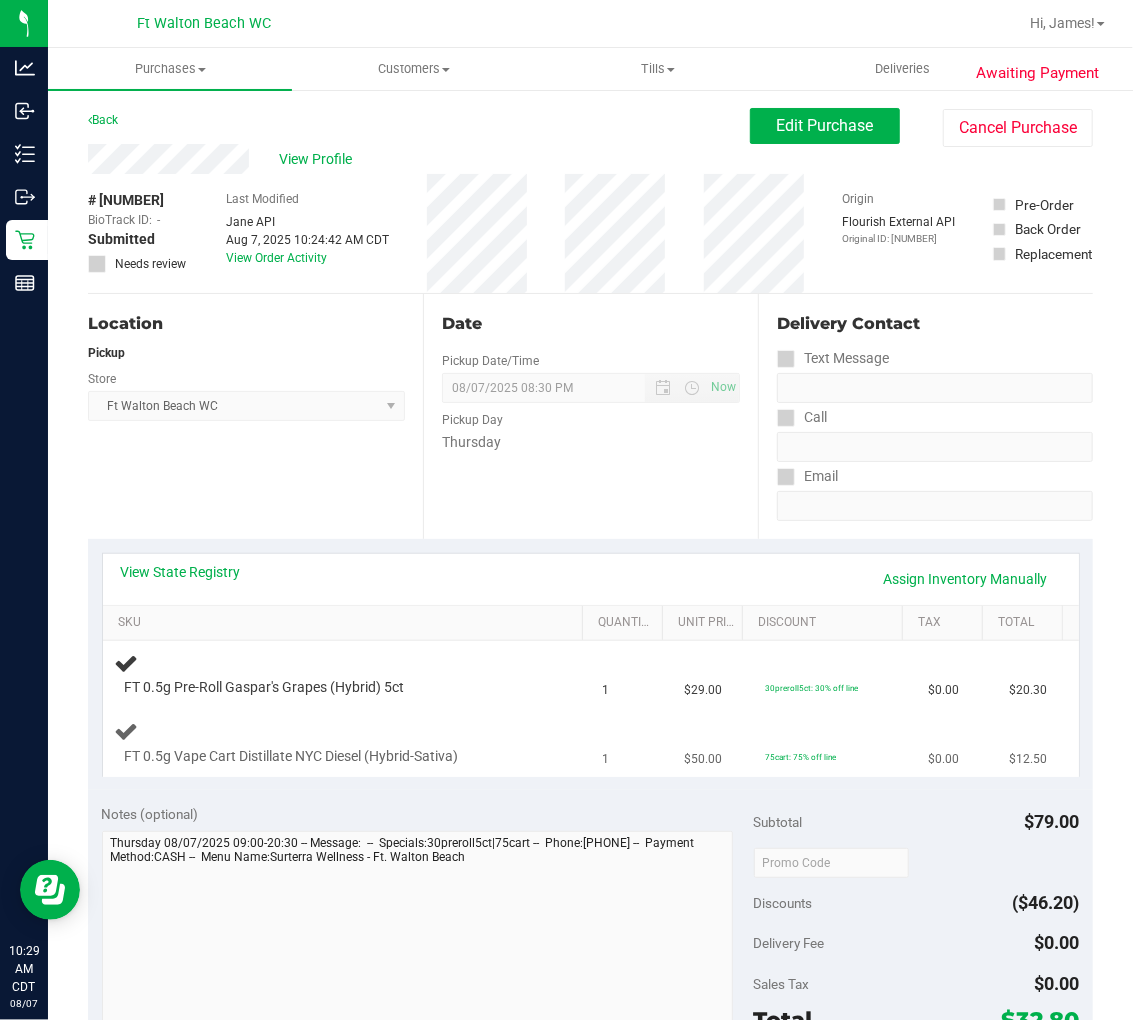 click on "FT 0.5g Vape Cart Distillate NYC Diesel (Hybrid-Sativa)" at bounding box center [347, 743] 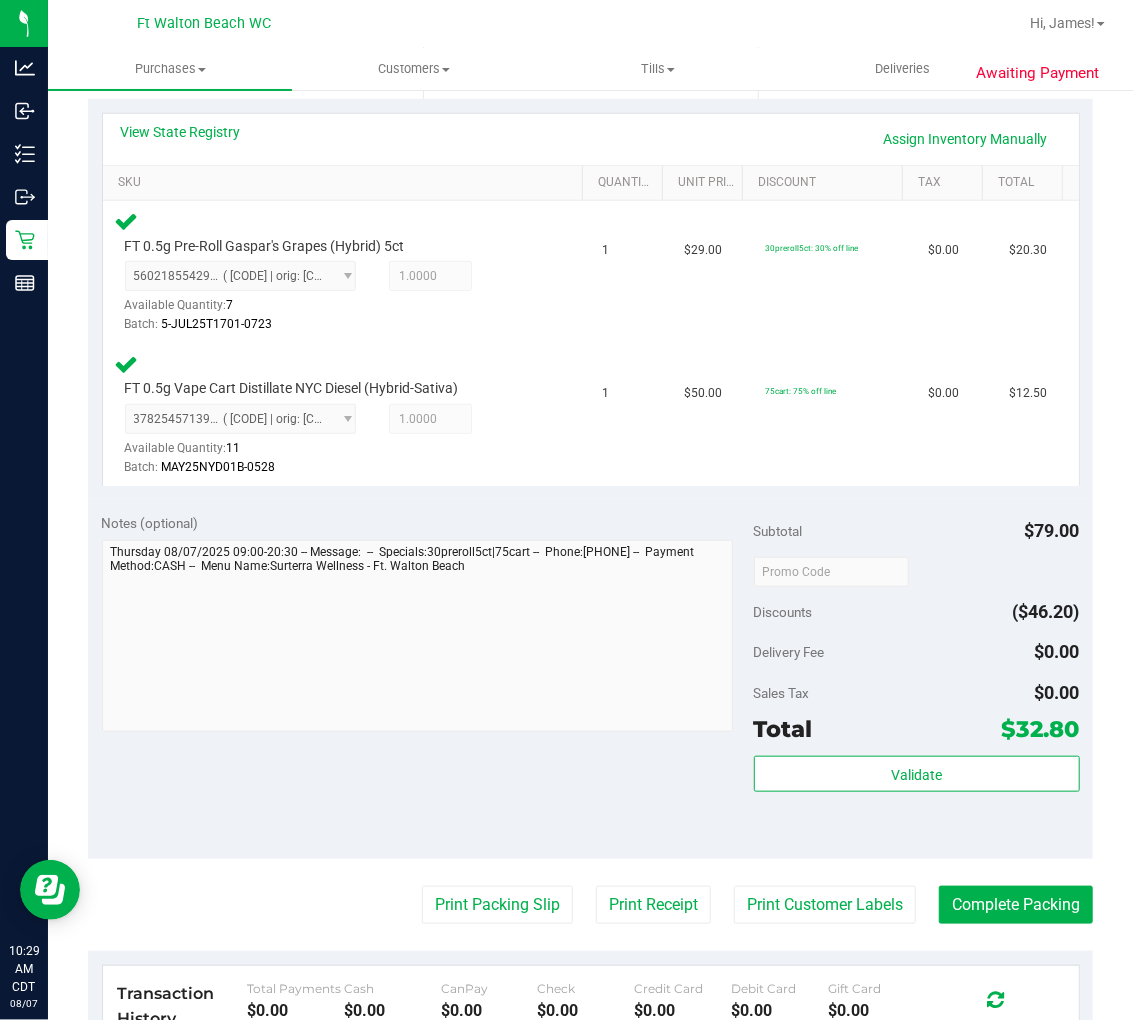 scroll, scrollTop: 444, scrollLeft: 0, axis: vertical 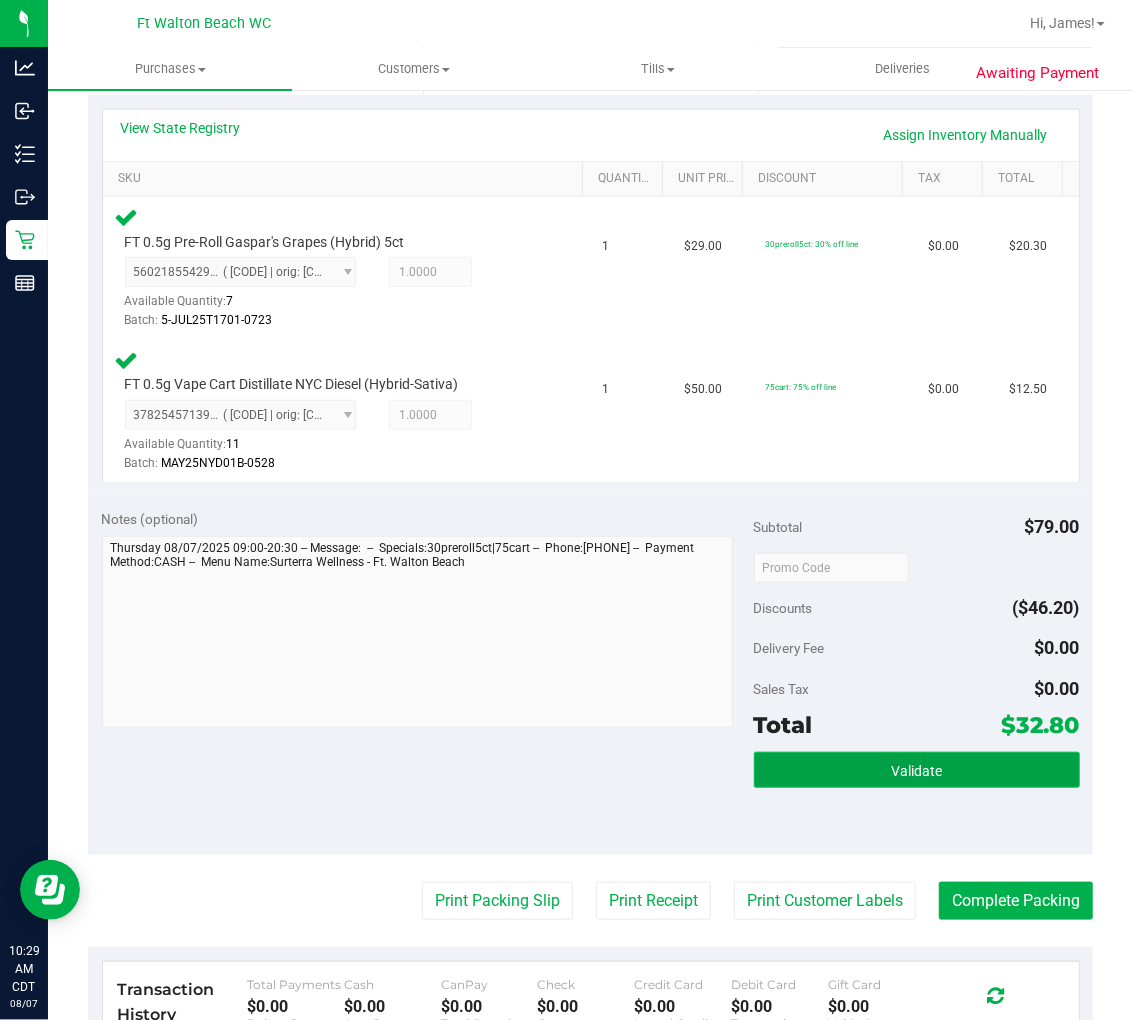 click on "Validate" at bounding box center [917, 770] 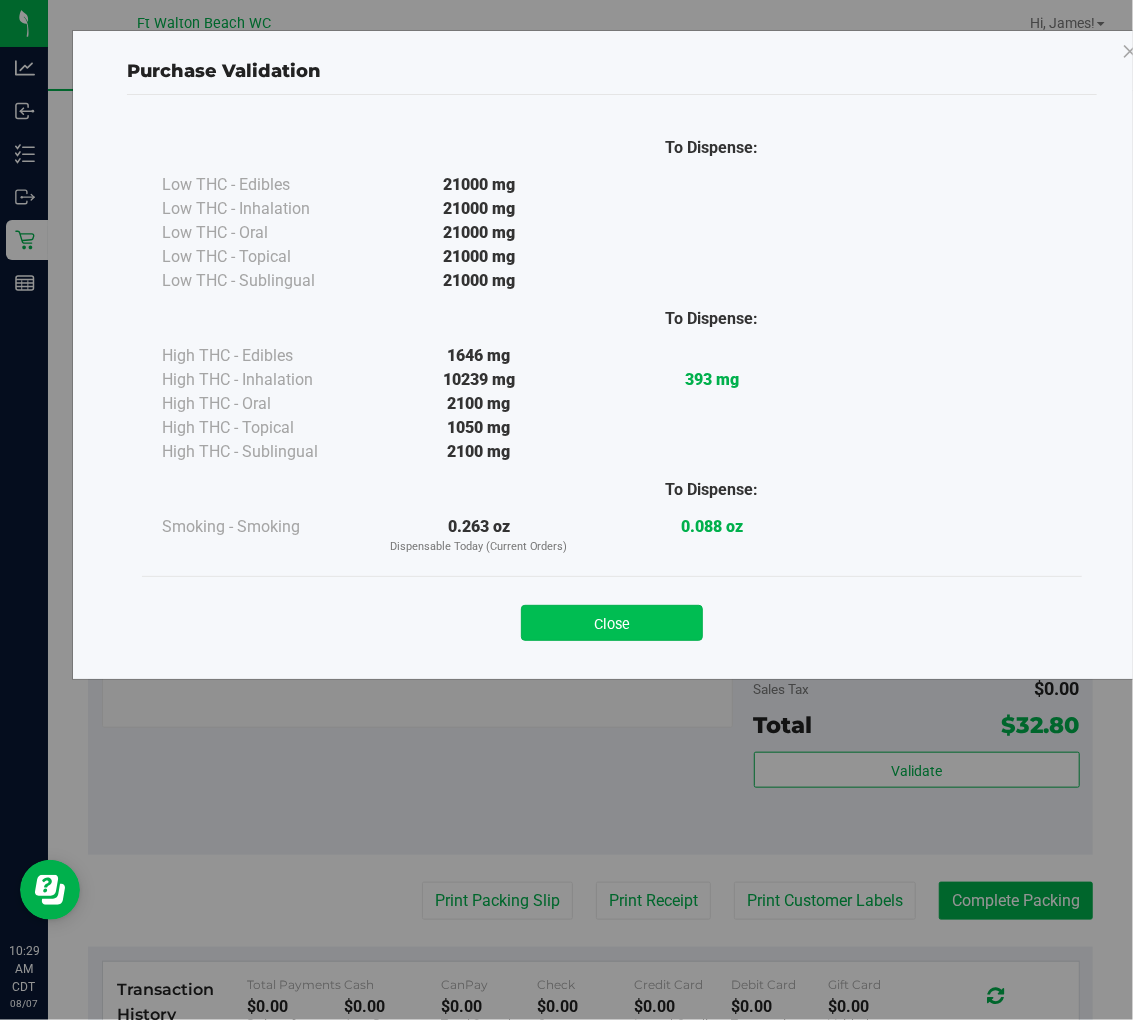 click on "Close" at bounding box center (612, 623) 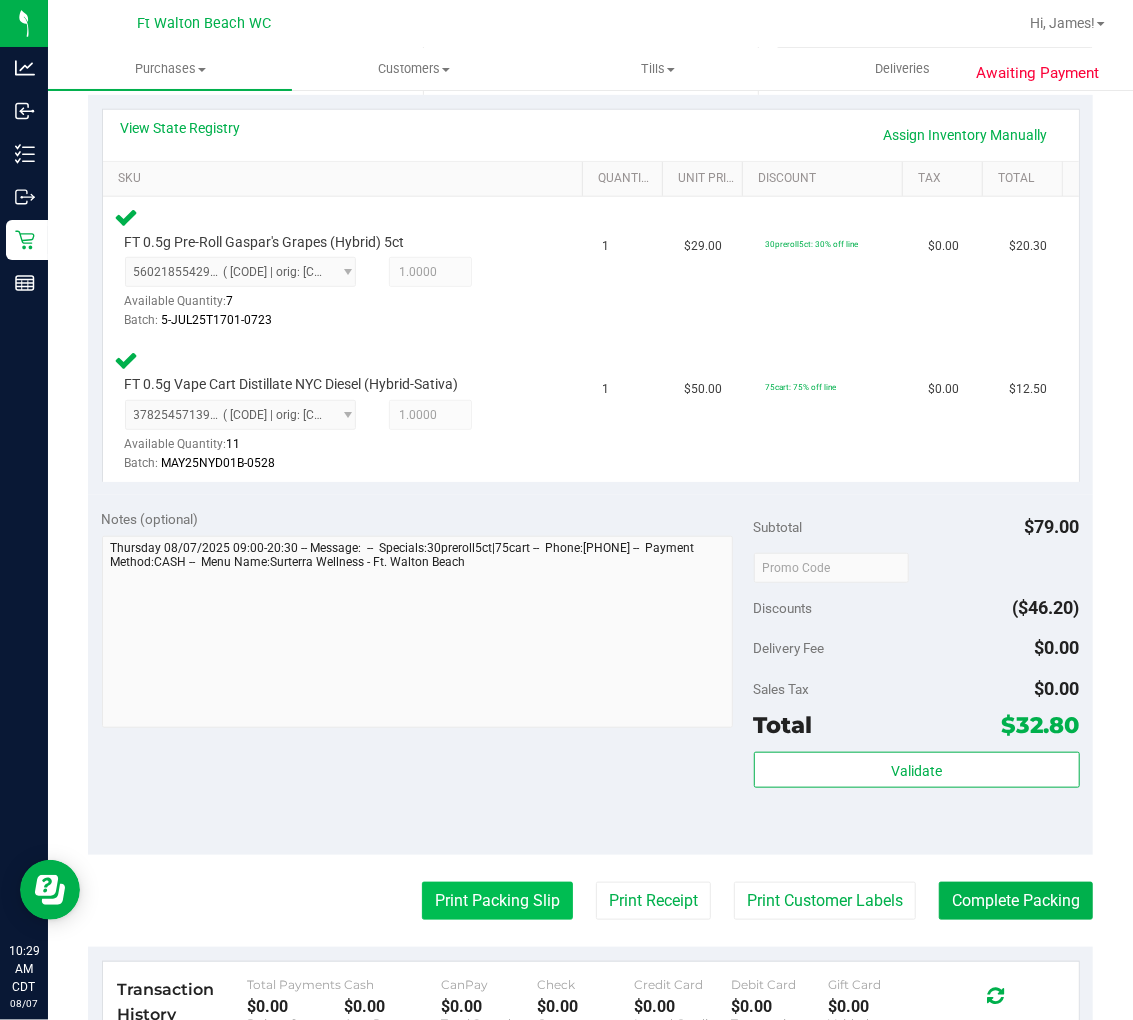 click on "Print Packing Slip" at bounding box center [497, 901] 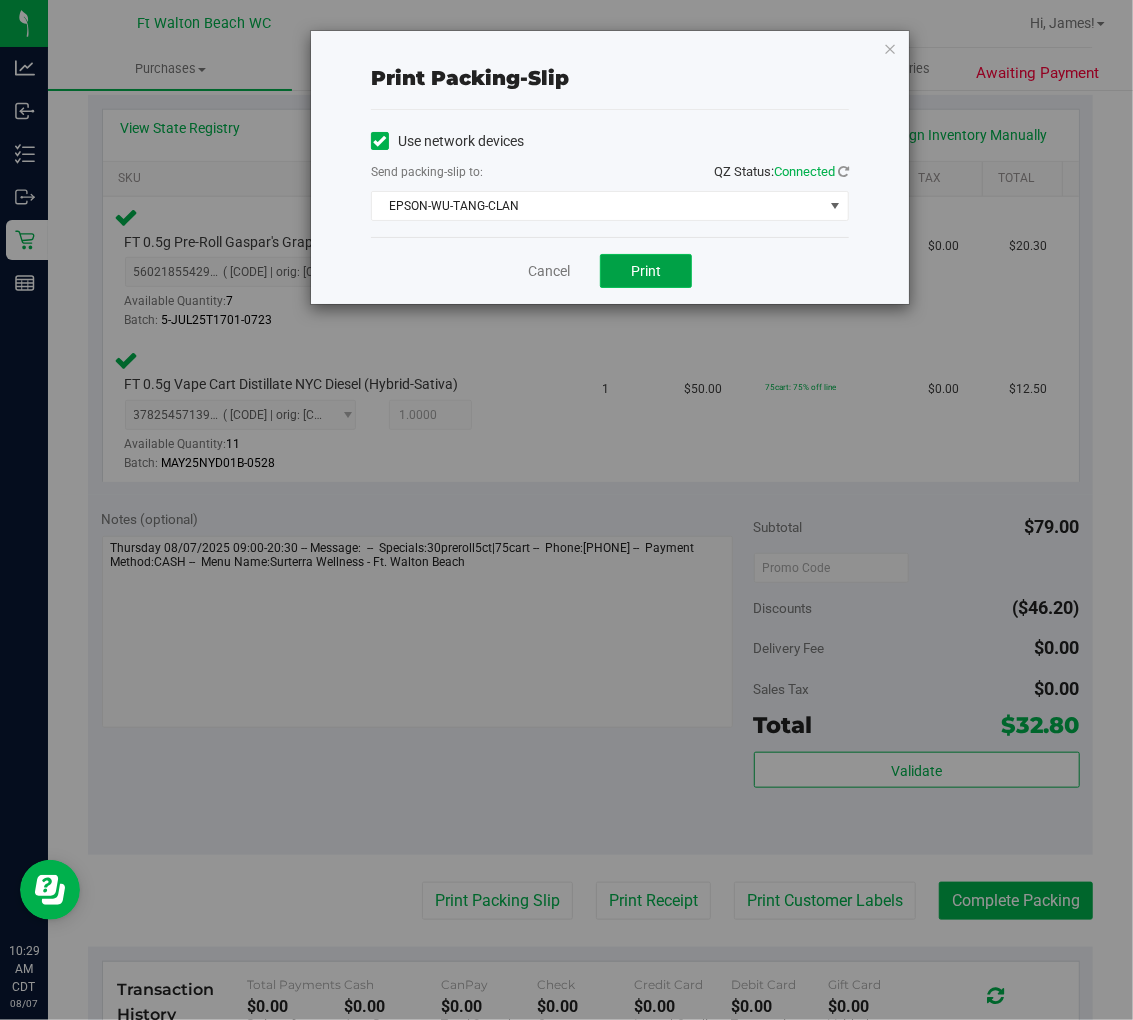 click on "Print" at bounding box center [646, 271] 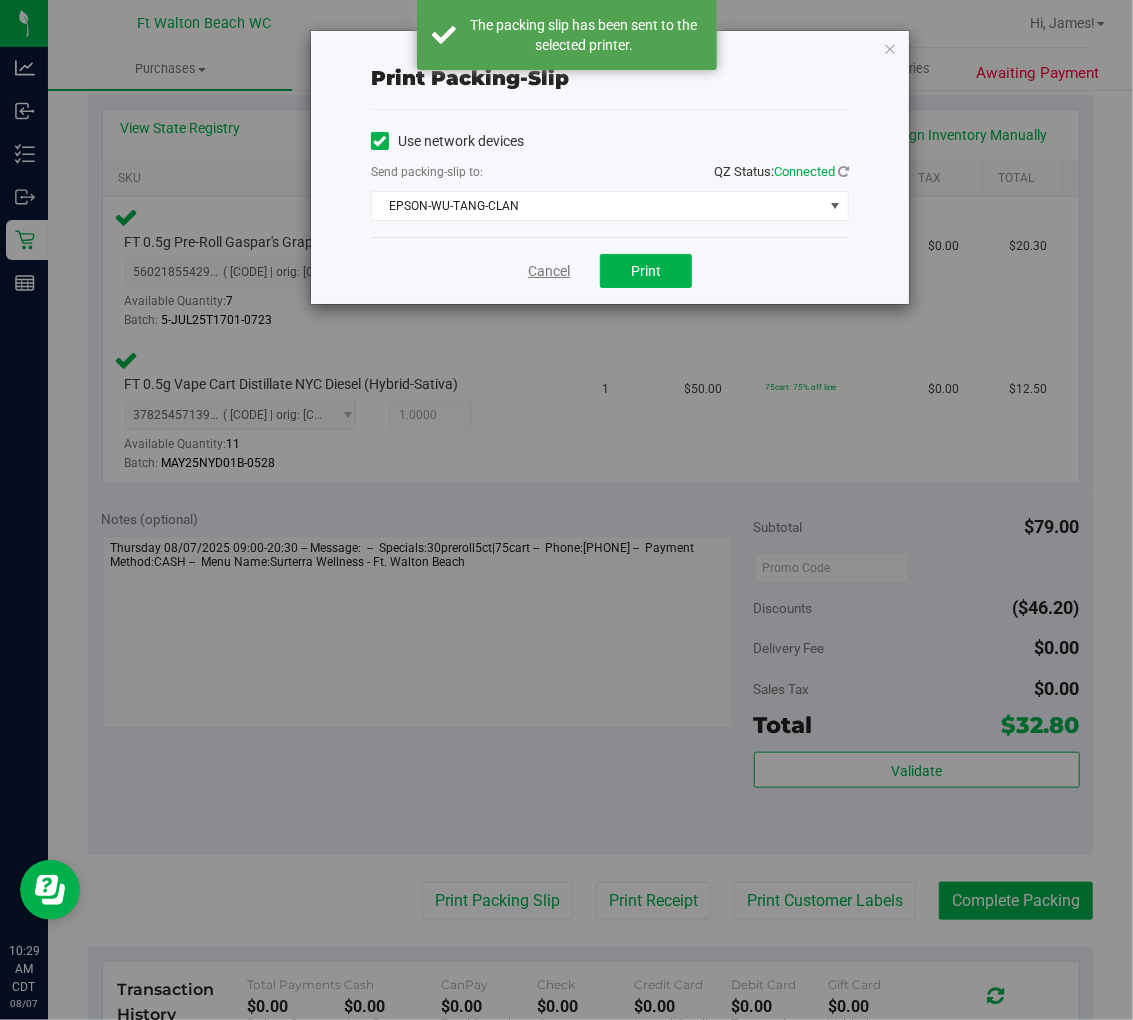 click on "Cancel" at bounding box center (549, 271) 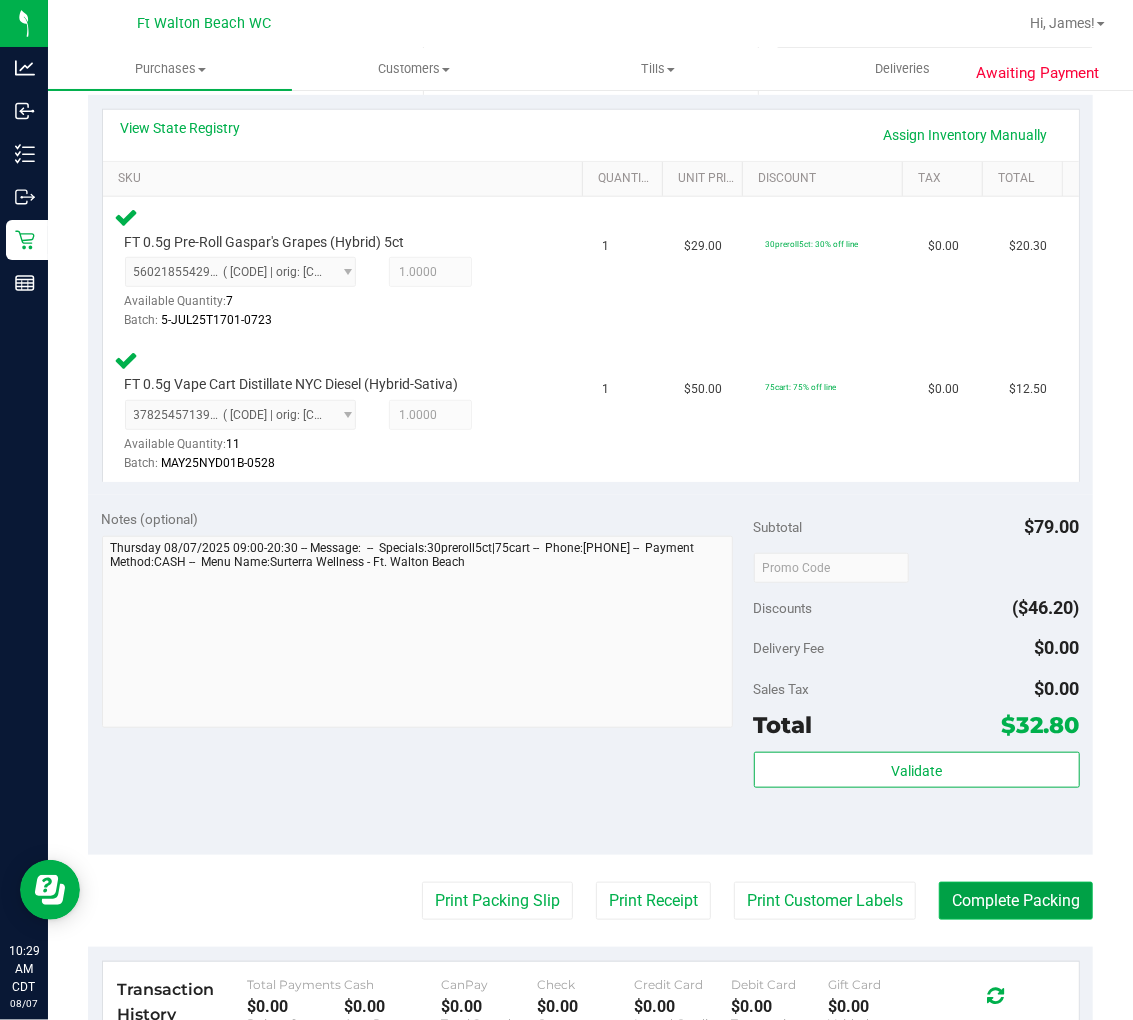 click on "Complete Packing" at bounding box center [1016, 901] 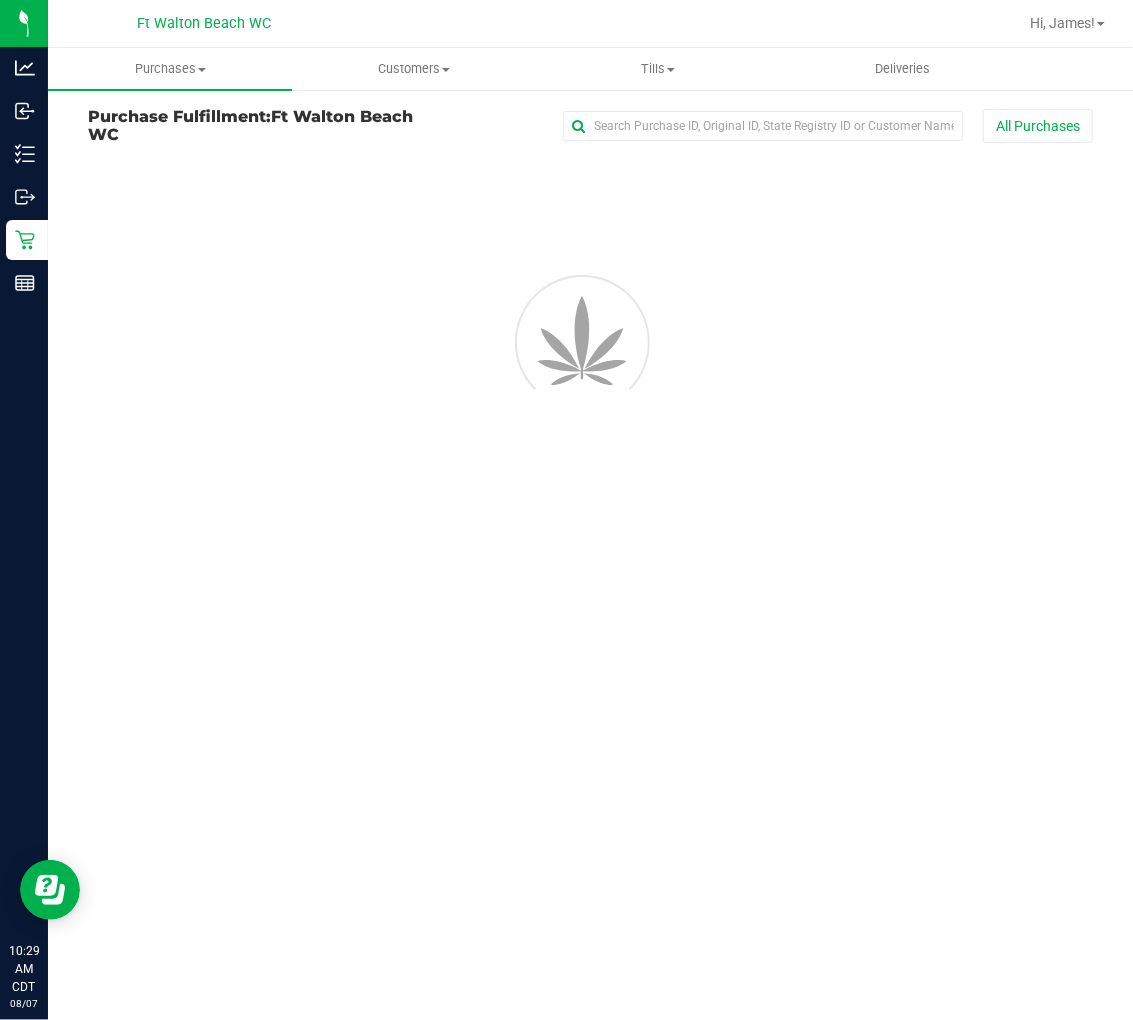 scroll, scrollTop: 0, scrollLeft: 0, axis: both 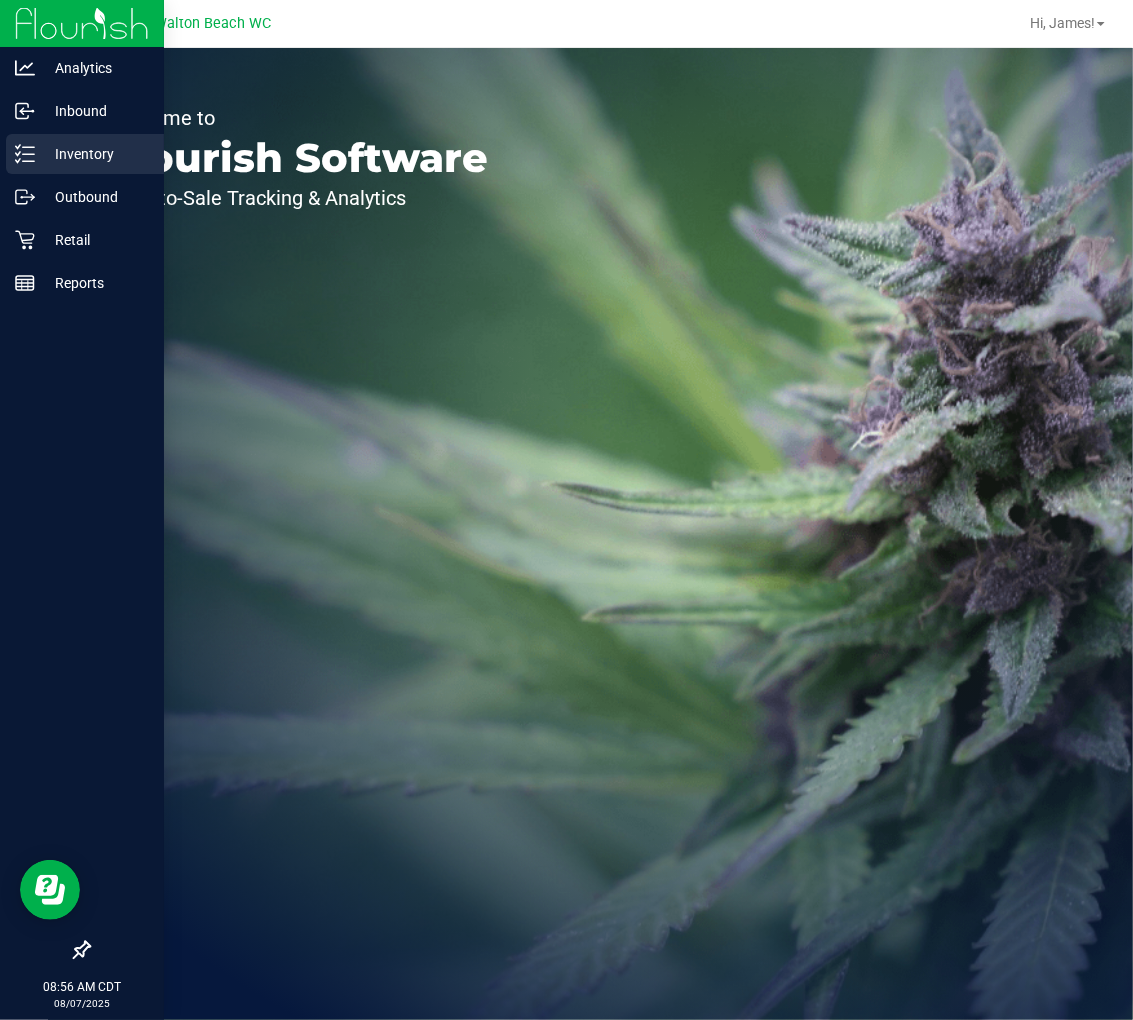 click on "Inventory" at bounding box center [95, 154] 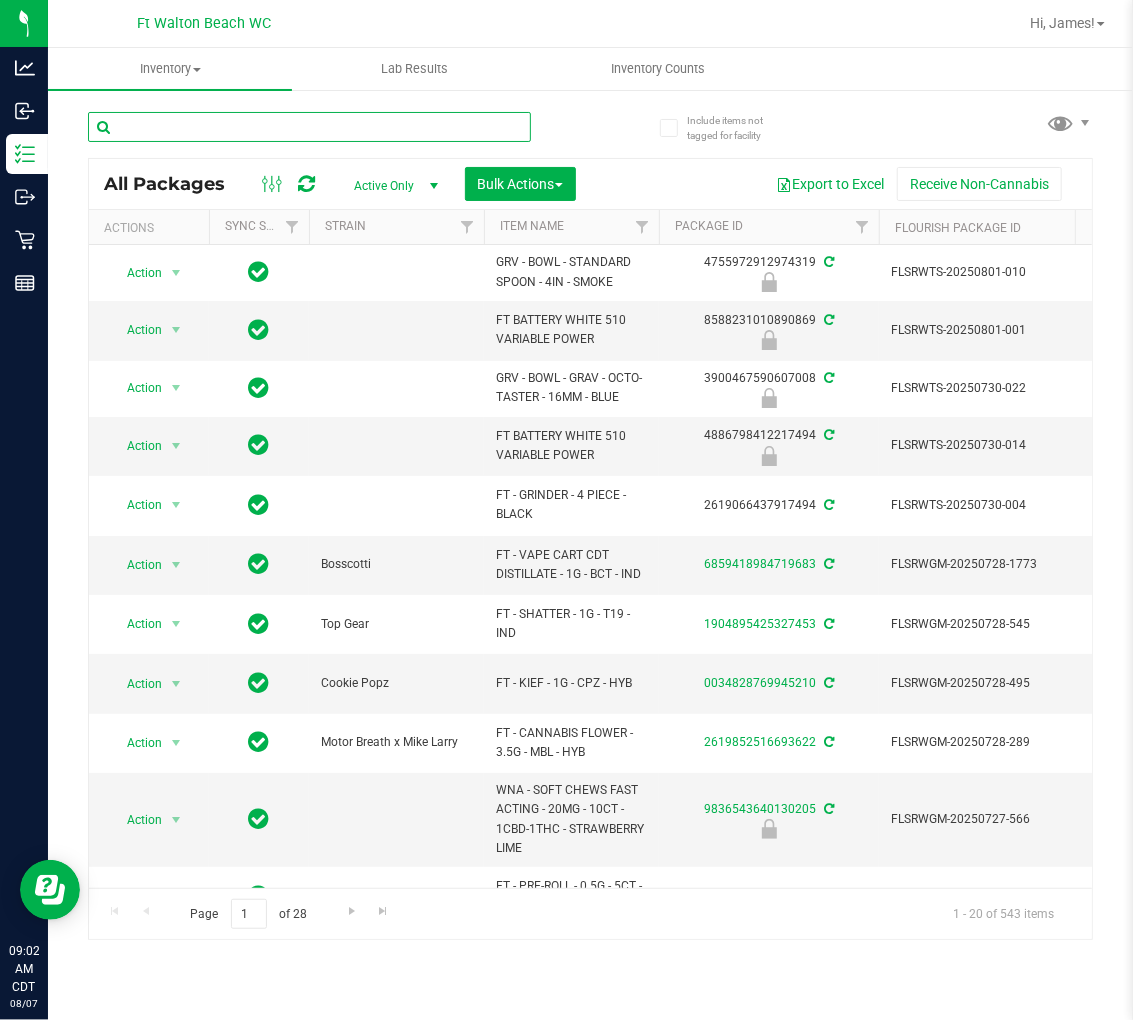 click at bounding box center [309, 127] 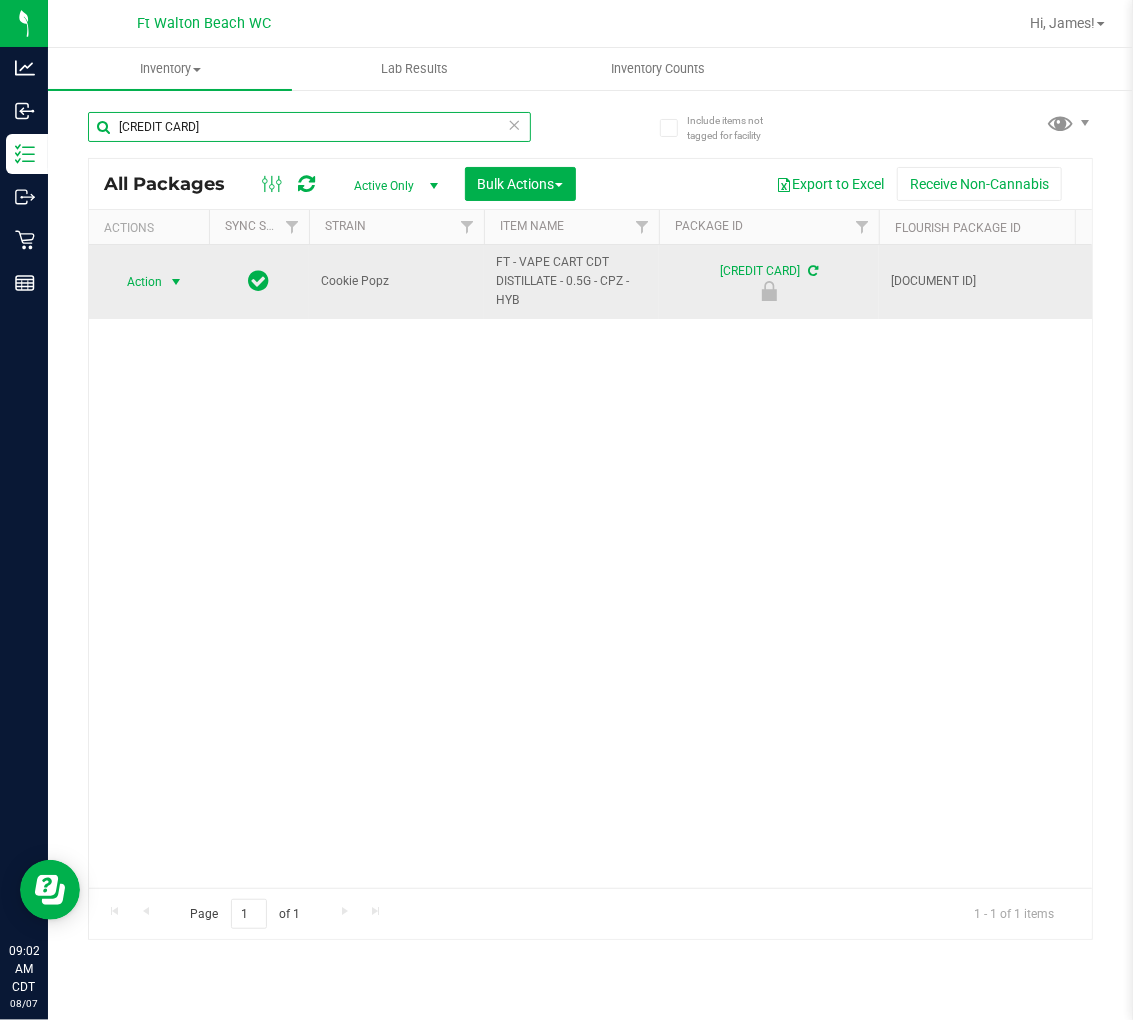 type on "8306926000727693" 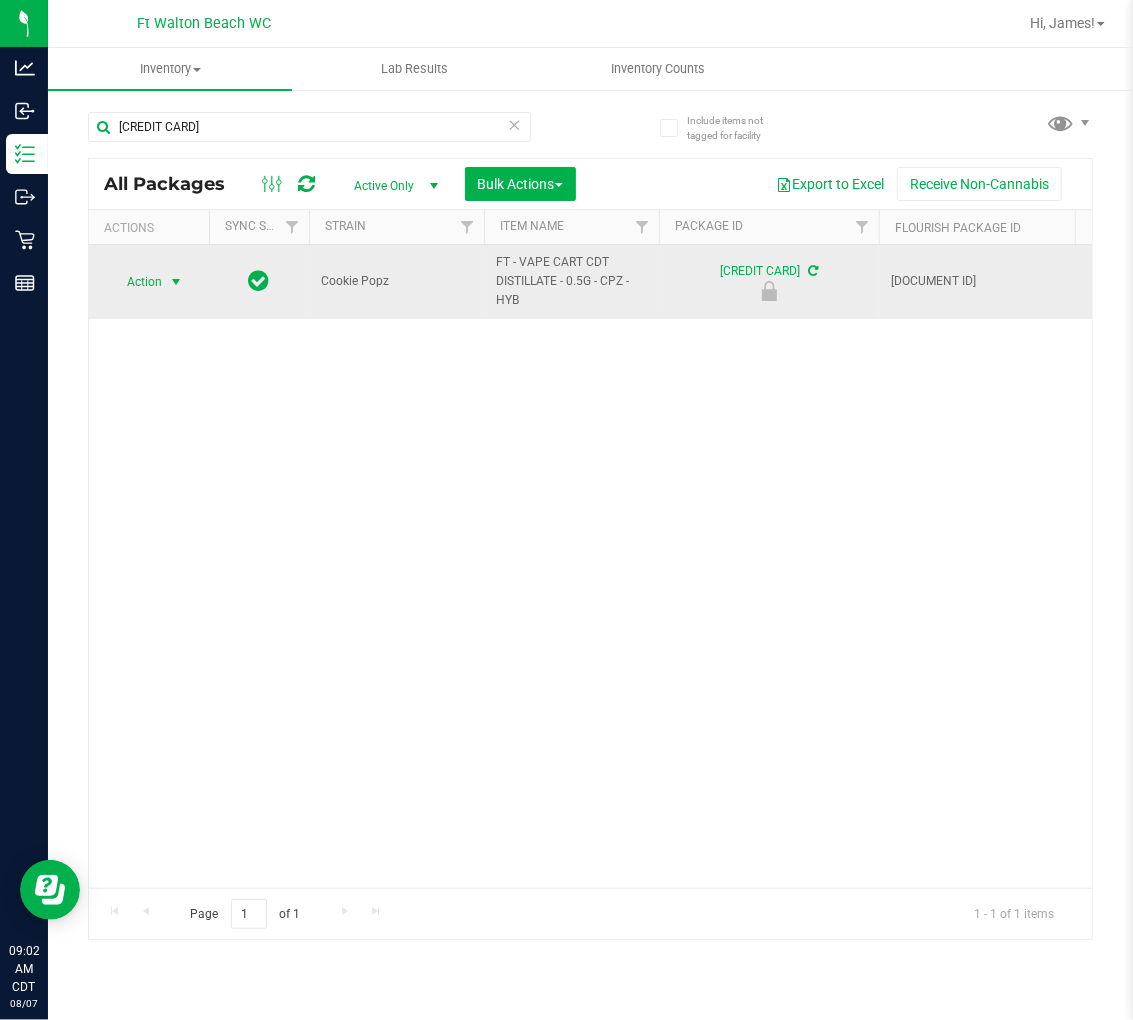 click at bounding box center (176, 282) 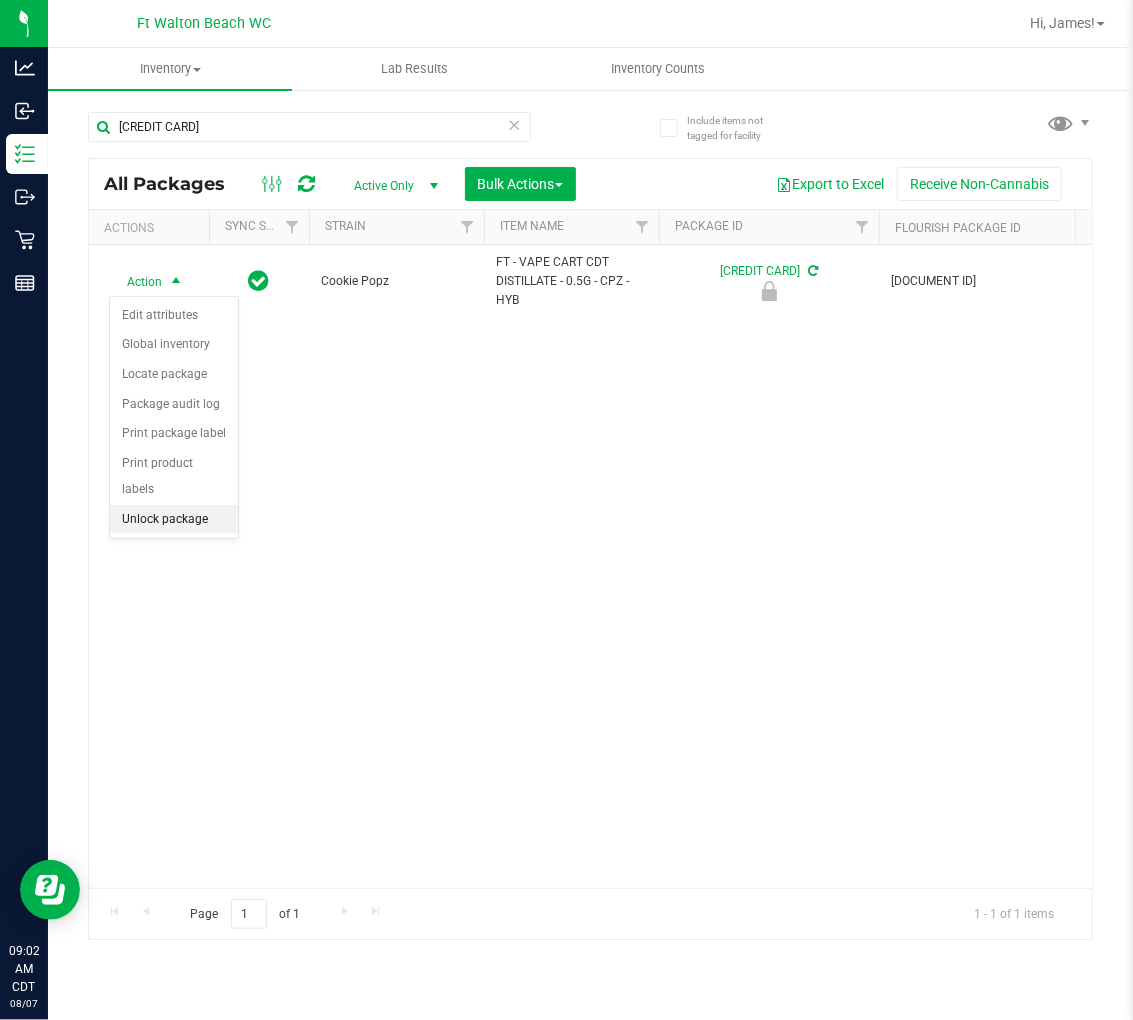 click on "Unlock package" at bounding box center [174, 520] 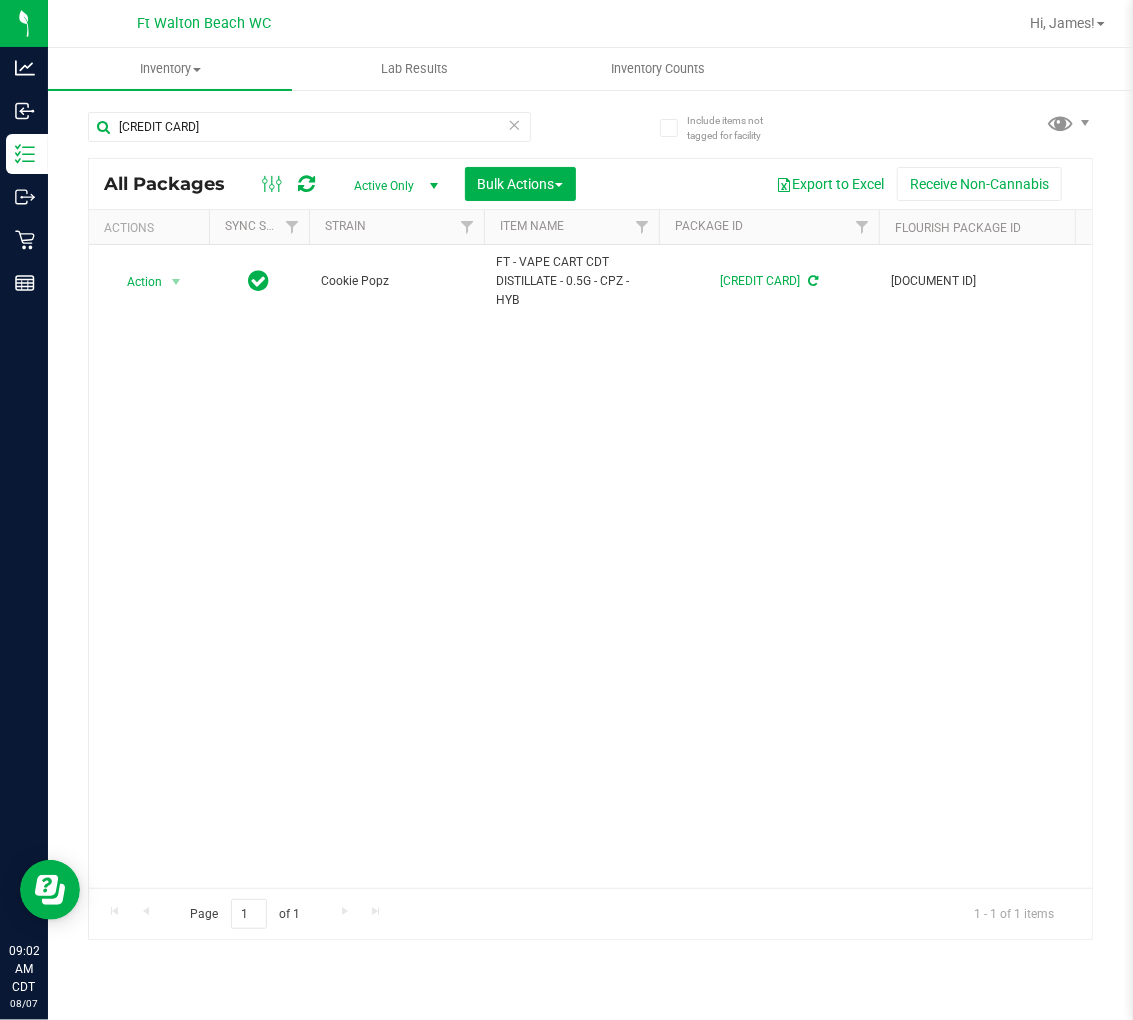 click at bounding box center (515, 124) 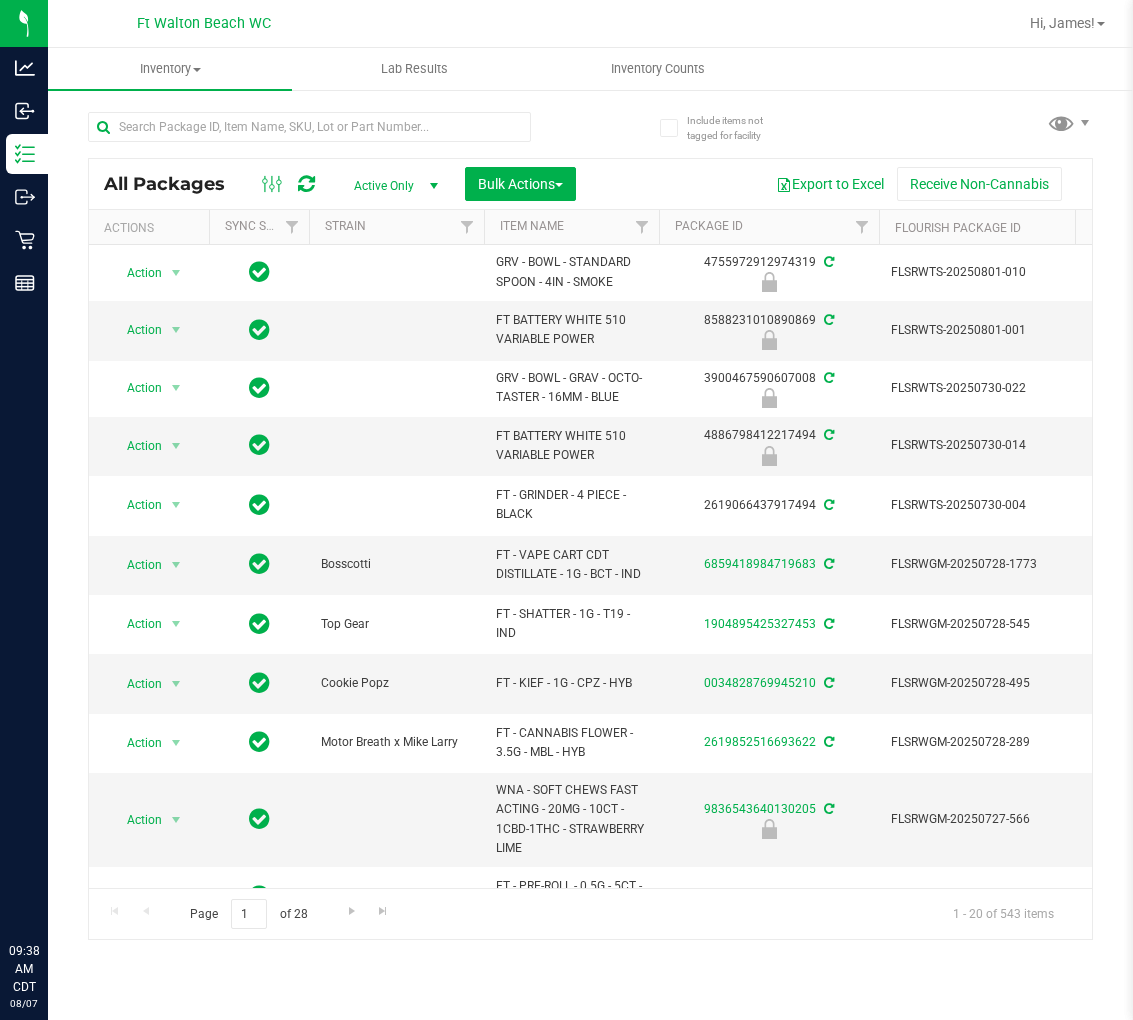 scroll, scrollTop: 0, scrollLeft: 0, axis: both 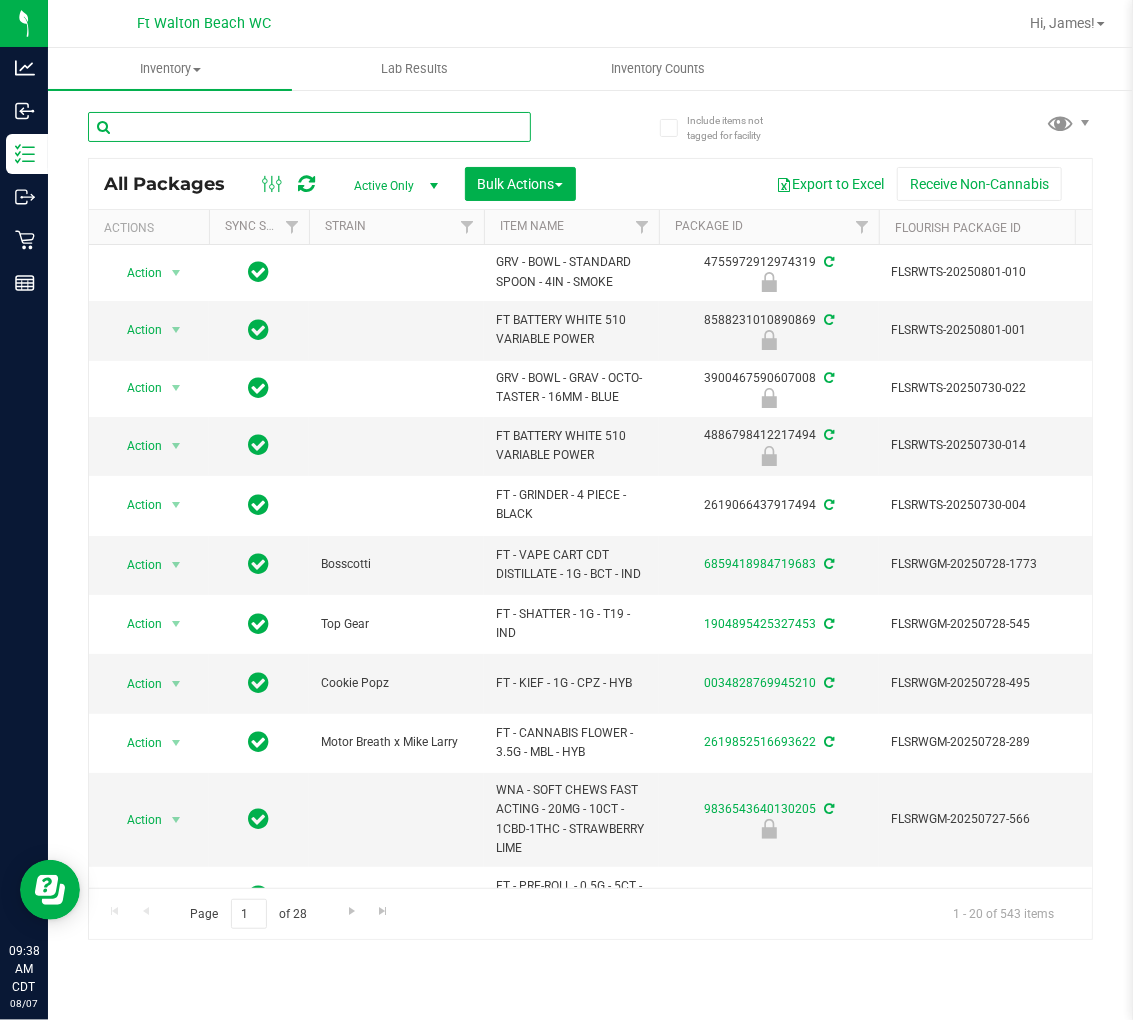 click at bounding box center [309, 127] 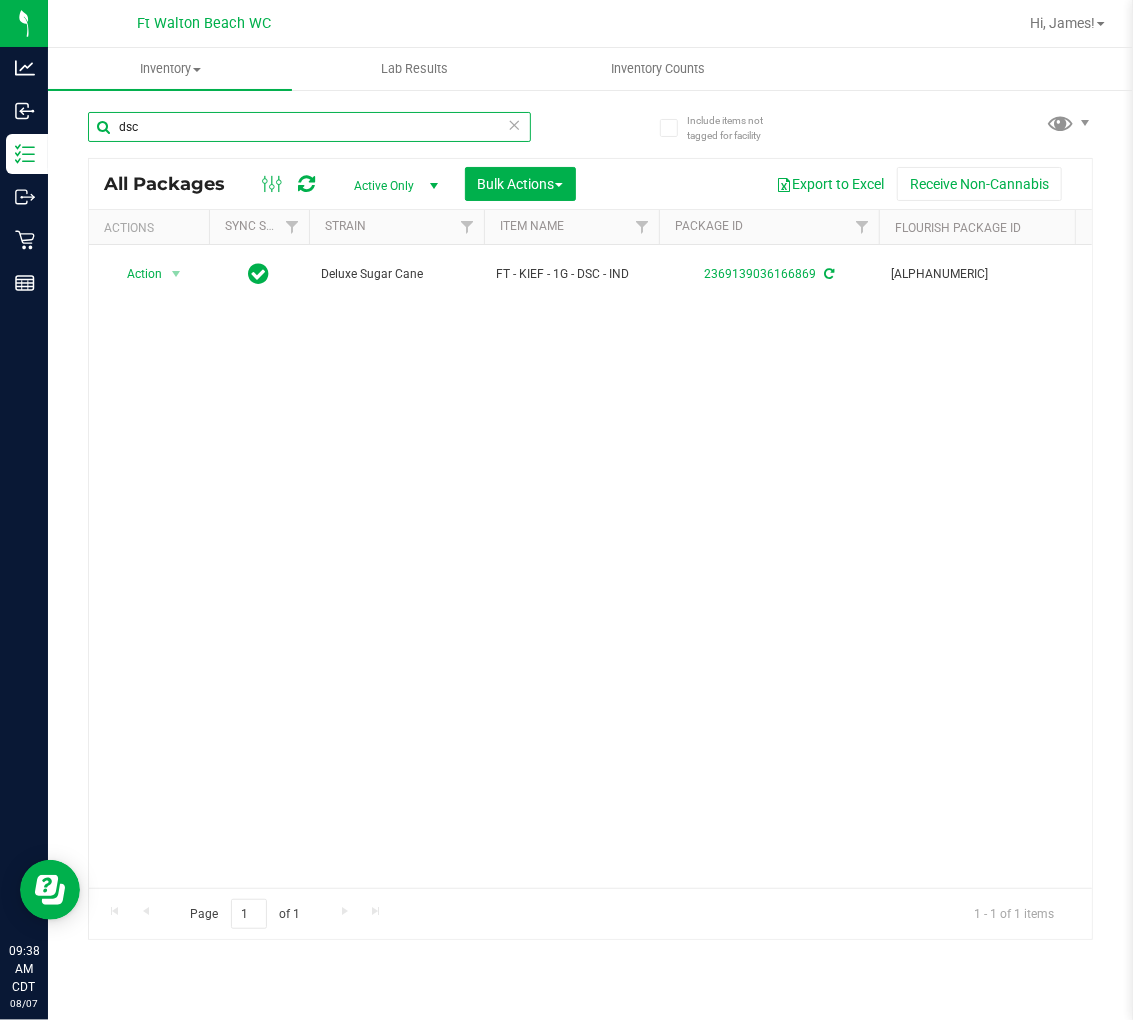 scroll, scrollTop: 0, scrollLeft: 260, axis: horizontal 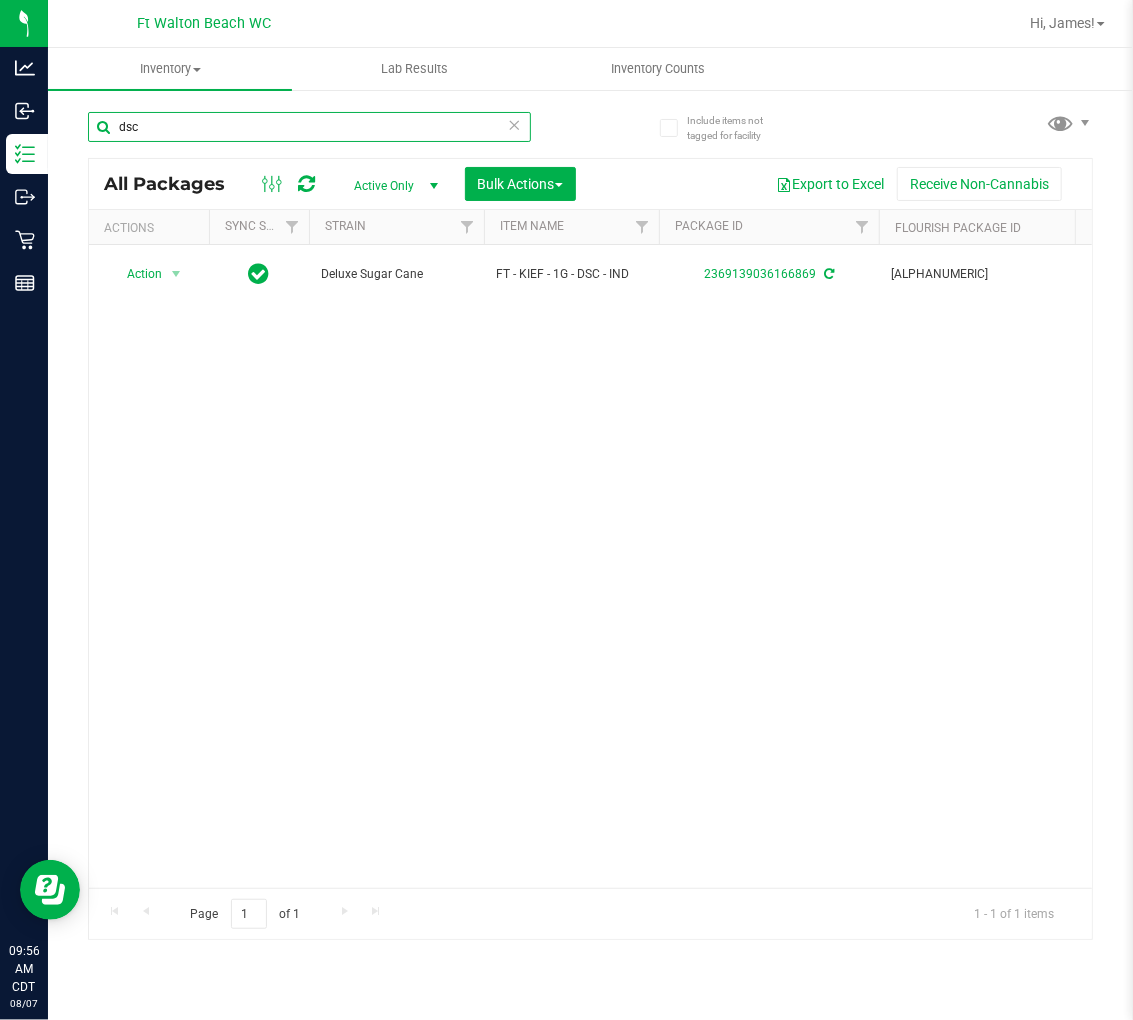 click on "dsc" at bounding box center [309, 127] 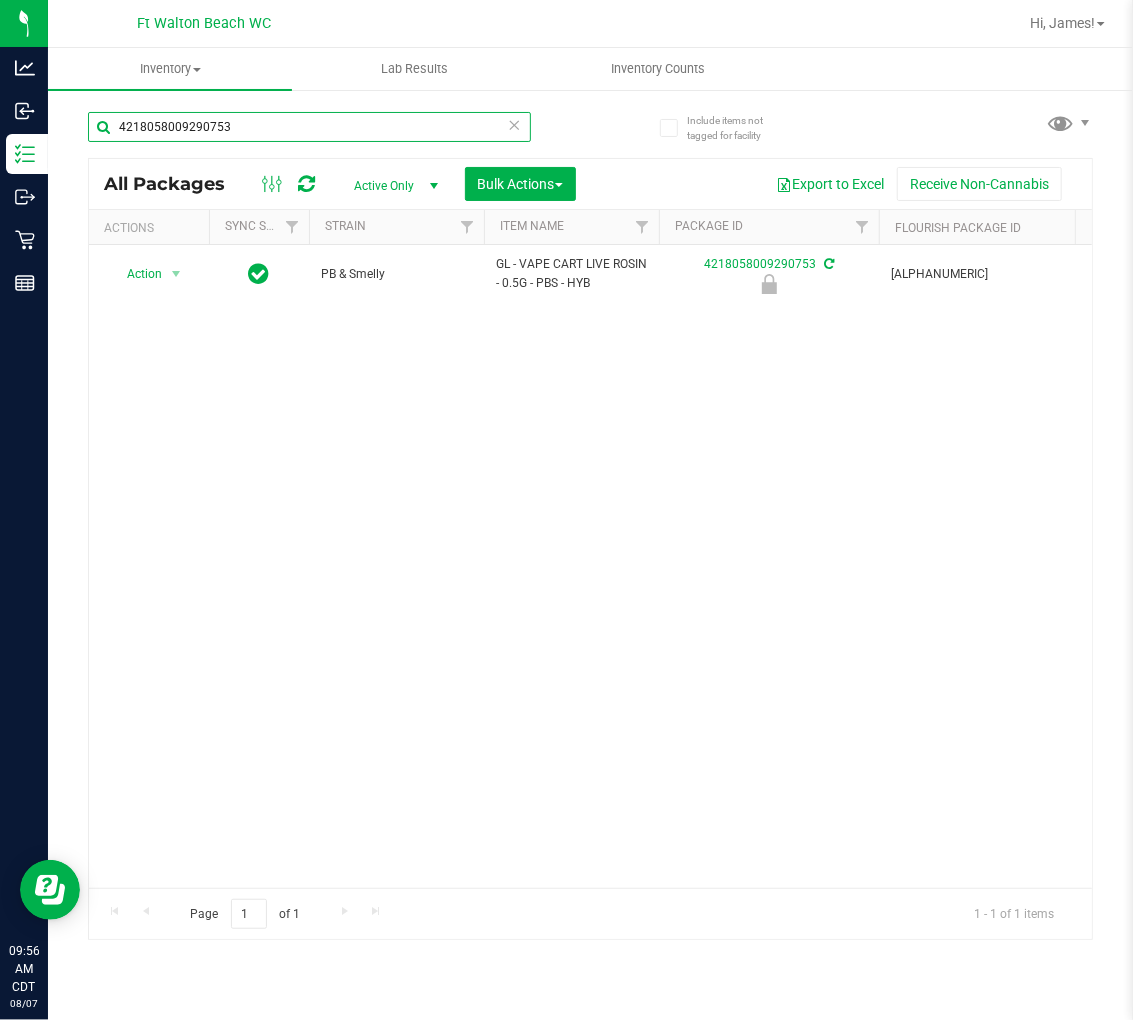 type on "4218058009290753" 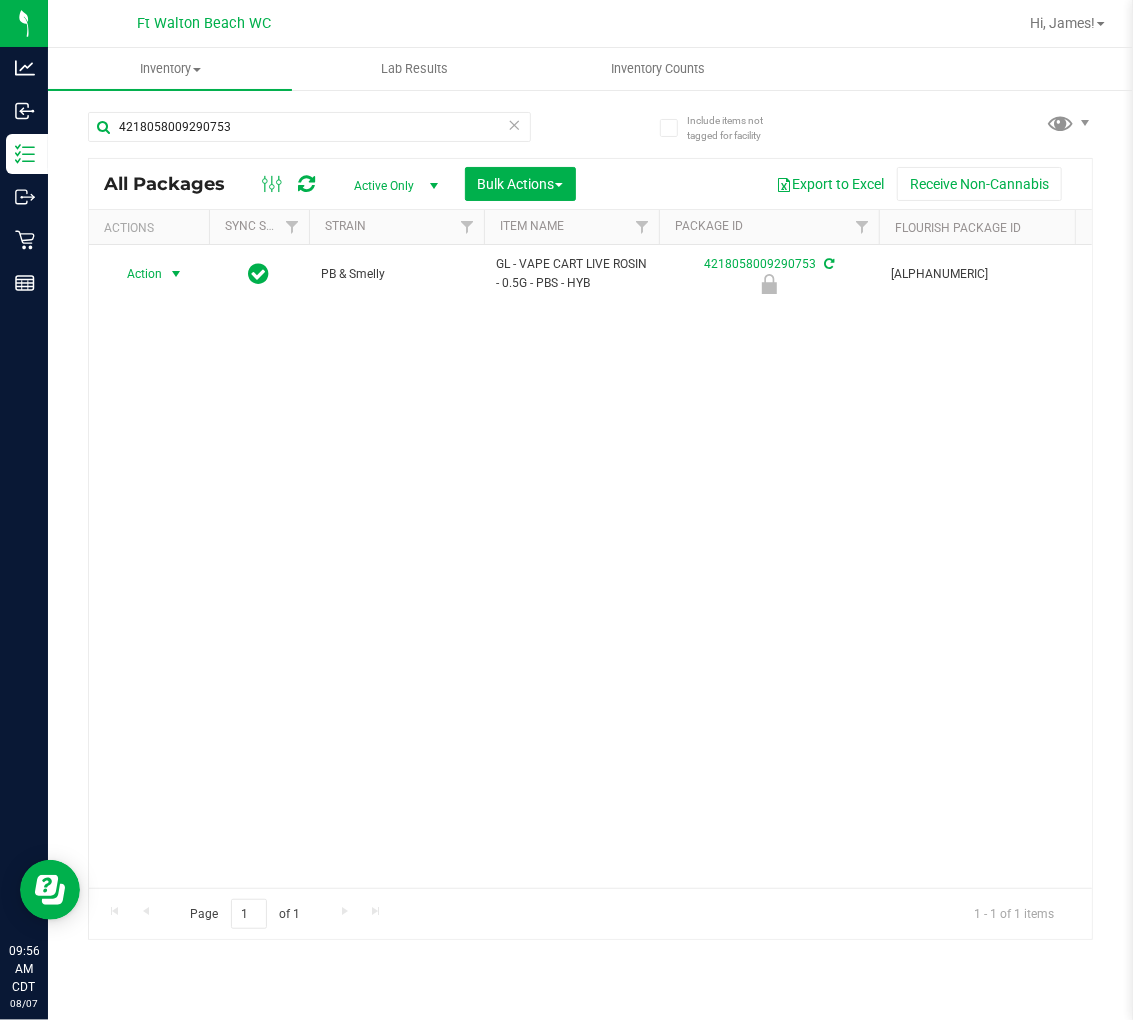 click on "Action" at bounding box center [136, 274] 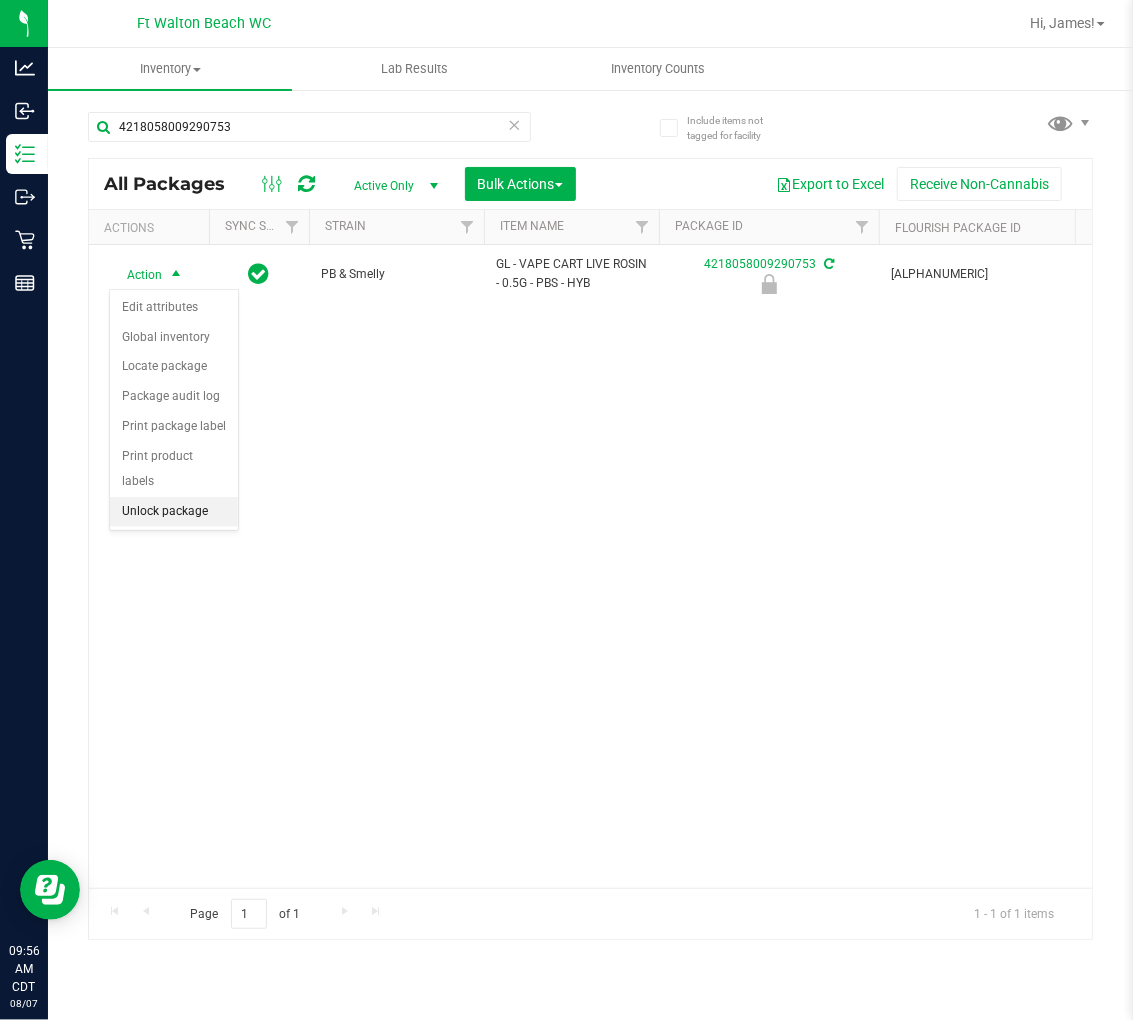 click on "Unlock package" at bounding box center (174, 512) 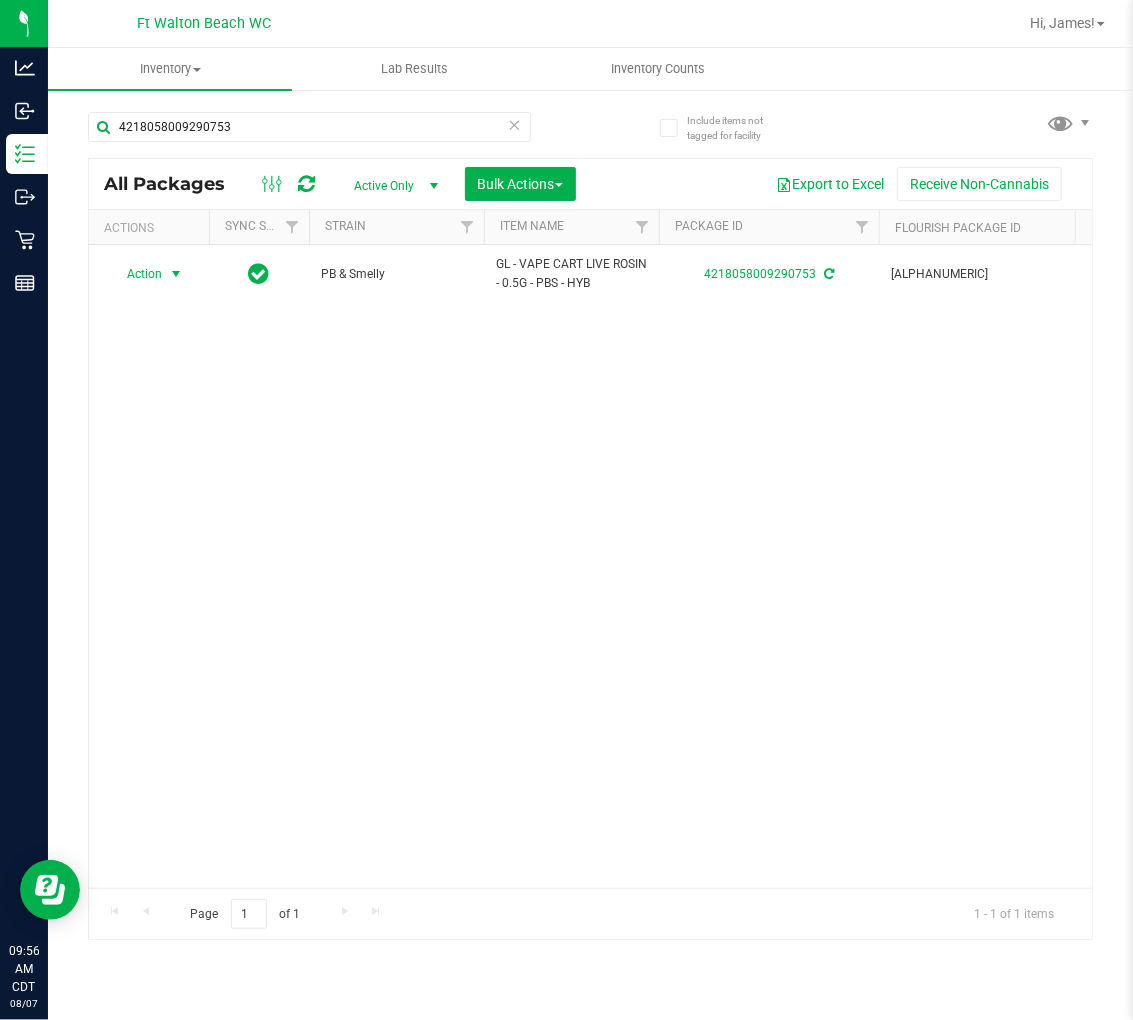 click at bounding box center [176, 274] 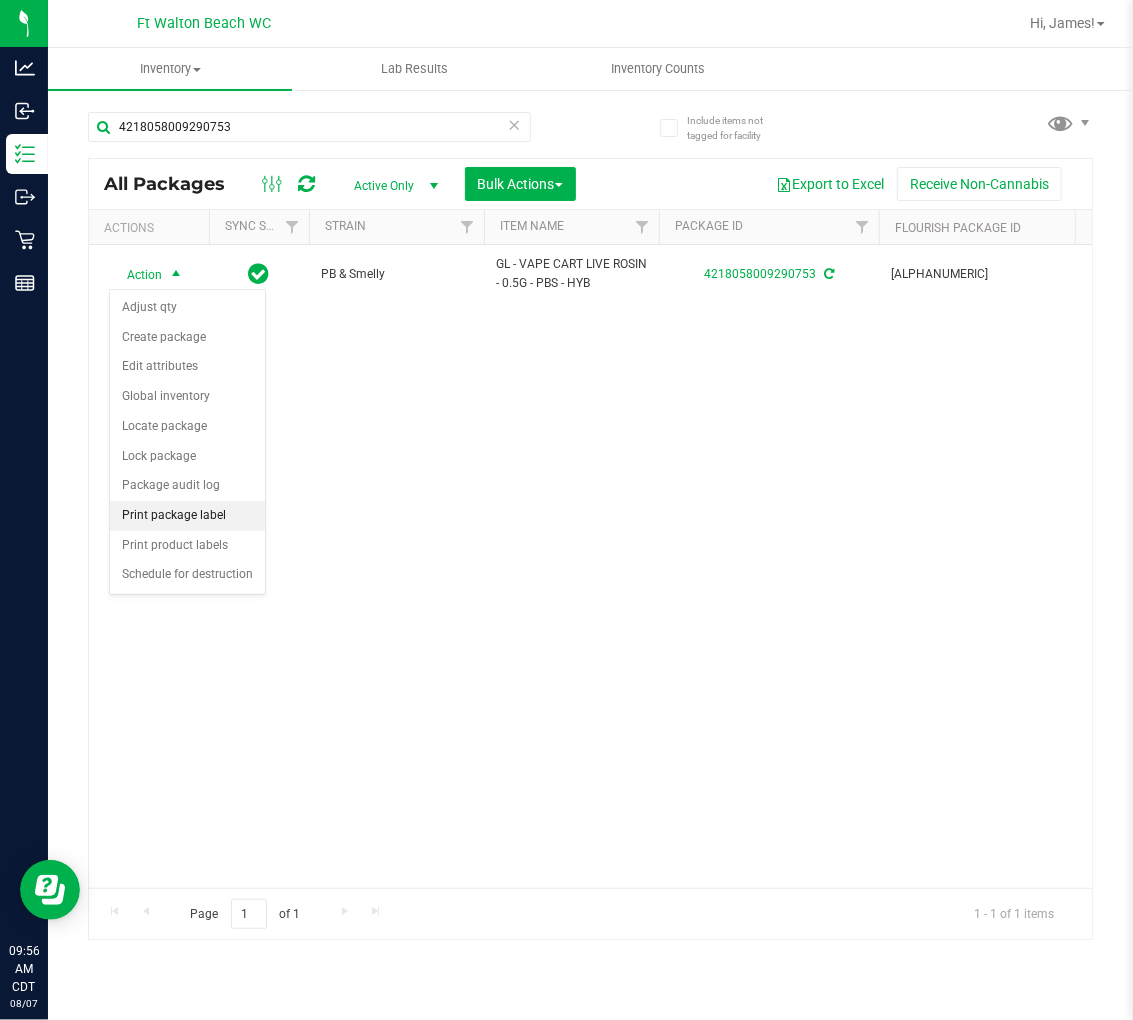 click on "Print package label" at bounding box center (187, 516) 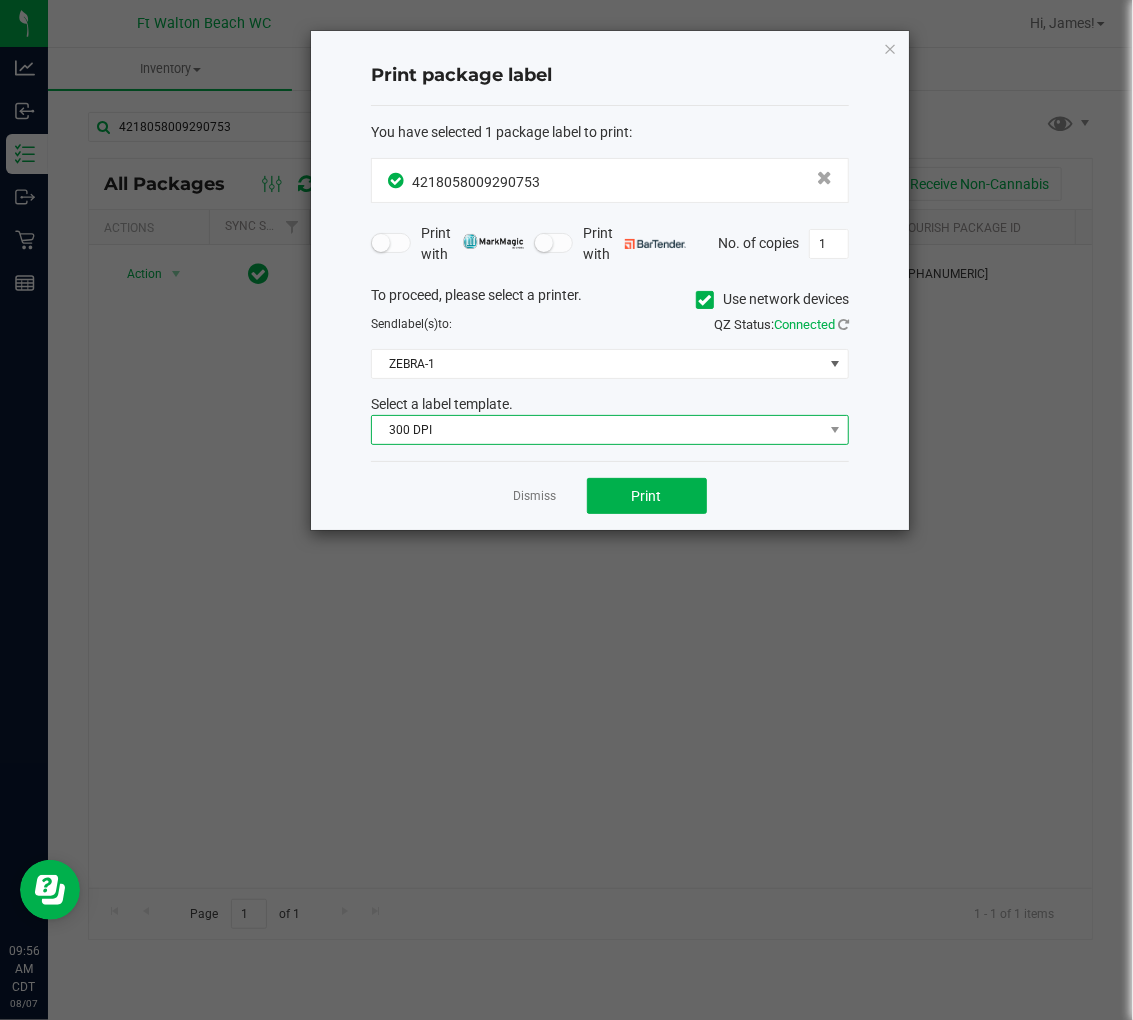 click on "300 DPI" at bounding box center [597, 430] 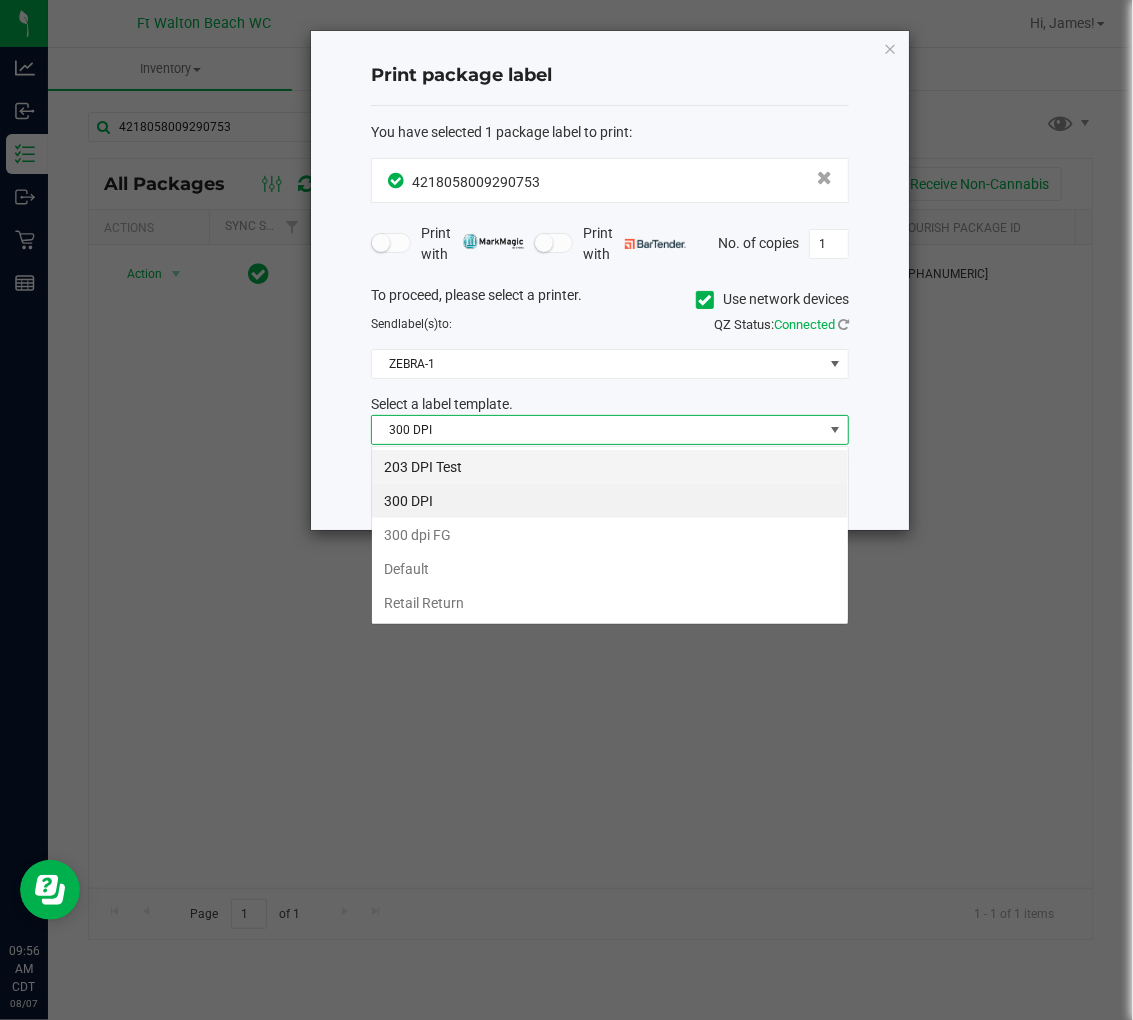 scroll, scrollTop: 99970, scrollLeft: 99522, axis: both 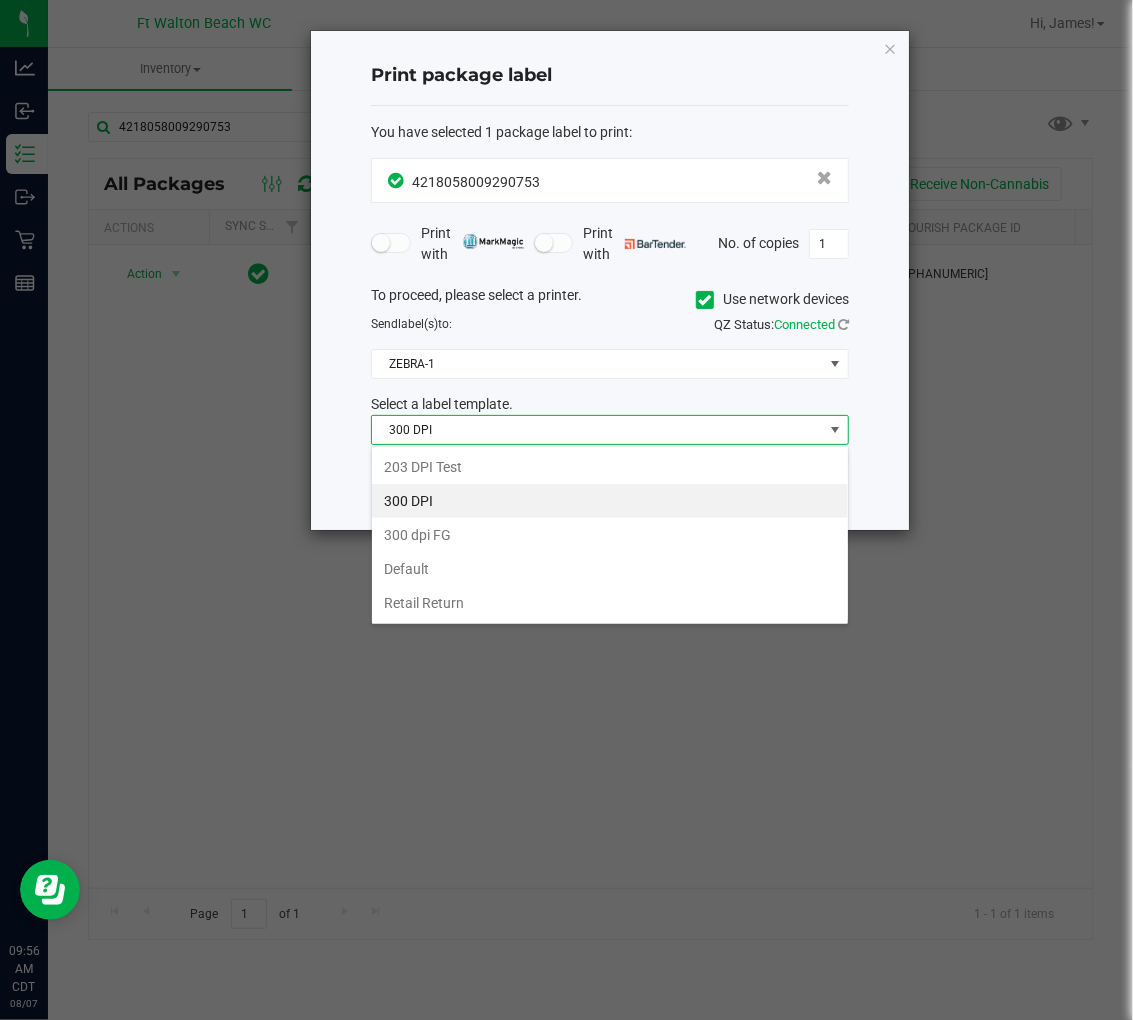 click on "203 DPI Test" at bounding box center (610, 467) 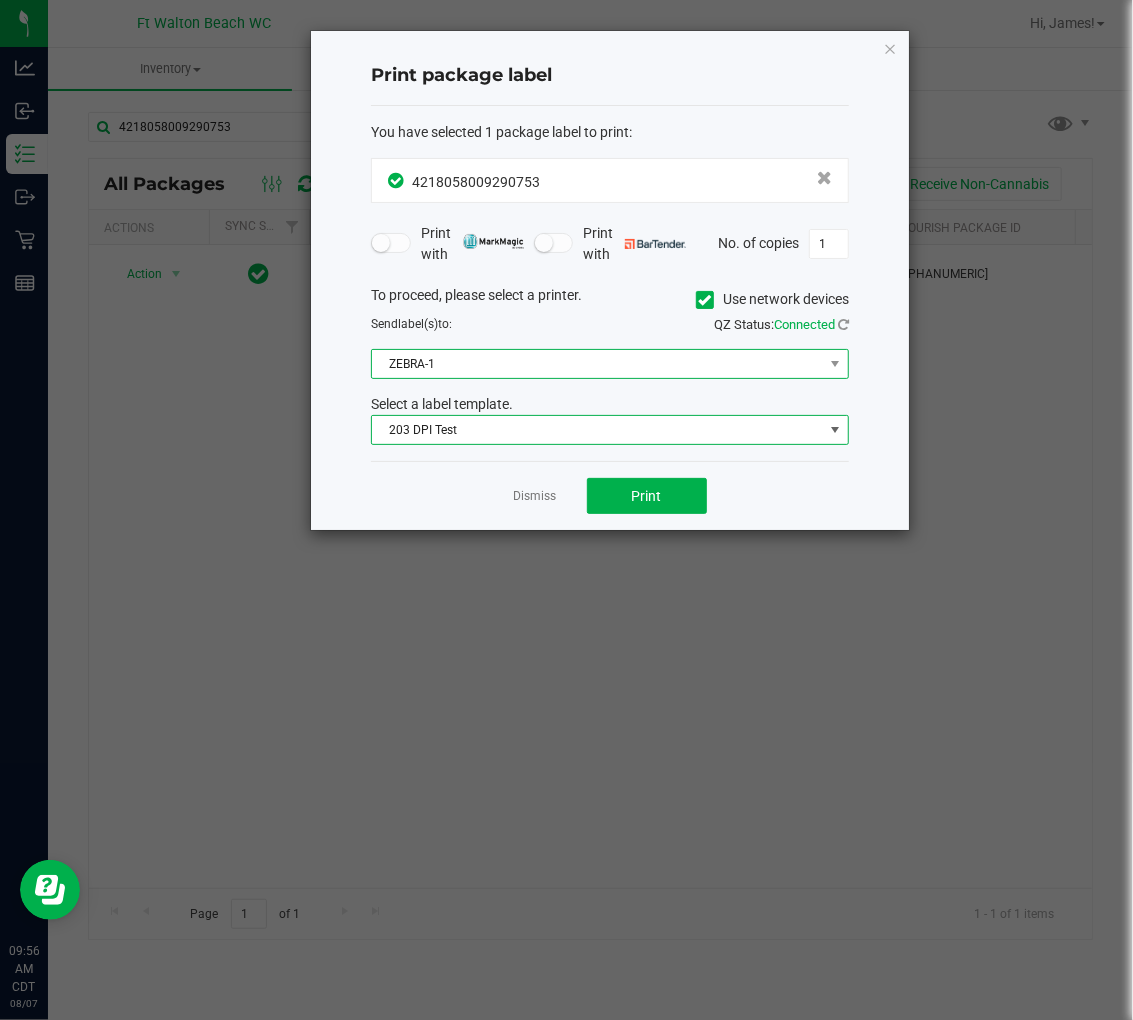 click on "ZEBRA-1" at bounding box center (597, 364) 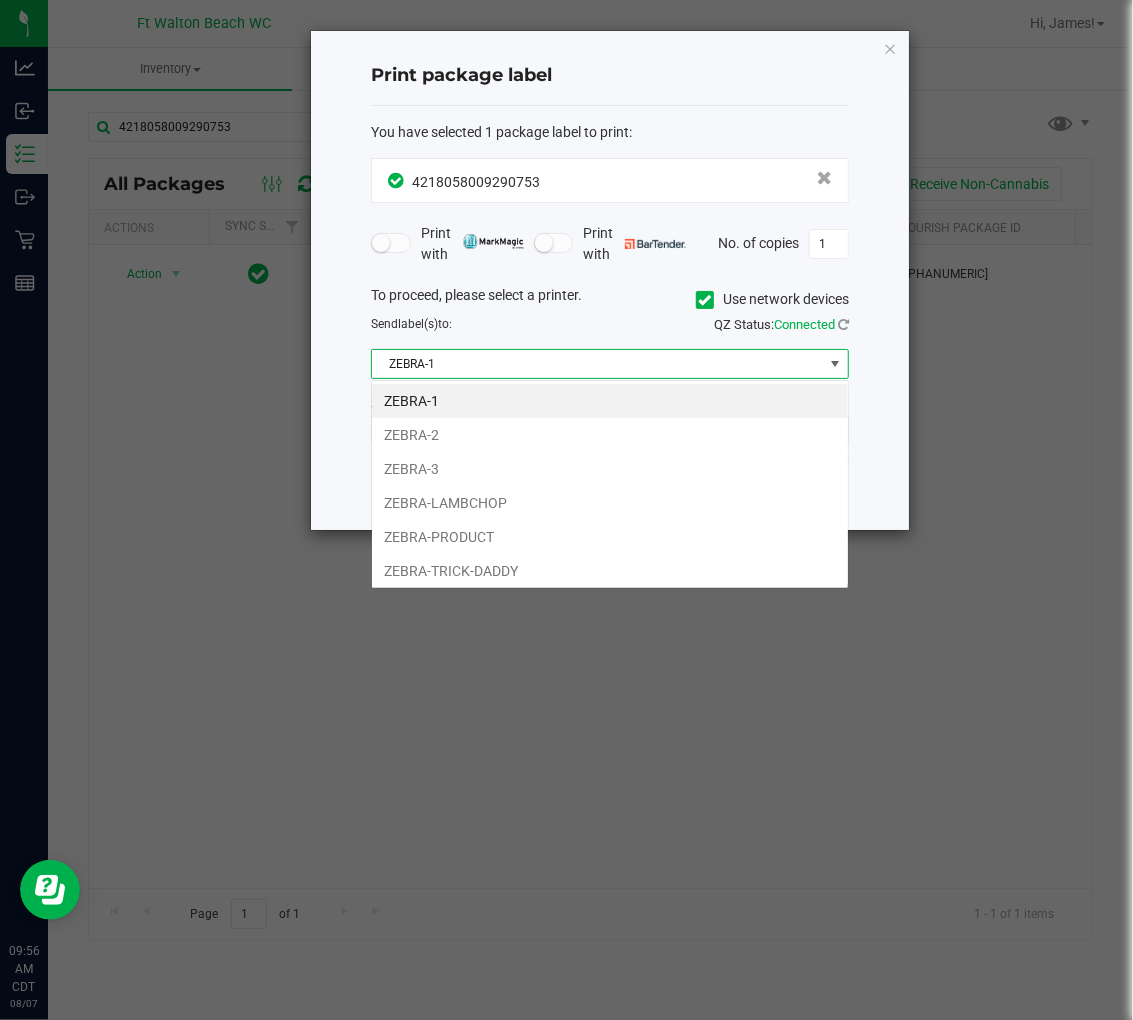 scroll, scrollTop: 99970, scrollLeft: 99522, axis: both 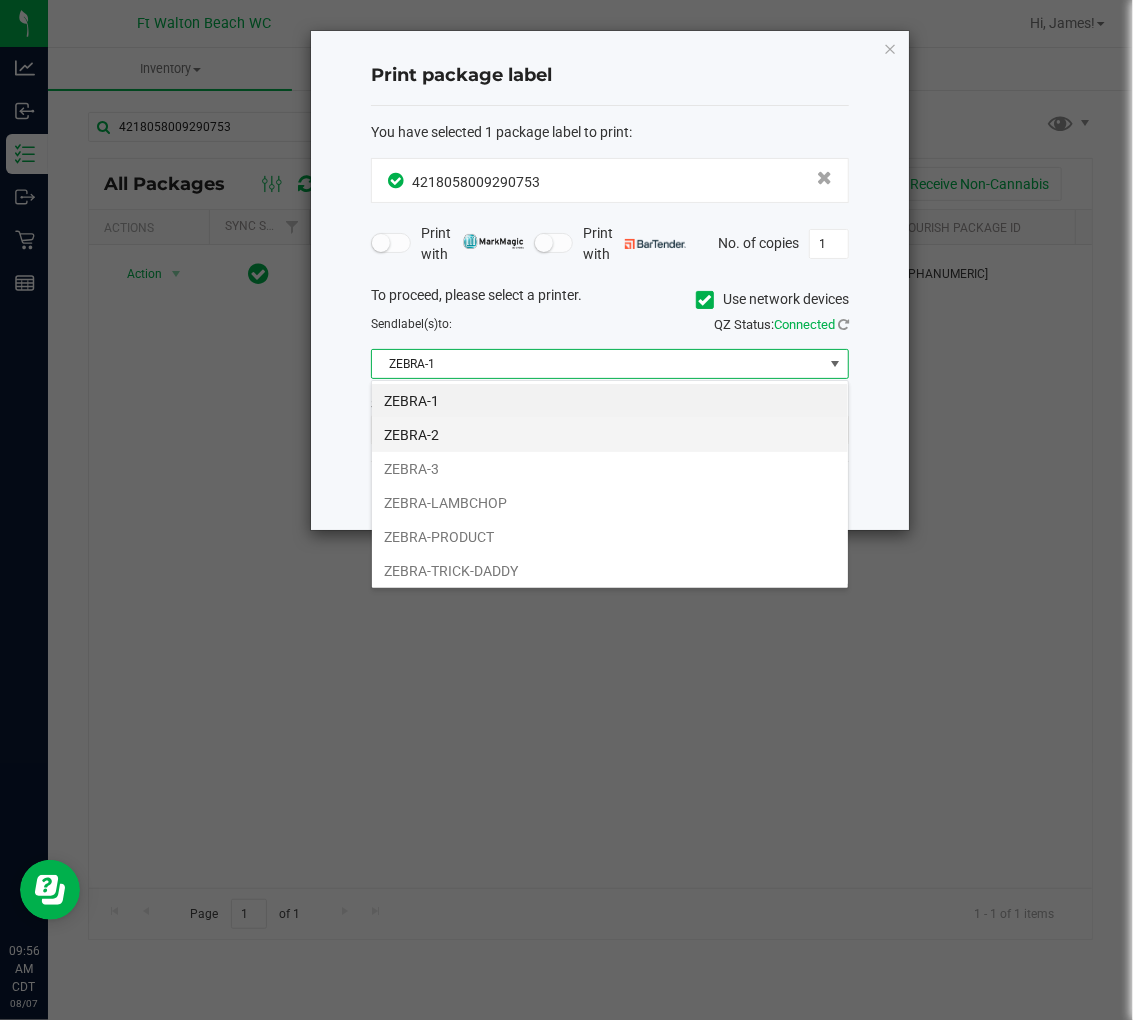 click on "ZEBRA-2" at bounding box center (610, 435) 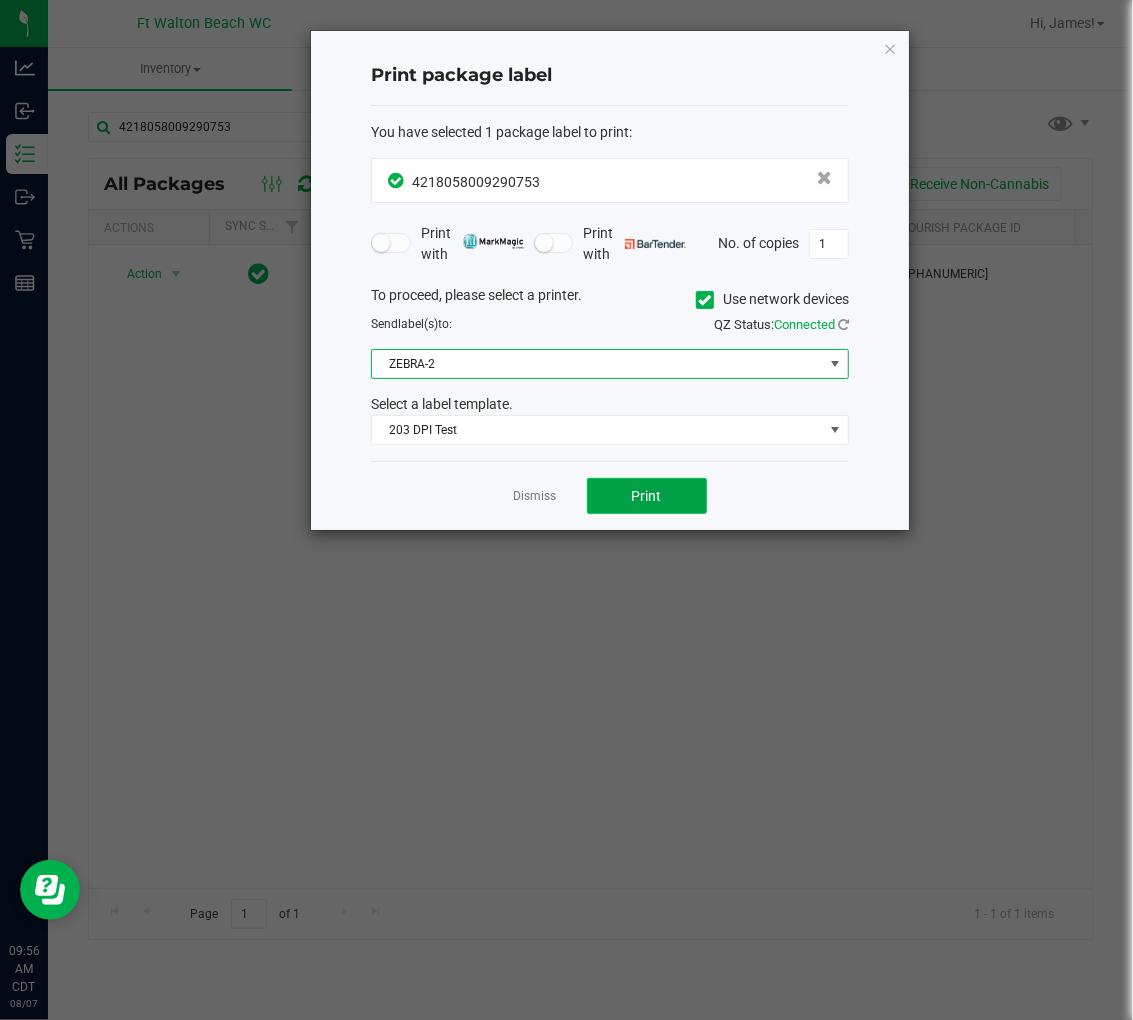 click on "Print" 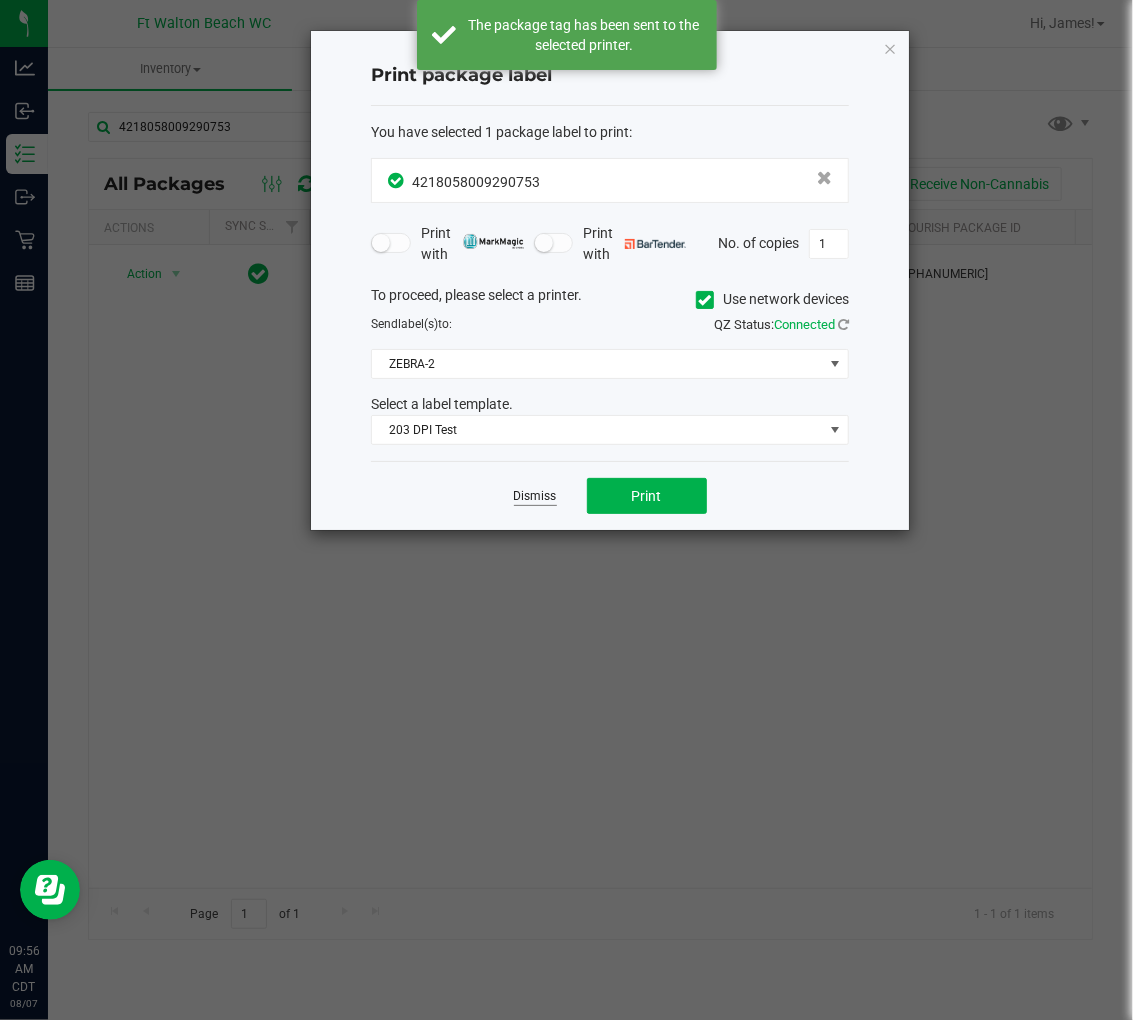 click on "Dismiss" 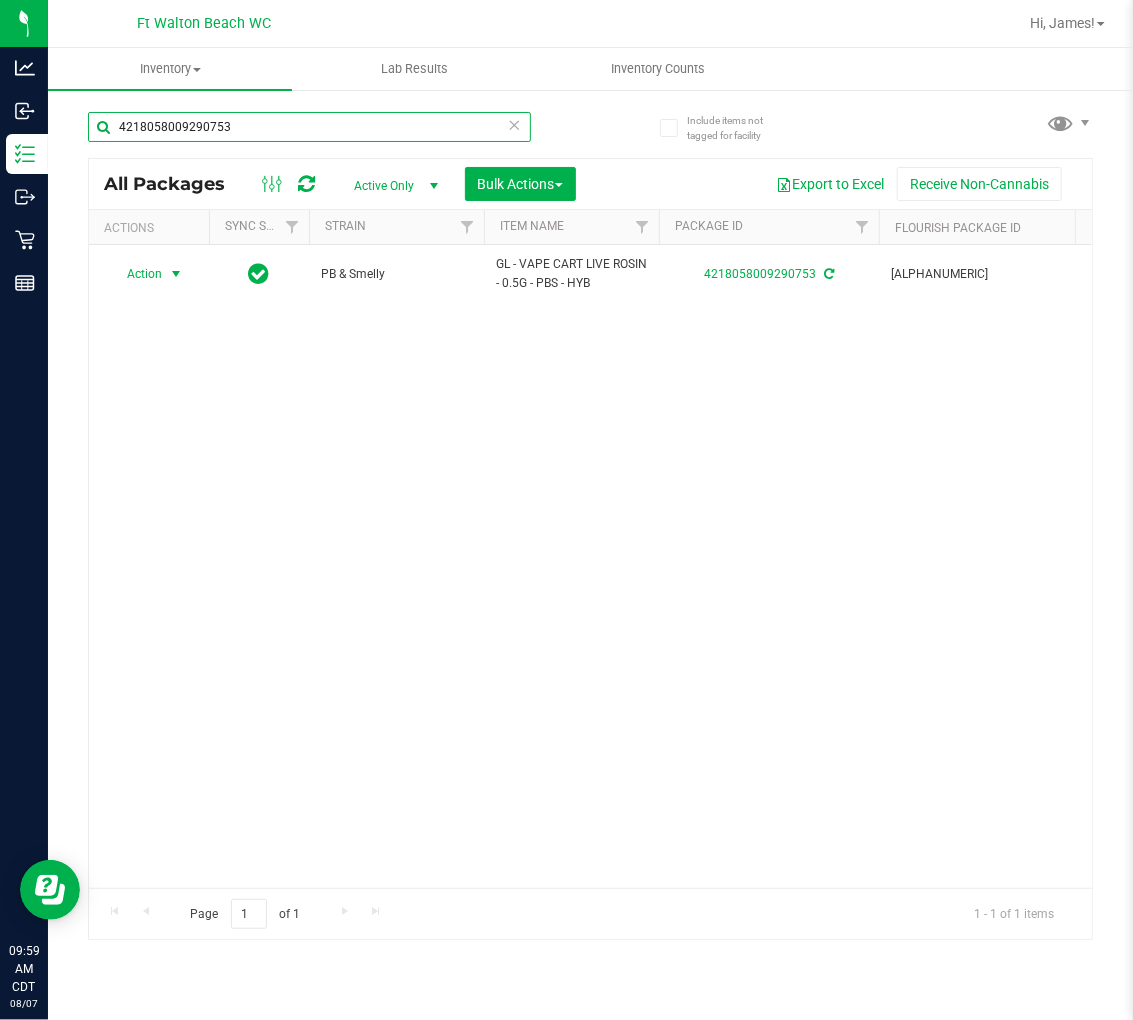 click on "4218058009290753" at bounding box center (309, 127) 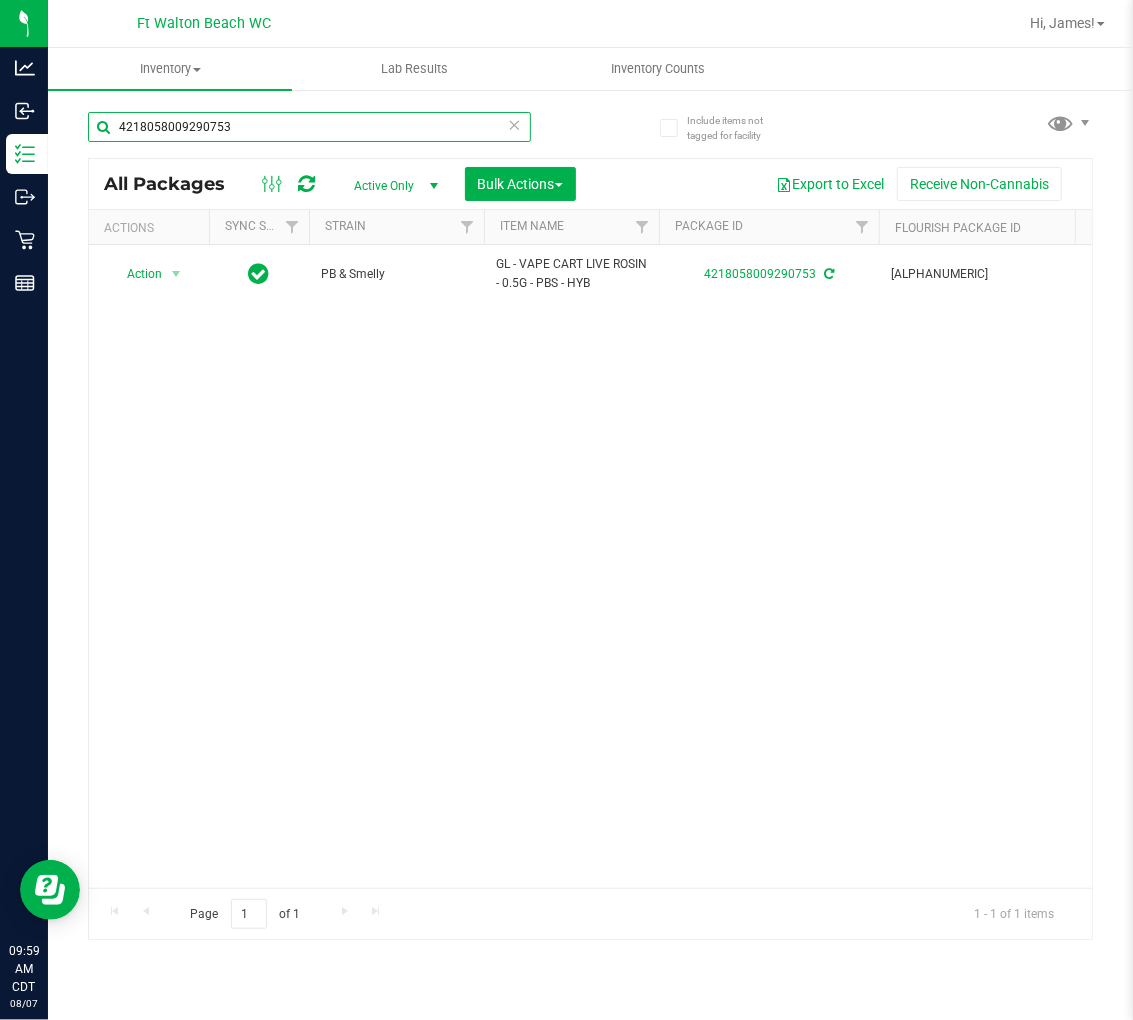 click on "4218058009290753" at bounding box center [309, 127] 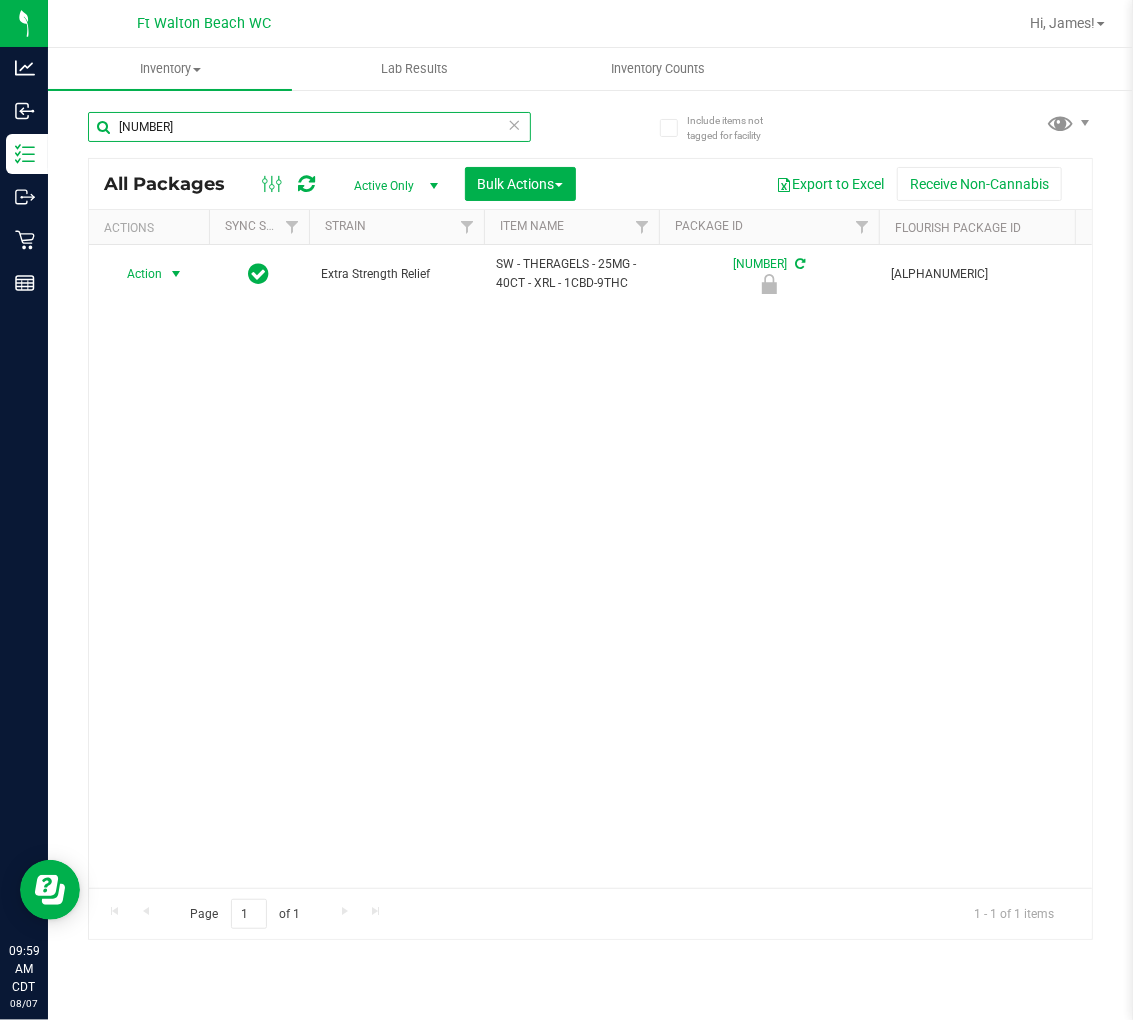 type on "0560323756197982" 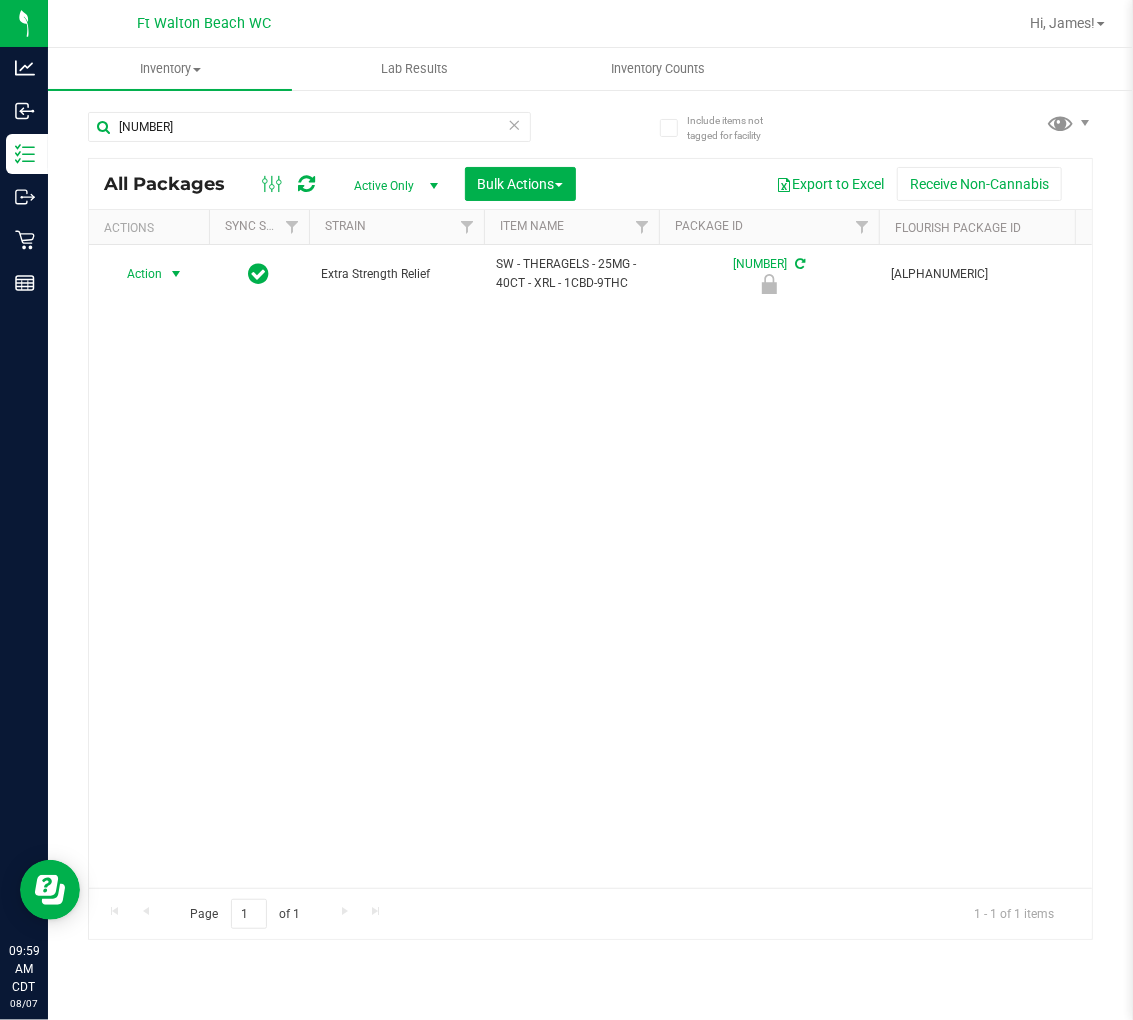 click on "Action" at bounding box center [136, 274] 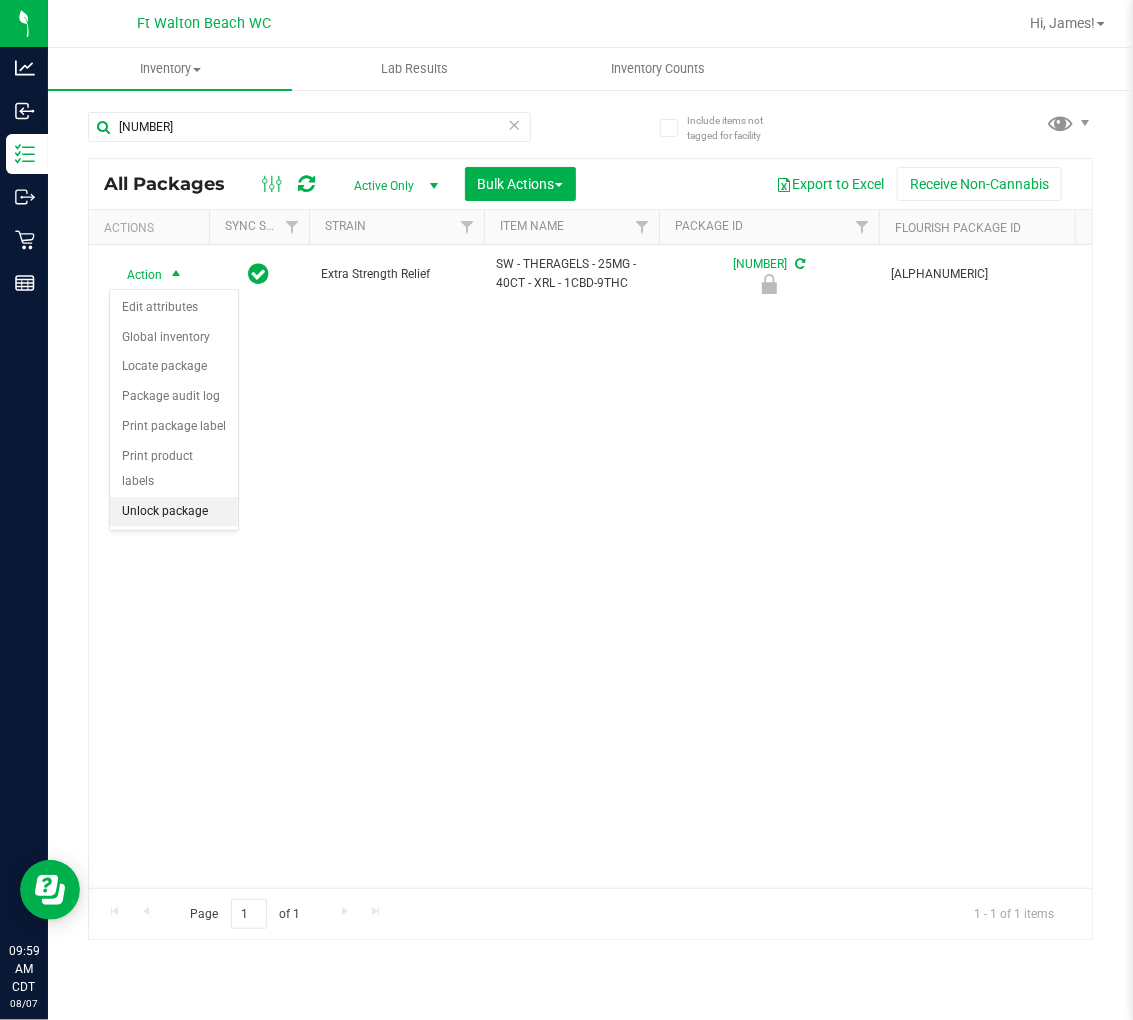 click on "Unlock package" at bounding box center [174, 512] 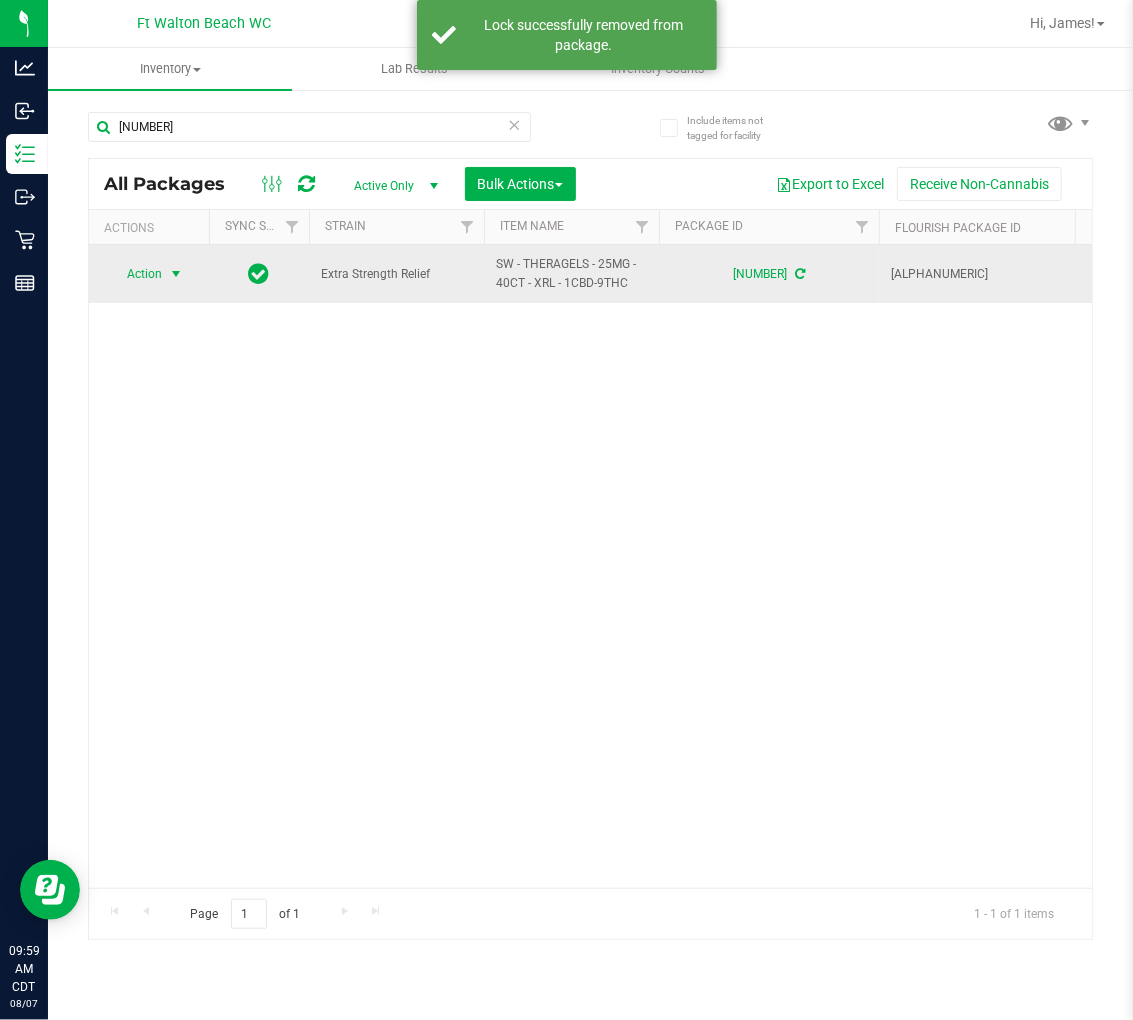 click on "Action" at bounding box center (136, 274) 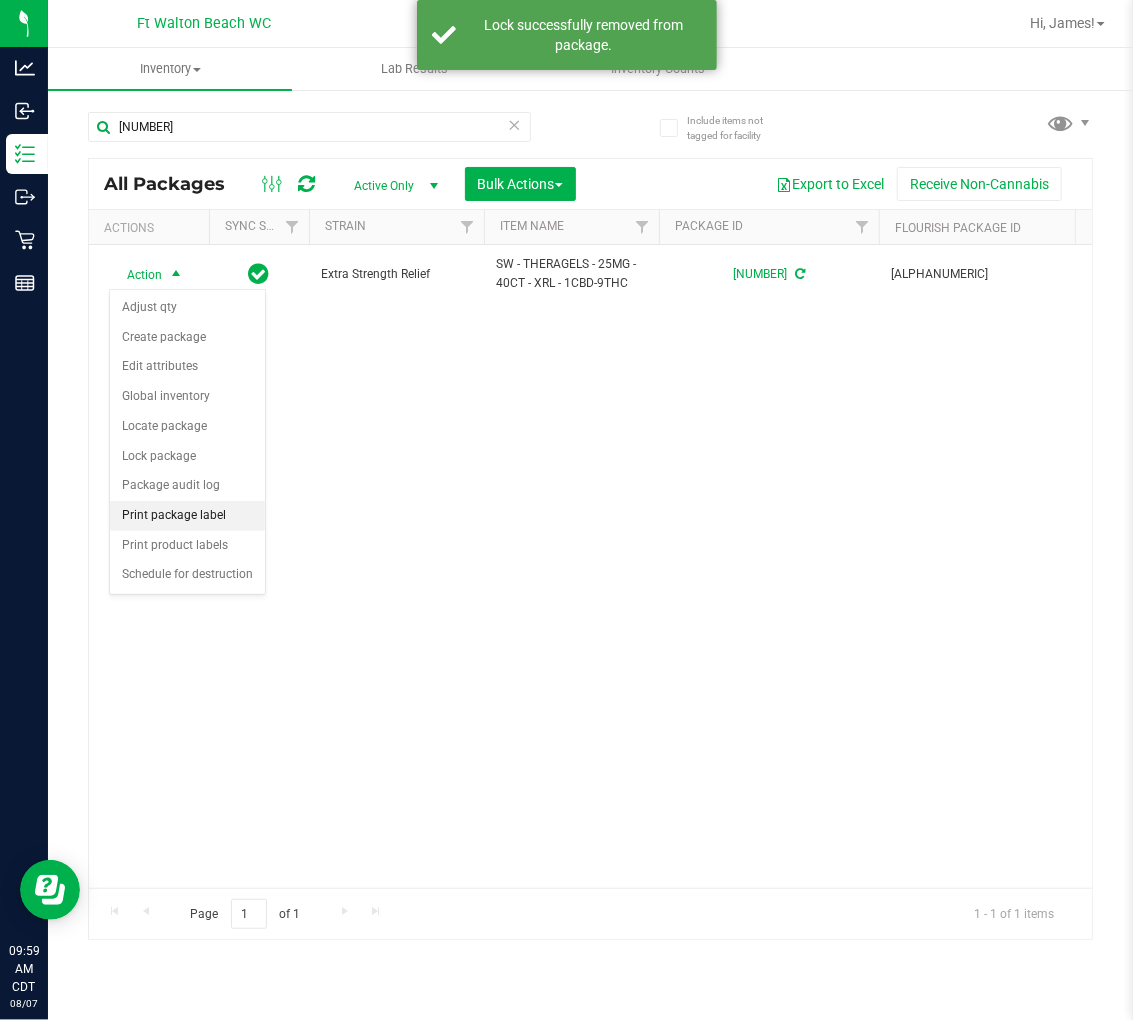 click on "Print package label" at bounding box center [187, 516] 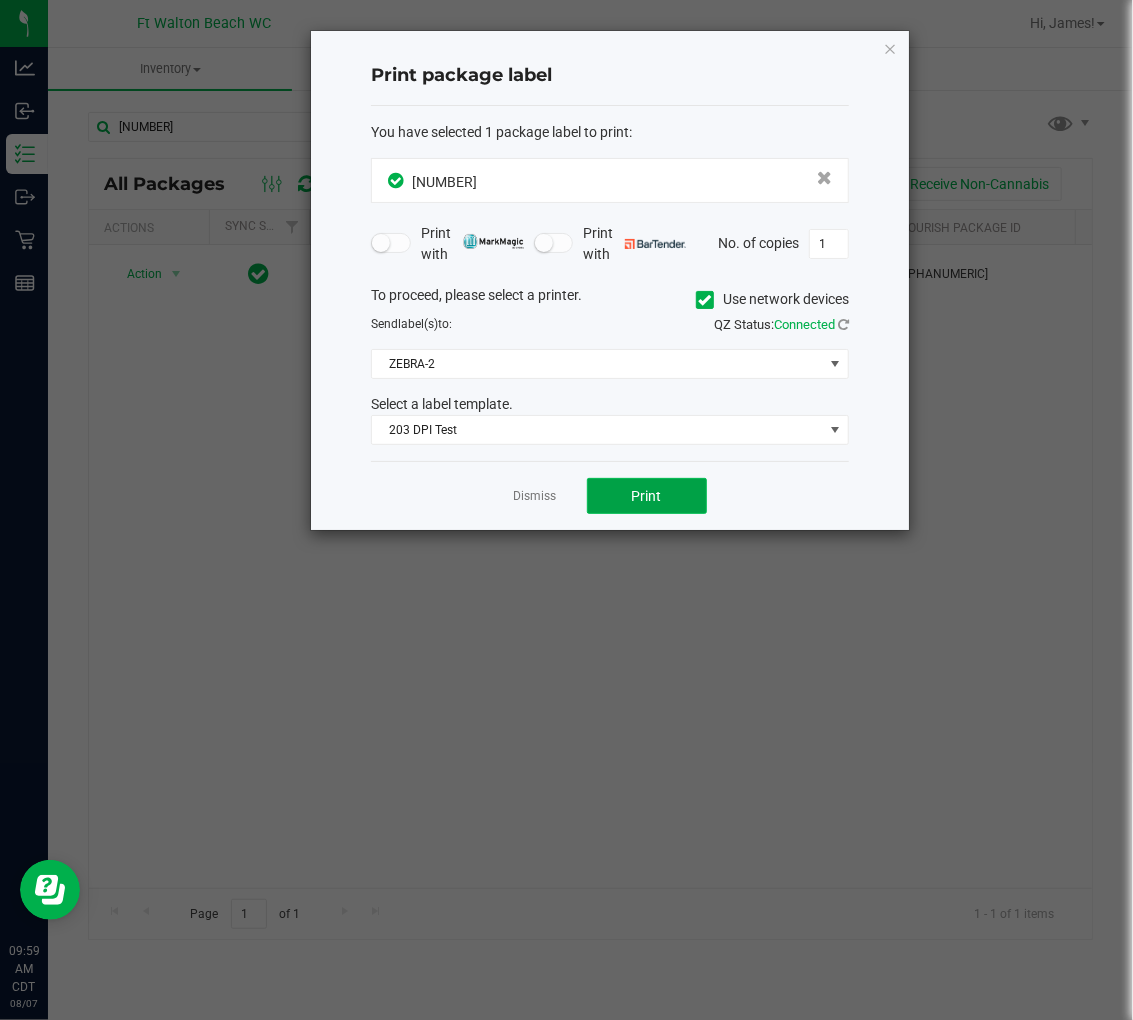 click on "Print" 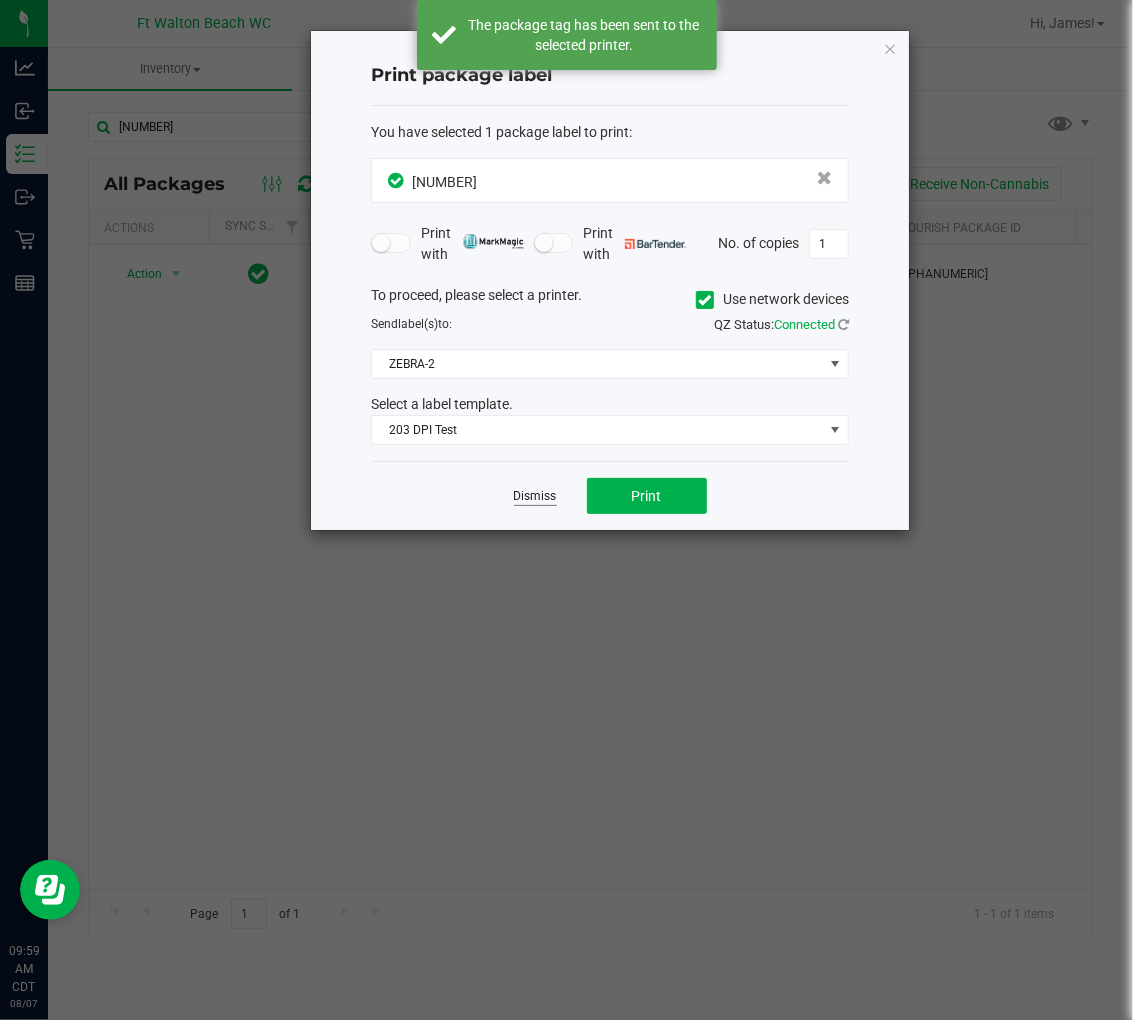 click on "Dismiss" 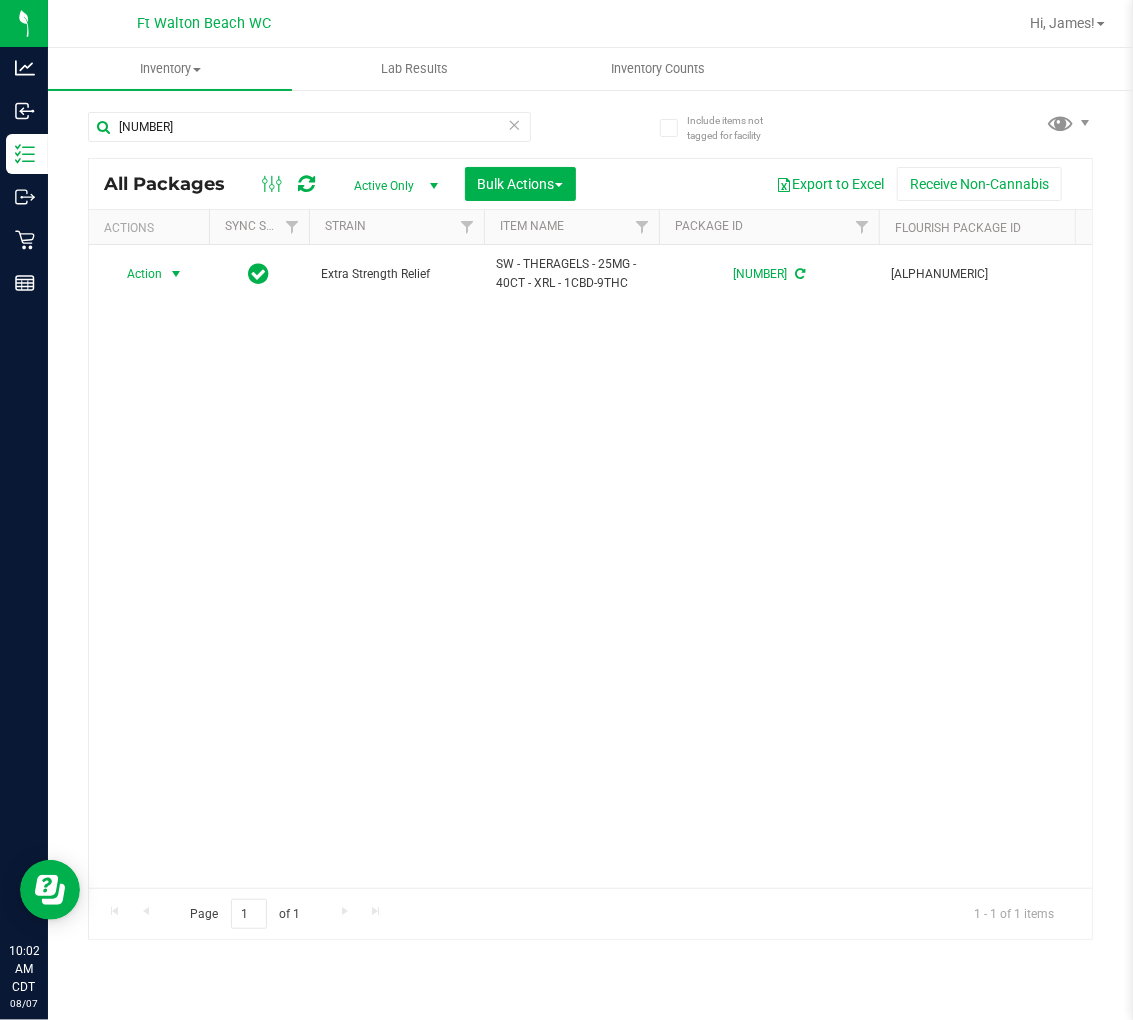 click at bounding box center [515, 124] 